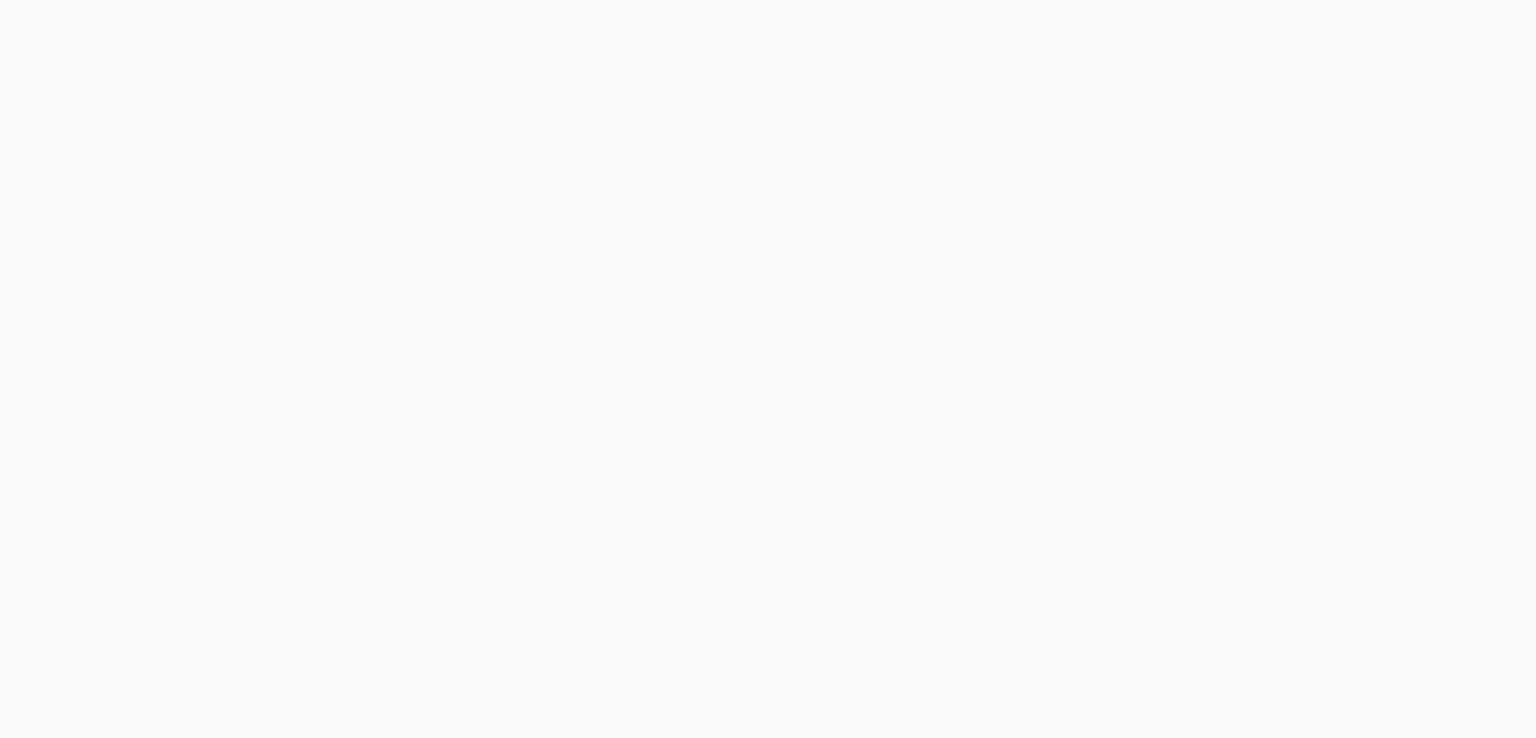 scroll, scrollTop: 0, scrollLeft: 0, axis: both 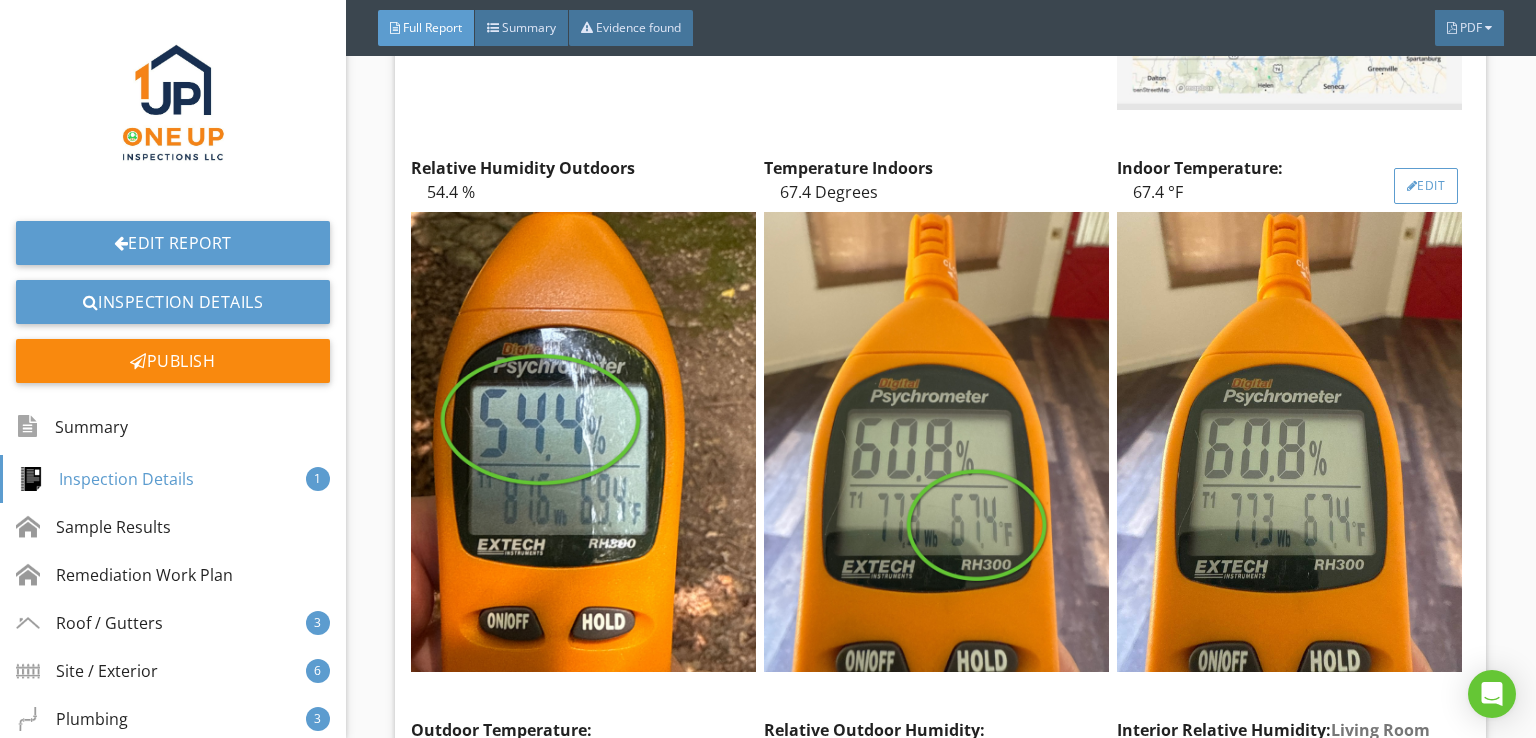 click on "Edit" at bounding box center [1426, 186] 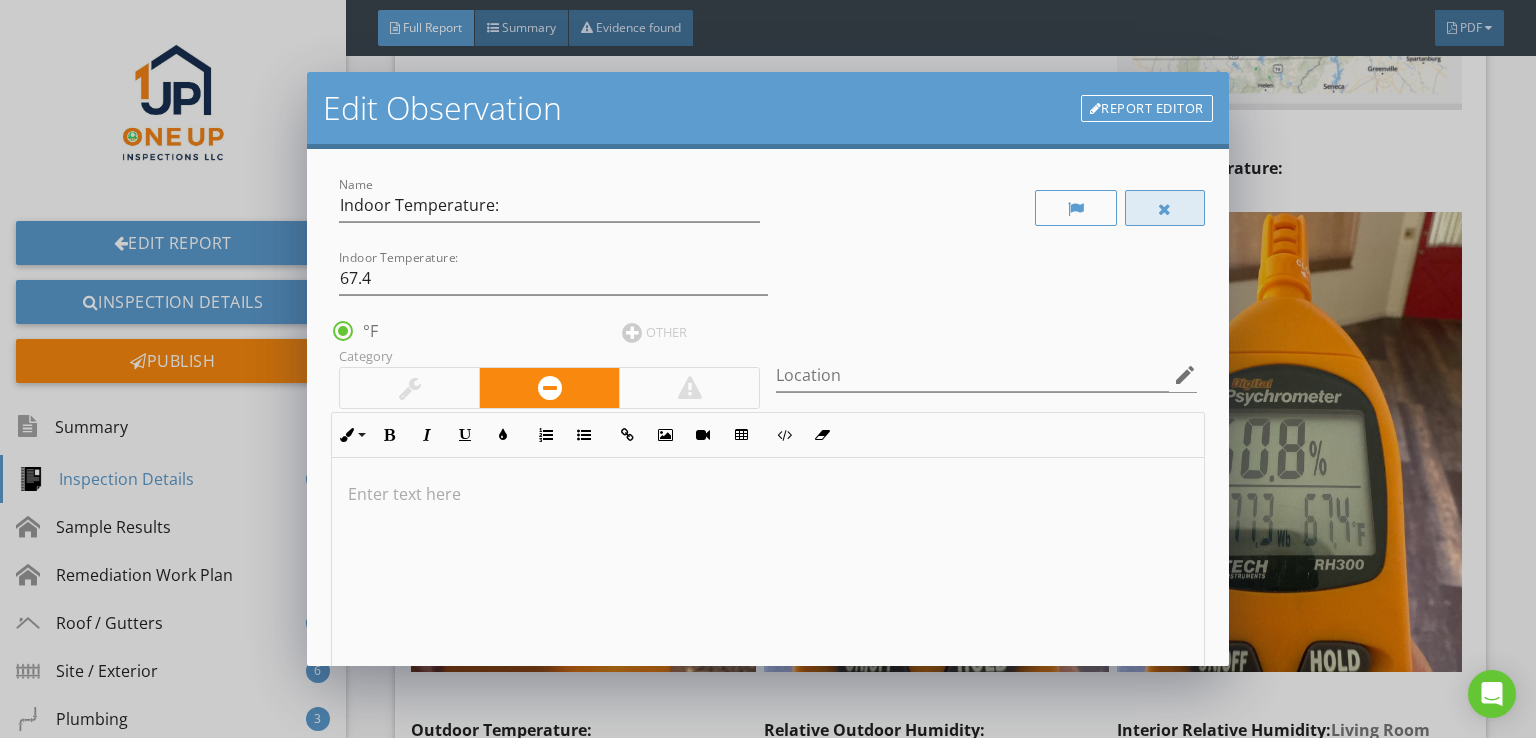 click at bounding box center [1165, 209] 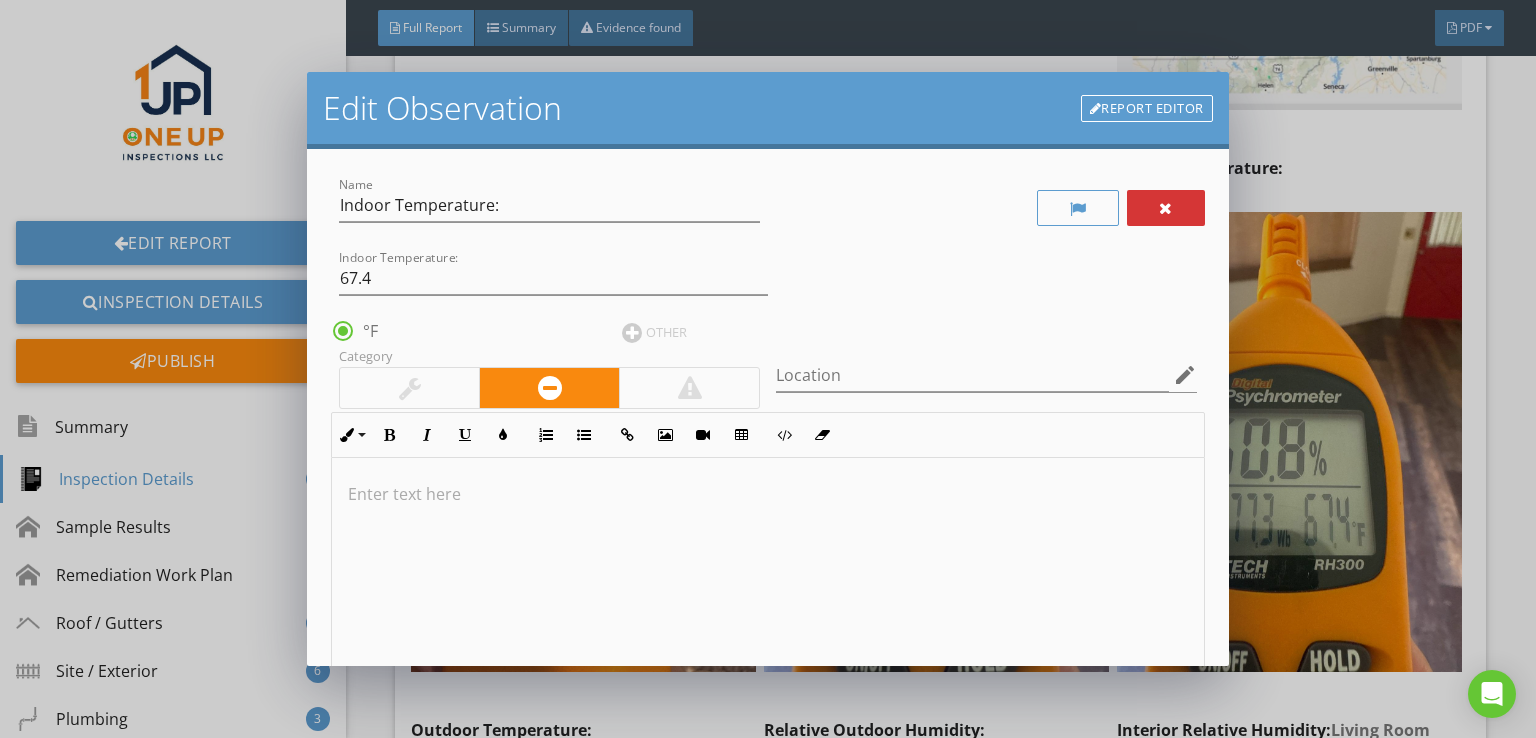 click at bounding box center (1166, 208) 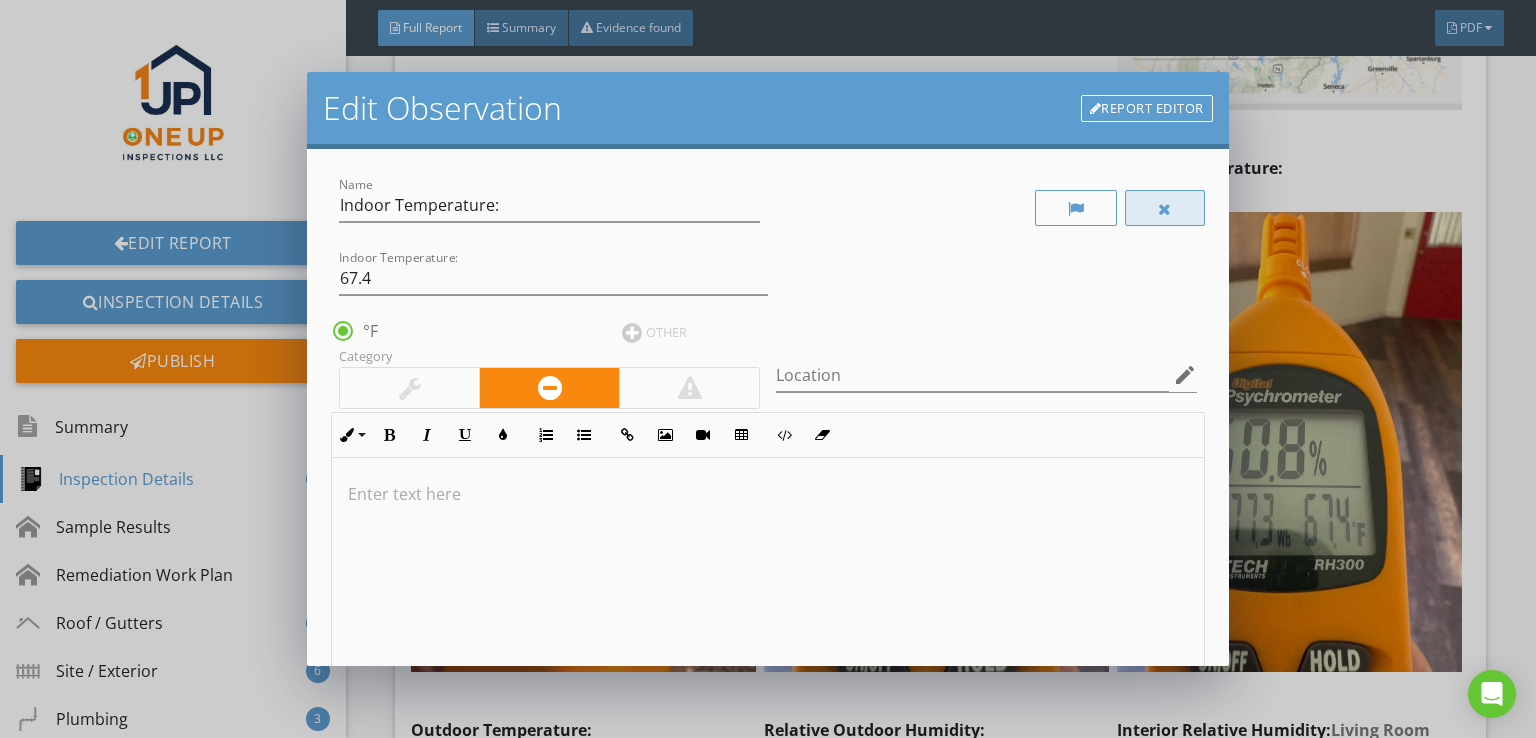 click at bounding box center (1165, 208) 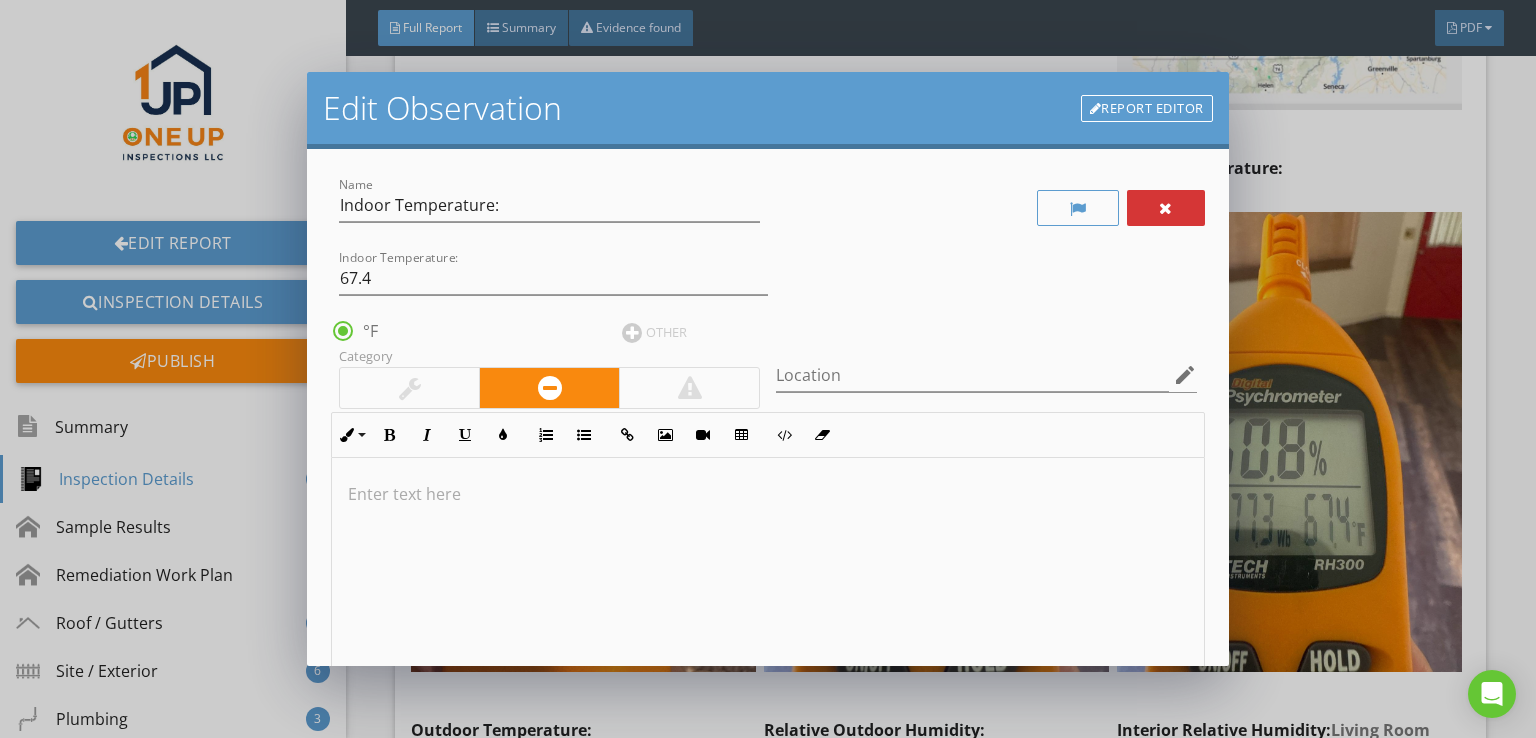 click at bounding box center (1166, 208) 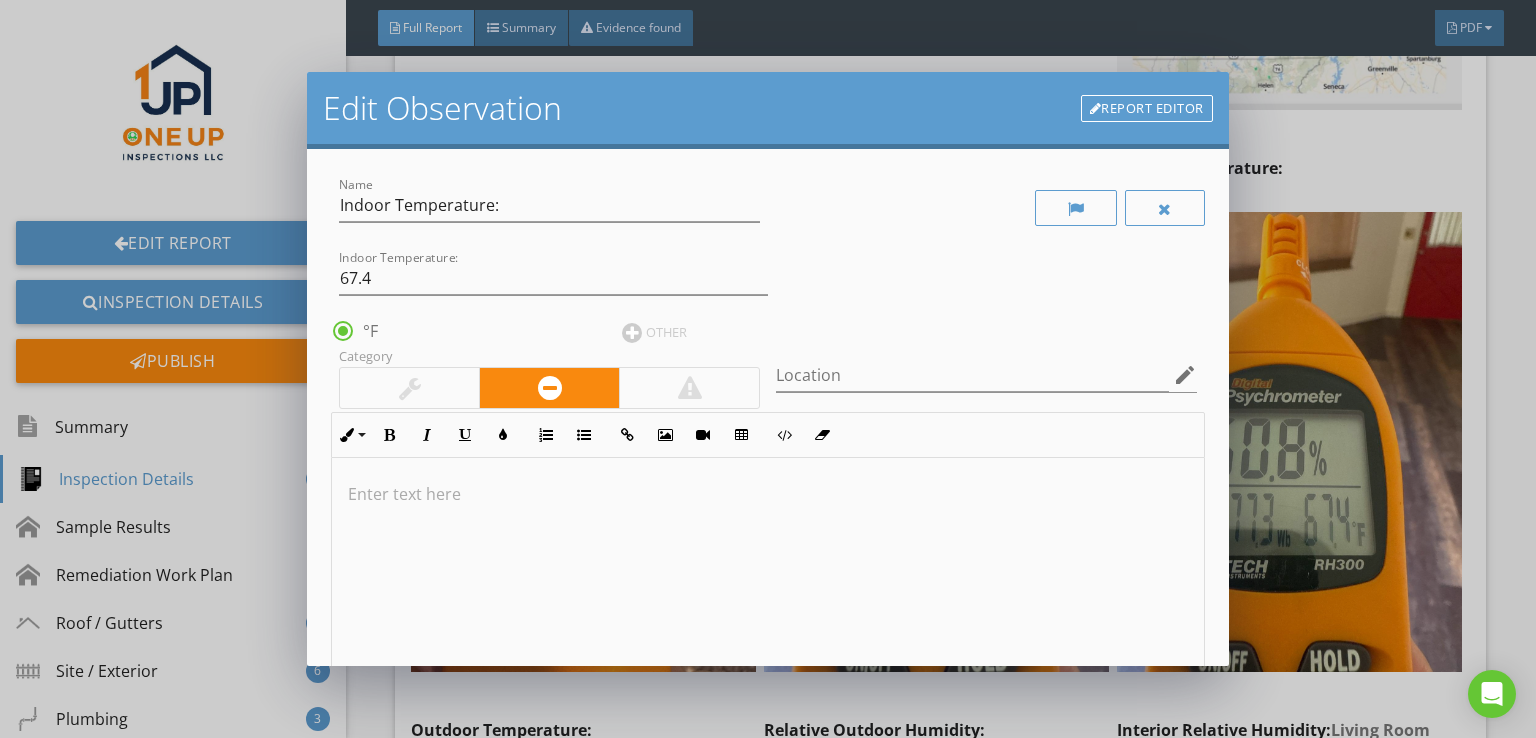 click on "Report Editor" at bounding box center (1147, 109) 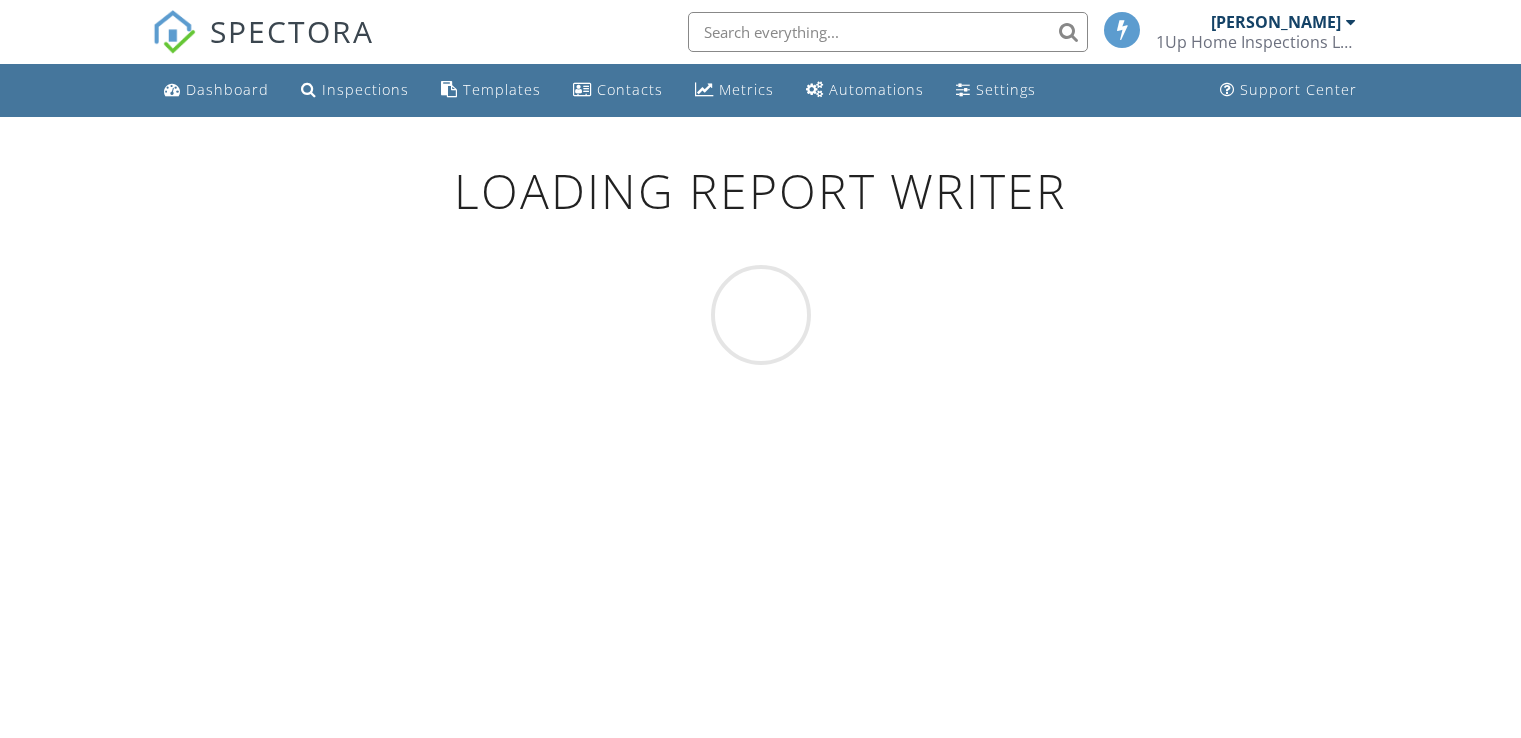 scroll, scrollTop: 0, scrollLeft: 0, axis: both 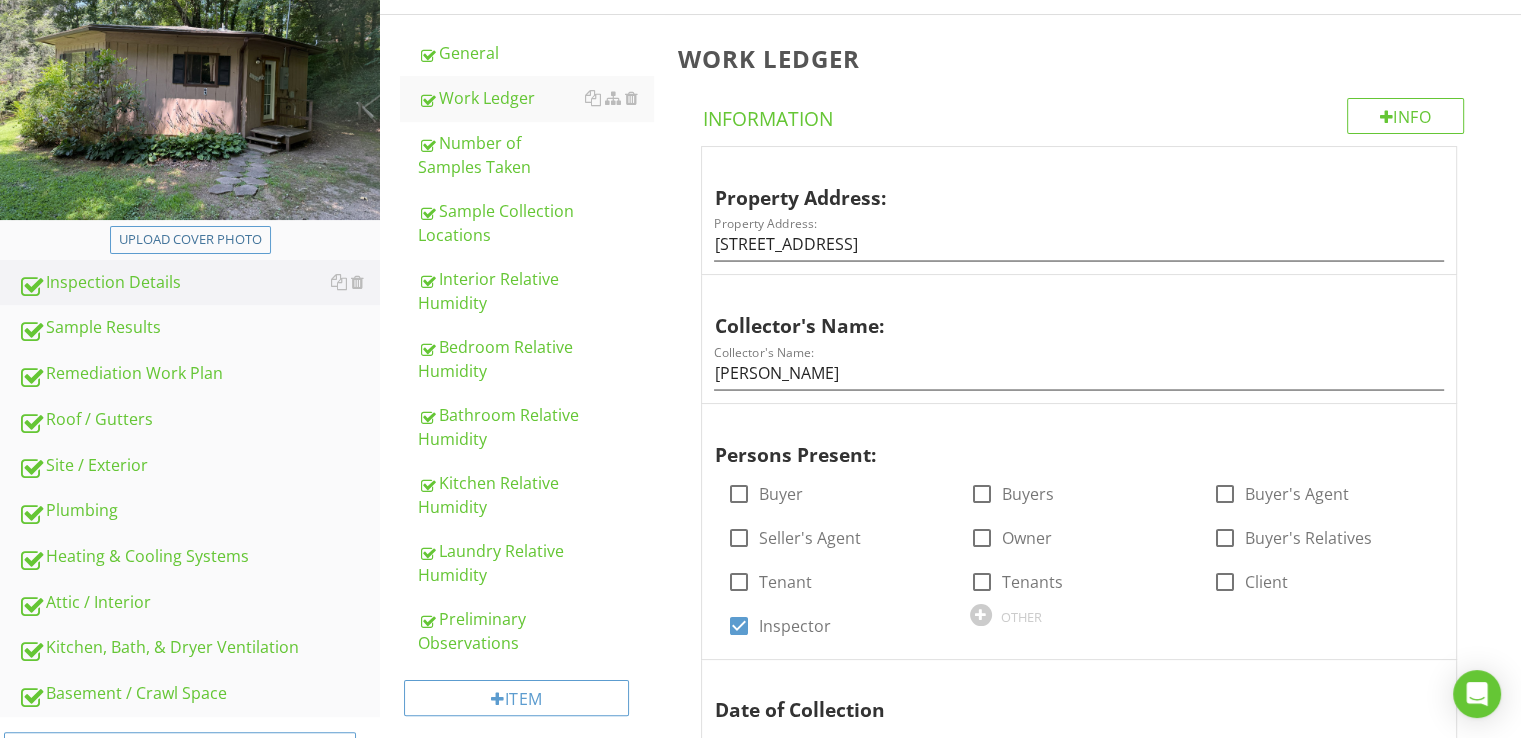 click on "General" at bounding box center [535, 53] 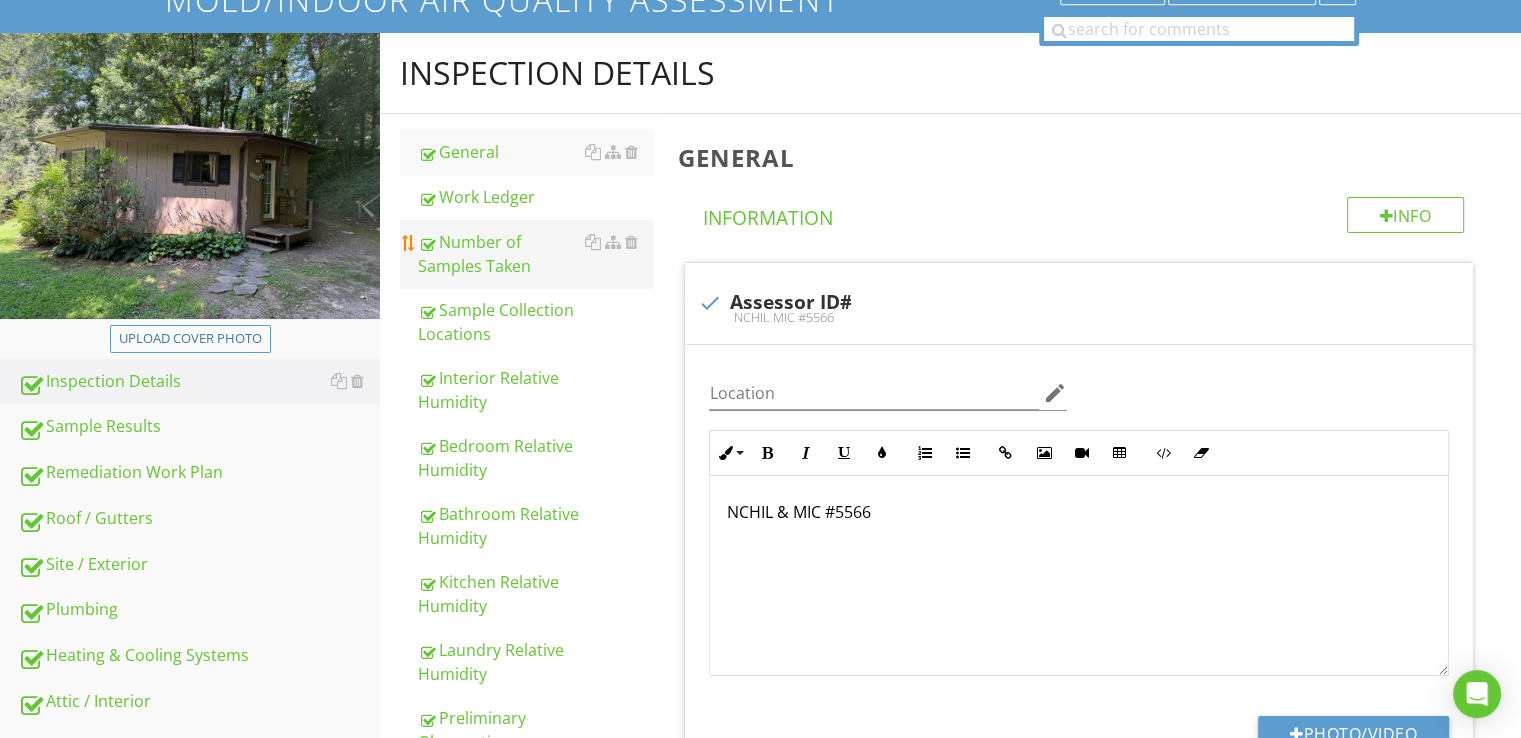 scroll, scrollTop: 33, scrollLeft: 0, axis: vertical 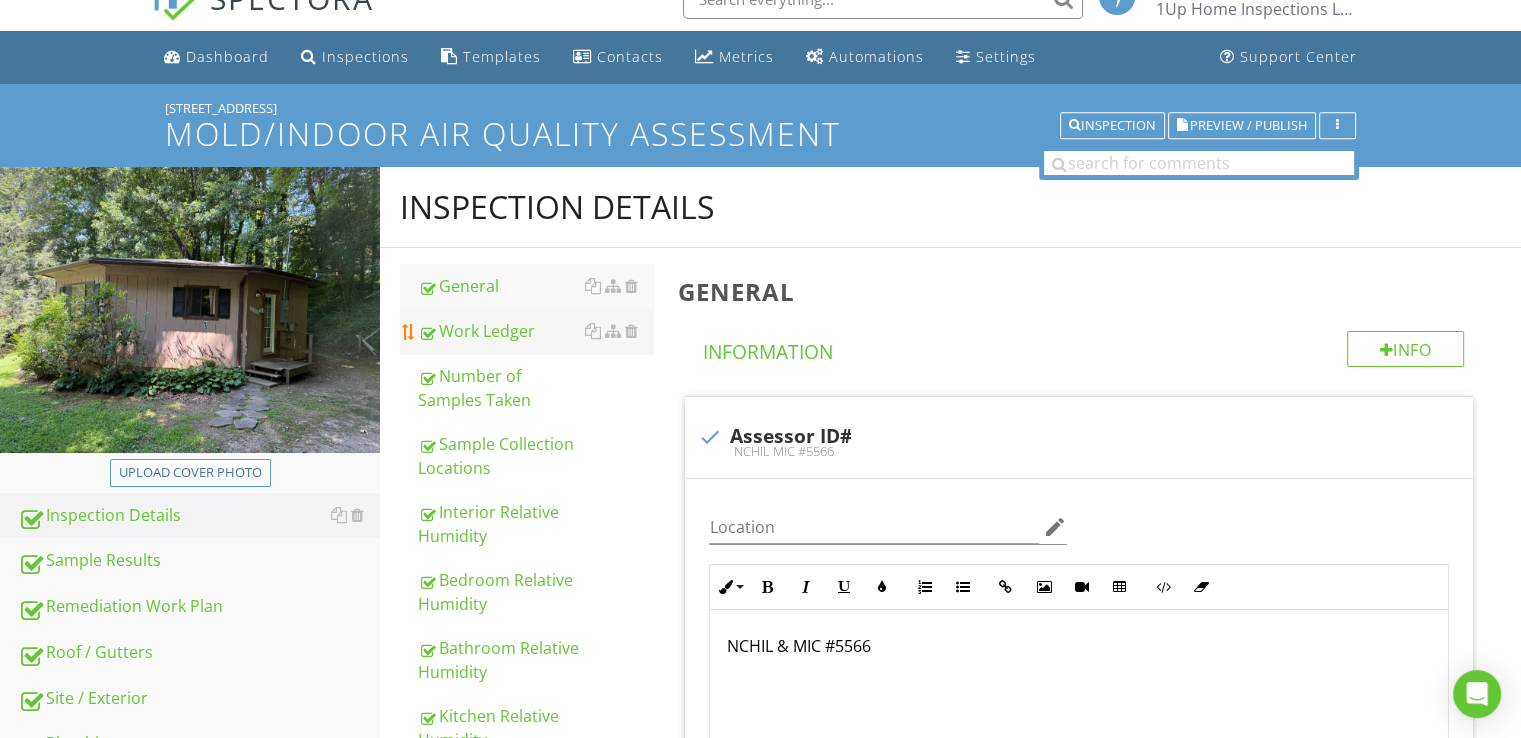 click on "Work Ledger" at bounding box center (535, 331) 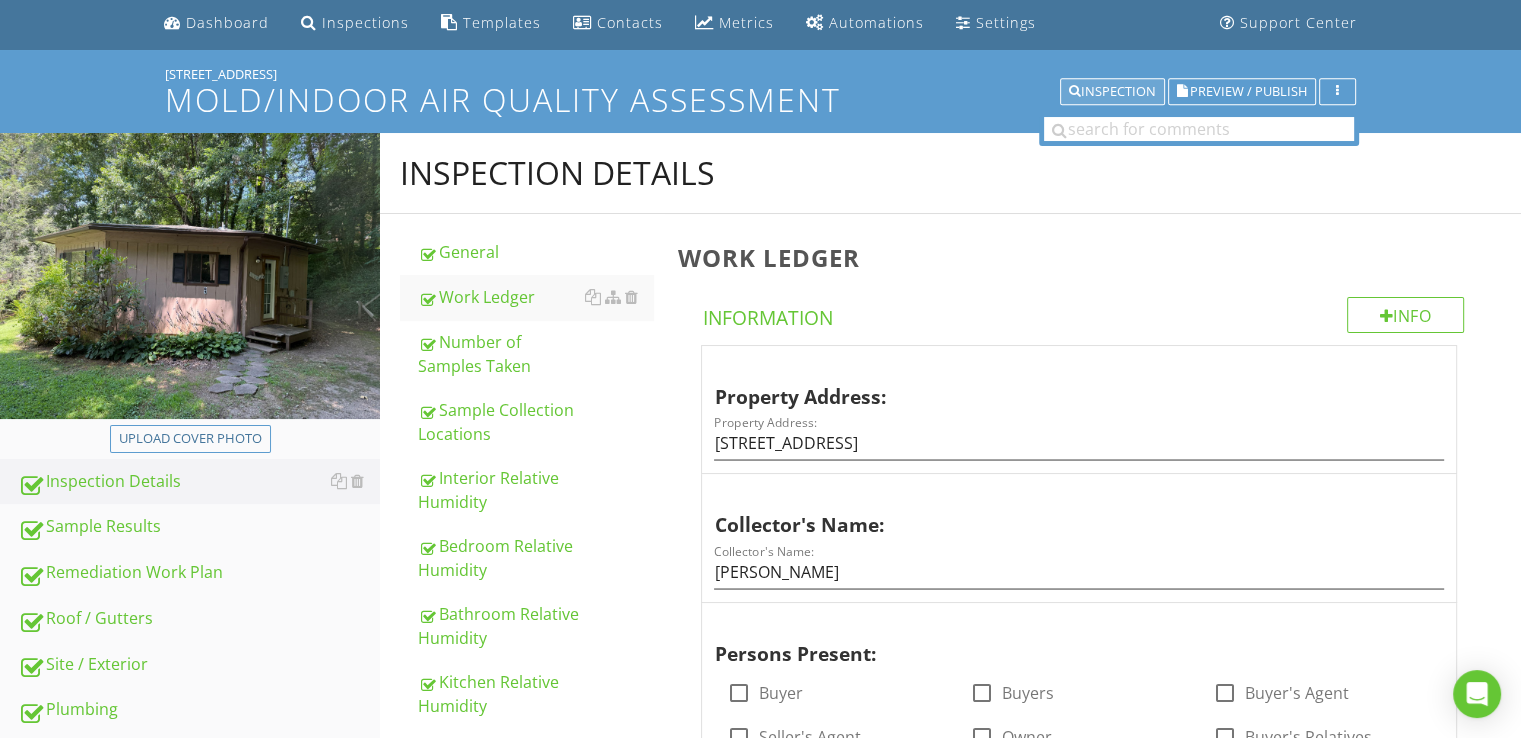 scroll, scrollTop: 33, scrollLeft: 0, axis: vertical 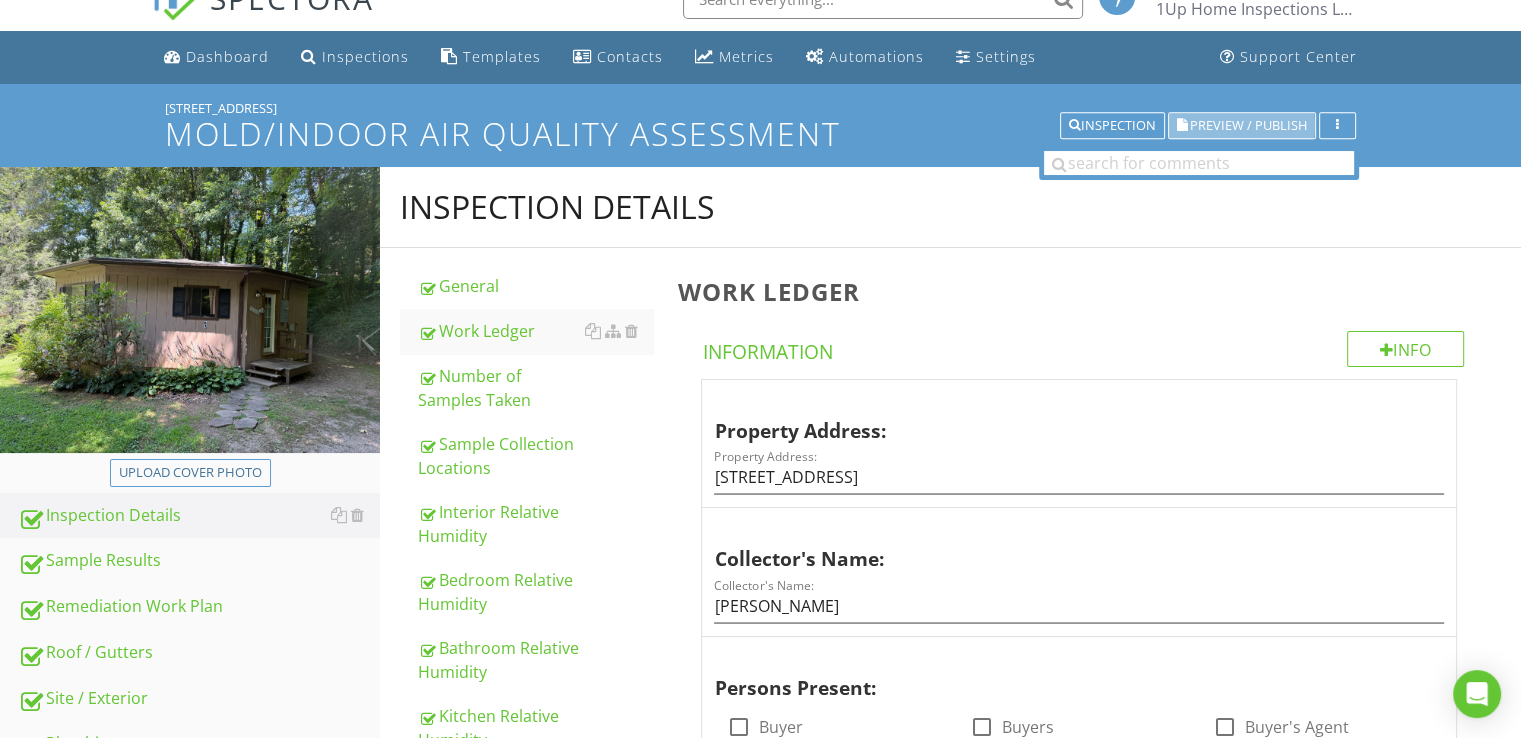 click on "Preview / Publish" at bounding box center [1248, 125] 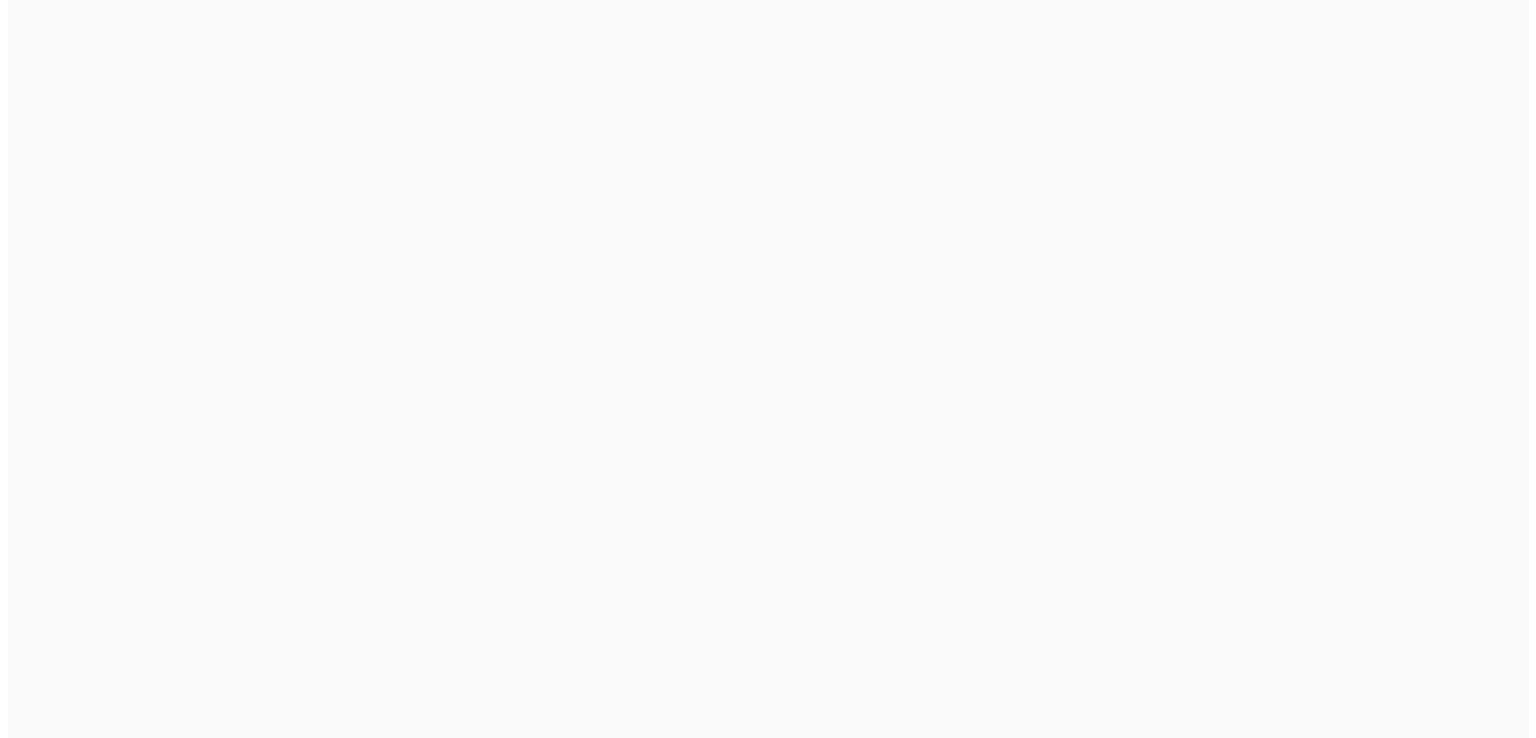 scroll, scrollTop: 0, scrollLeft: 0, axis: both 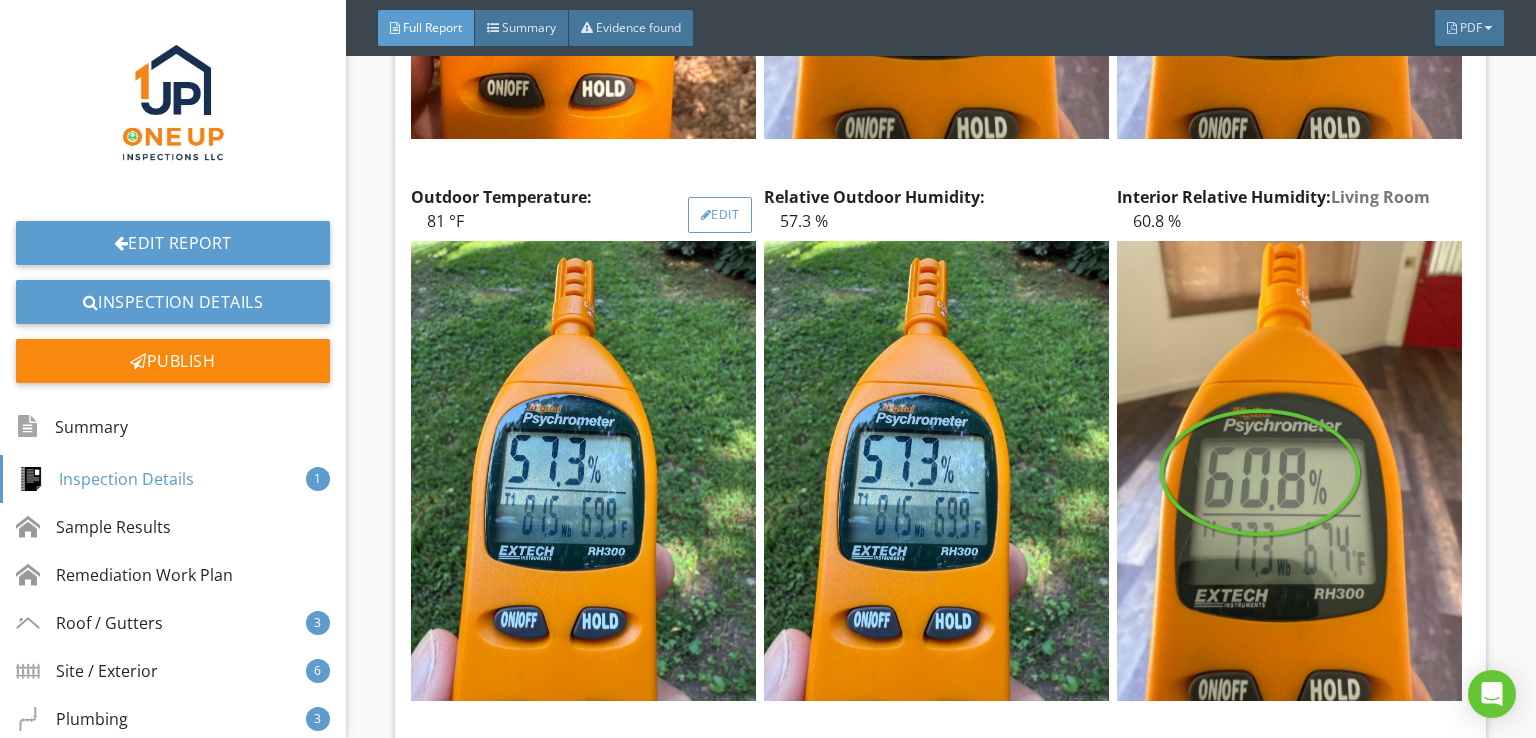 click on "Edit" at bounding box center (720, 215) 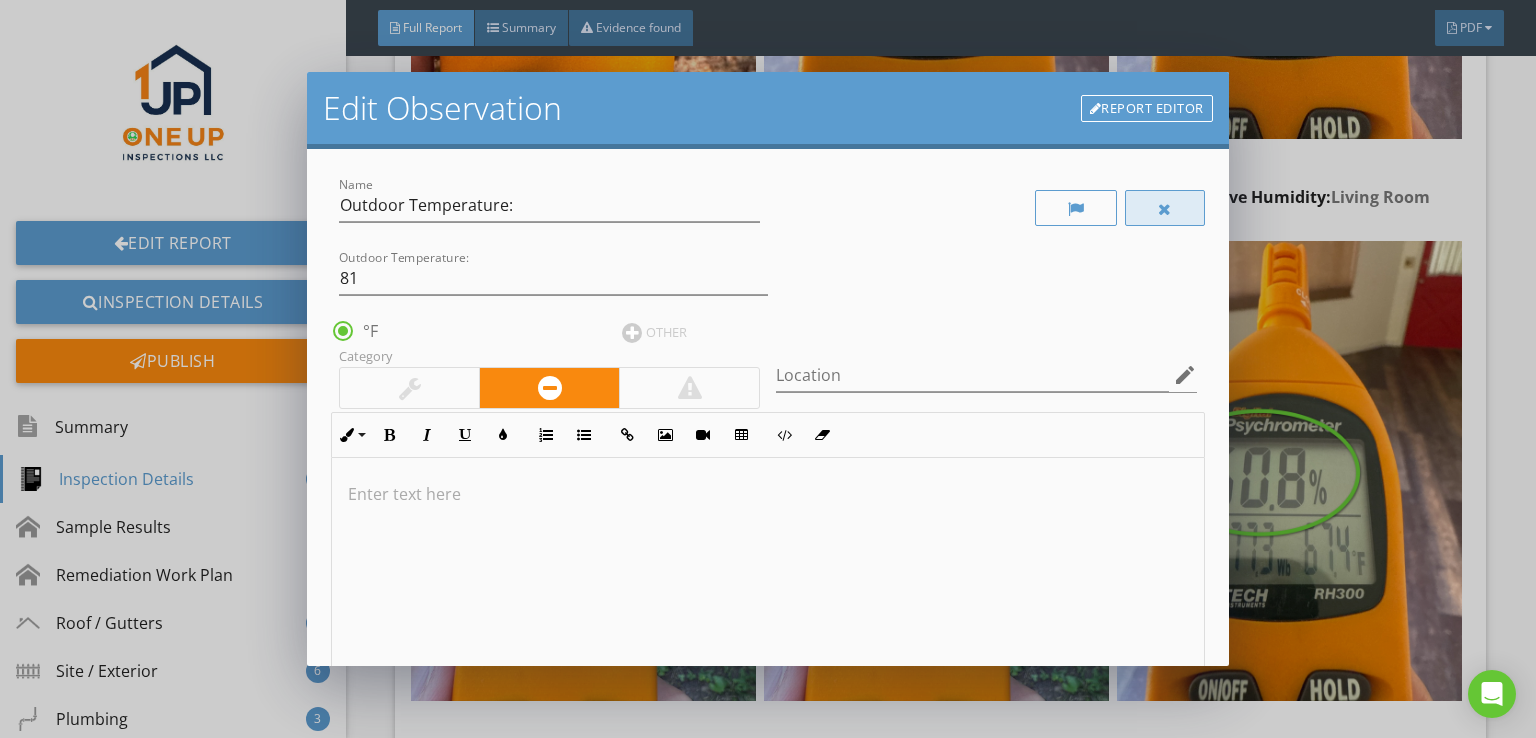click at bounding box center [1165, 208] 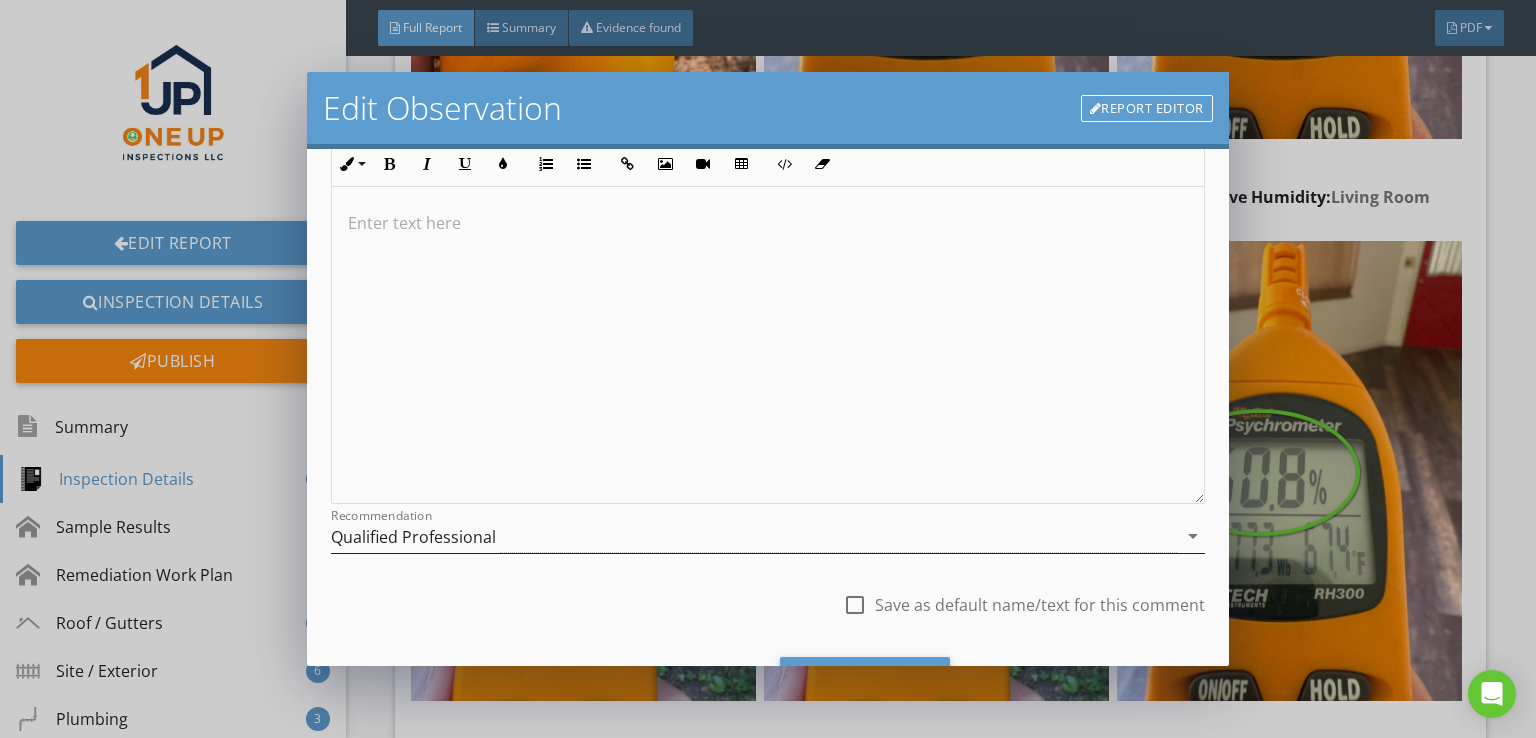 scroll, scrollTop: 370, scrollLeft: 0, axis: vertical 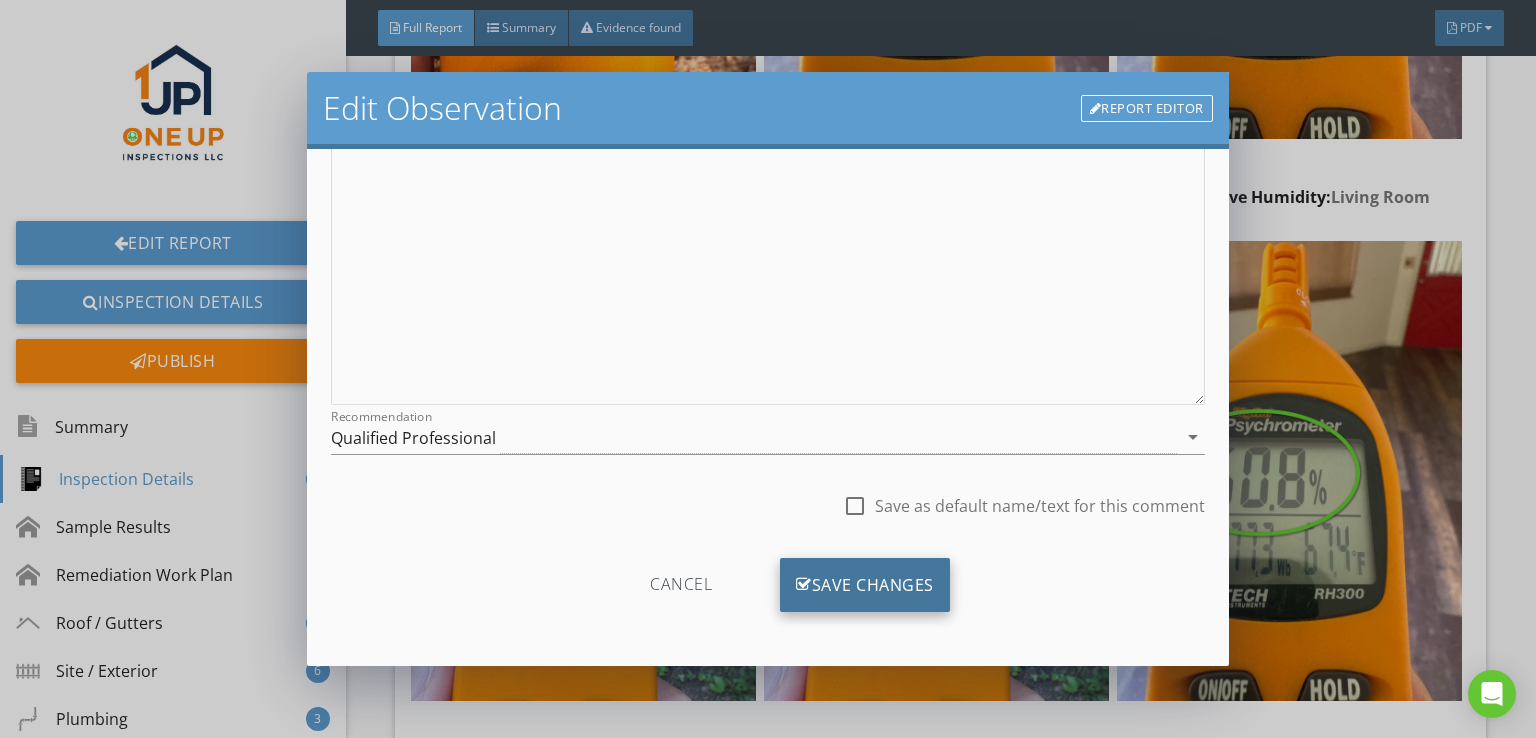 click on "Save Changes" at bounding box center [865, 585] 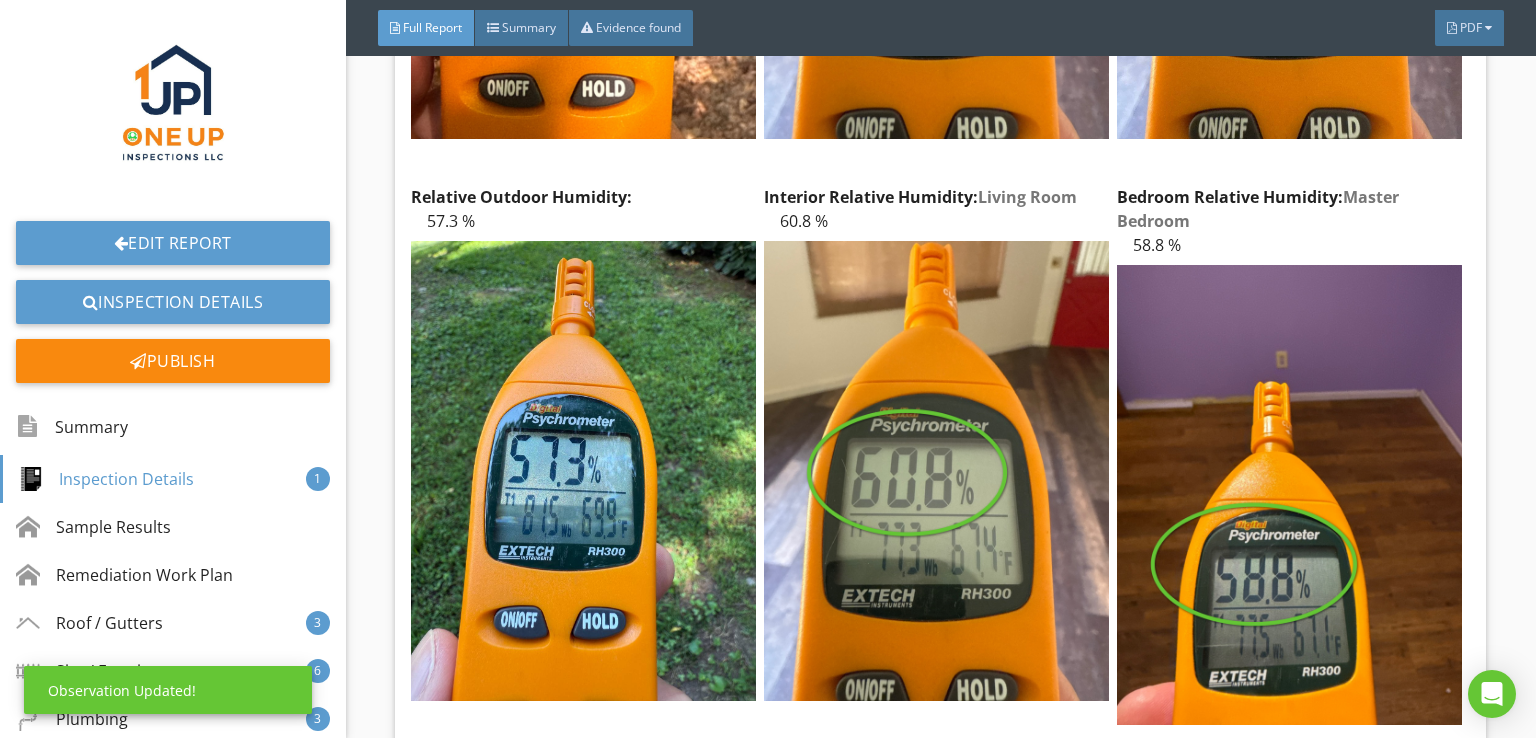 scroll, scrollTop: 134, scrollLeft: 0, axis: vertical 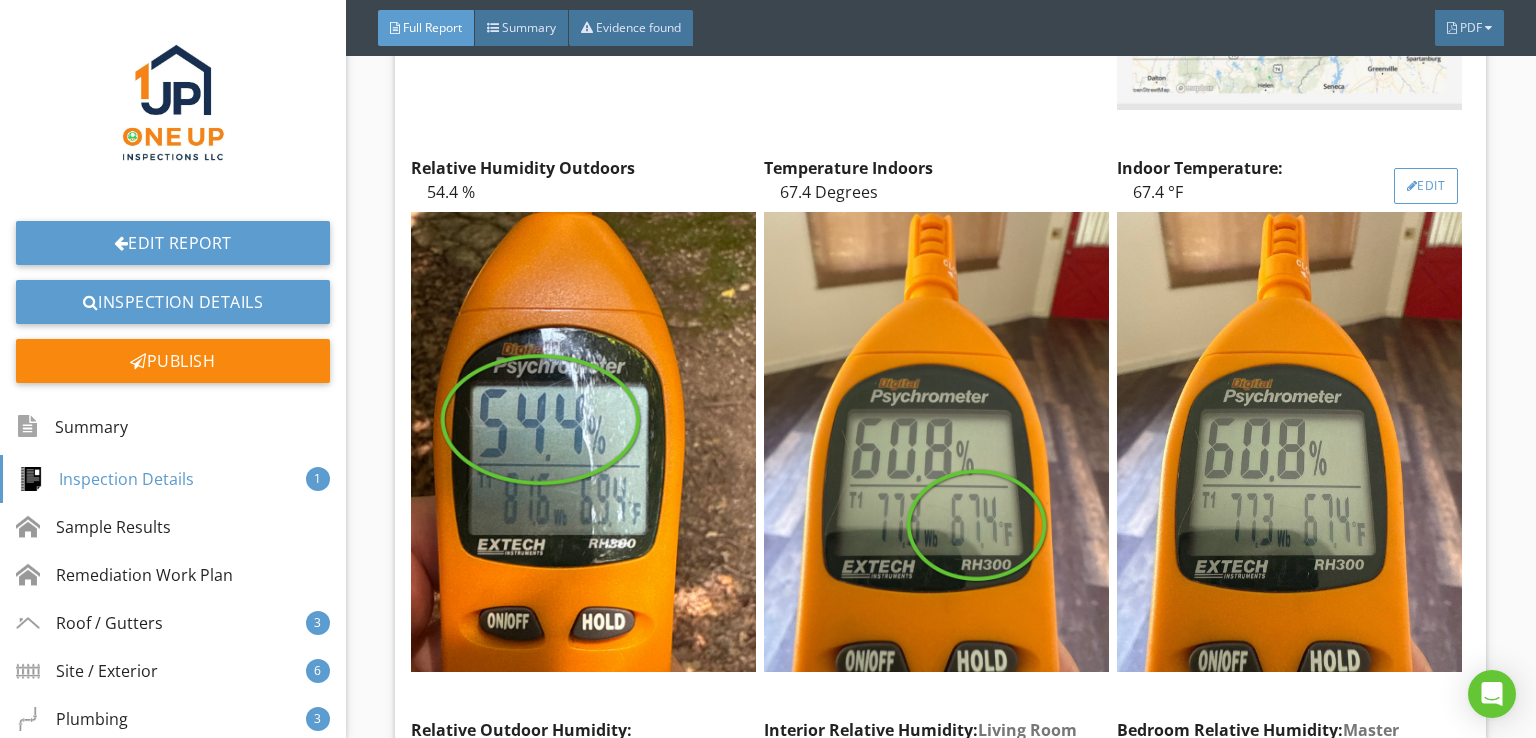 click on "Edit" at bounding box center [1426, 186] 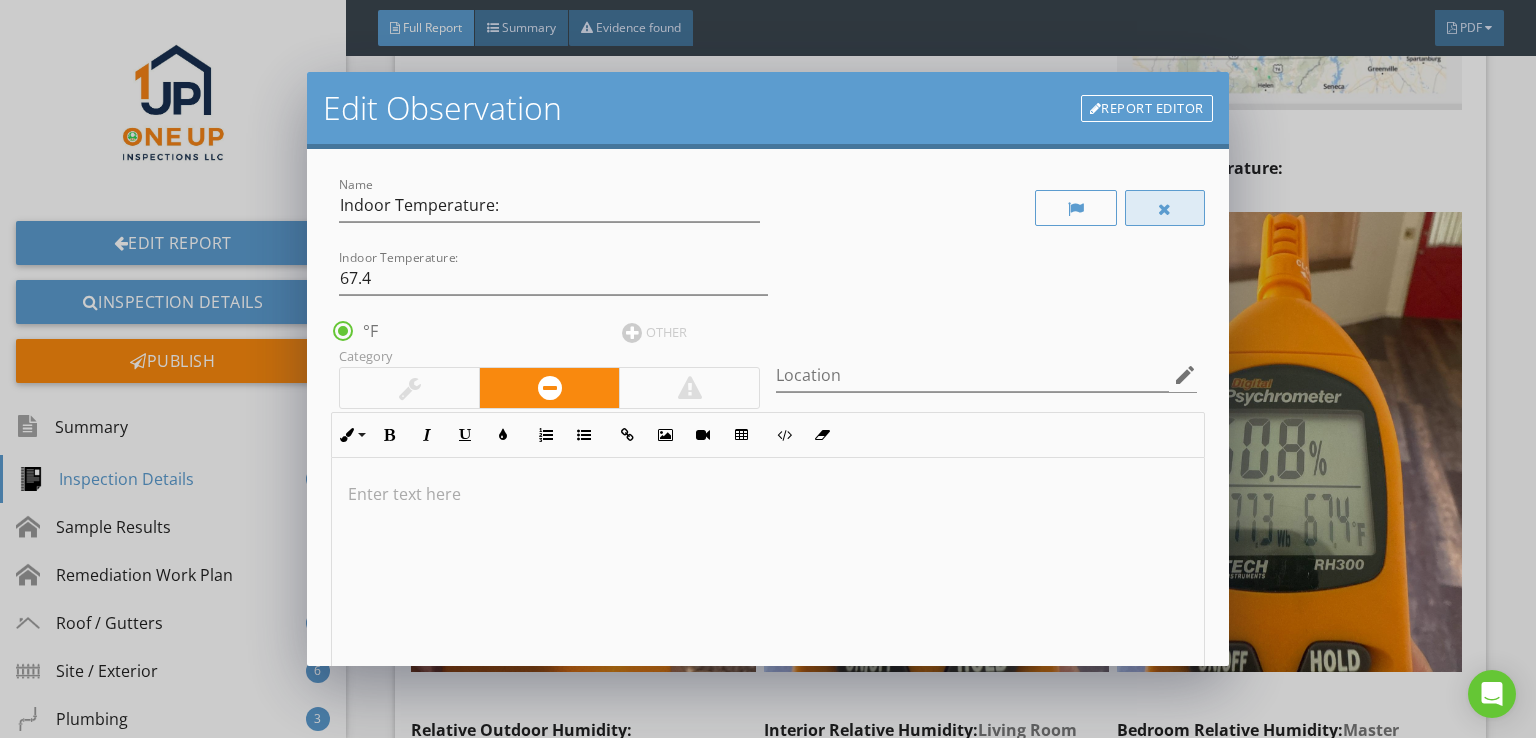 click at bounding box center [1165, 208] 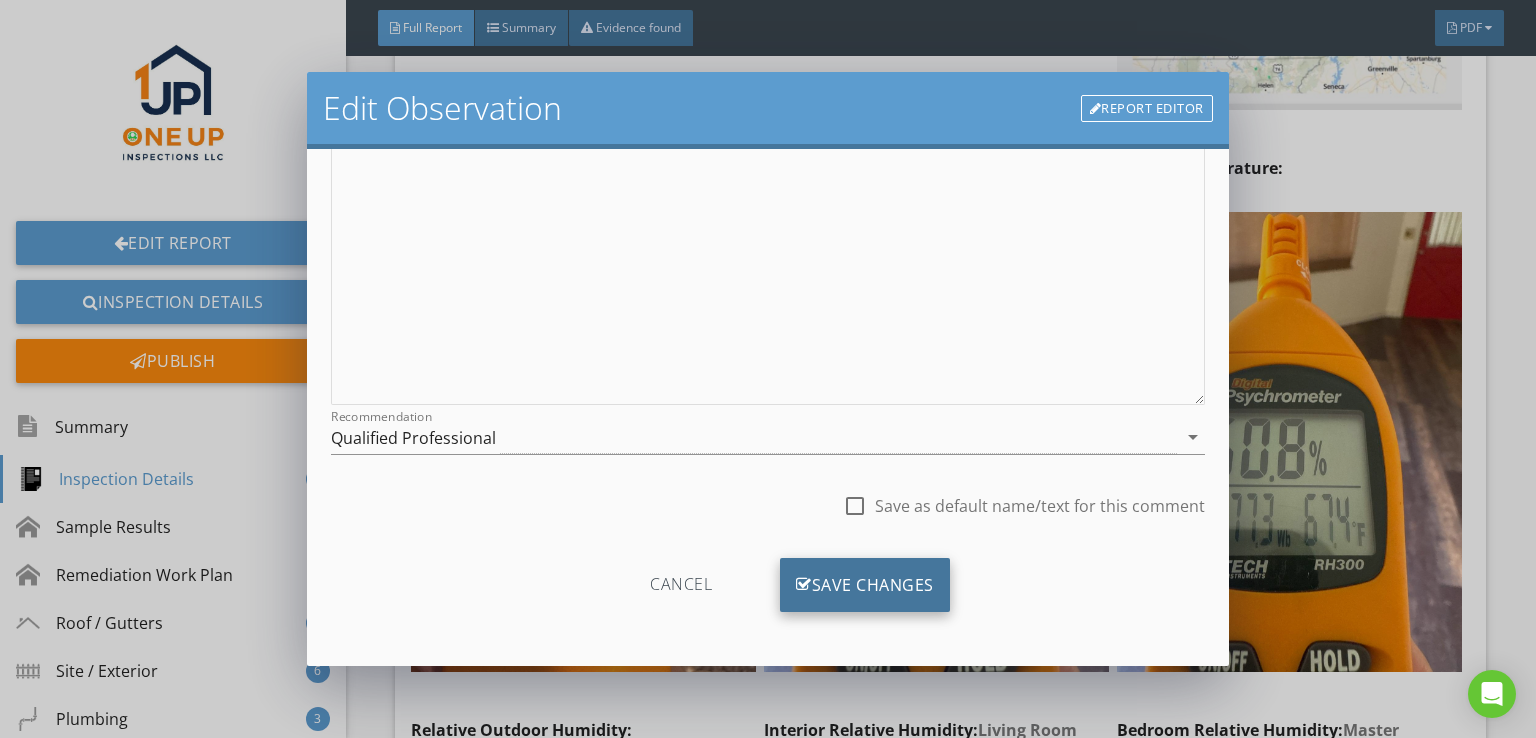 click on "Save Changes" at bounding box center [865, 585] 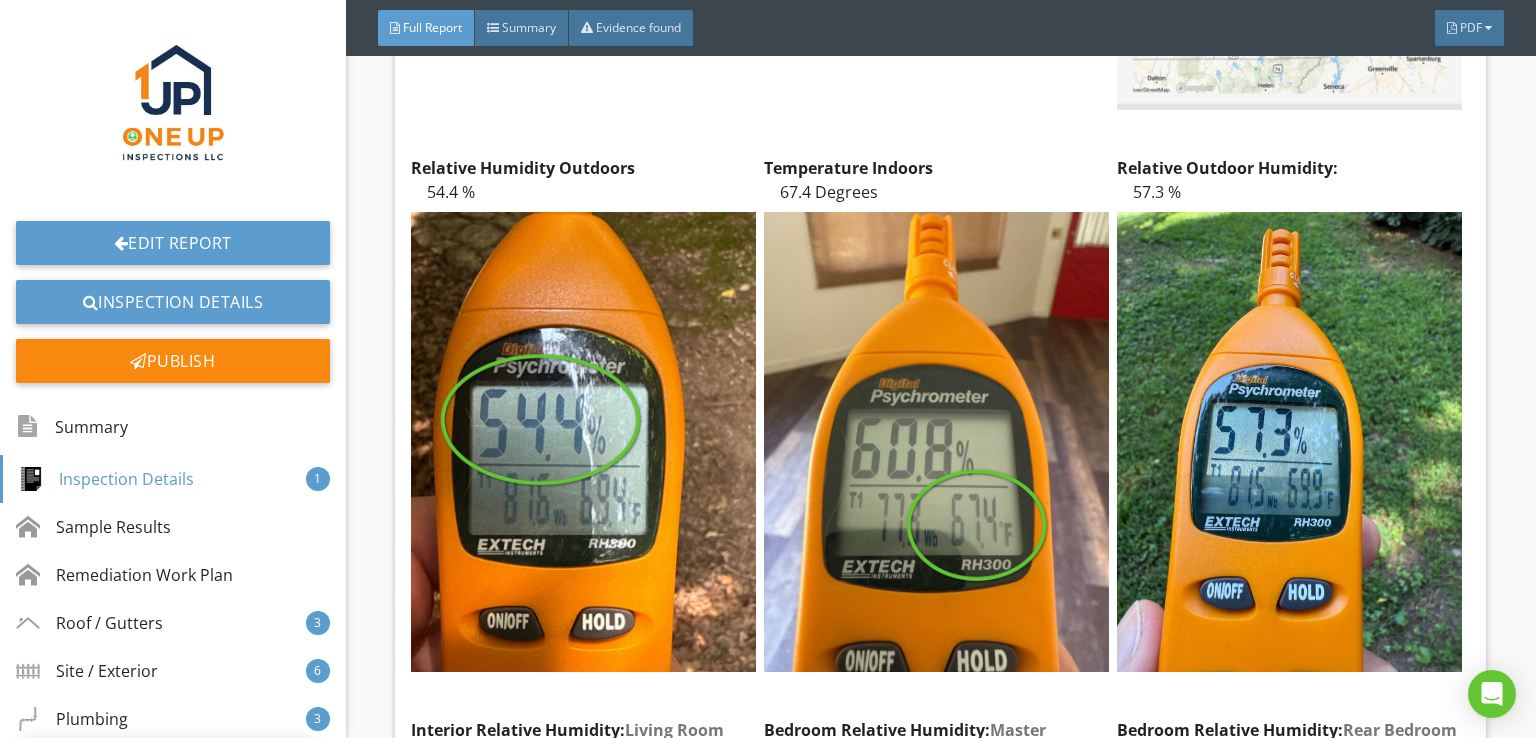 scroll, scrollTop: 134, scrollLeft: 0, axis: vertical 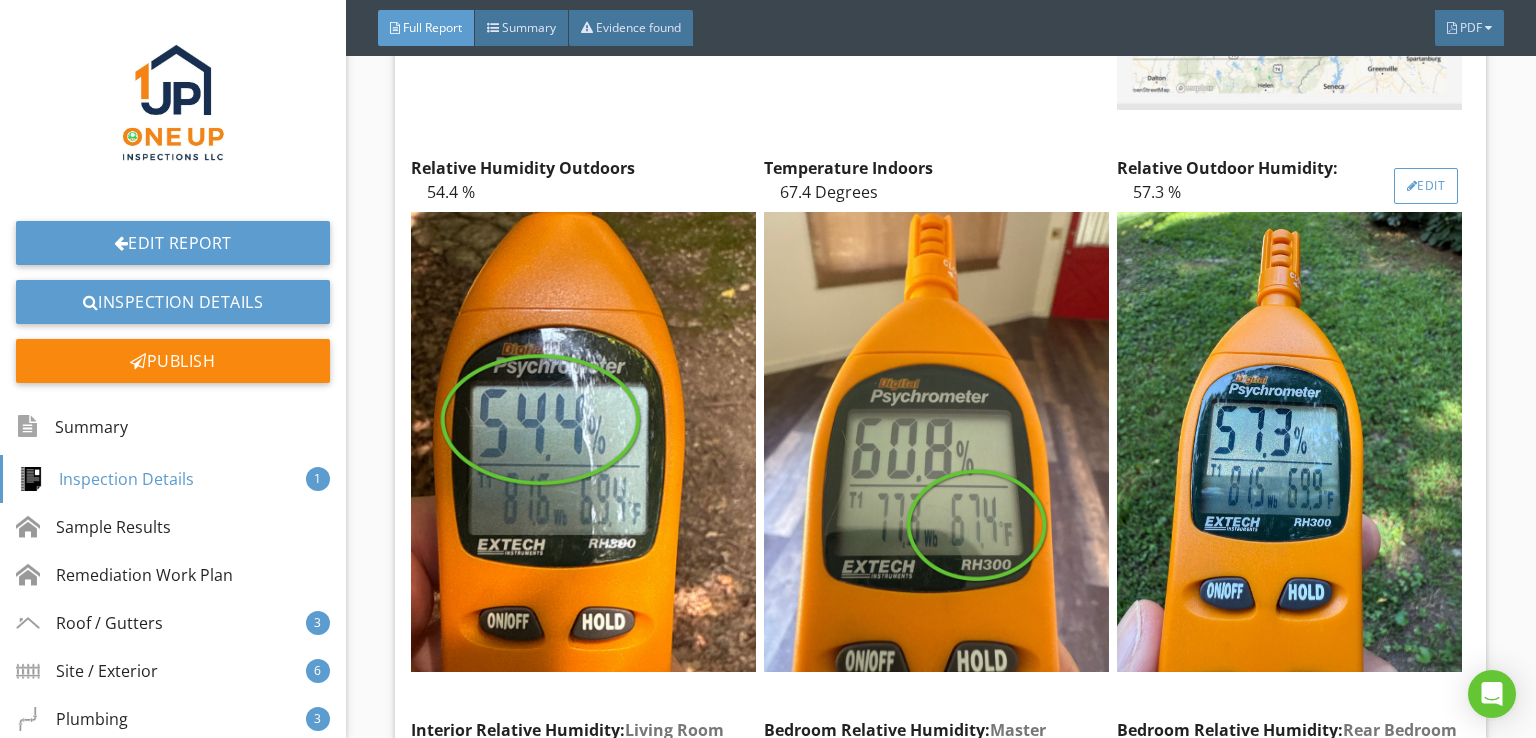 click on "Edit" at bounding box center (1426, 186) 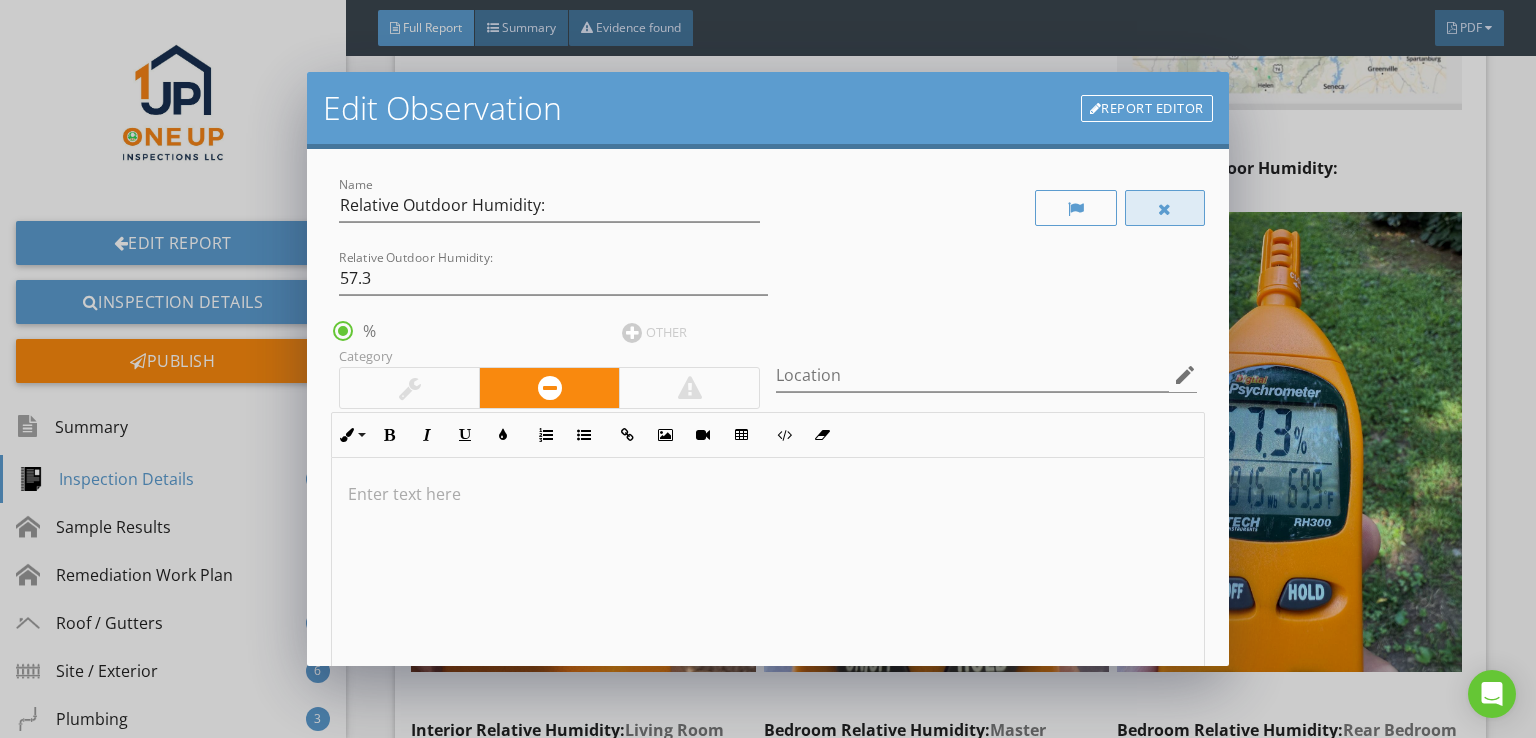 click at bounding box center [1165, 208] 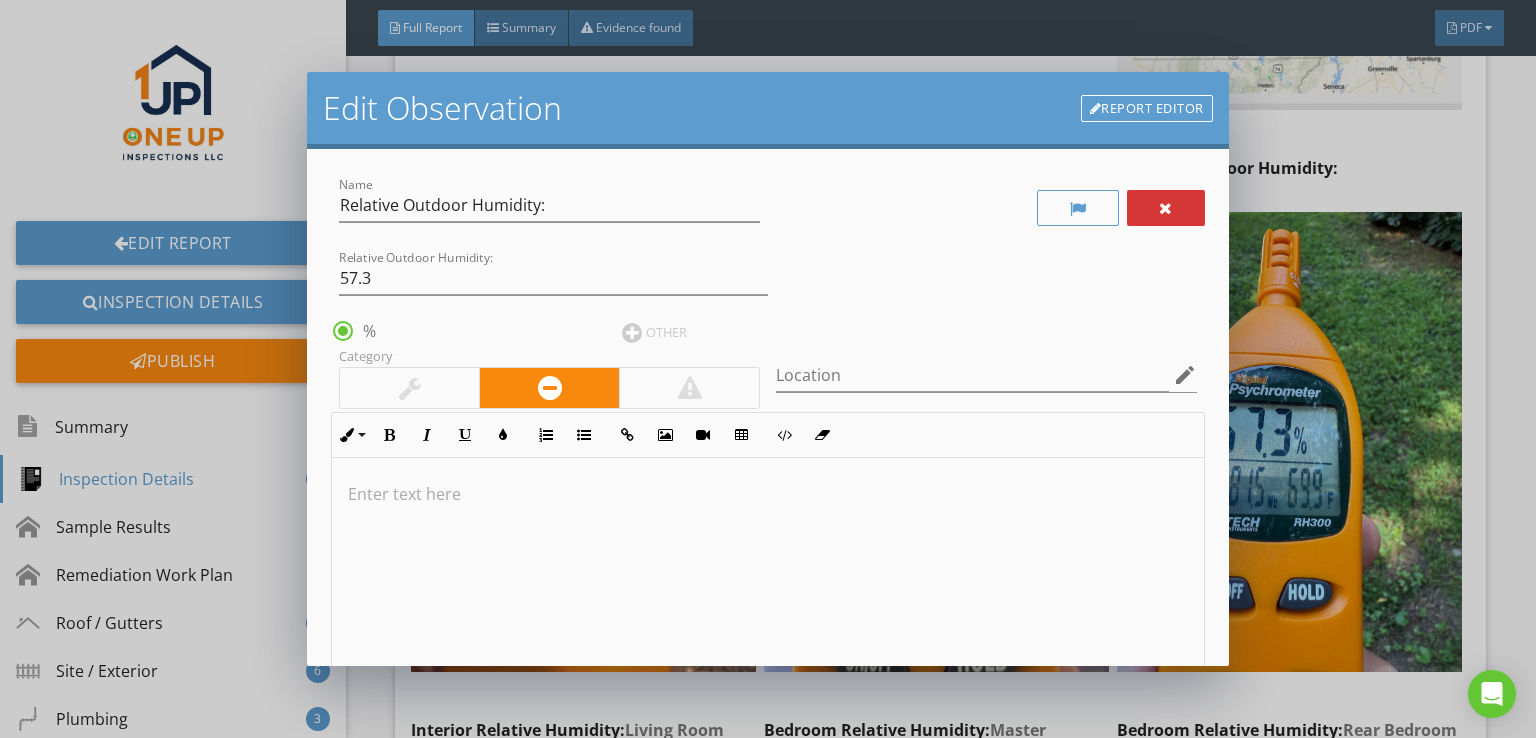 scroll, scrollTop: 133, scrollLeft: 0, axis: vertical 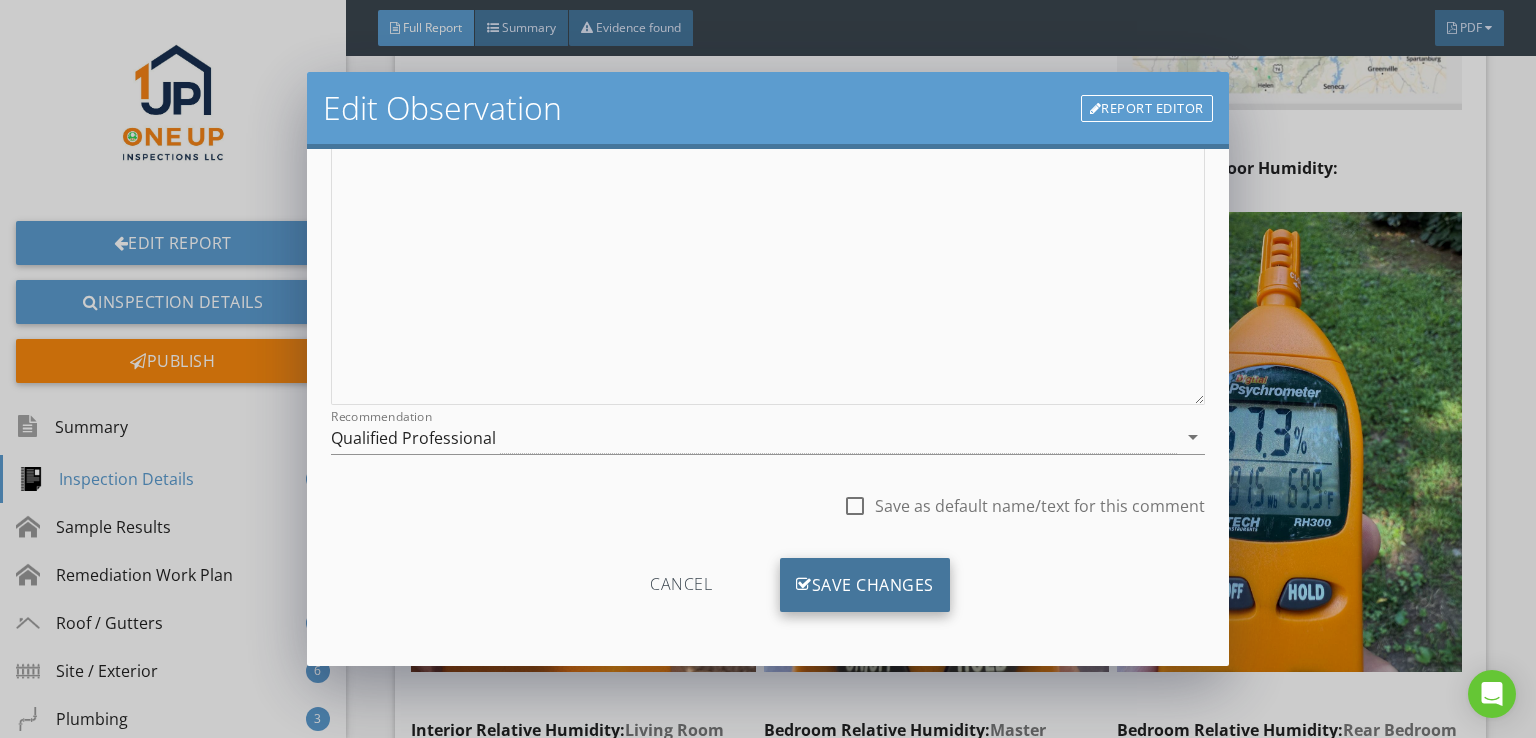 click on "Save Changes" at bounding box center [865, 585] 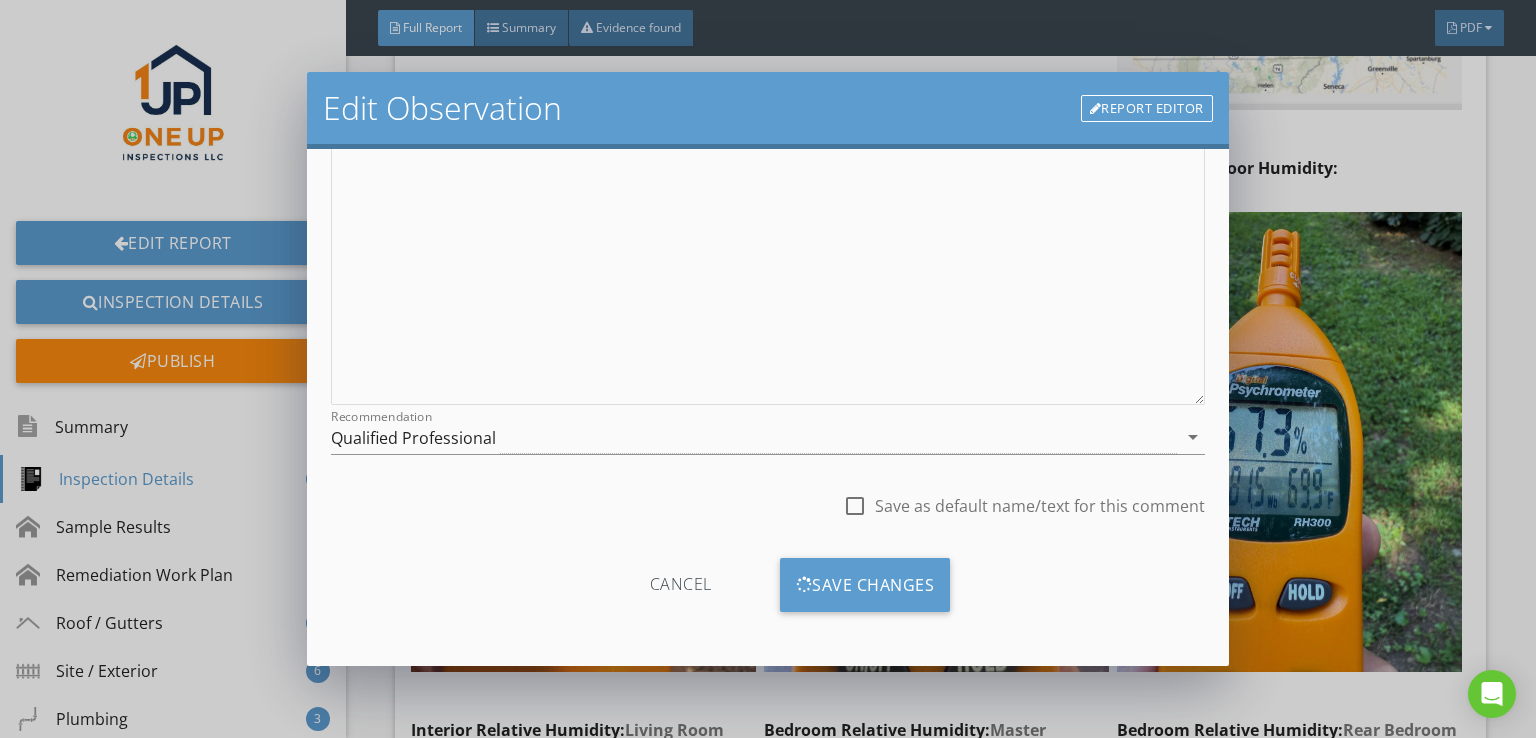 scroll, scrollTop: 134, scrollLeft: 0, axis: vertical 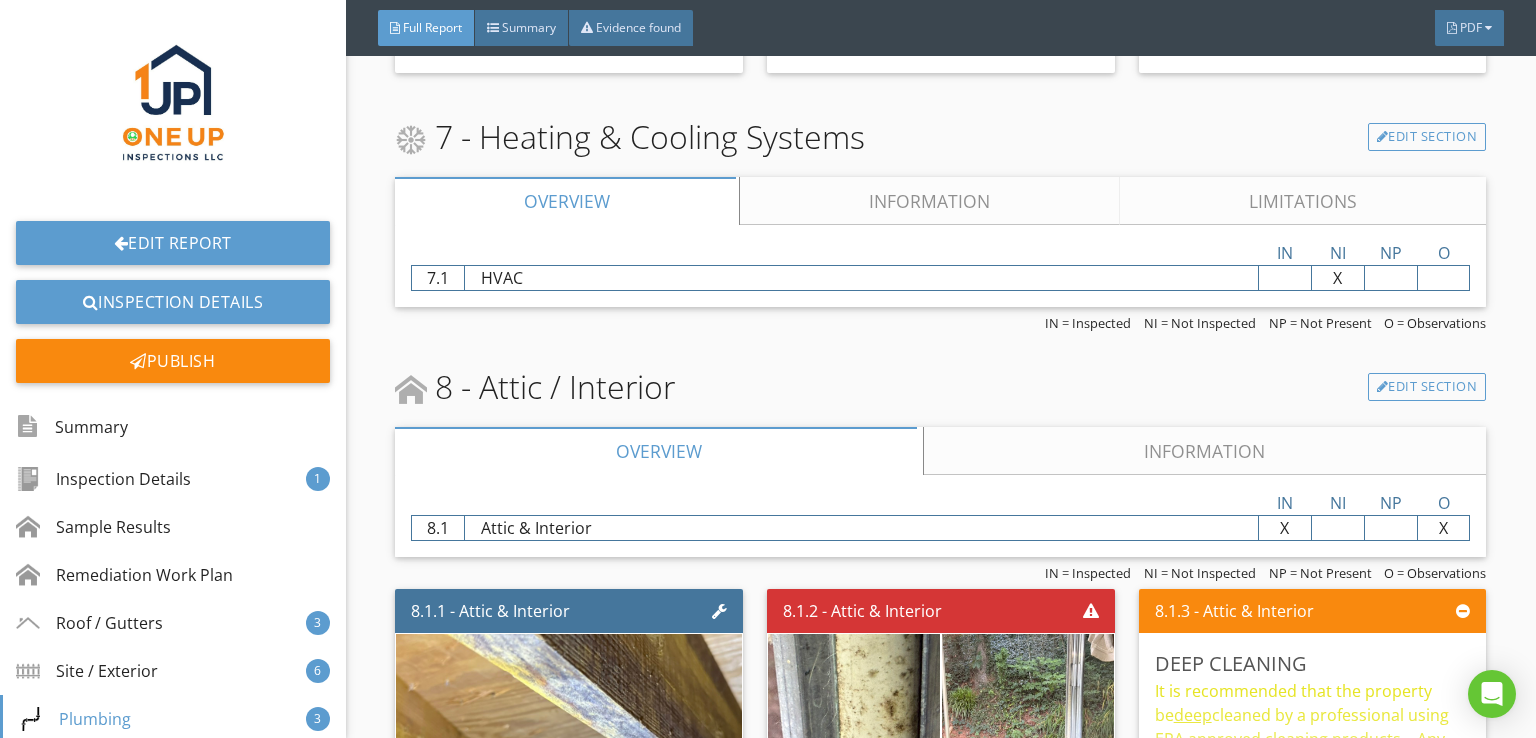 click on "Information" at bounding box center (930, 201) 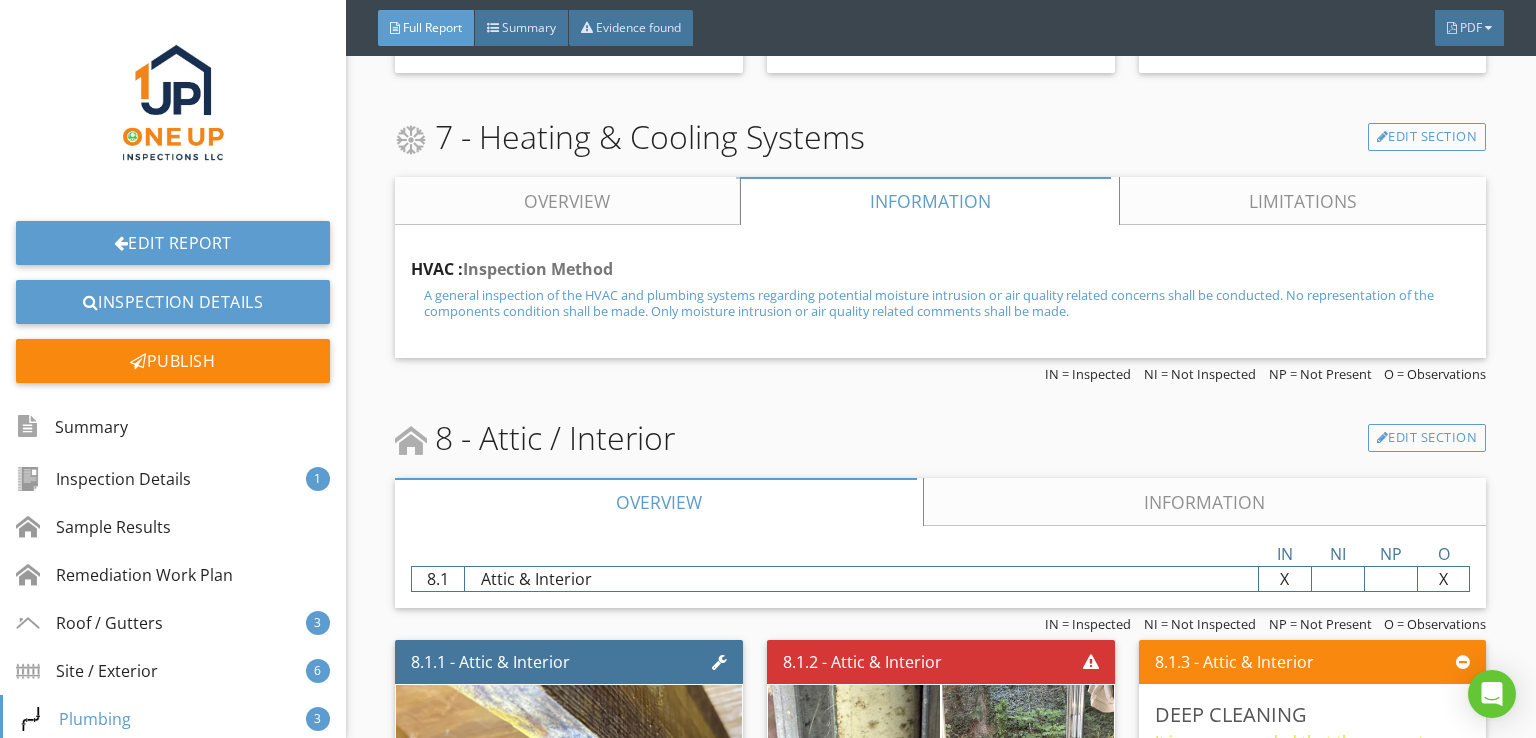 click on "Limitations" at bounding box center [1304, 201] 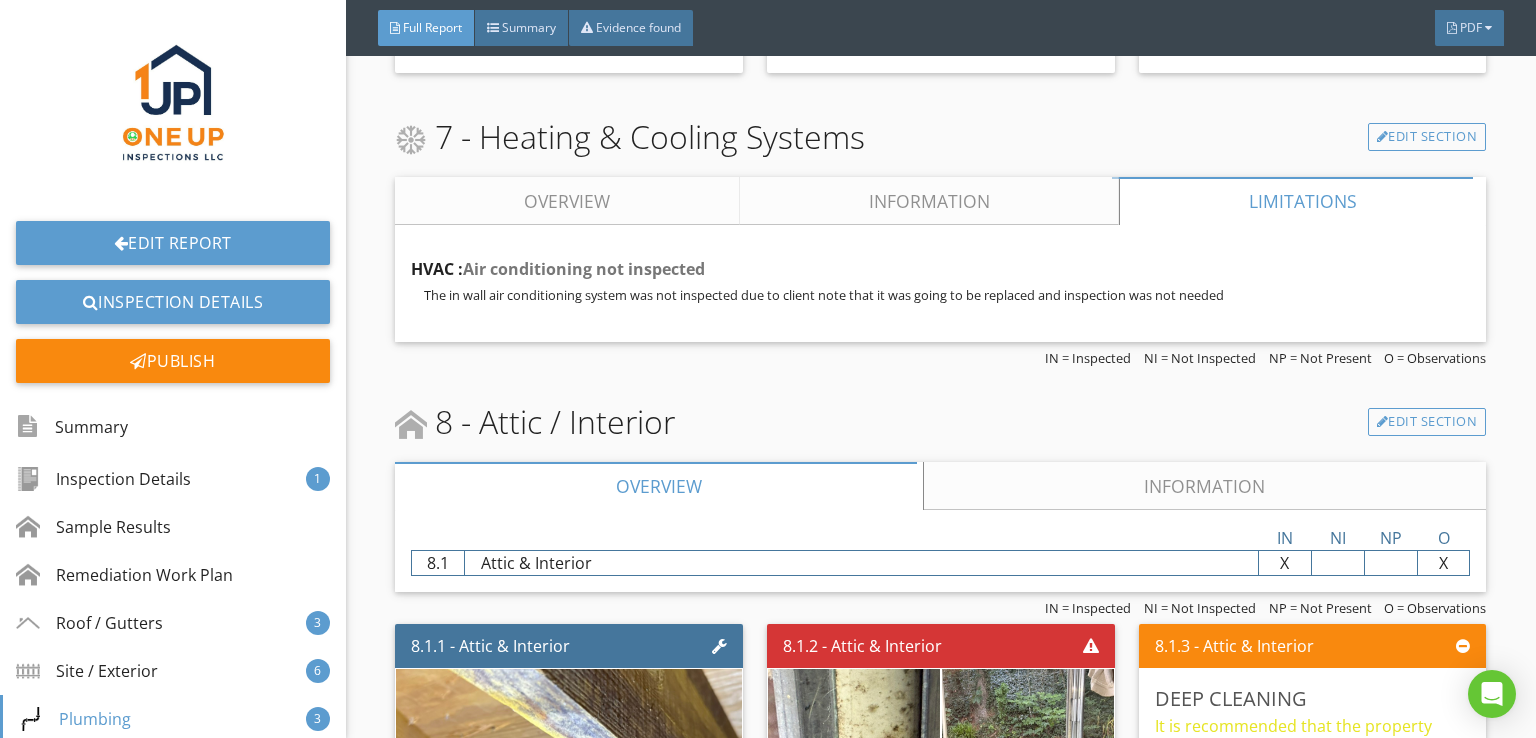 click on "Overview" at bounding box center (567, 201) 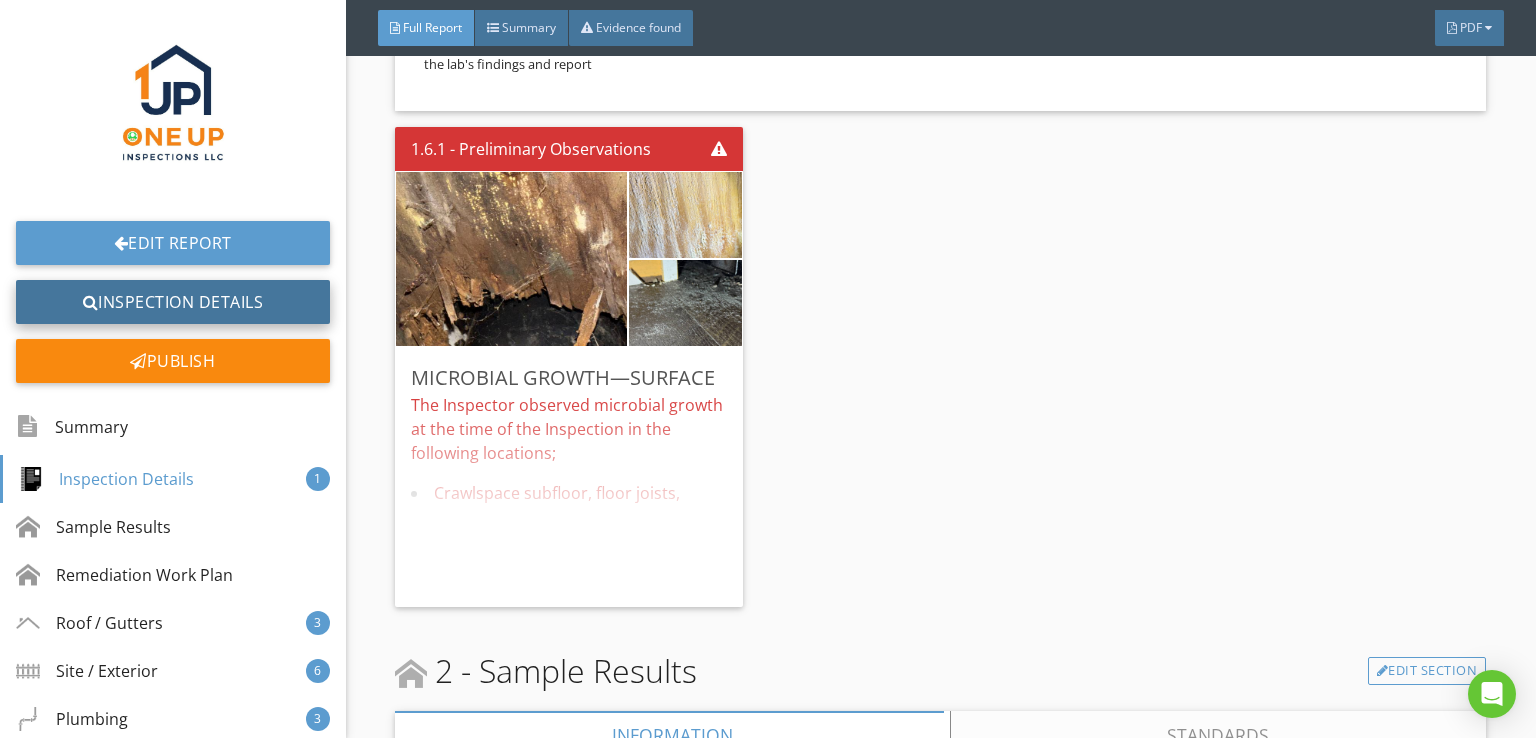 scroll, scrollTop: 5246, scrollLeft: 0, axis: vertical 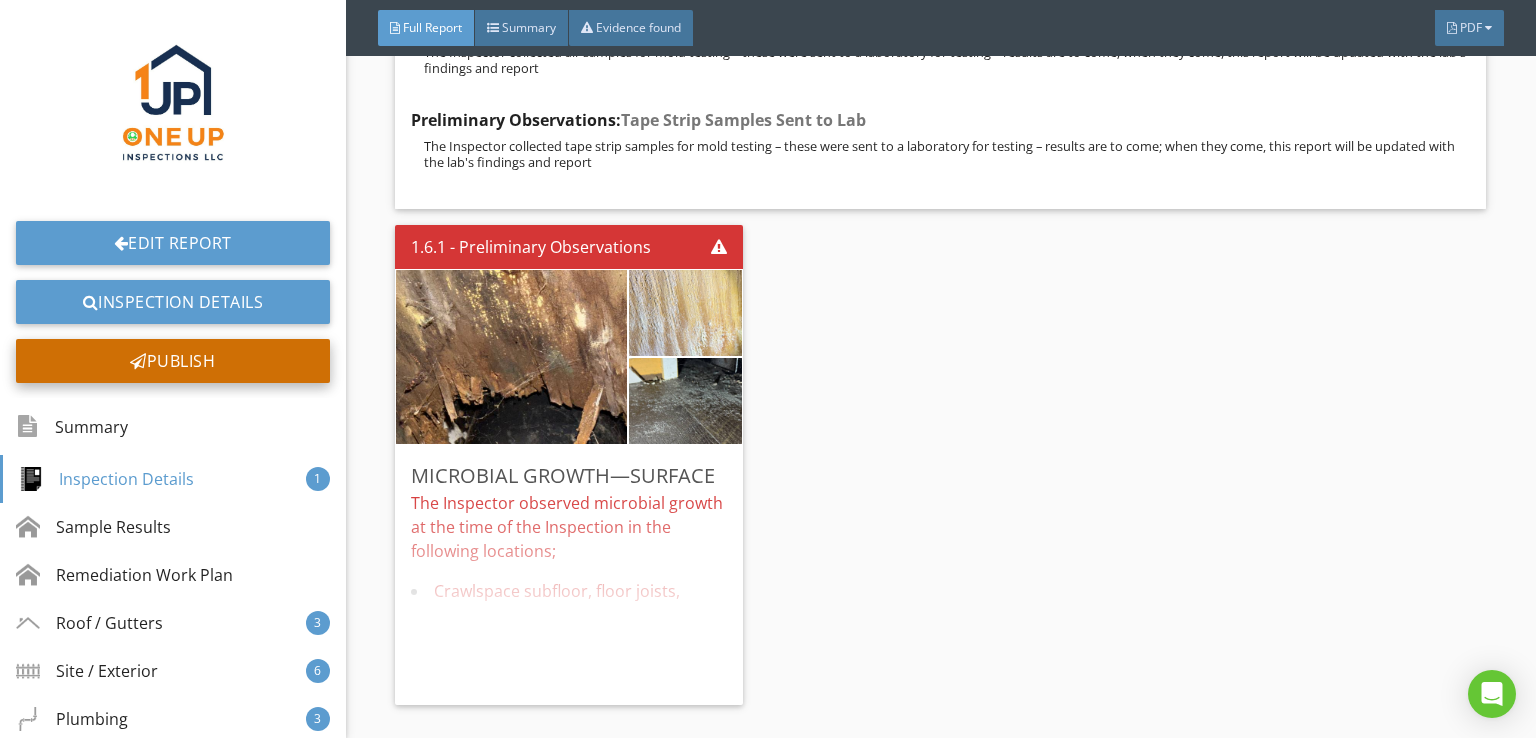 click on "Publish" at bounding box center (173, 361) 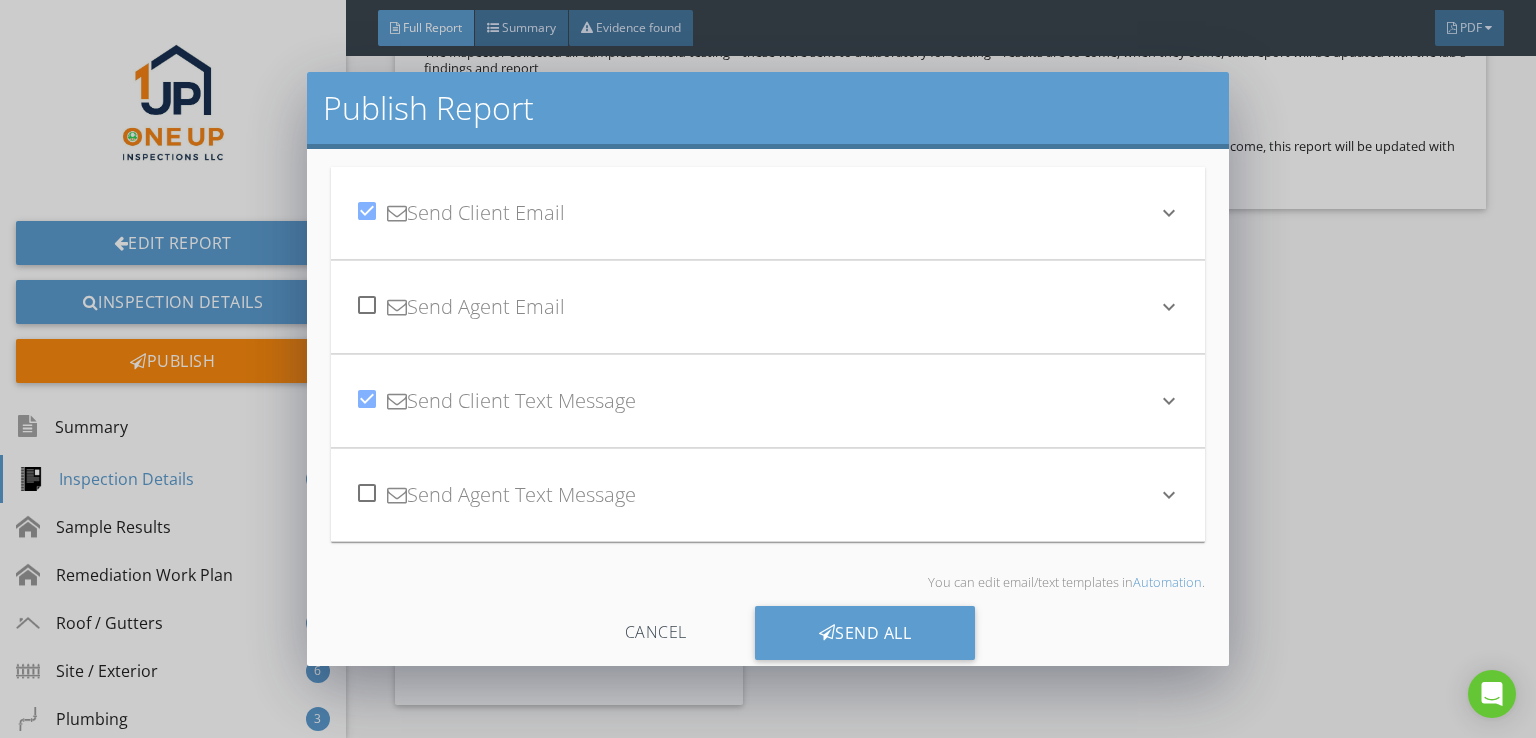 scroll, scrollTop: 70, scrollLeft: 0, axis: vertical 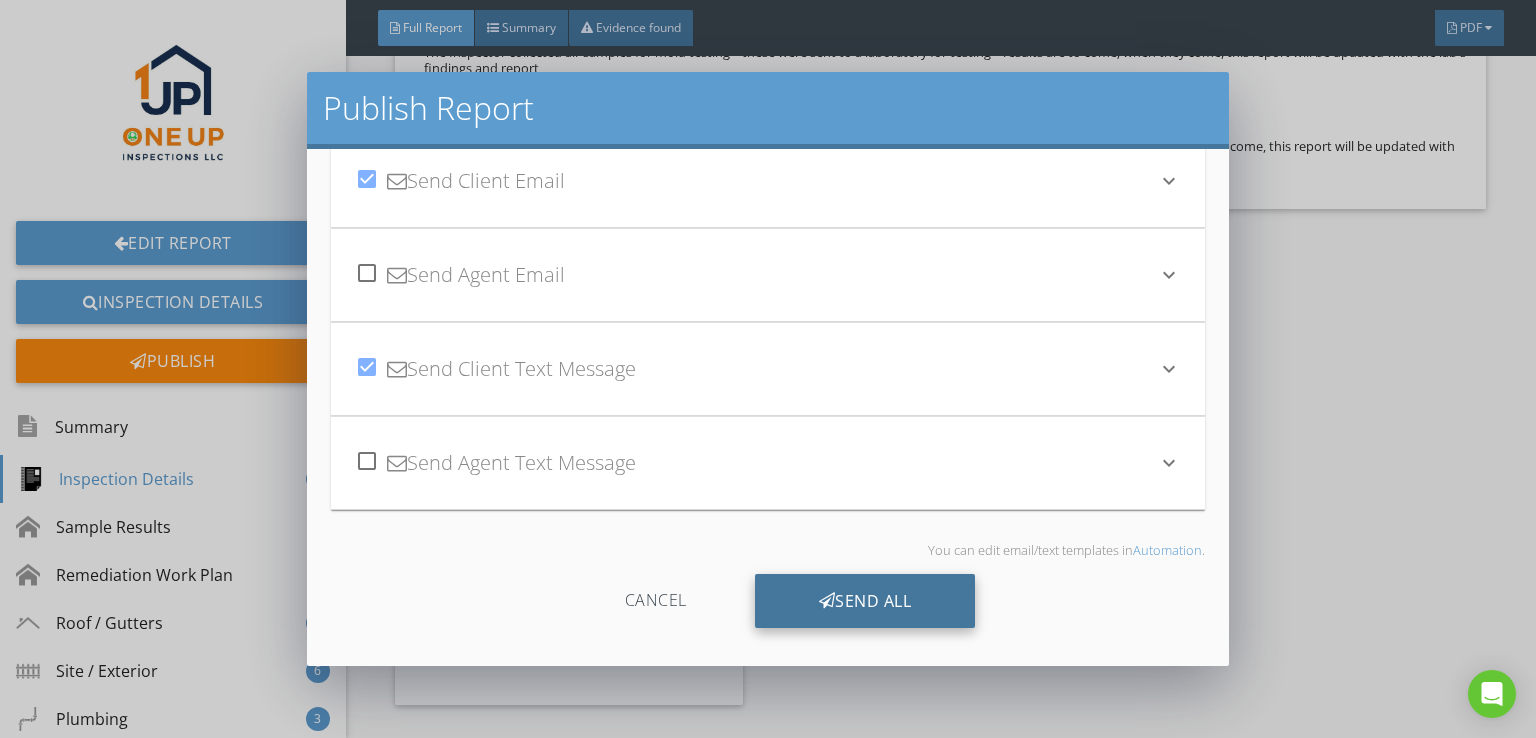 click on "Send All" at bounding box center [865, 601] 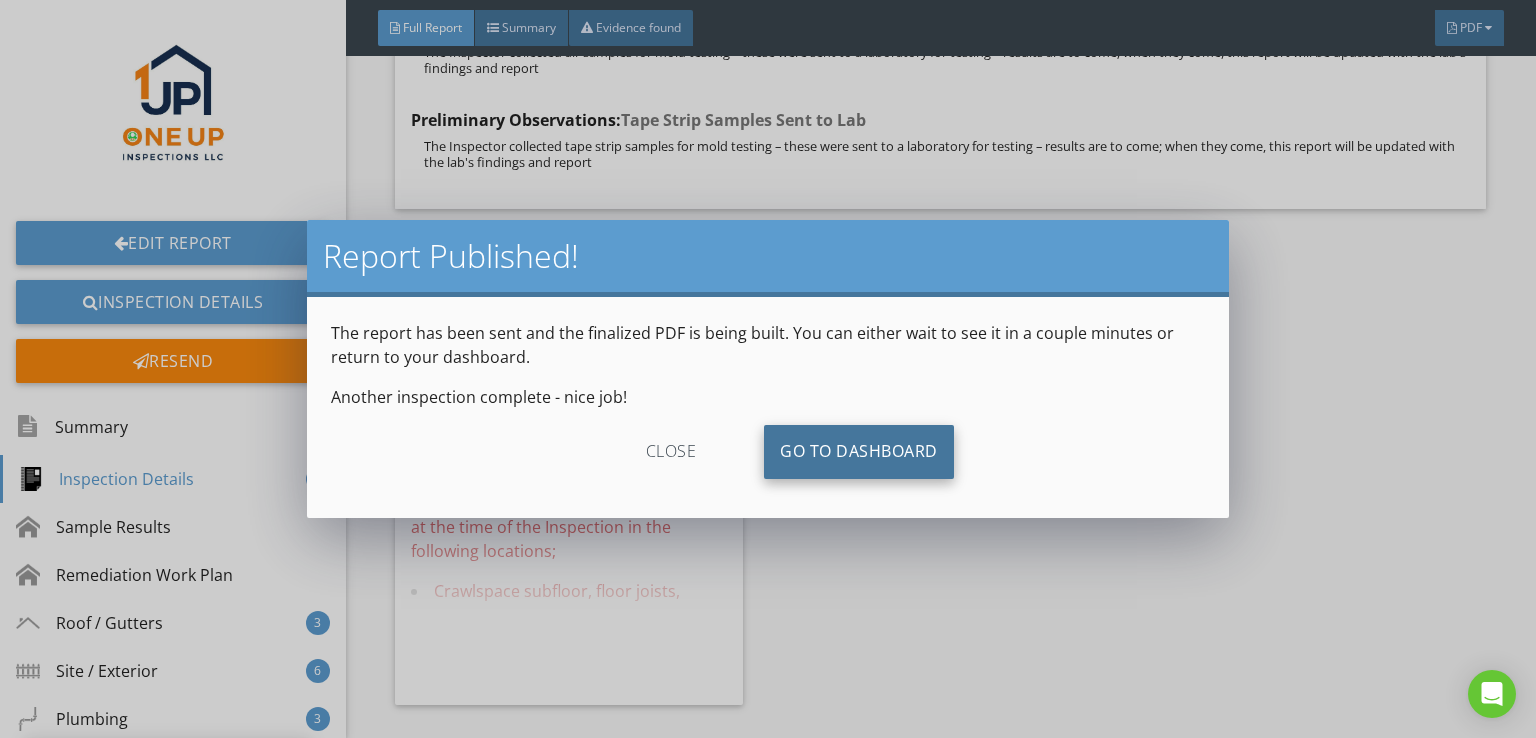 click on "Go To Dashboard" at bounding box center [859, 452] 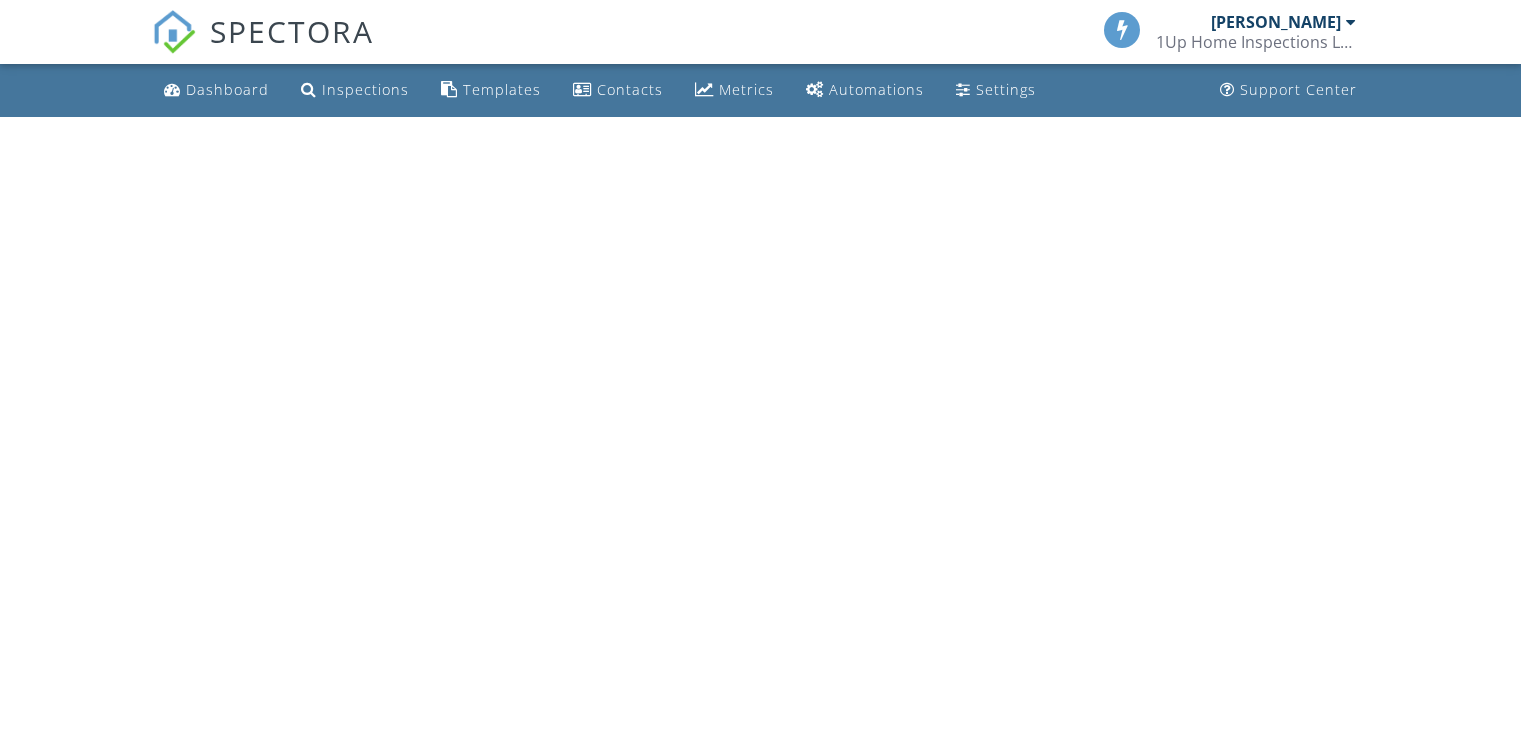 scroll, scrollTop: 0, scrollLeft: 0, axis: both 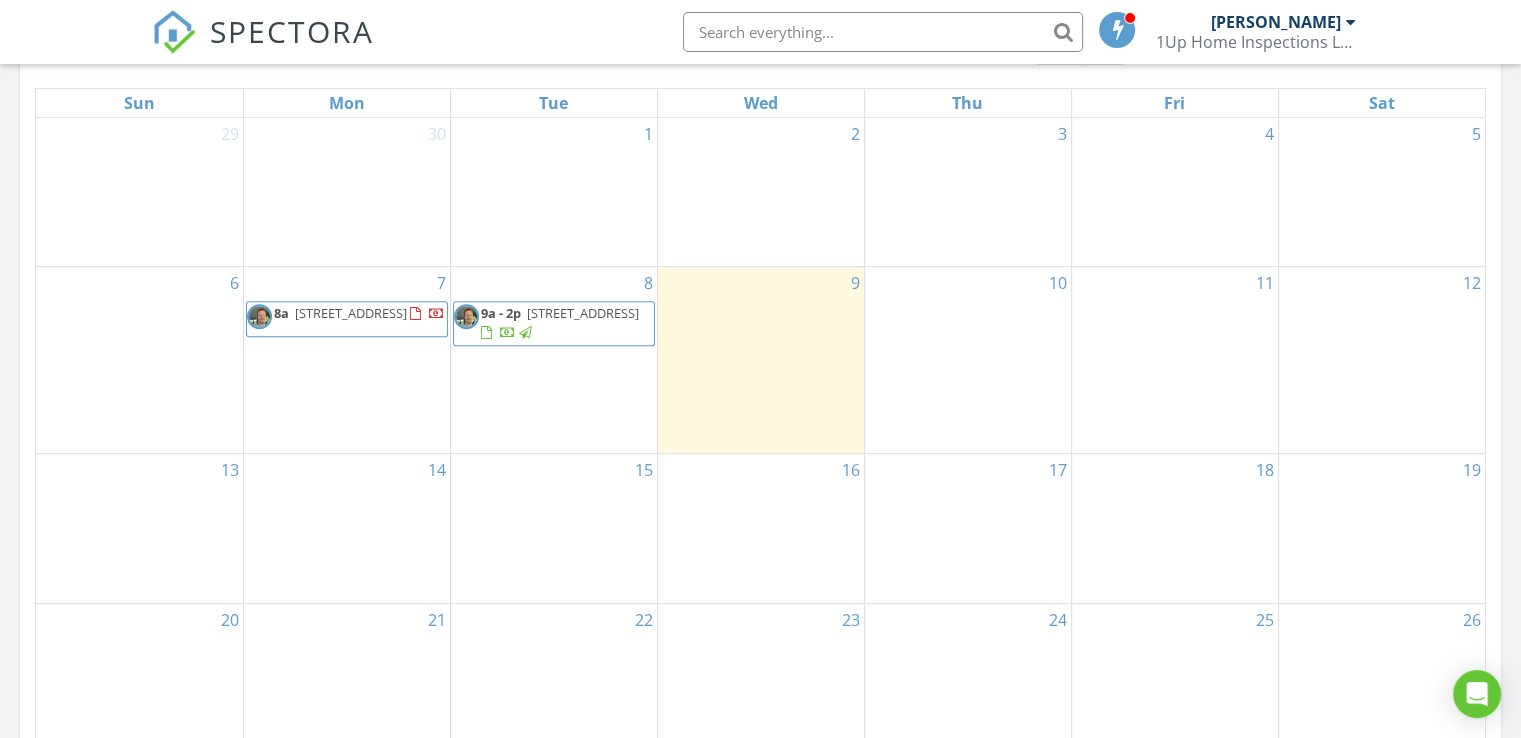 click on "9a - 2p" at bounding box center [501, 313] 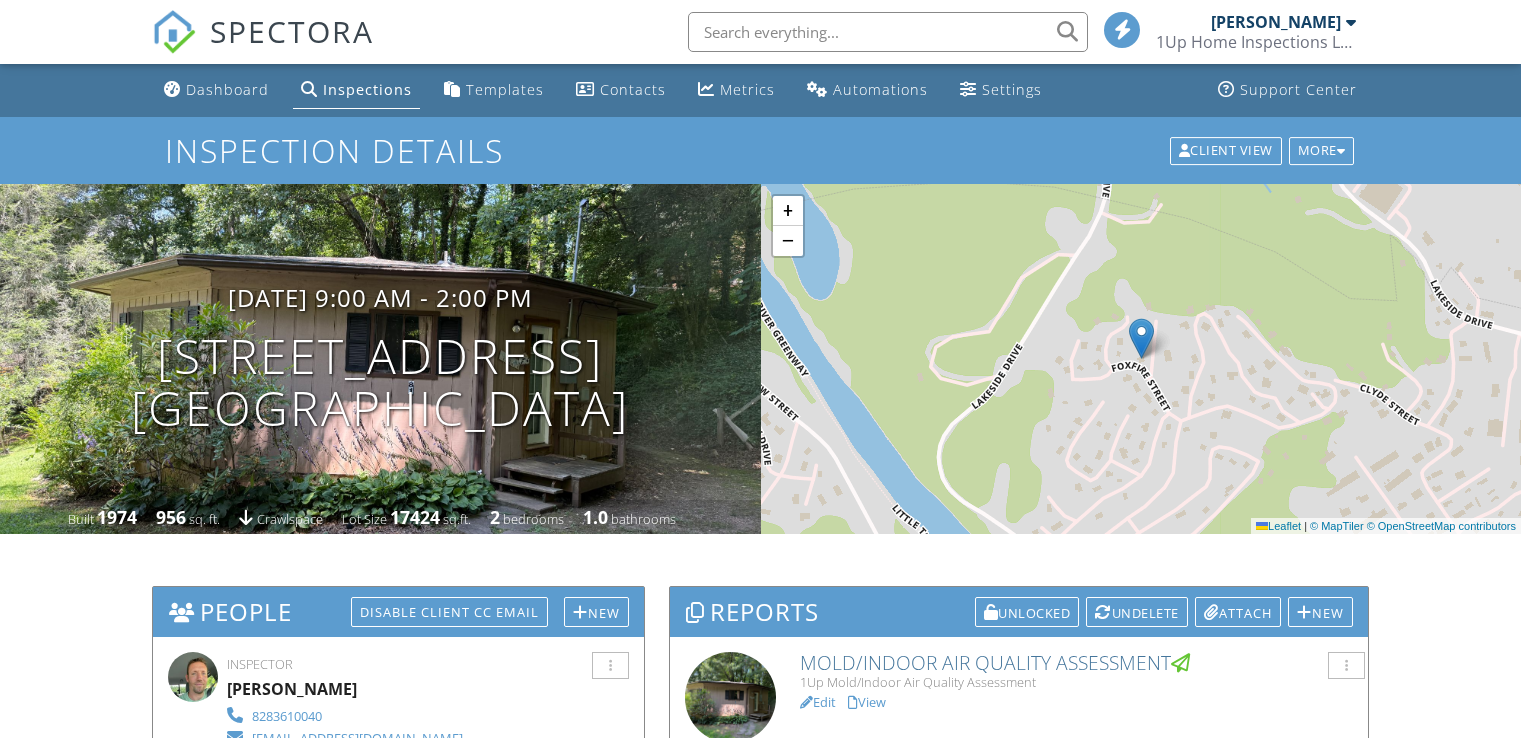 scroll, scrollTop: 0, scrollLeft: 0, axis: both 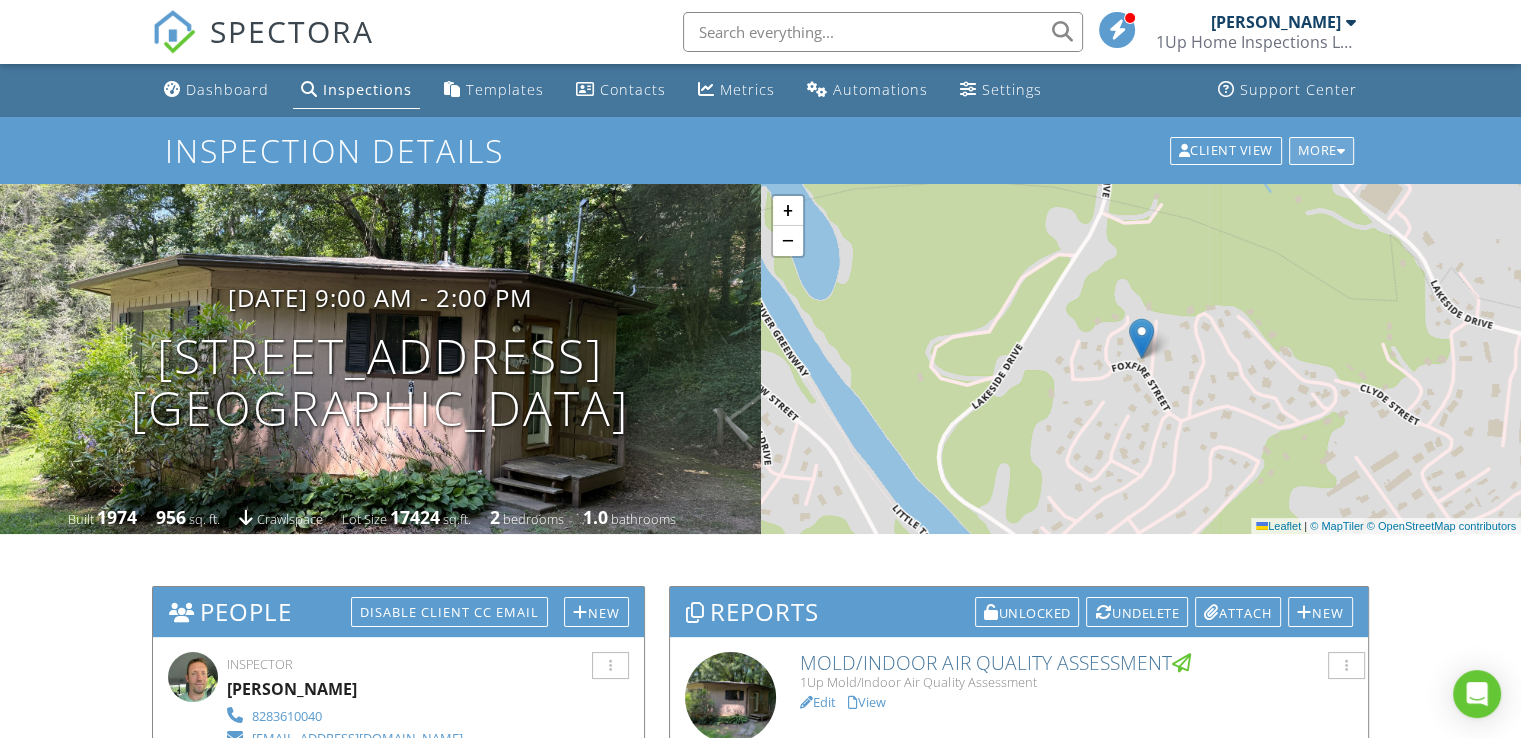 click on "More" at bounding box center (1322, 151) 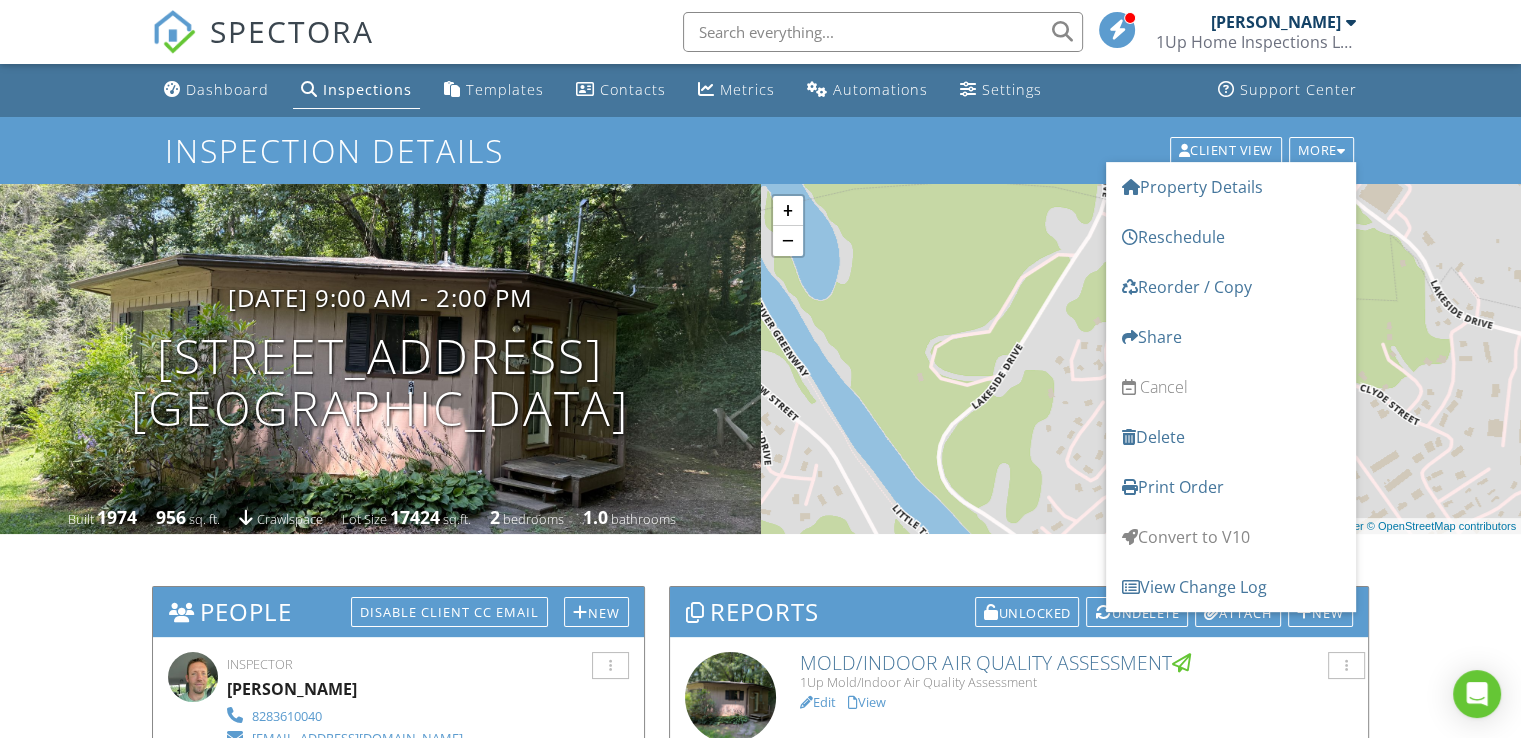 click on "Dashboard
Inspections
Templates
Contacts
Metrics
Automations
Settings
Support Center
Inspection Details
Client View
More
Property Details
Reschedule
Reorder / Copy
Share
Cancel
Delete
Print Order
Convert to V10
View Change Log
07/08/2025  9:00 am
- 2:00 pm
81 Foxfire St
Franklin, NC 28734
Built
1974
956
sq. ft.
crawlspace
Lot Size
17424
sq.ft.
2
bedrooms
1.0
bathrooms
+ −  Leaflet   |   © MapTiler   © OpenStreetMap contributors
All emails and texts are disabled for this inspection!
Turn on emails and texts
Turn on and Requeue Notifications
Reports
Unlocked
Undelete
Attach
New
Mold/Indoor Air Quality Assessment" at bounding box center (760, 1392) 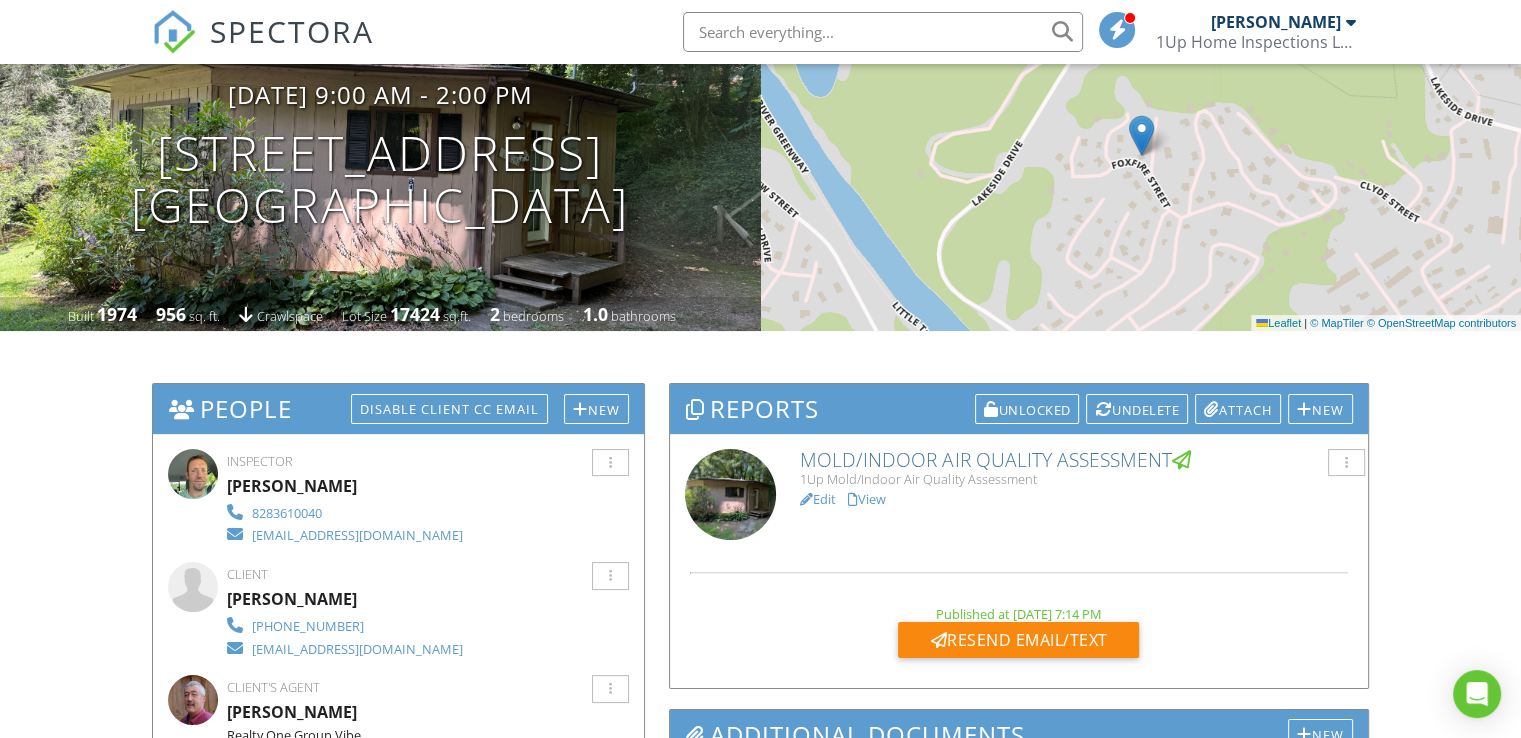 scroll, scrollTop: 266, scrollLeft: 0, axis: vertical 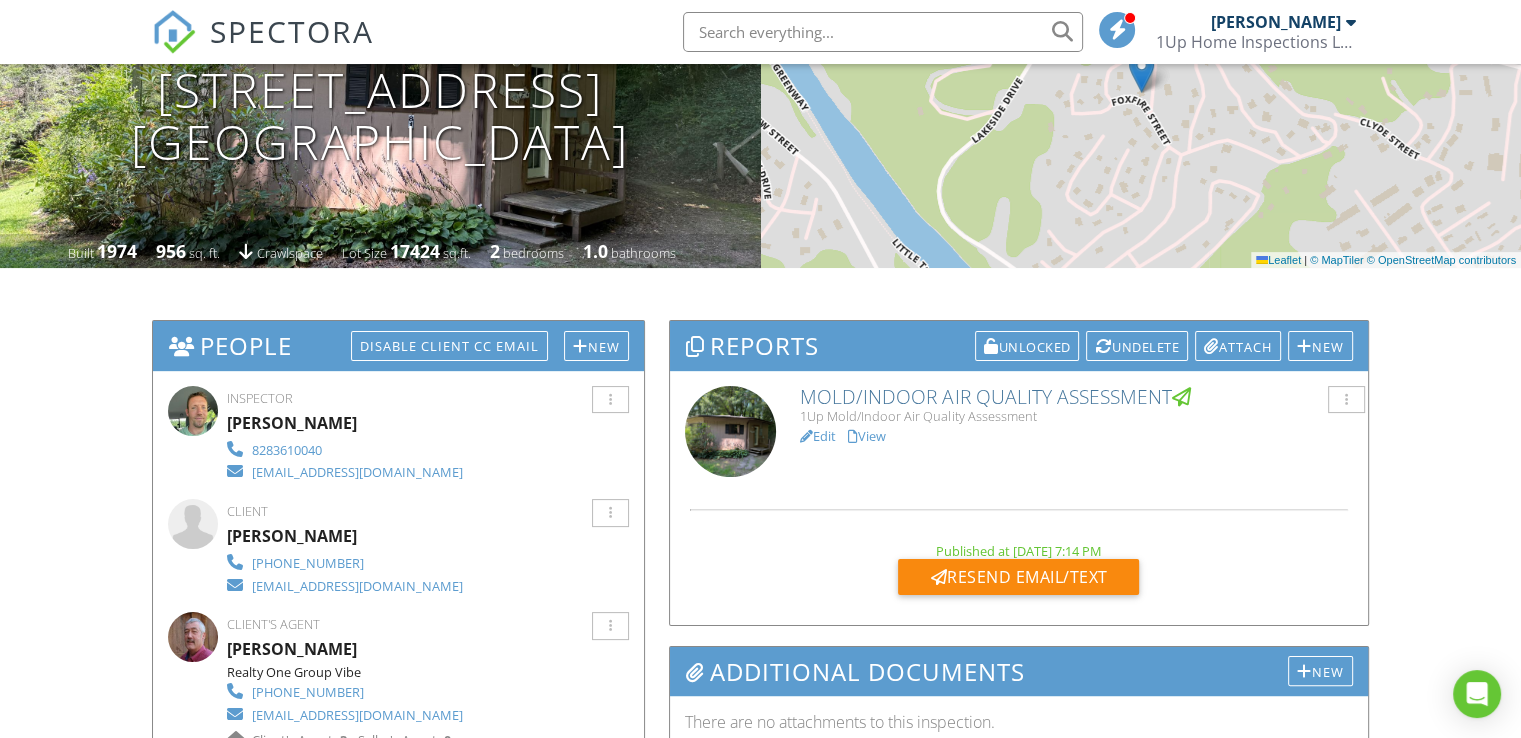 click on "View" at bounding box center [867, 436] 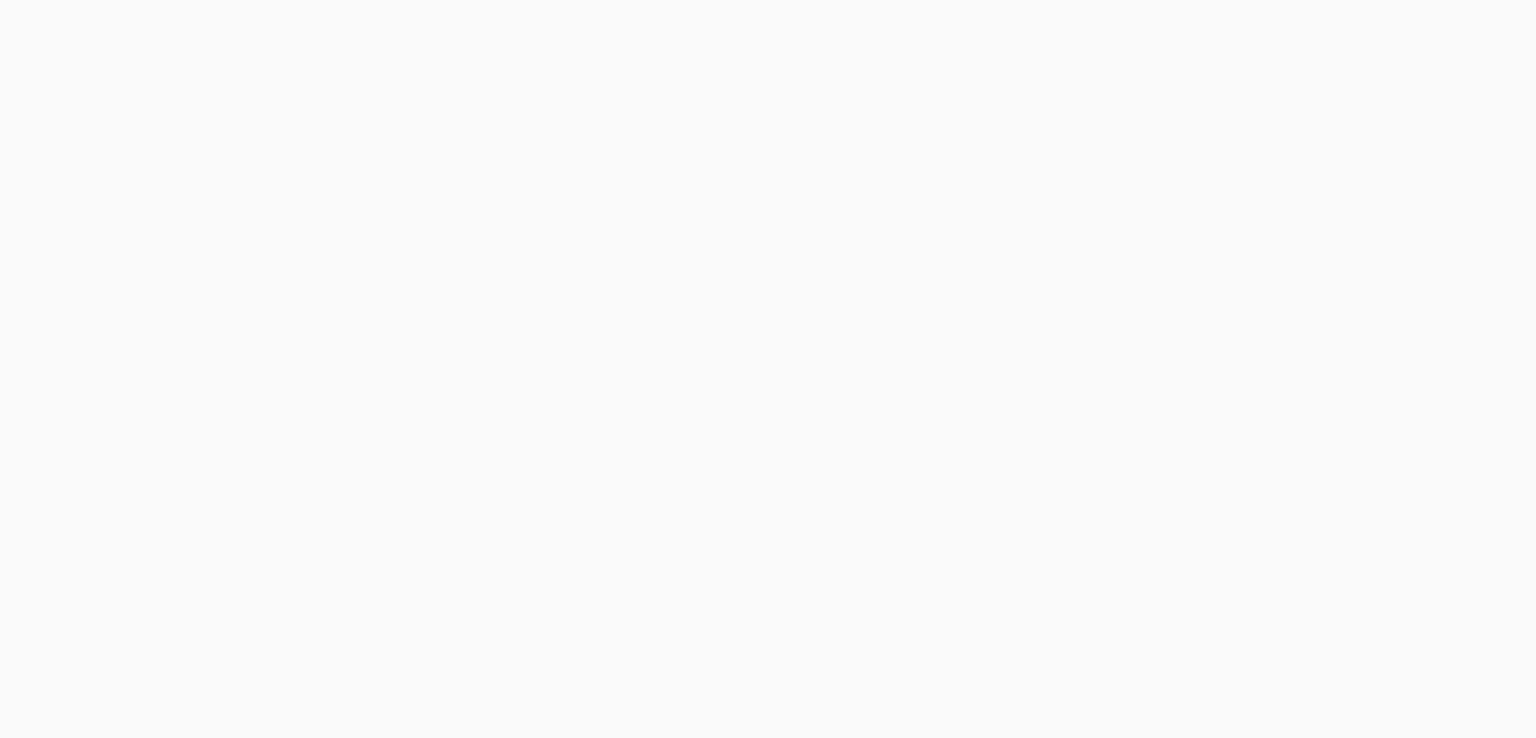 scroll, scrollTop: 0, scrollLeft: 0, axis: both 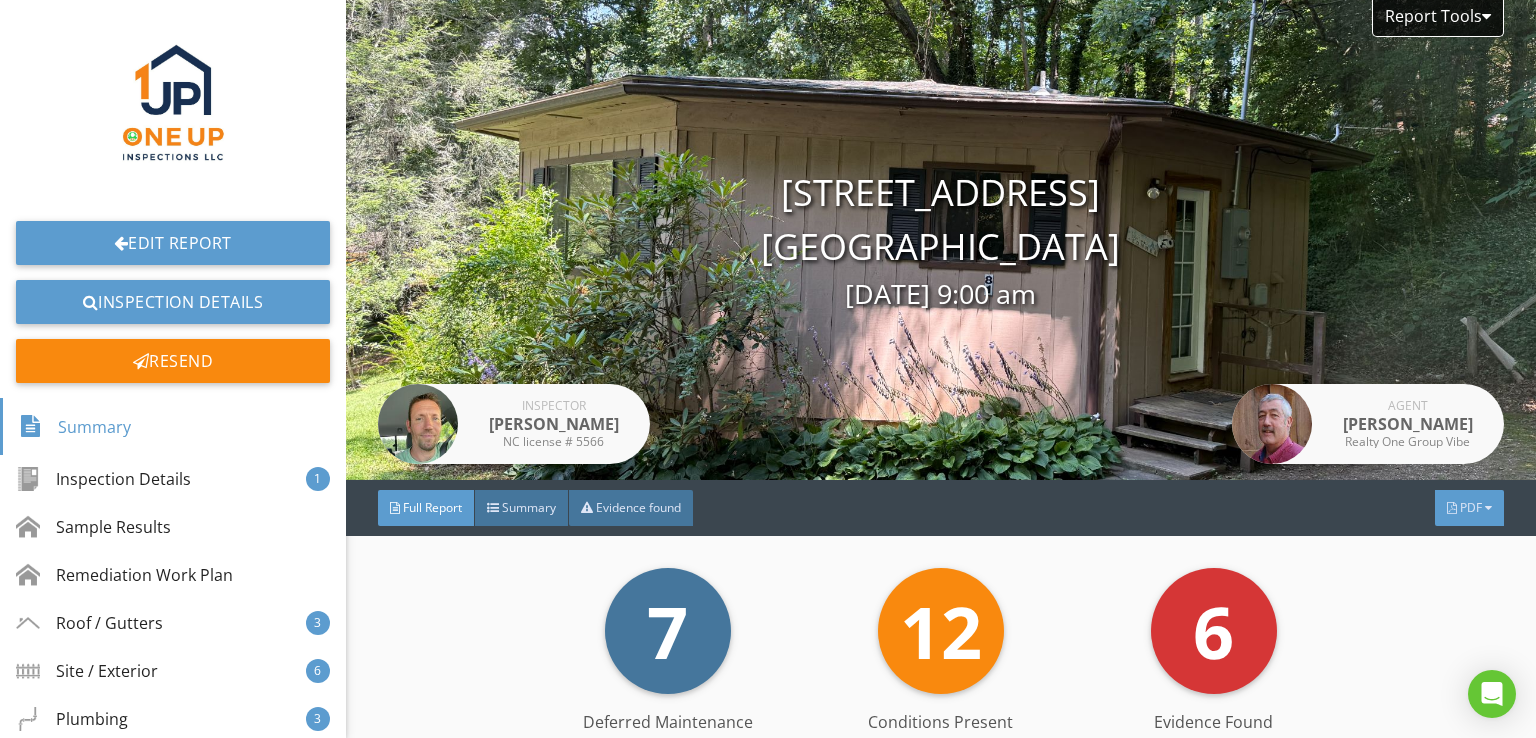 click on "PDF" at bounding box center [1471, 507] 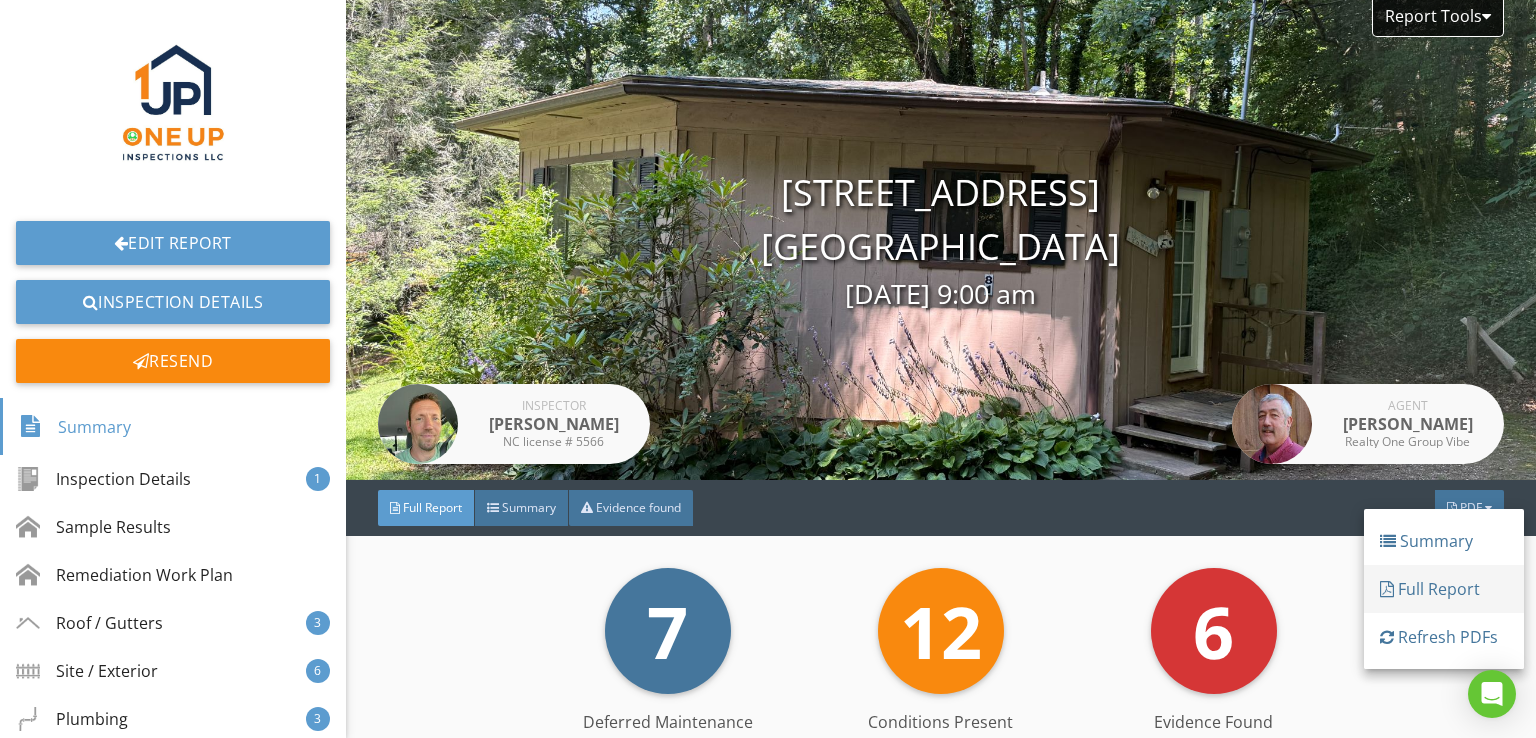 click on "Full Report" at bounding box center (1444, 589) 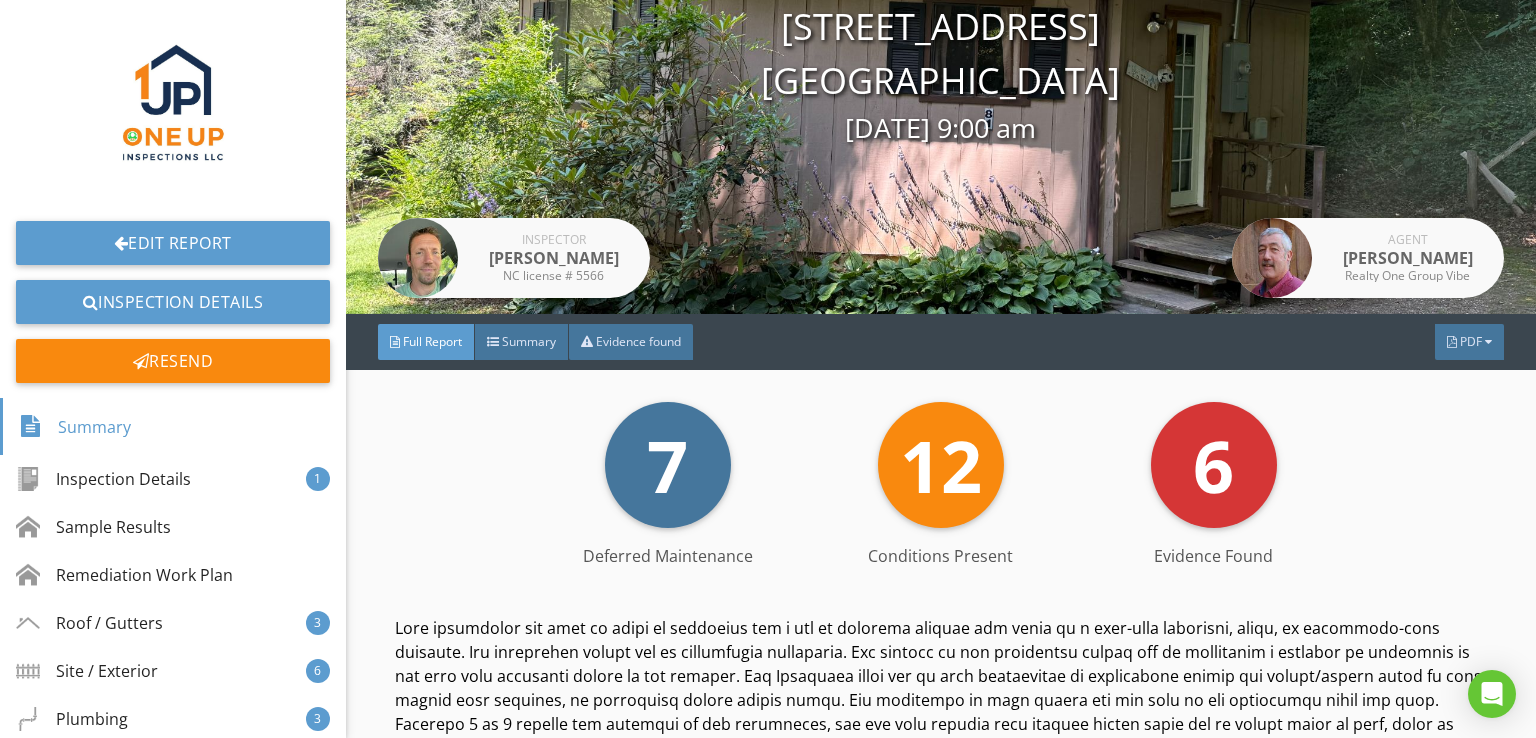scroll, scrollTop: 0, scrollLeft: 0, axis: both 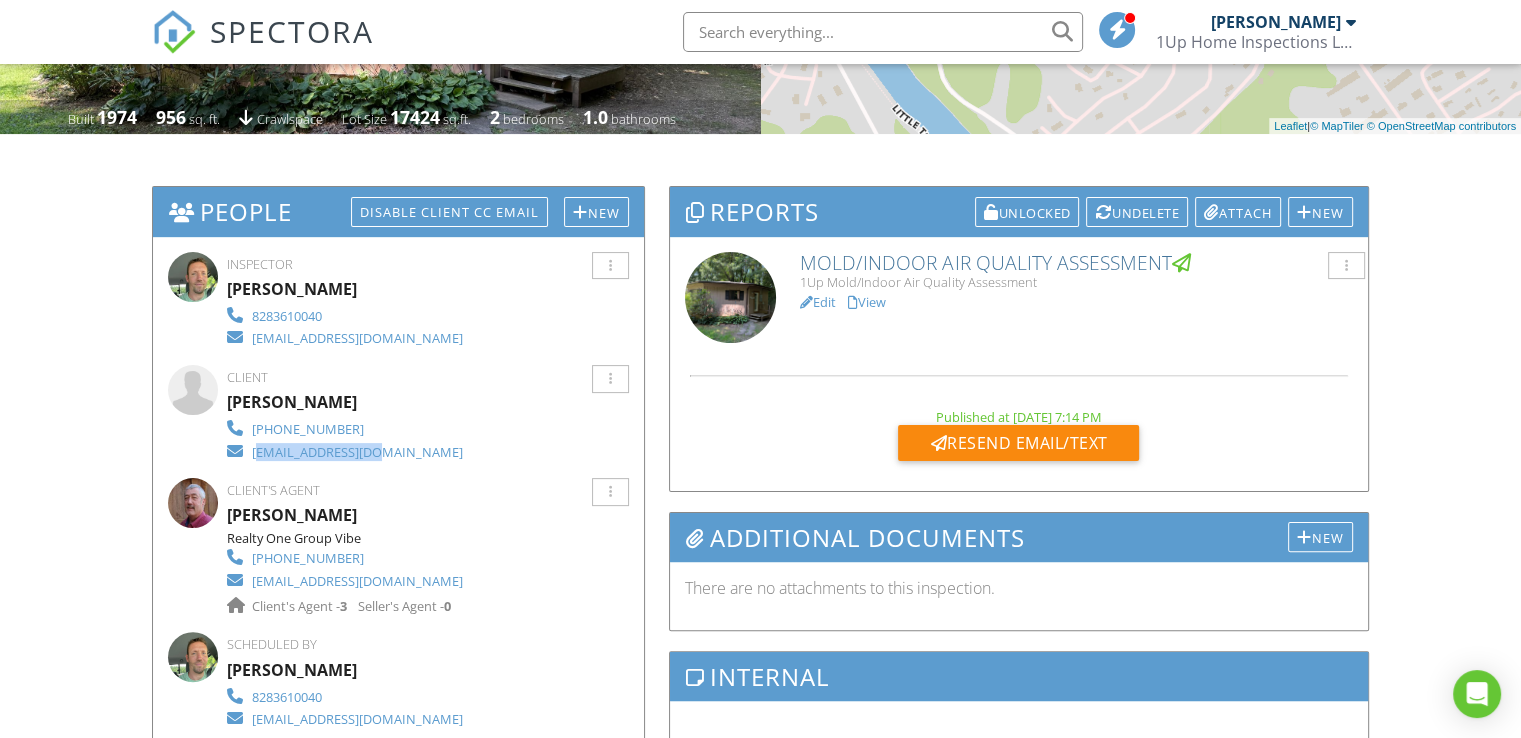 drag, startPoint x: 409, startPoint y: 452, endPoint x: 260, endPoint y: 451, distance: 149.00336 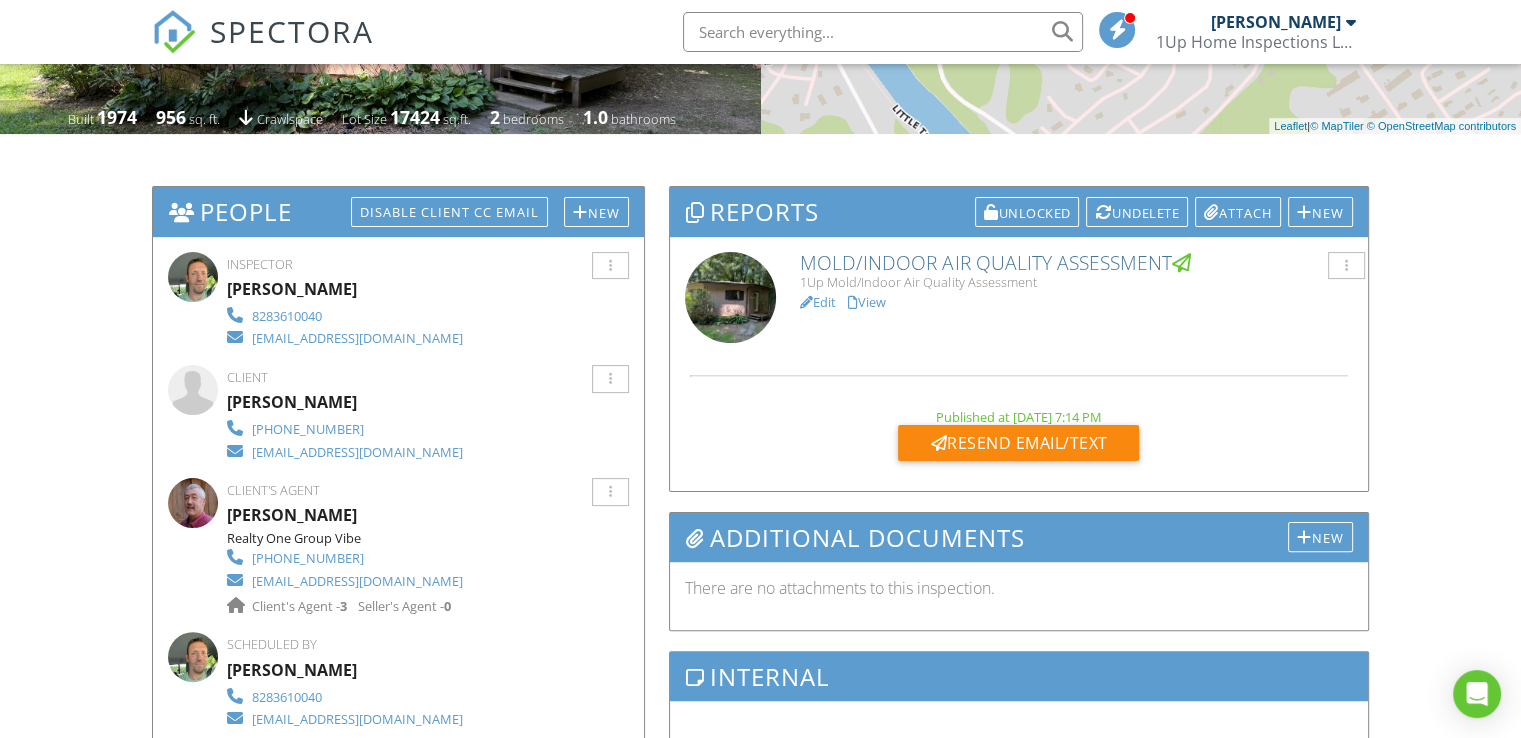 click on "Client
Autumn Robbins
828-753-4750
ncautumn@gmail.com" at bounding box center [393, 413] 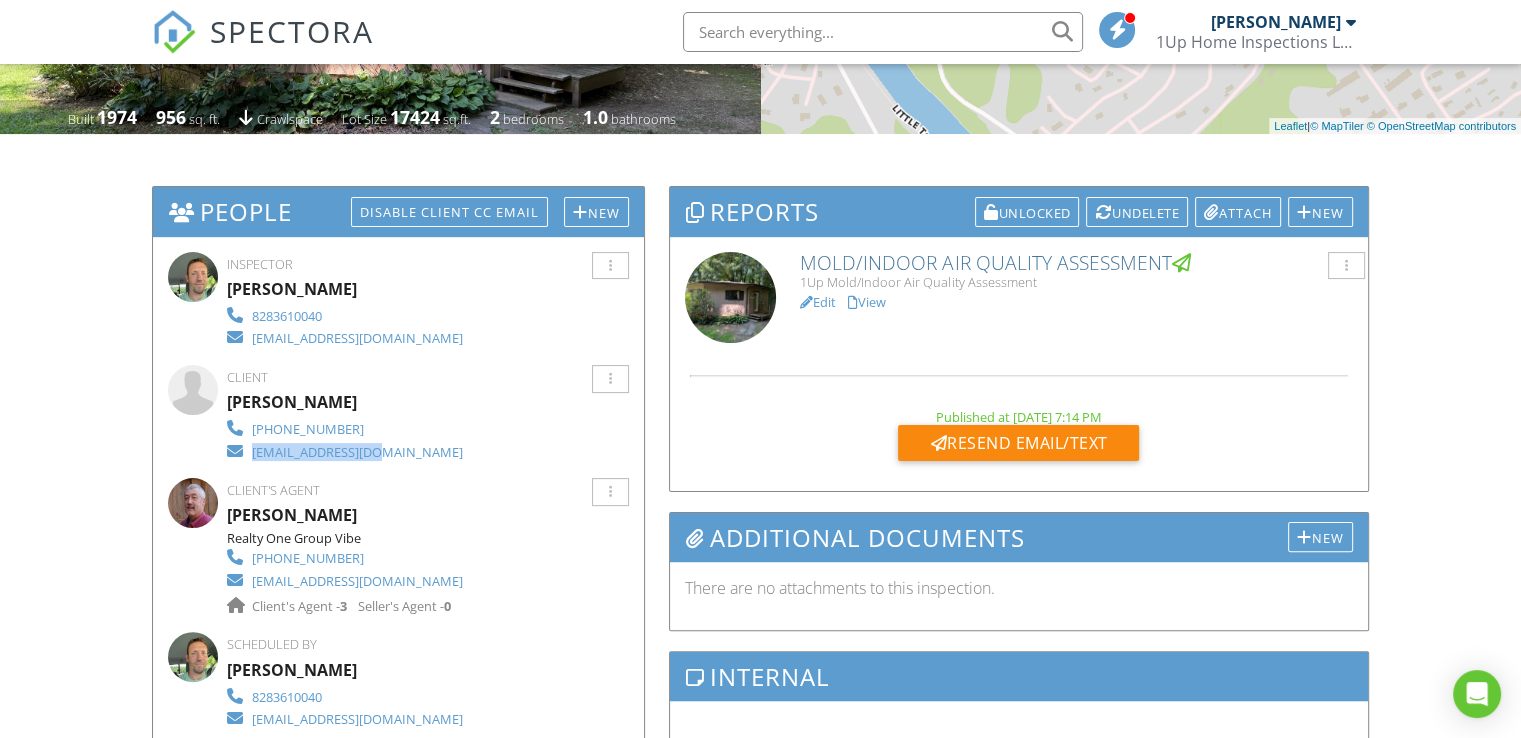 drag, startPoint x: 396, startPoint y: 453, endPoint x: 251, endPoint y: 456, distance: 145.03104 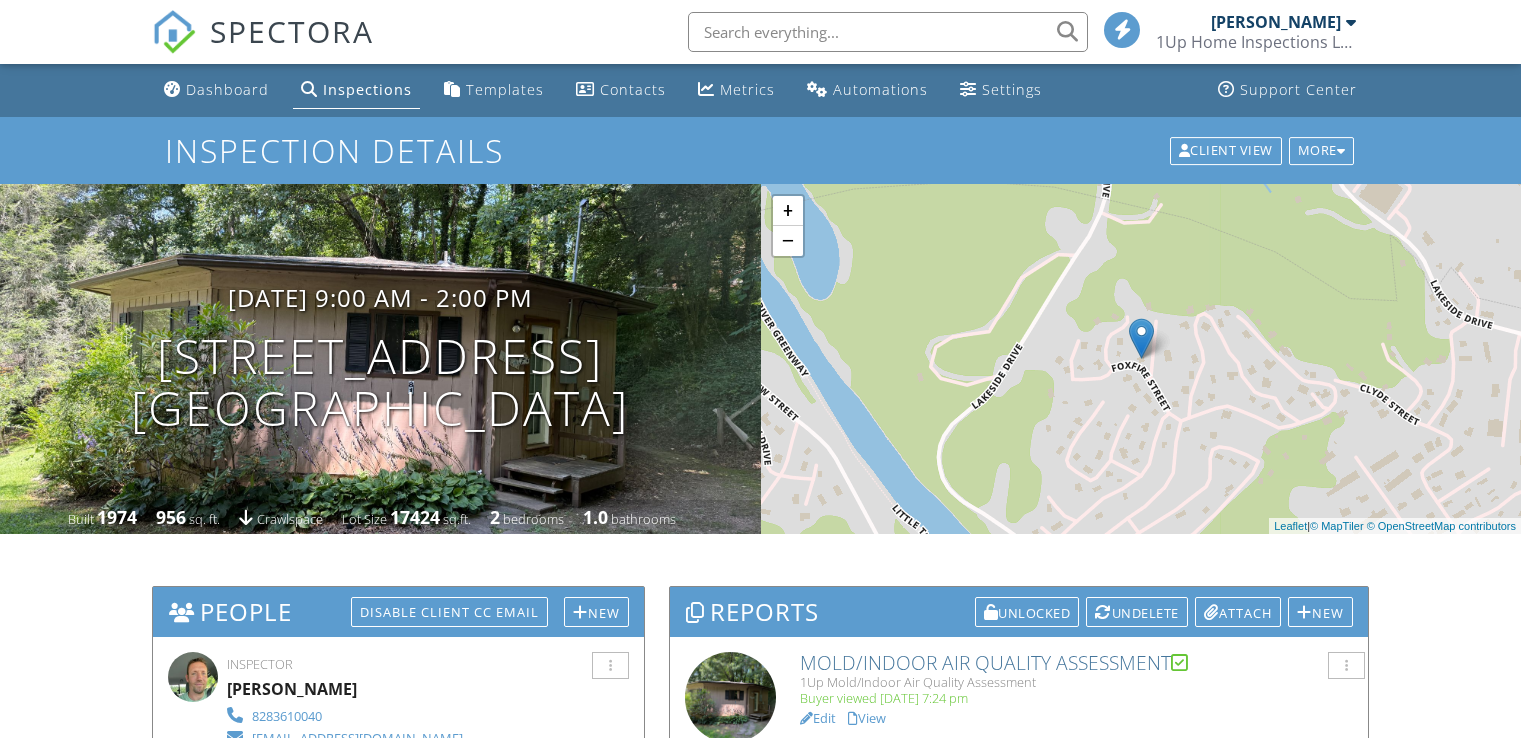 scroll, scrollTop: 0, scrollLeft: 0, axis: both 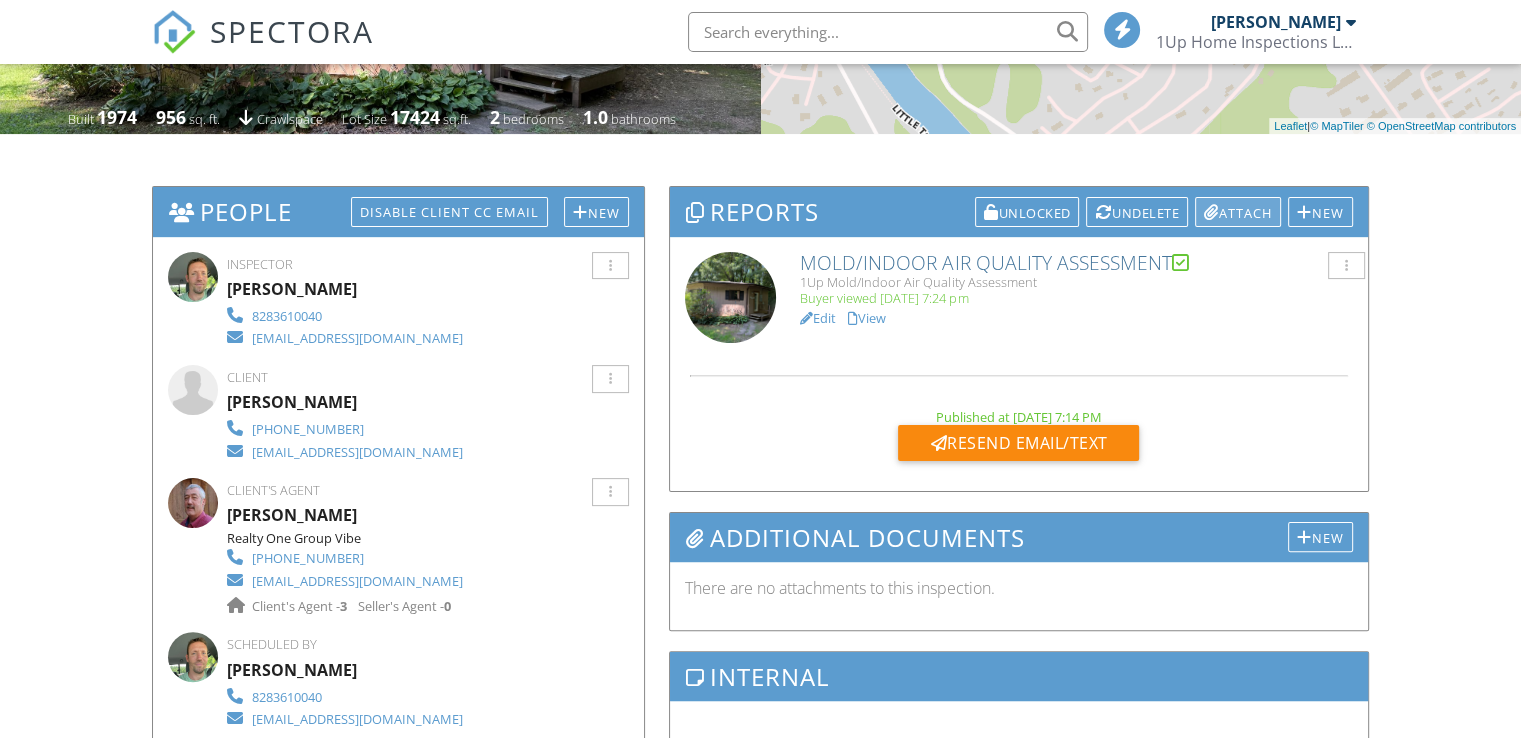 click on "Attach" at bounding box center (1238, 212) 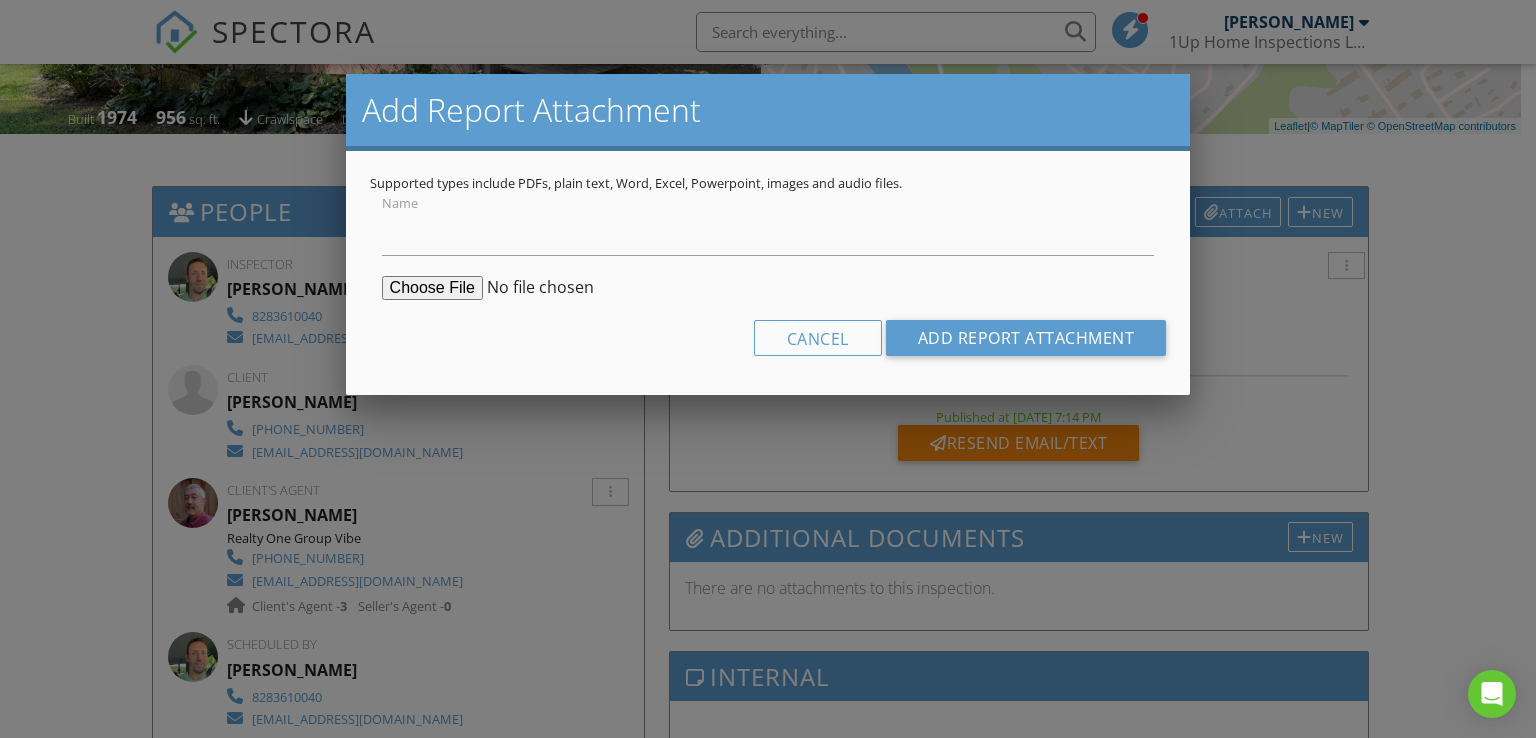 click at bounding box center (535, 288) 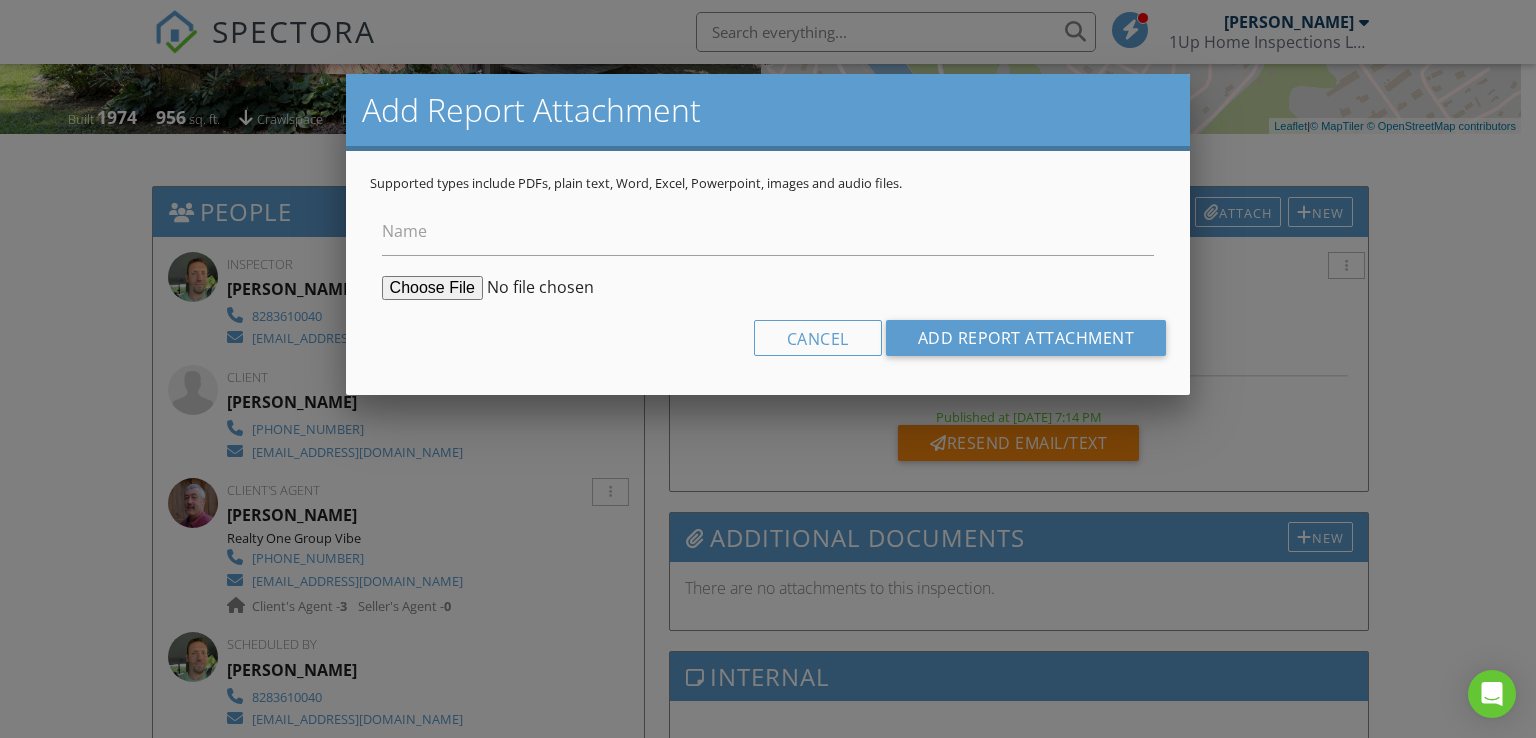 type on "C:\fakepath\81_Foxfire_Street_Franklin___NC_28734_Sporecyte_Report.pdf" 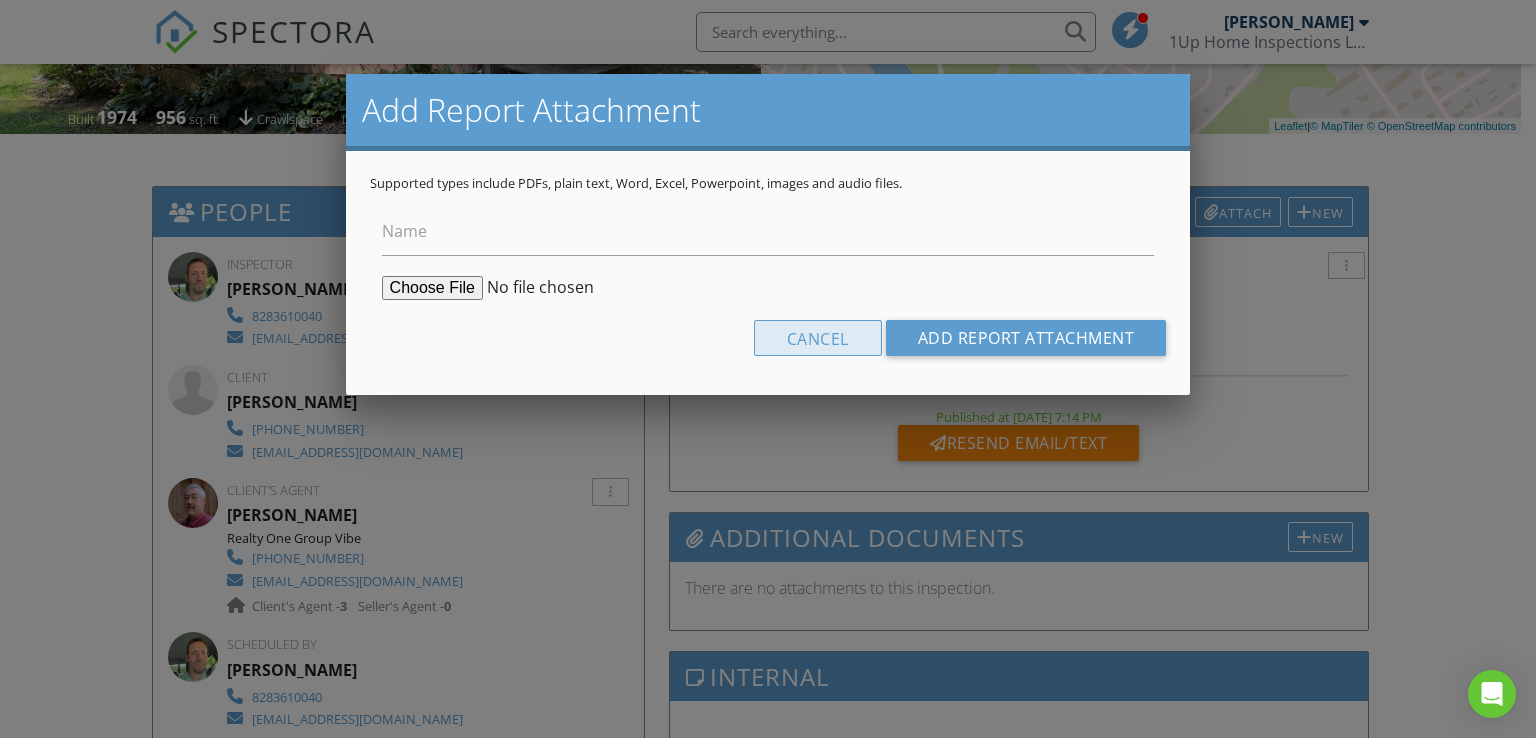 click on "Cancel" at bounding box center [818, 338] 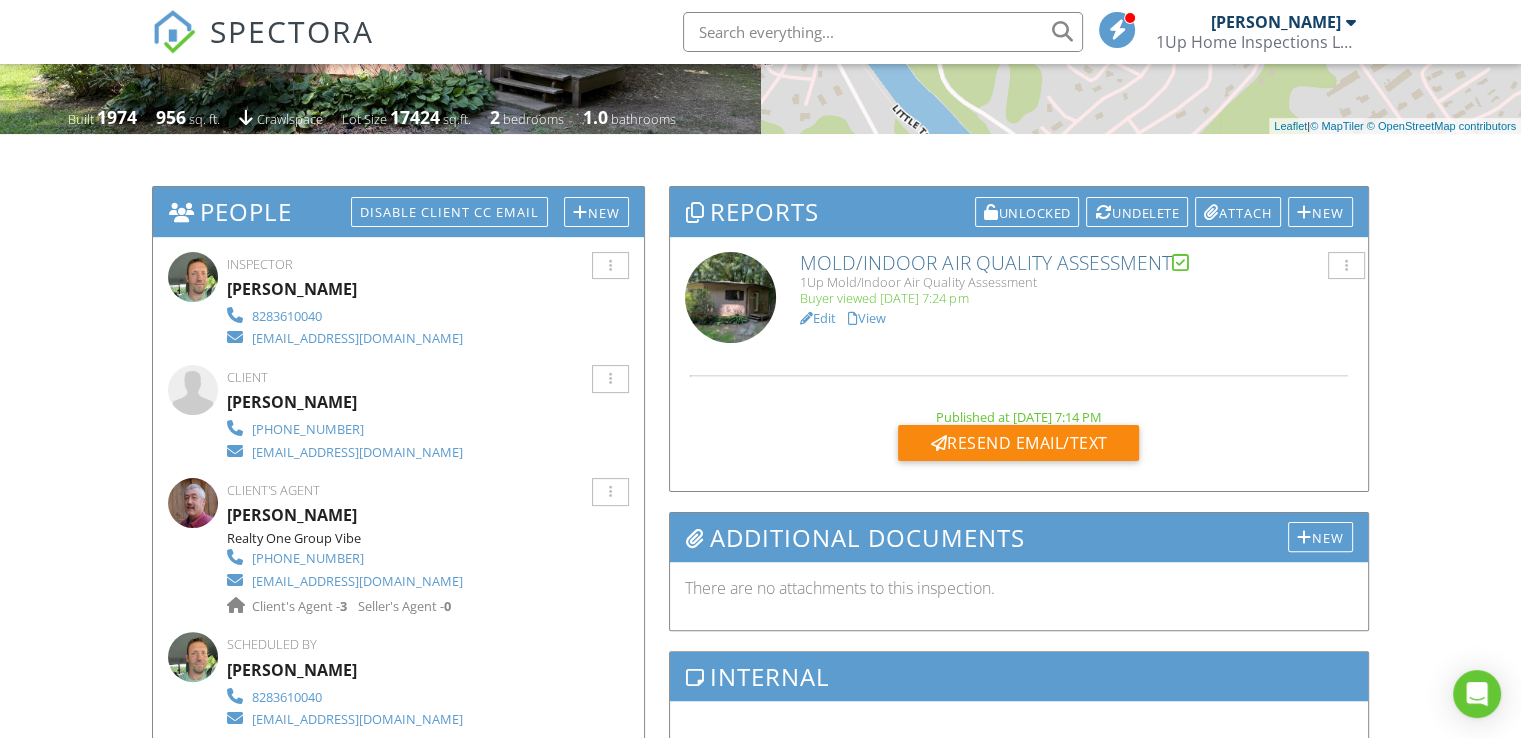 click on "Edit" at bounding box center (818, 318) 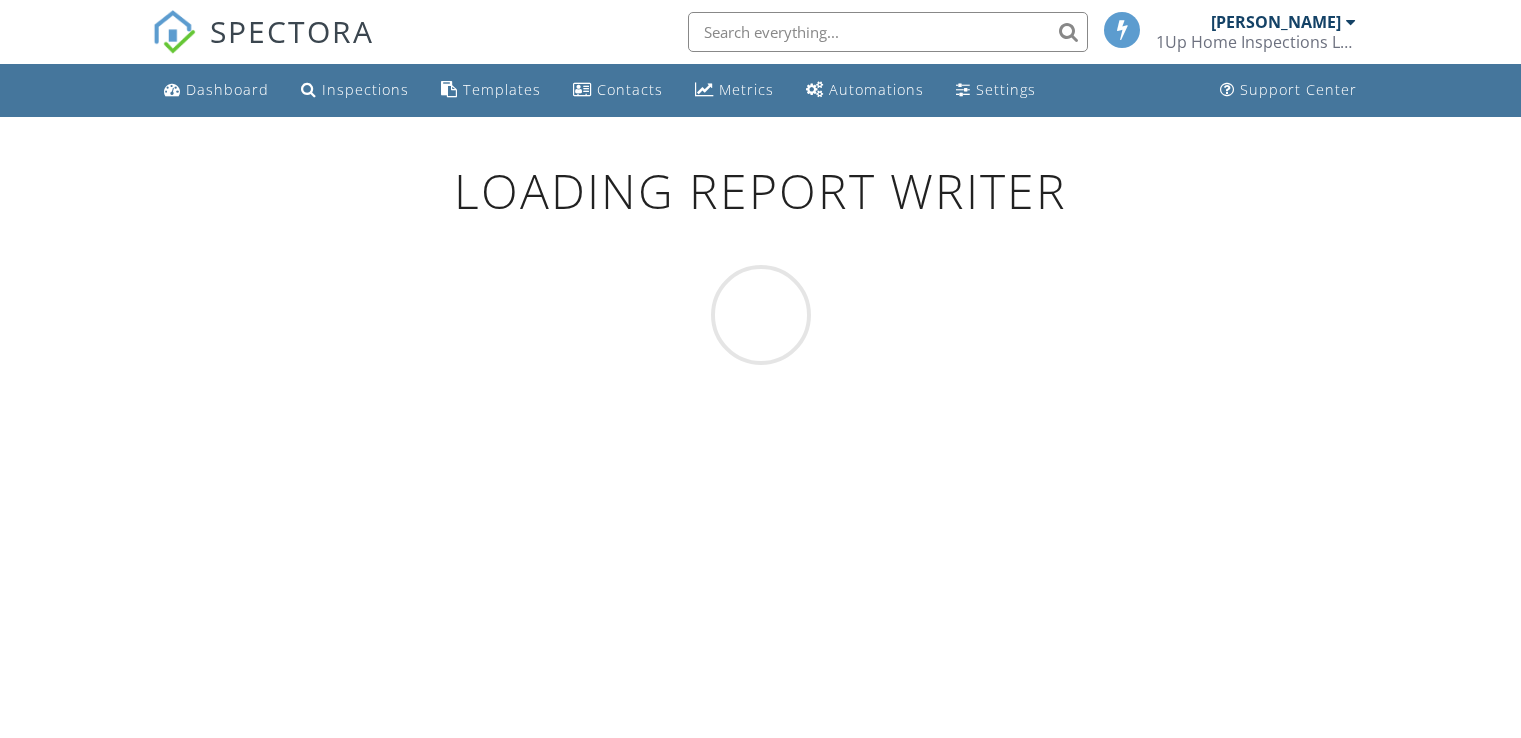 scroll, scrollTop: 0, scrollLeft: 0, axis: both 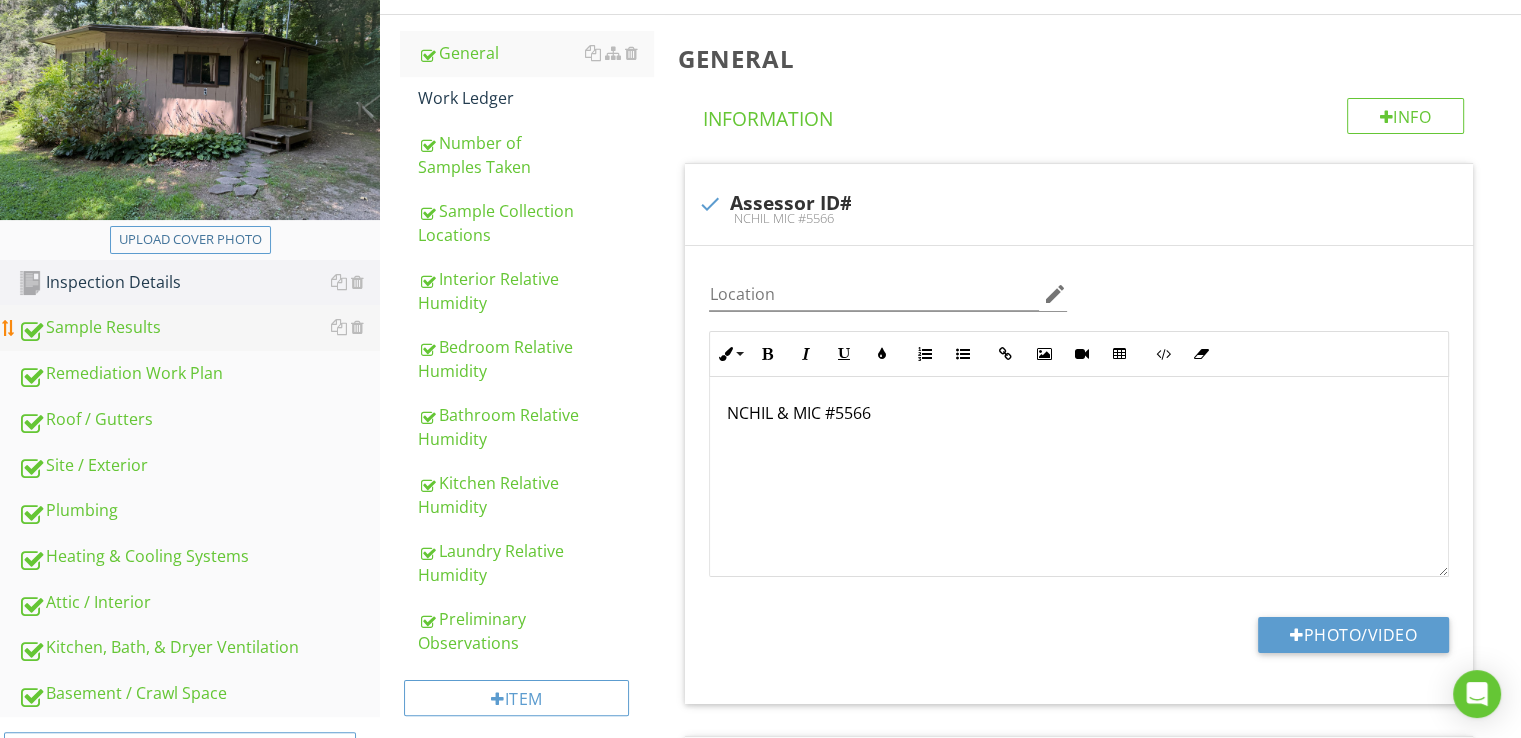 click on "Sample Results" at bounding box center [199, 328] 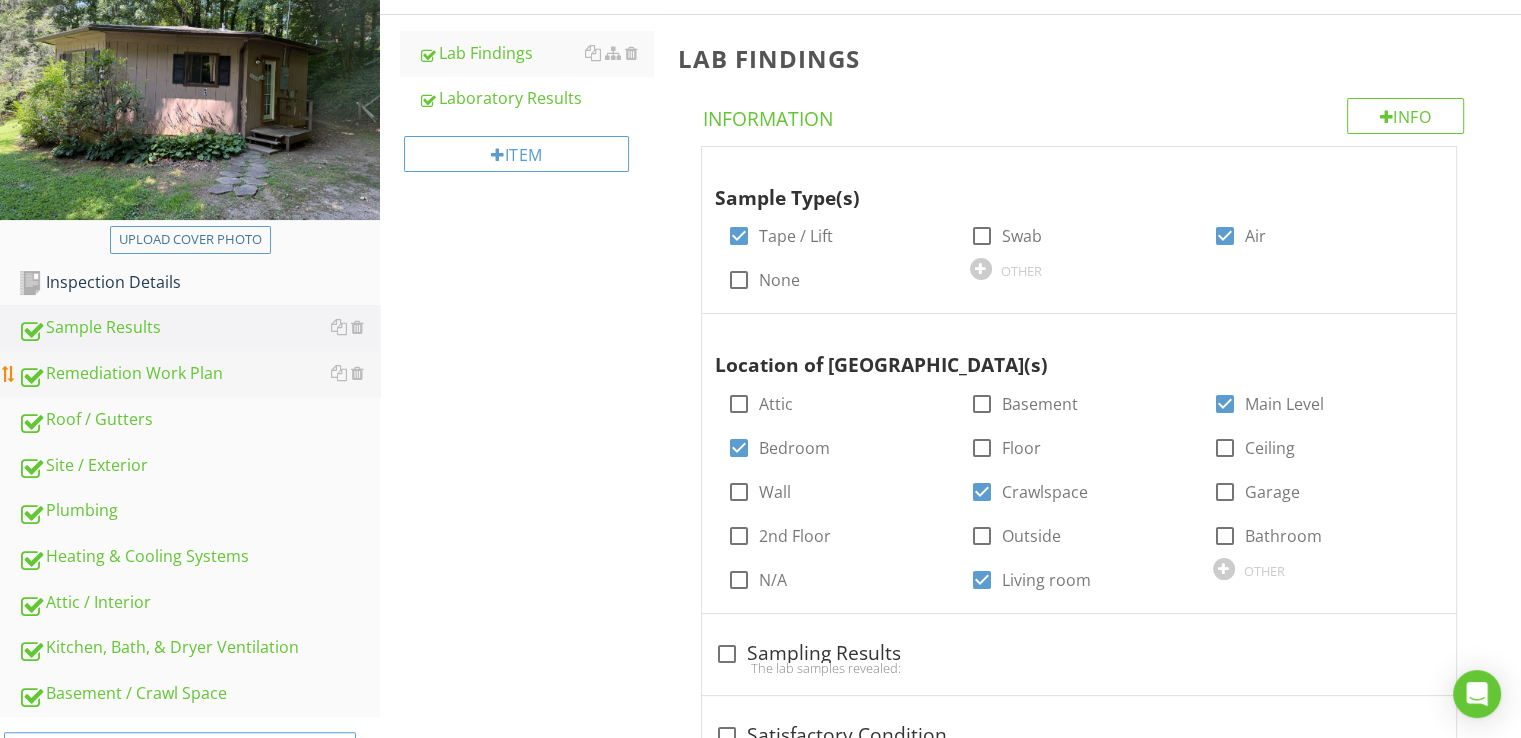 click on "Remediation Work Plan" at bounding box center (199, 374) 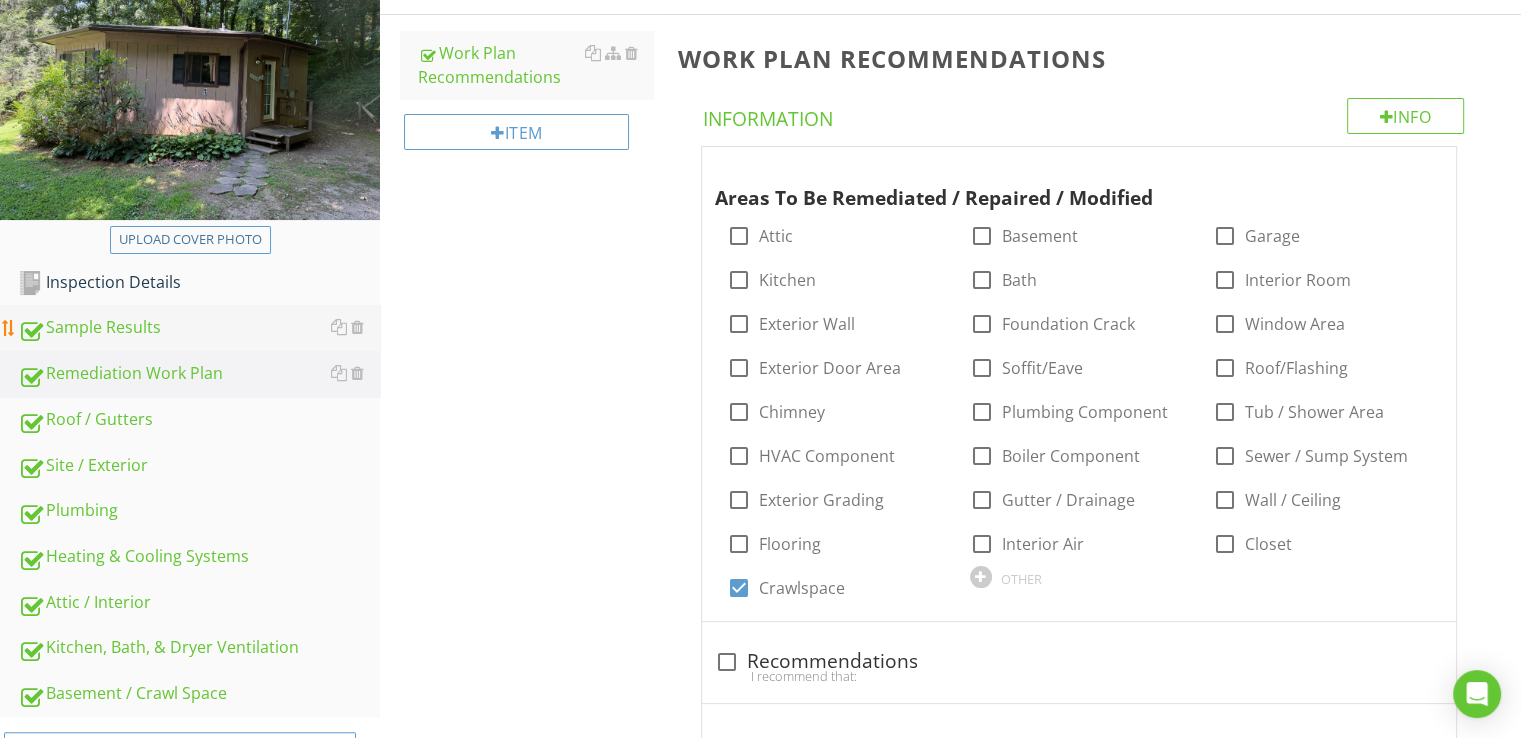 click on "Sample Results" at bounding box center (199, 328) 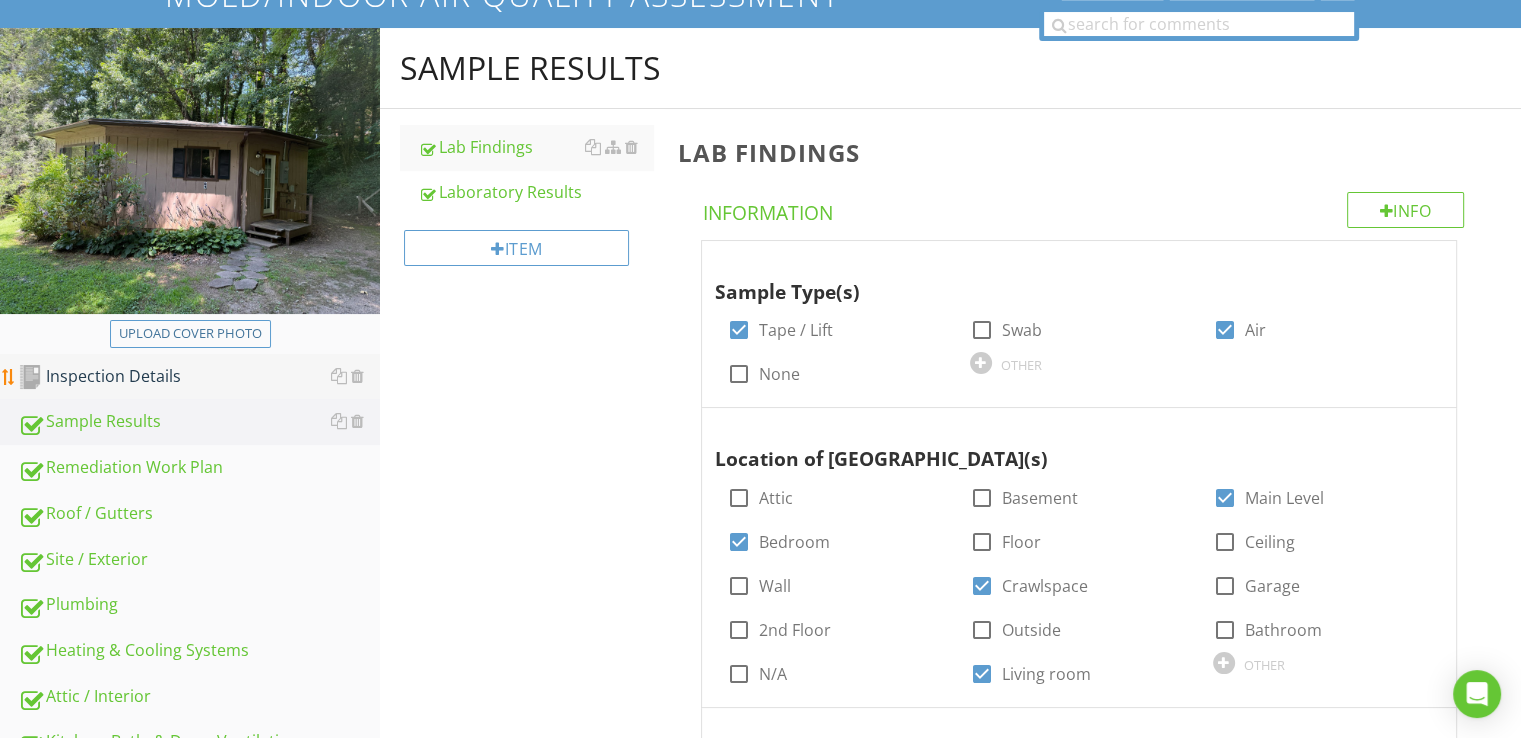 scroll, scrollTop: 133, scrollLeft: 0, axis: vertical 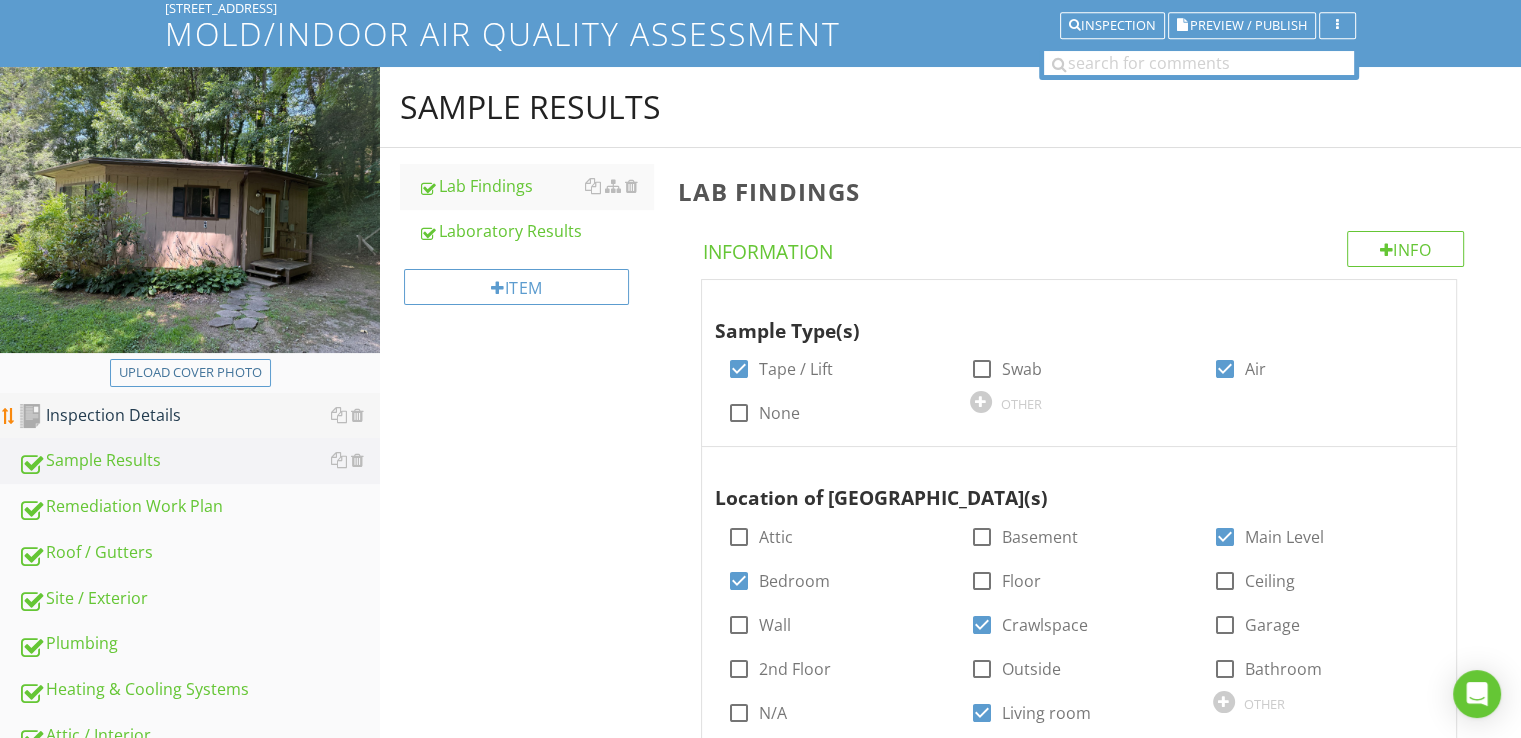 click on "Inspection Details" at bounding box center (199, 416) 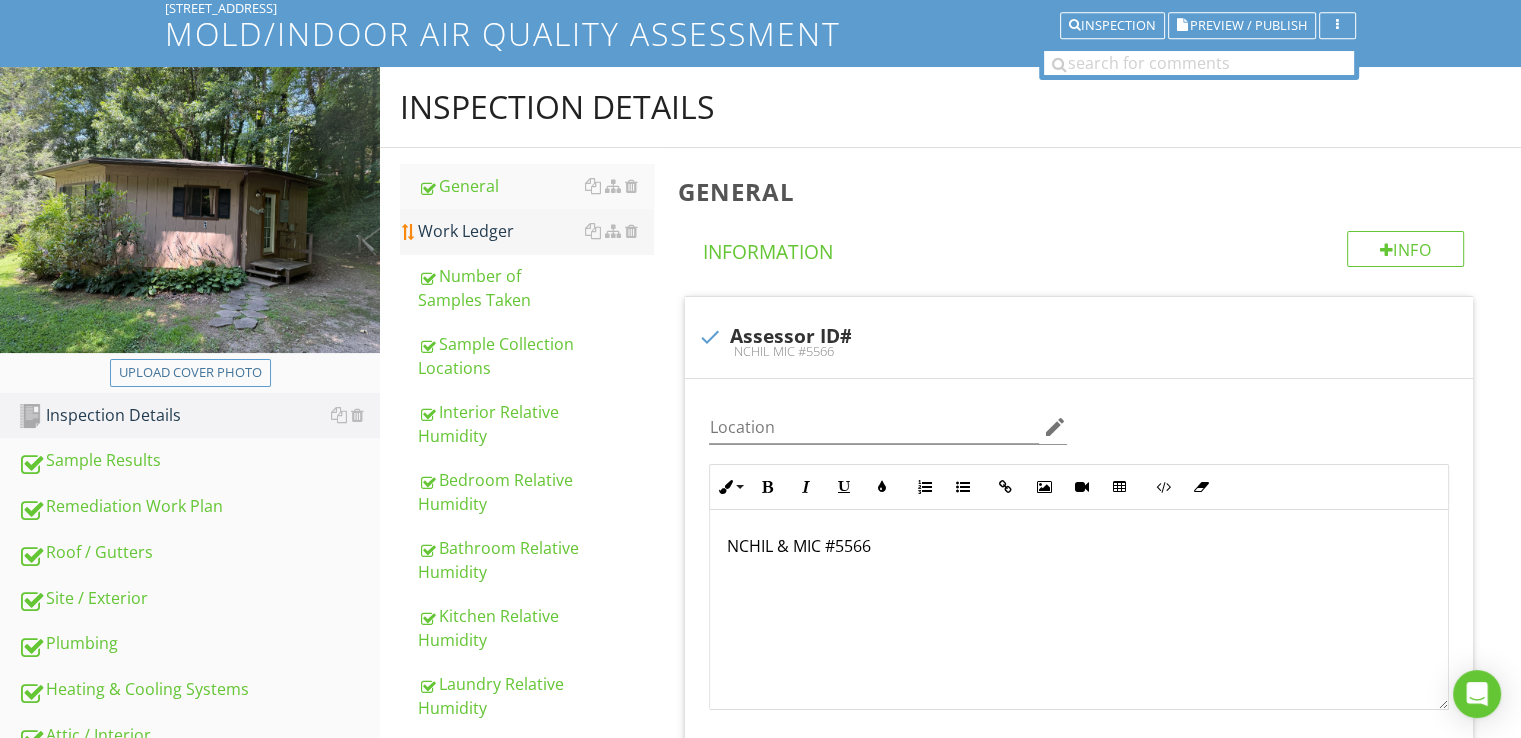 click on "Work Ledger" at bounding box center (535, 231) 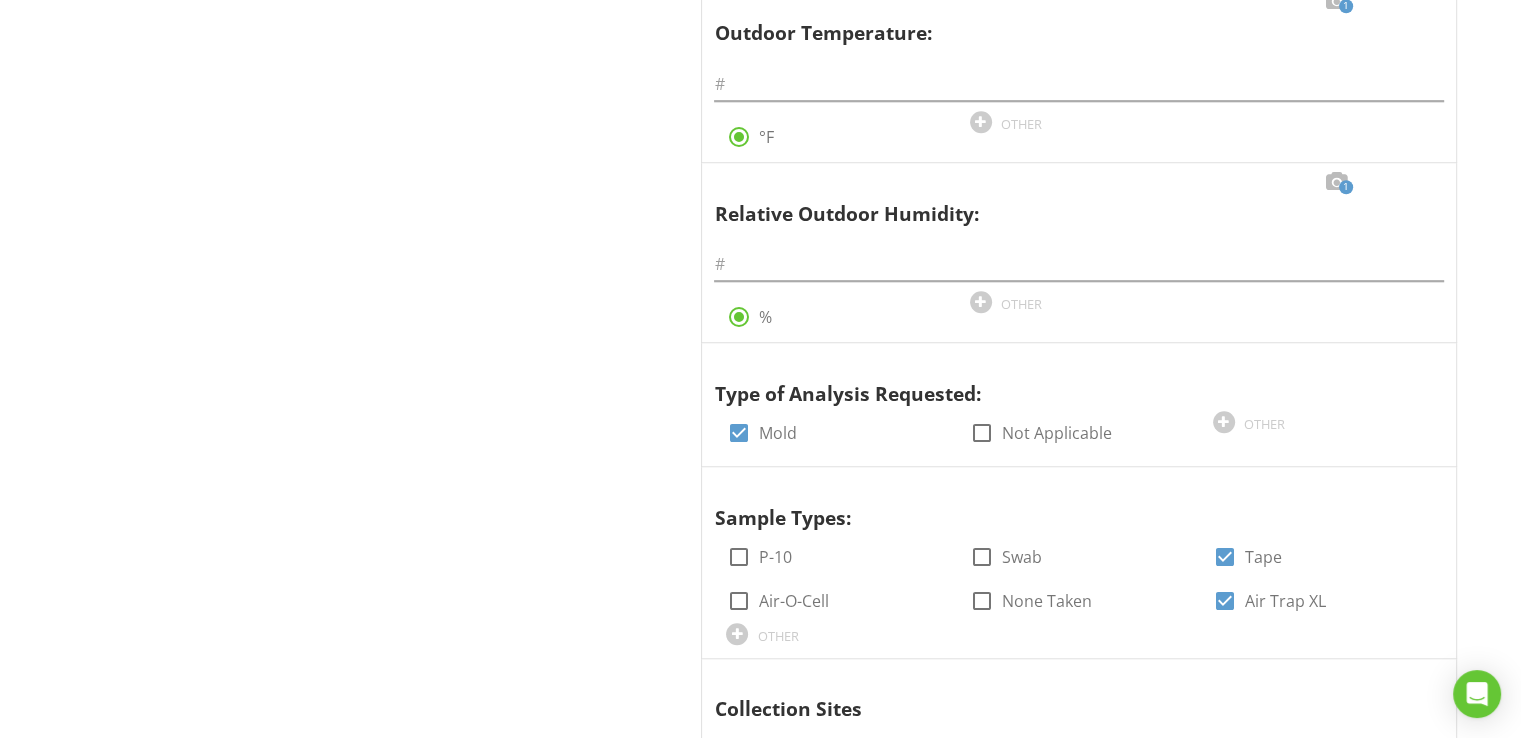 scroll, scrollTop: 1466, scrollLeft: 0, axis: vertical 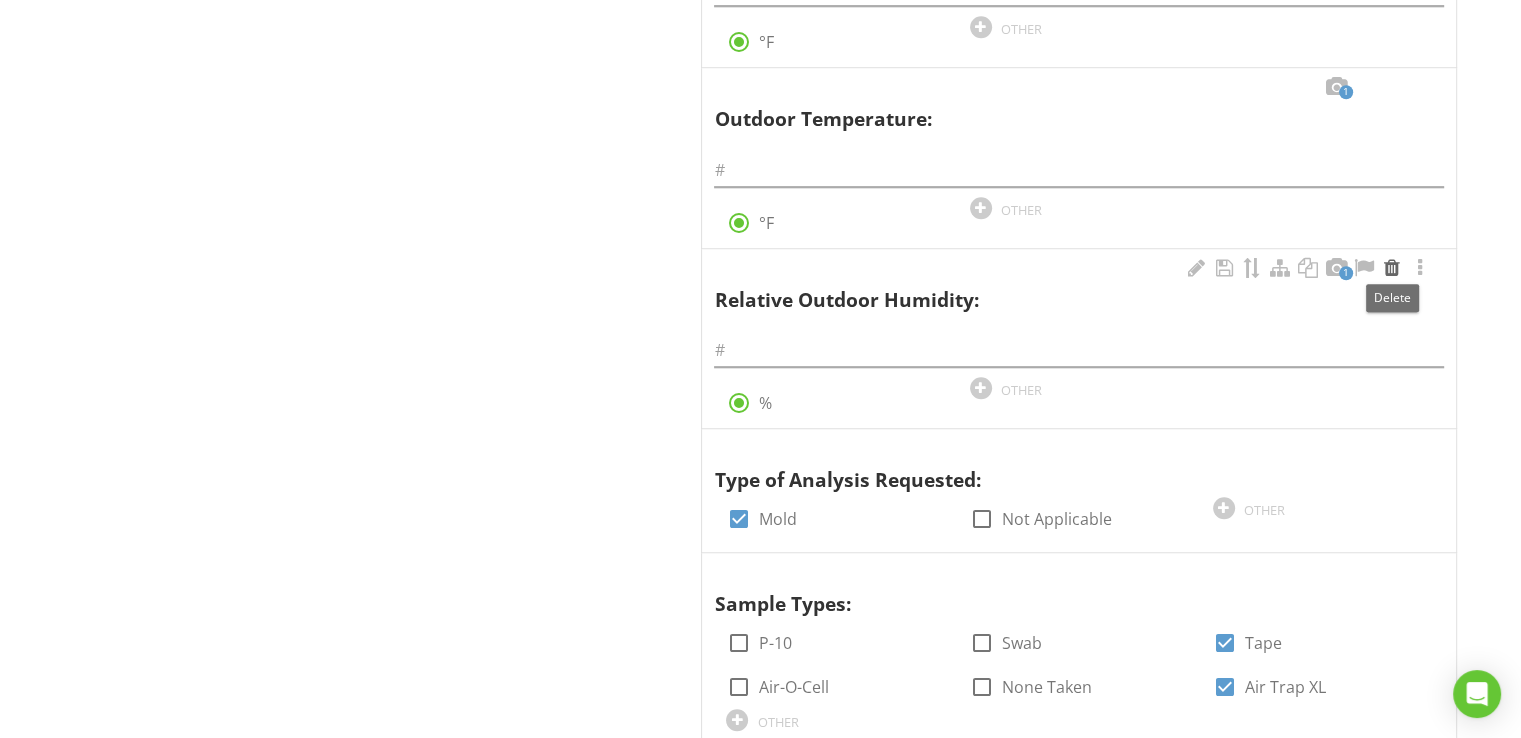 click at bounding box center (1392, 268) 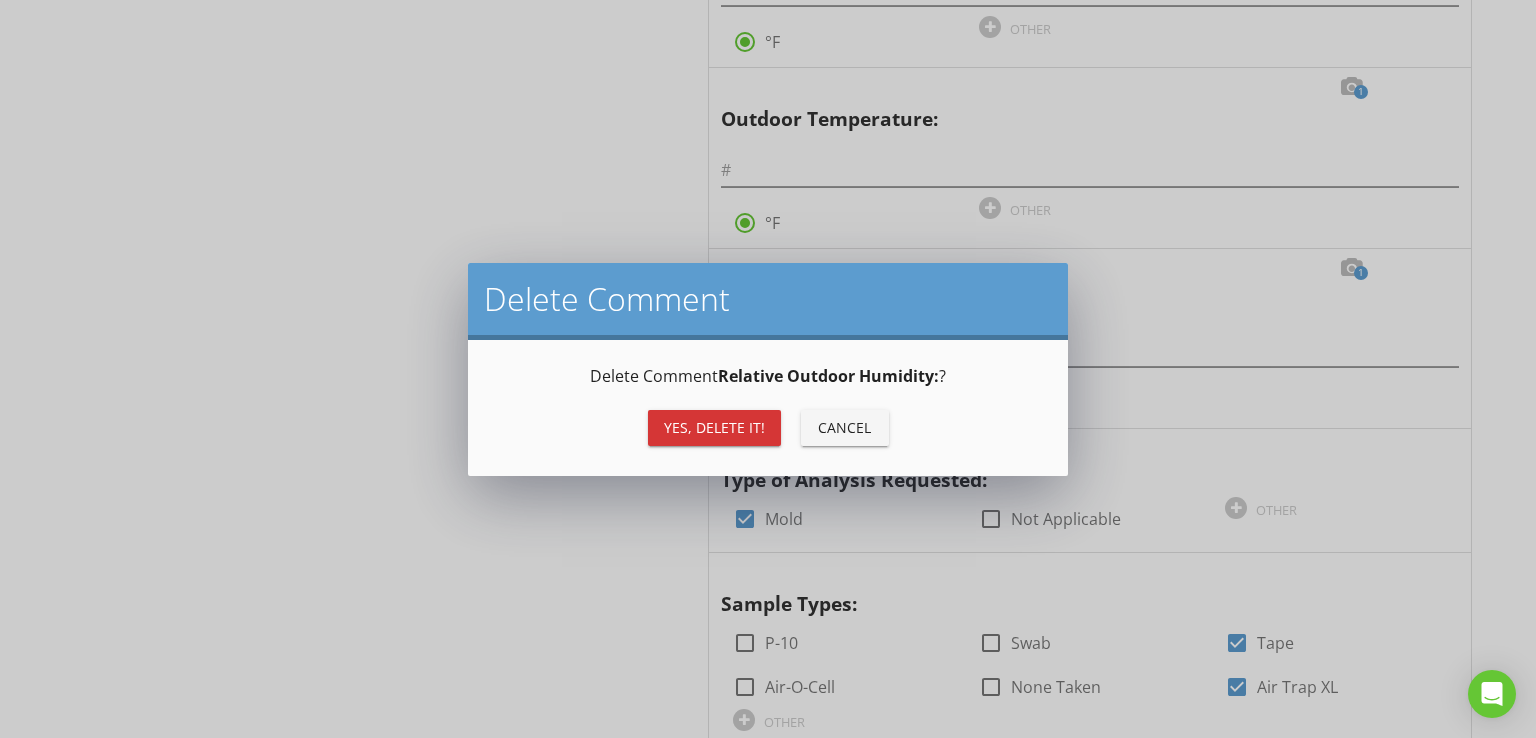 click on "Yes, Delete it!" at bounding box center [714, 427] 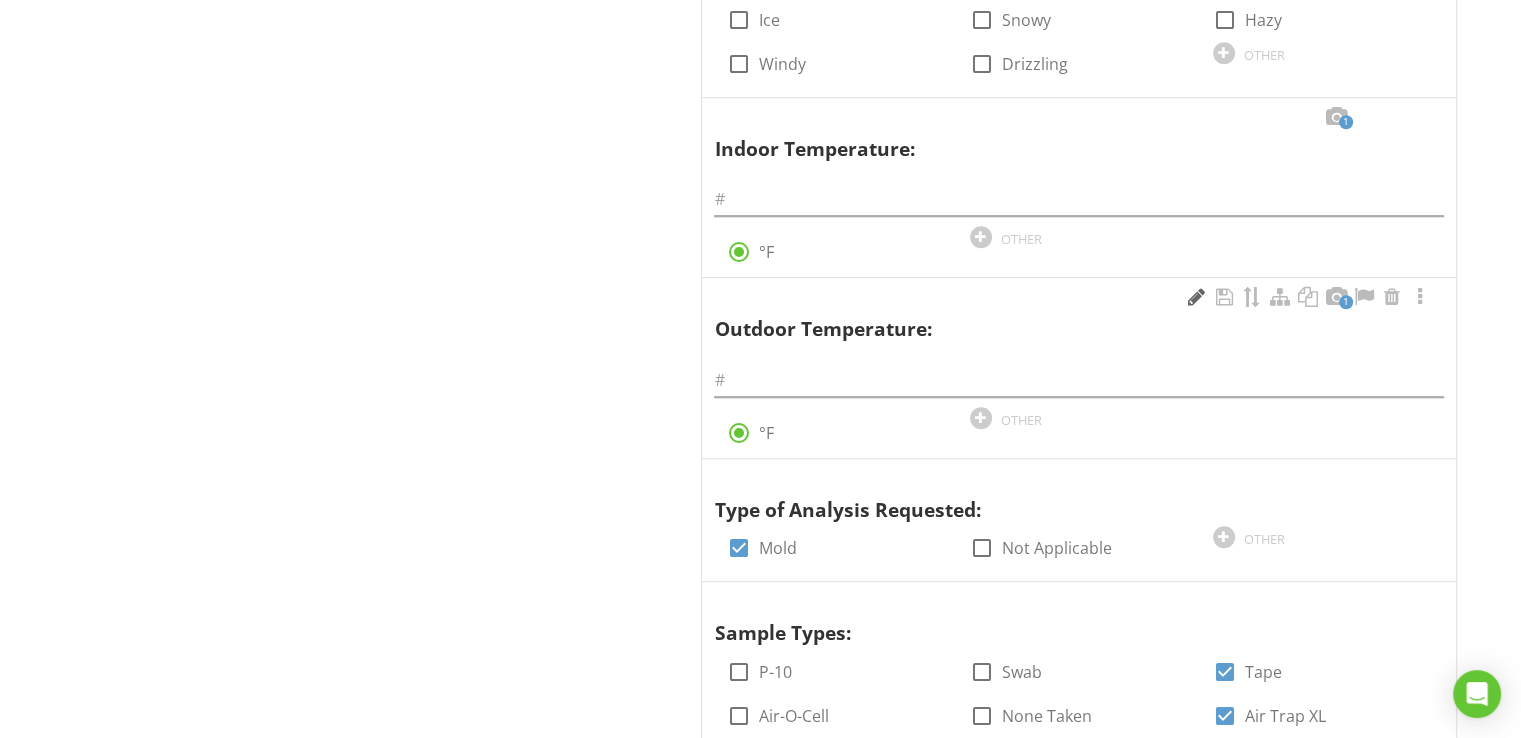 scroll, scrollTop: 1200, scrollLeft: 0, axis: vertical 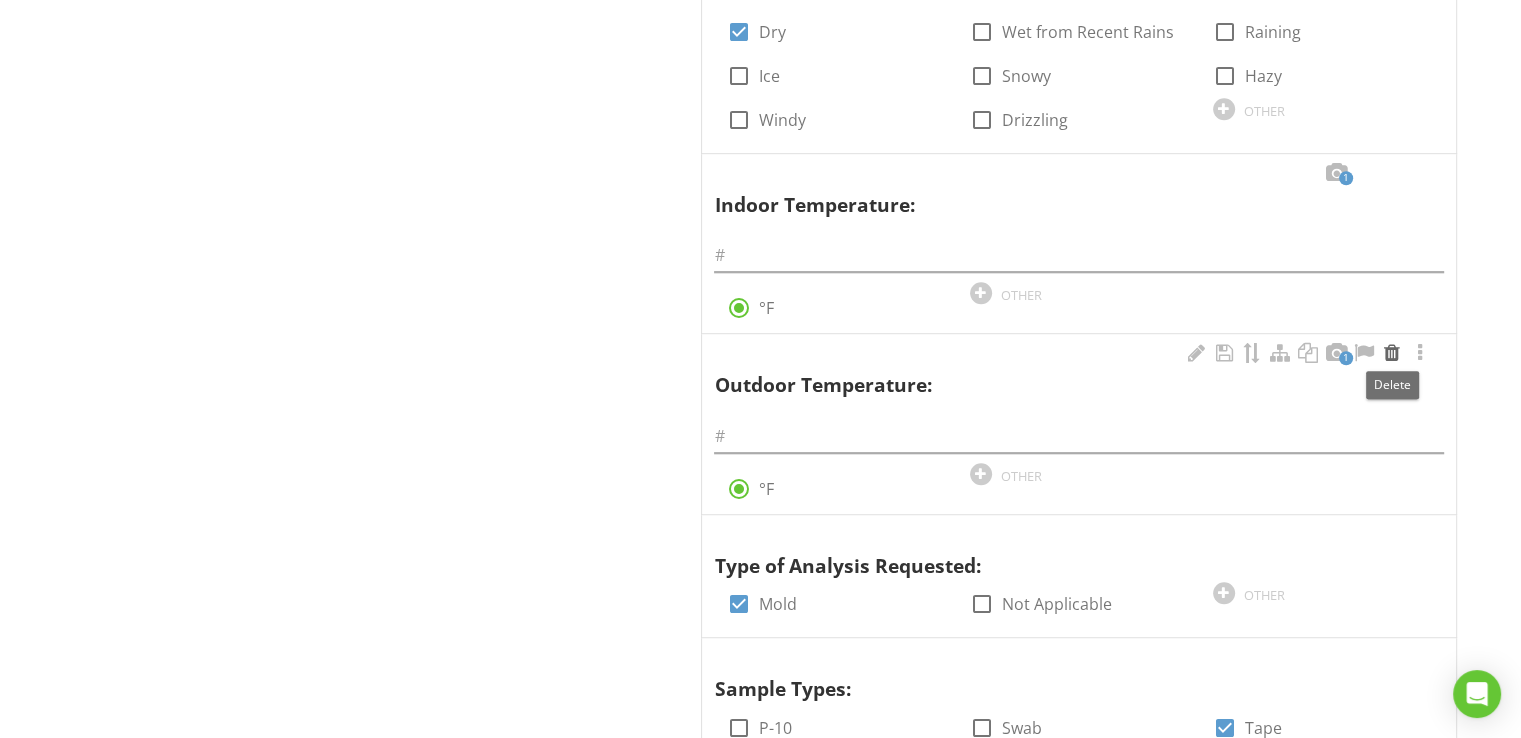 click at bounding box center [1392, 353] 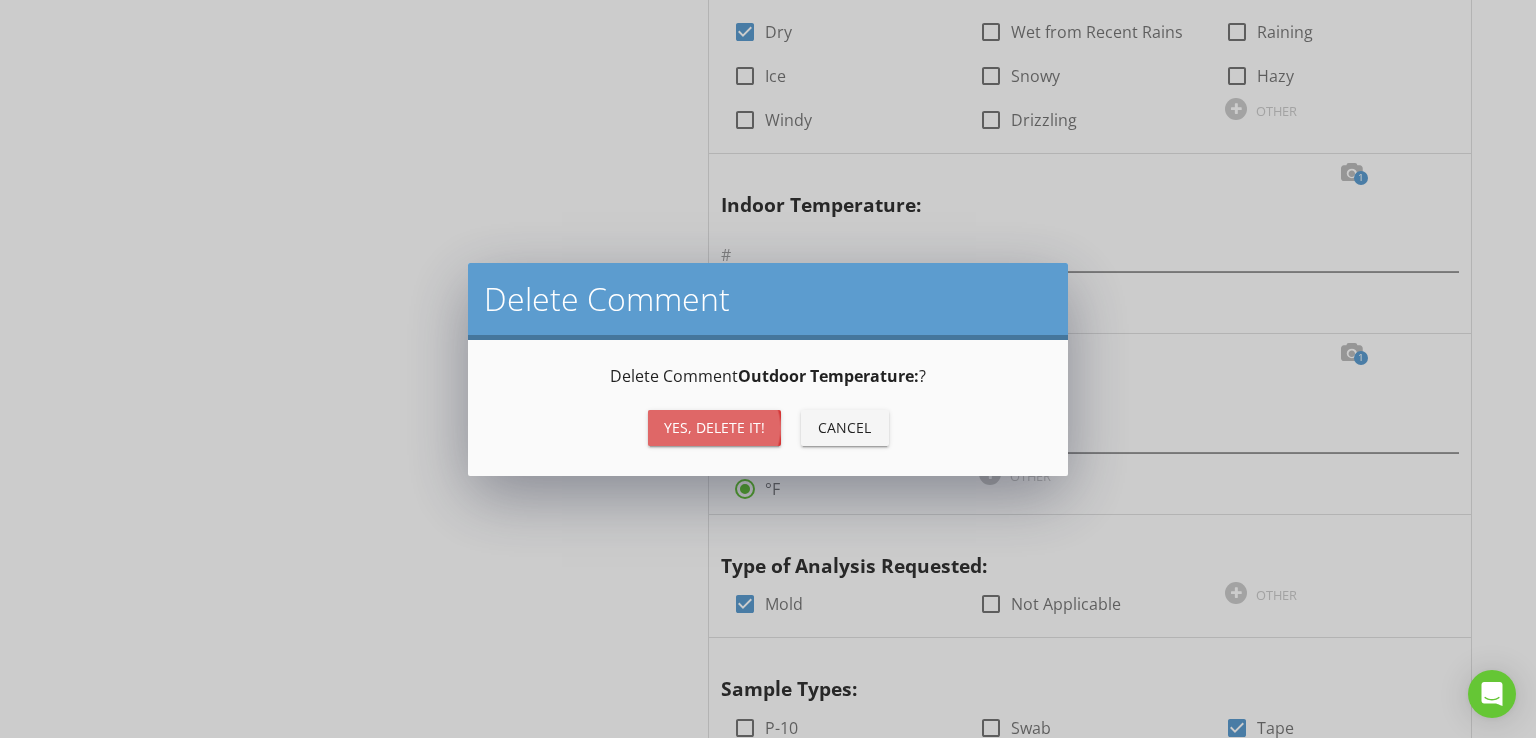 click on "Yes, Delete it!" at bounding box center (714, 427) 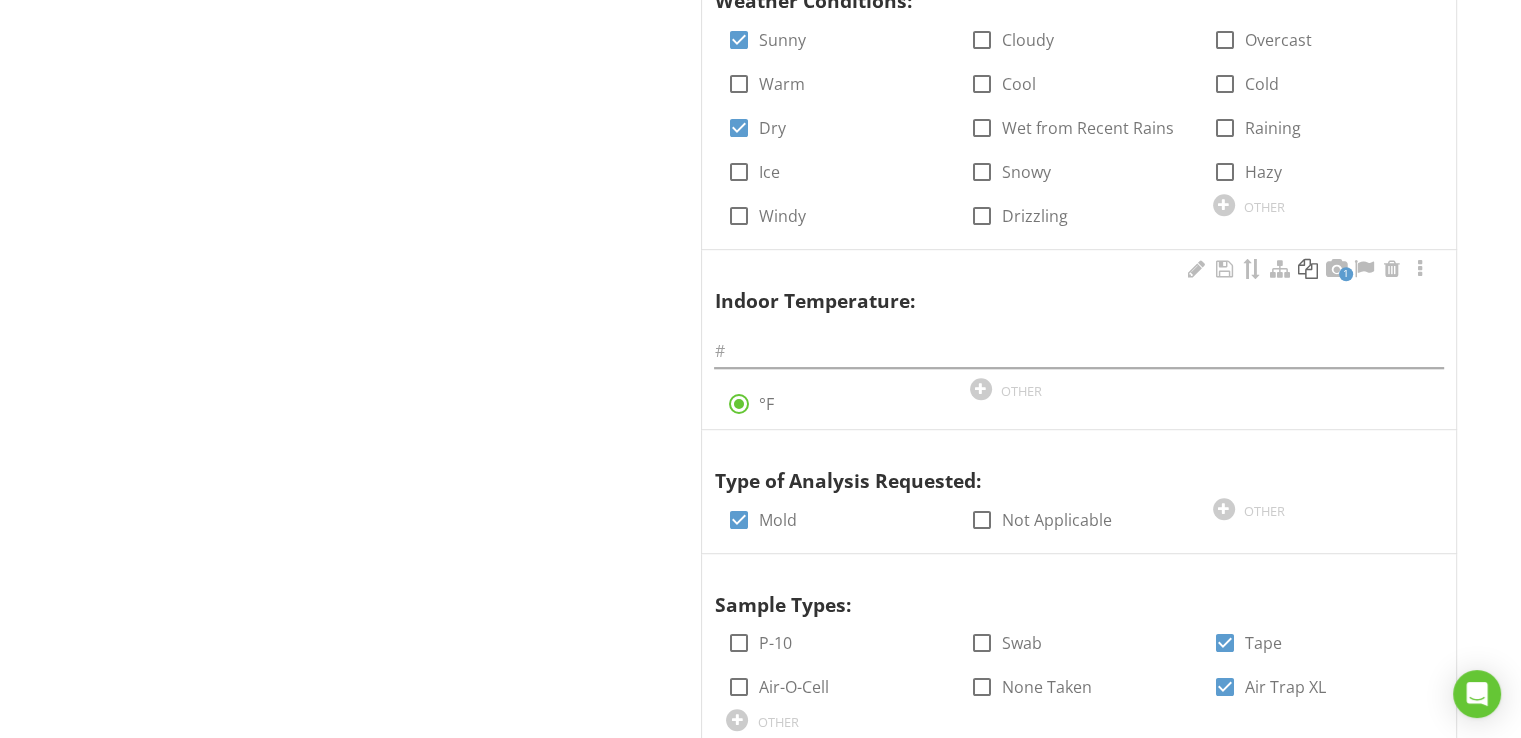 scroll, scrollTop: 1066, scrollLeft: 0, axis: vertical 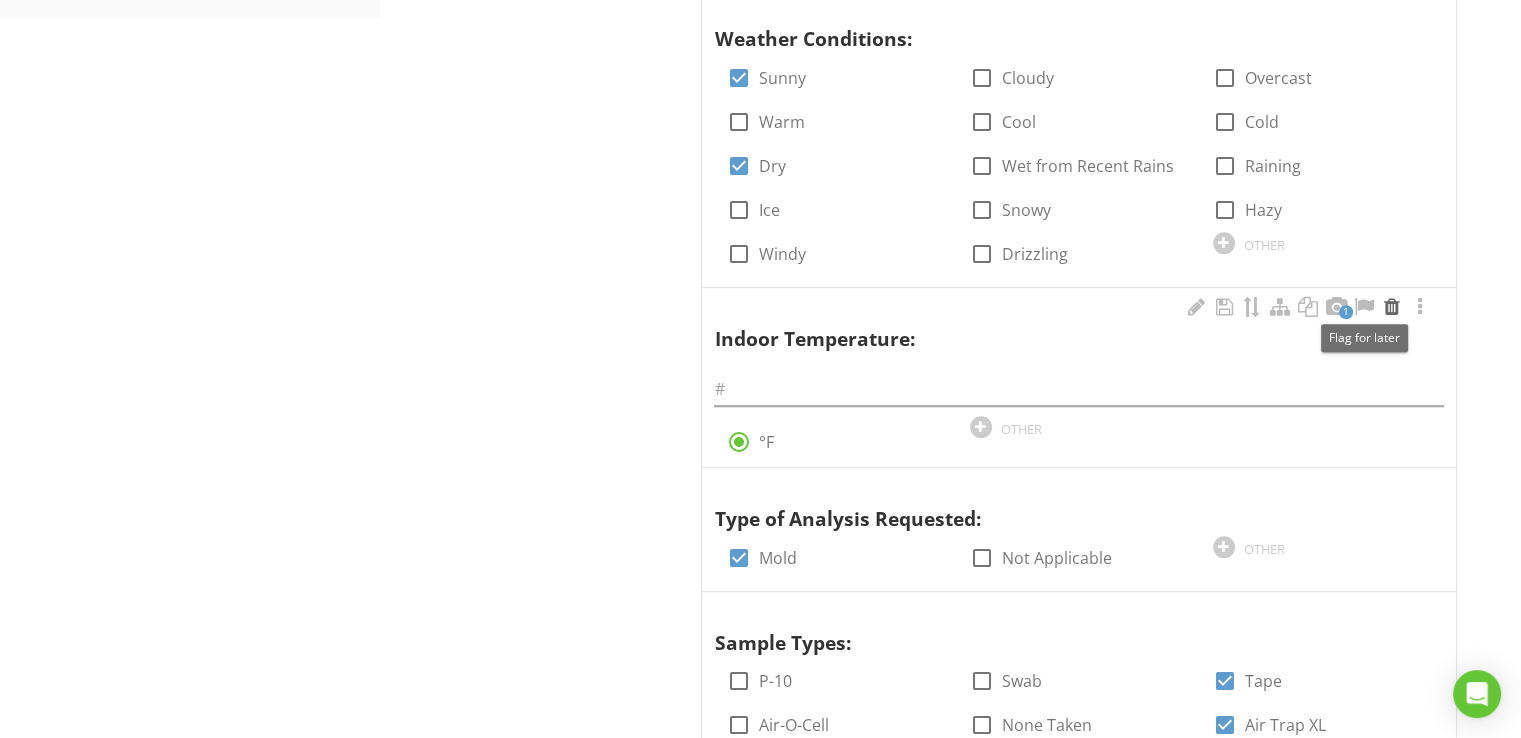 click at bounding box center (1392, 307) 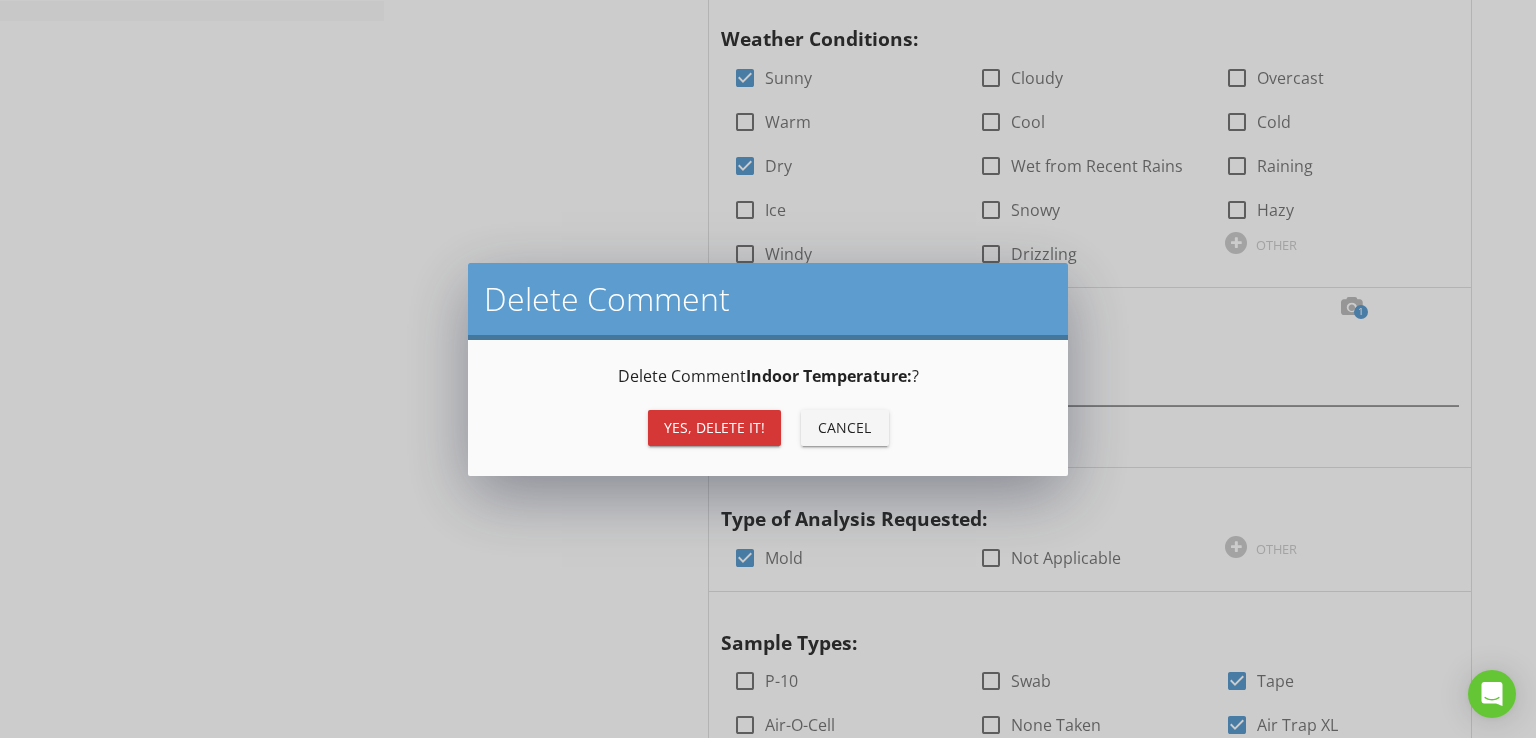 click on "Yes, Delete it!" at bounding box center [714, 427] 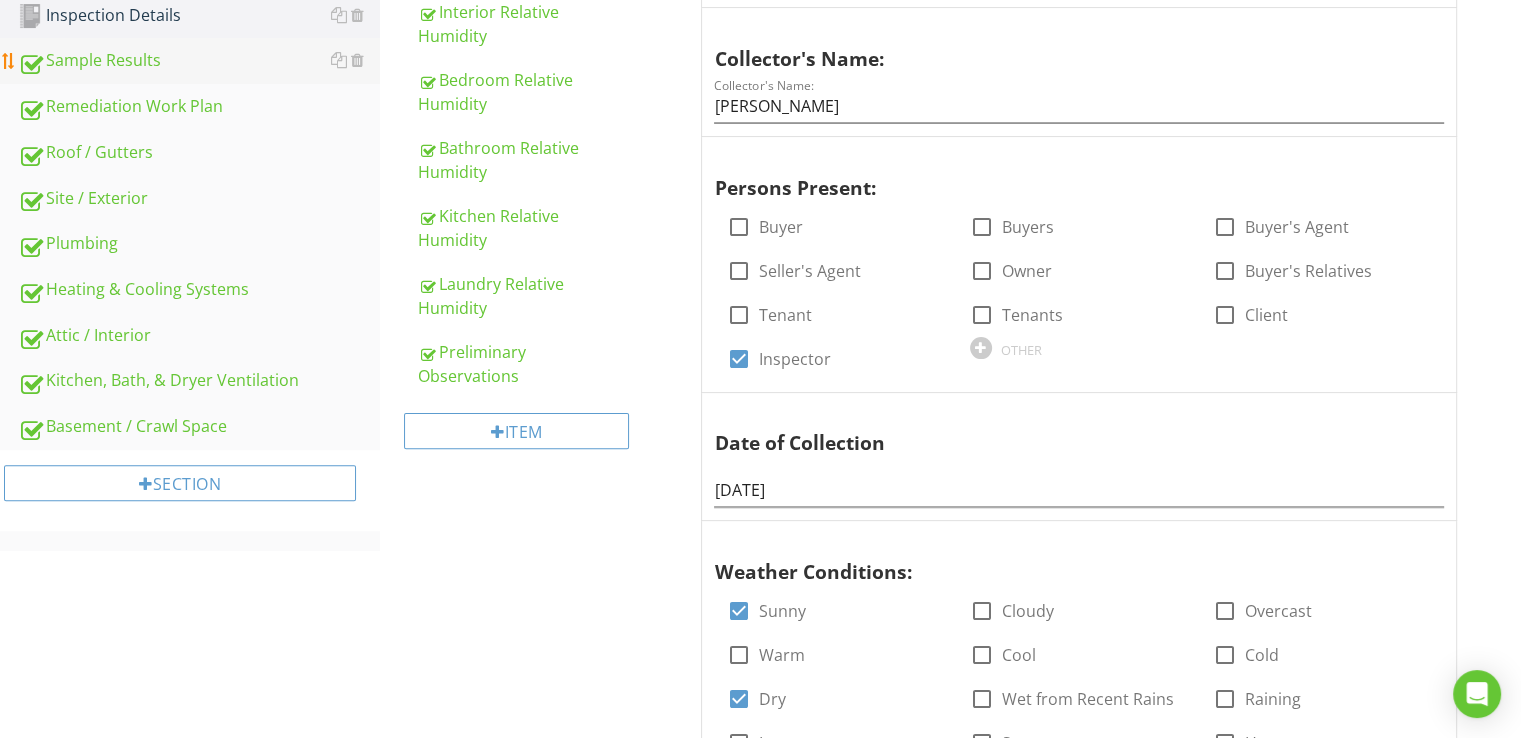 scroll, scrollTop: 266, scrollLeft: 0, axis: vertical 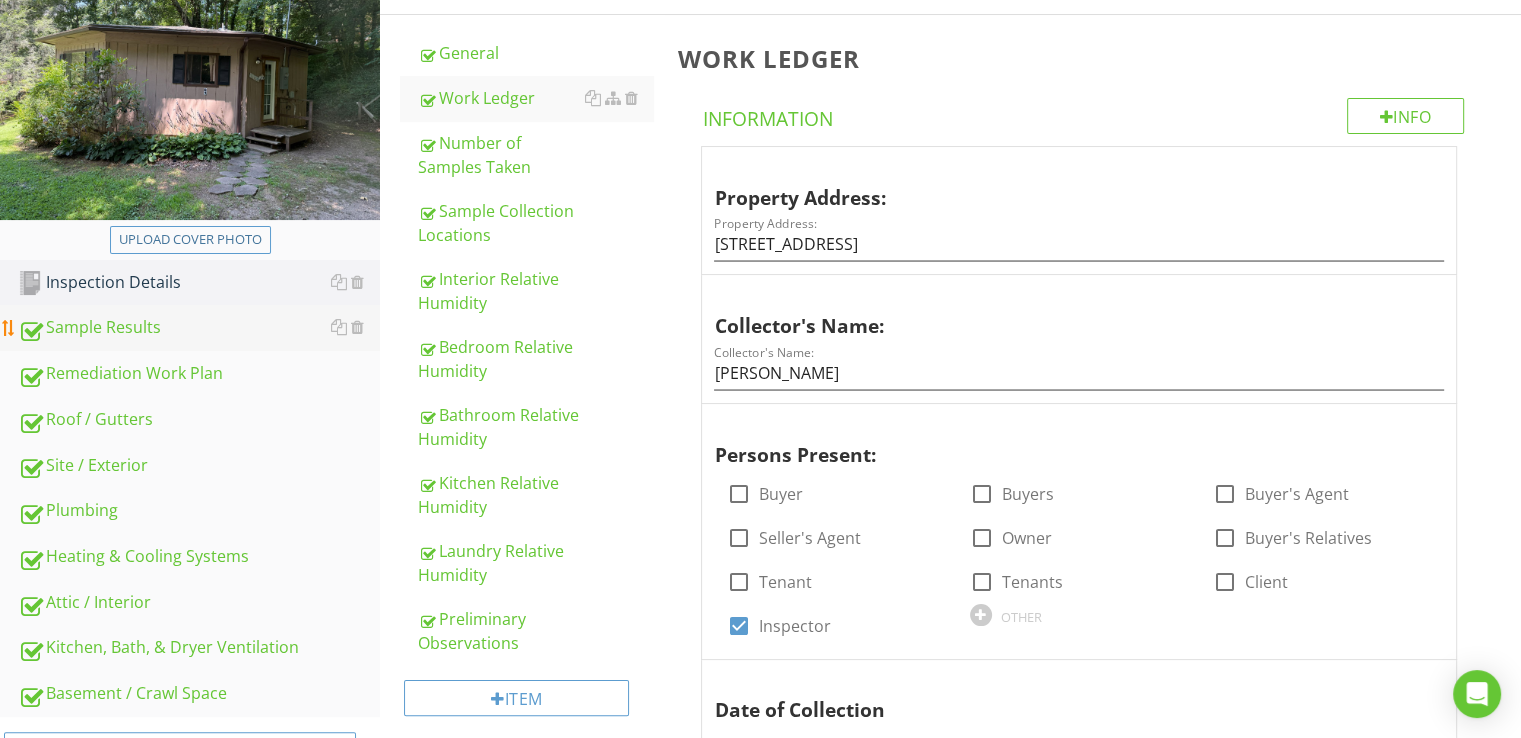 click on "Sample Results" at bounding box center (199, 328) 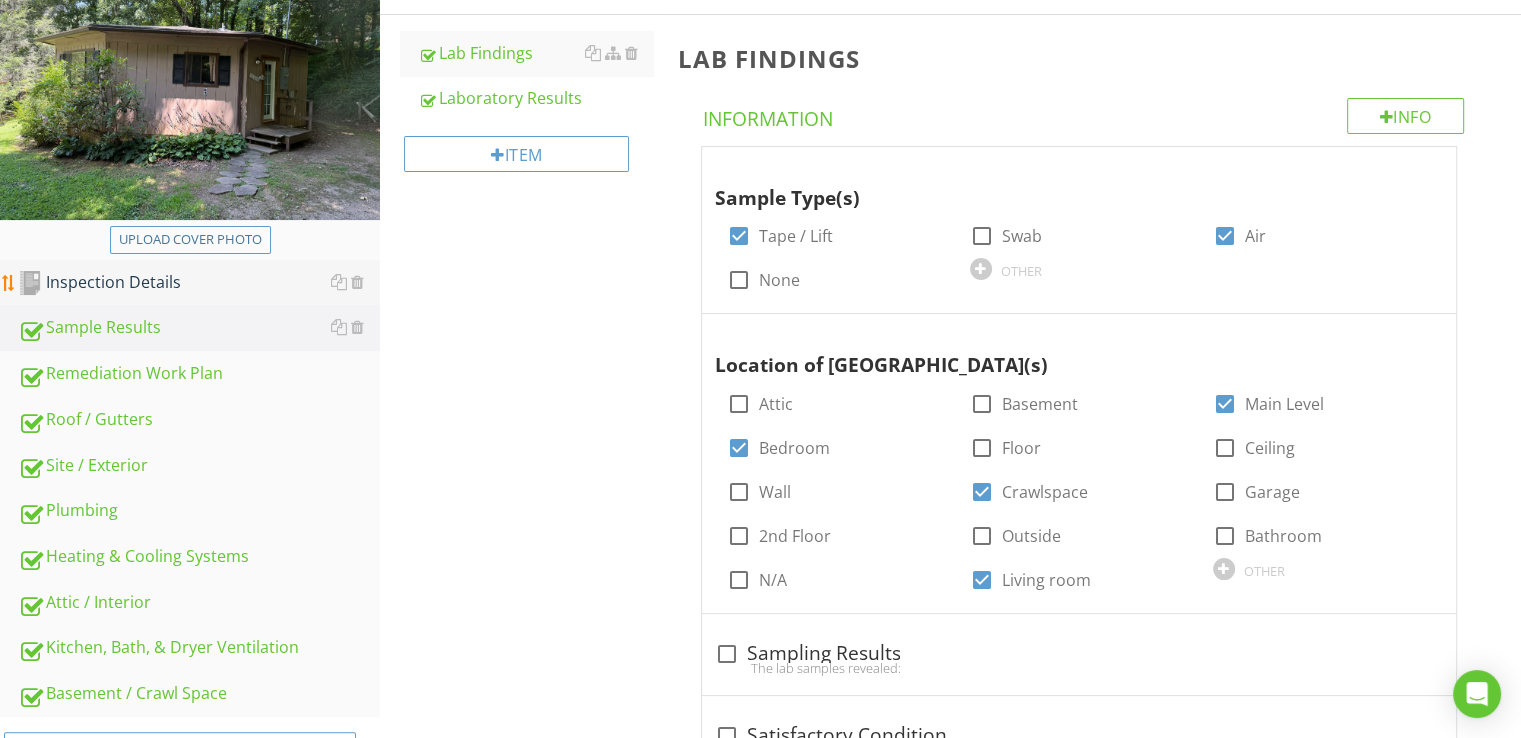 click on "Inspection Details" at bounding box center [199, 283] 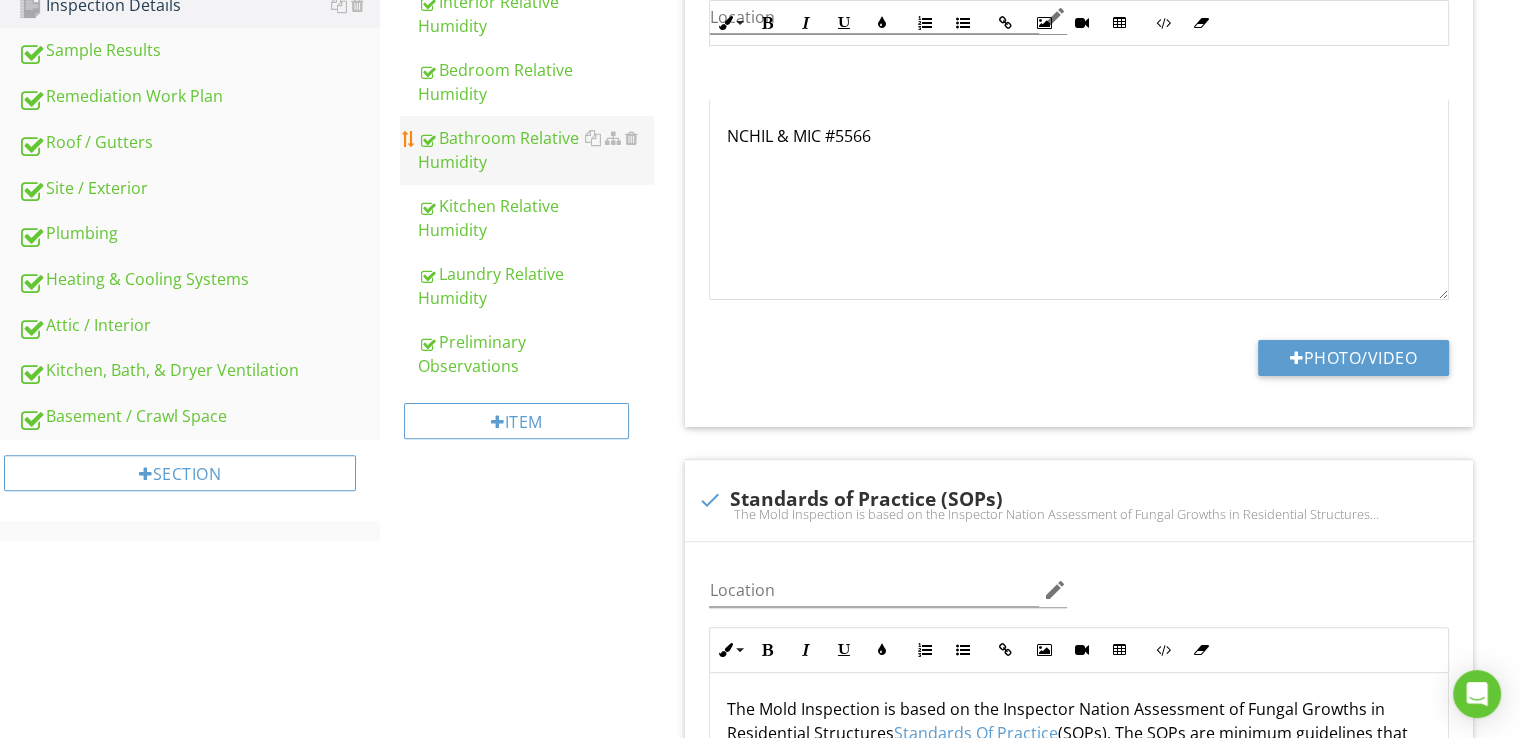 scroll, scrollTop: 400, scrollLeft: 0, axis: vertical 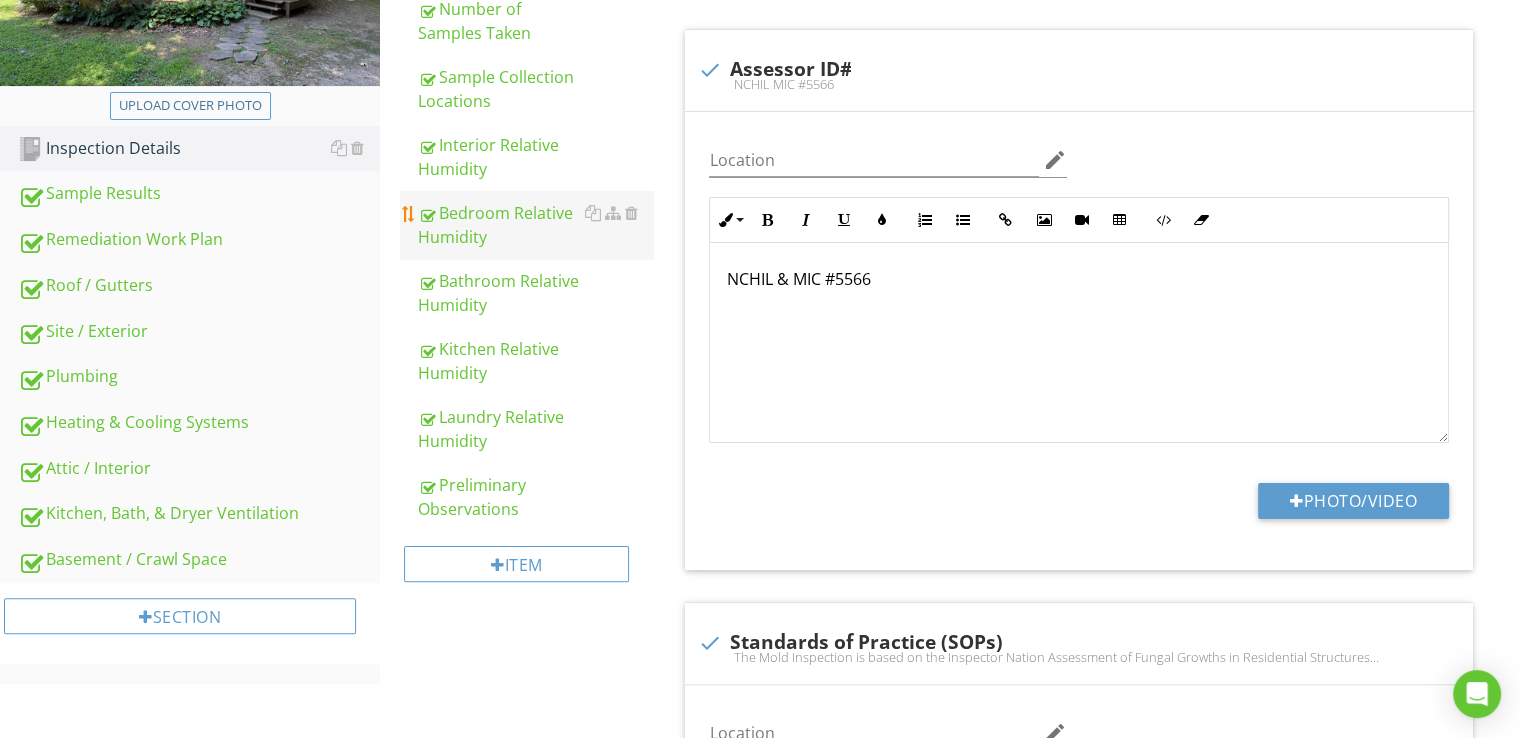 click on "Bedroom Relative Humidity" at bounding box center (535, 225) 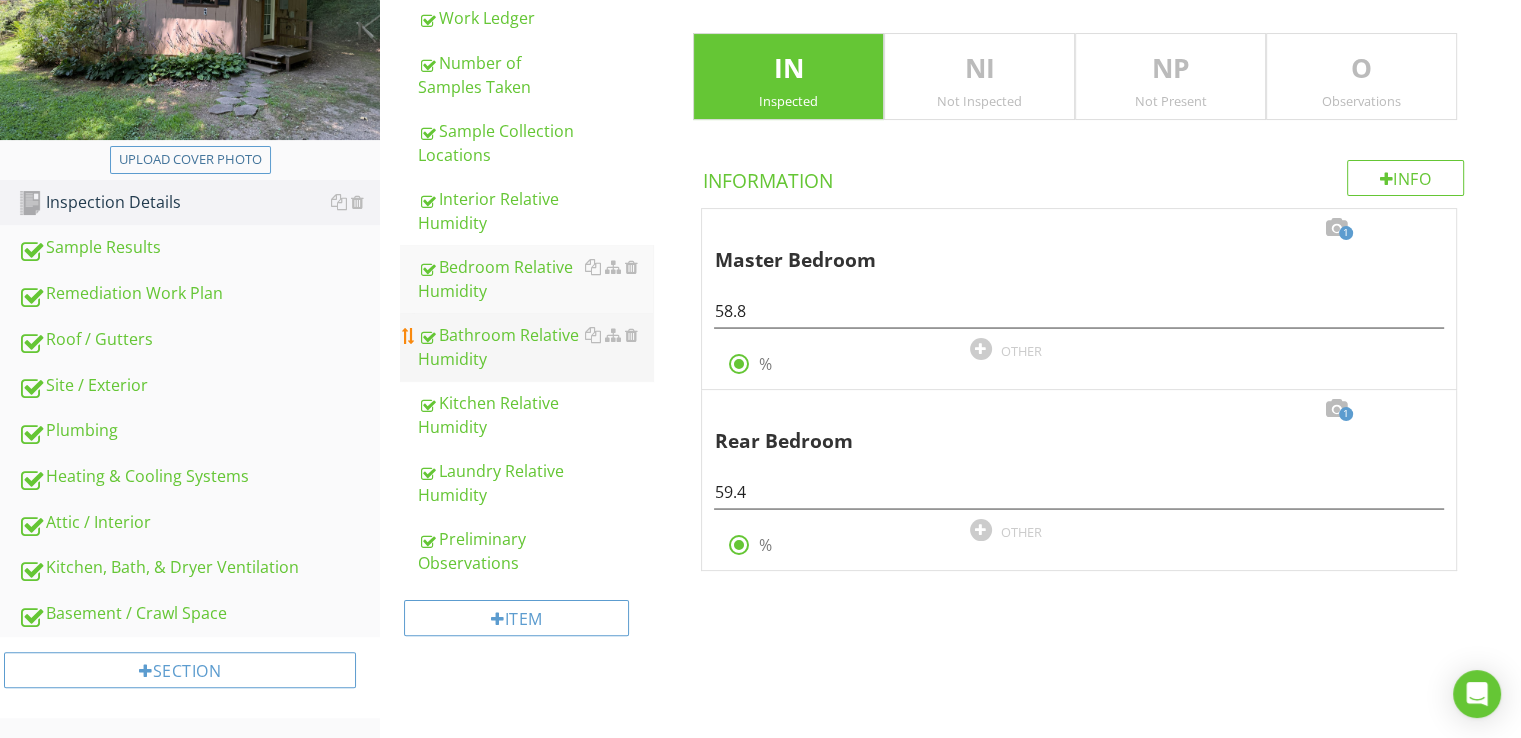 scroll, scrollTop: 342, scrollLeft: 0, axis: vertical 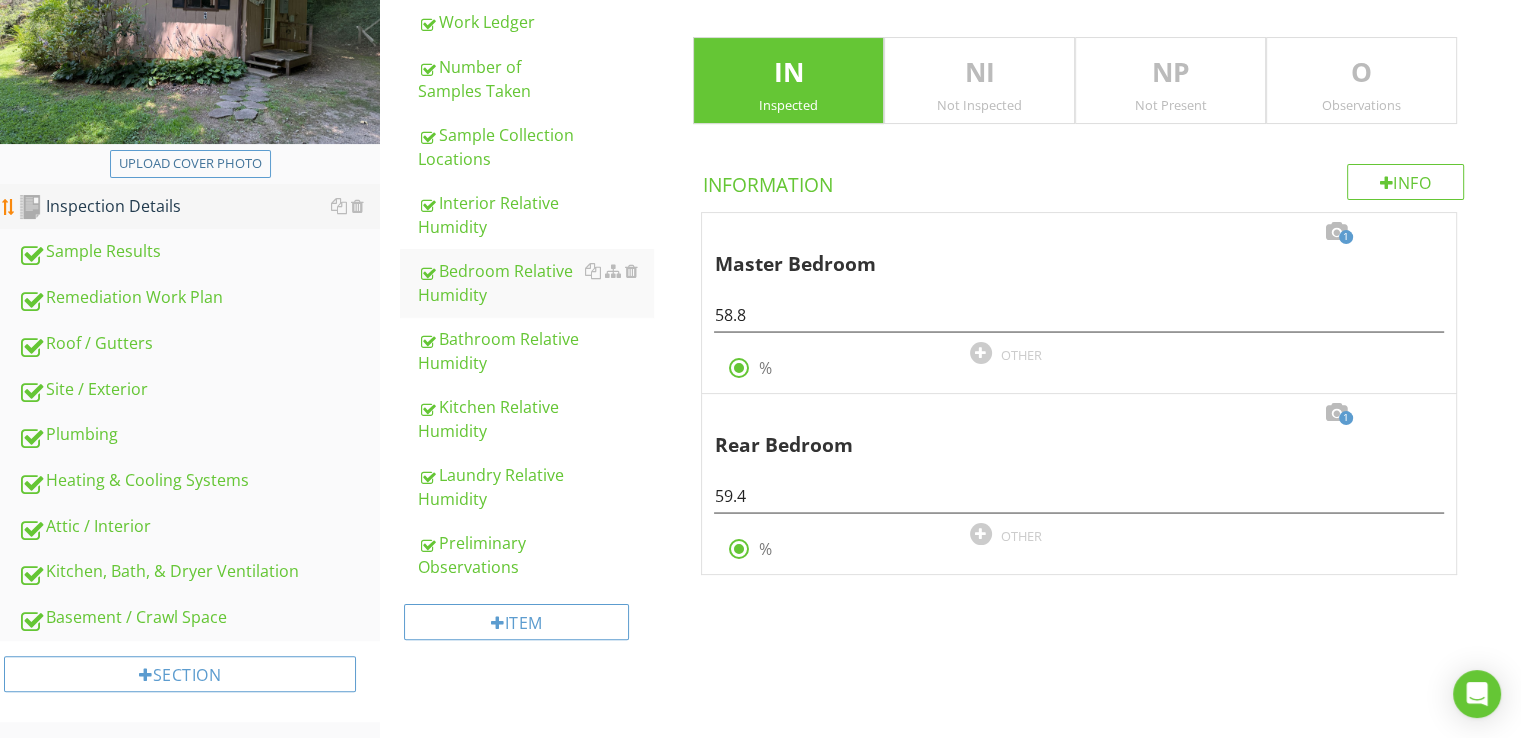 click on "Inspection Details" at bounding box center [199, 207] 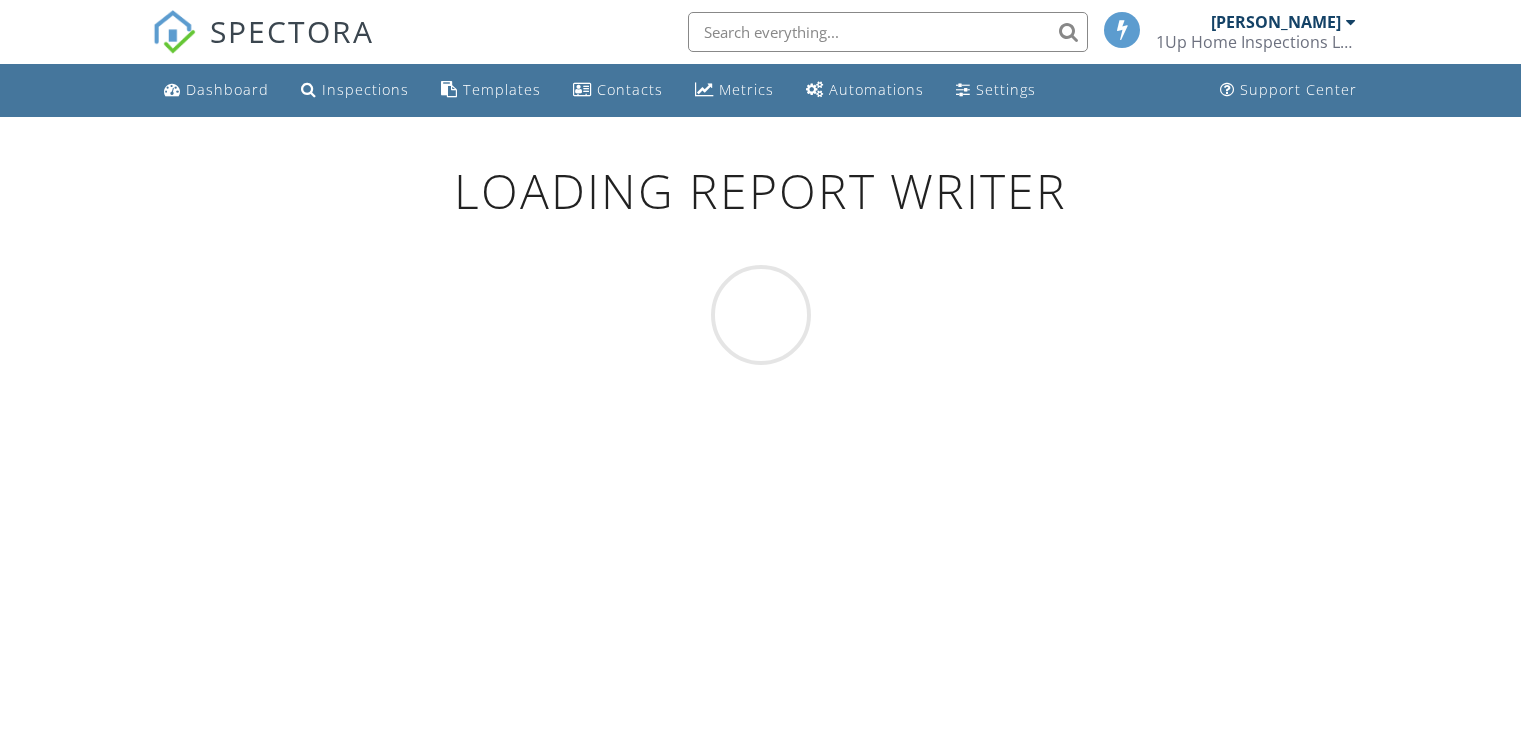 scroll, scrollTop: 116, scrollLeft: 0, axis: vertical 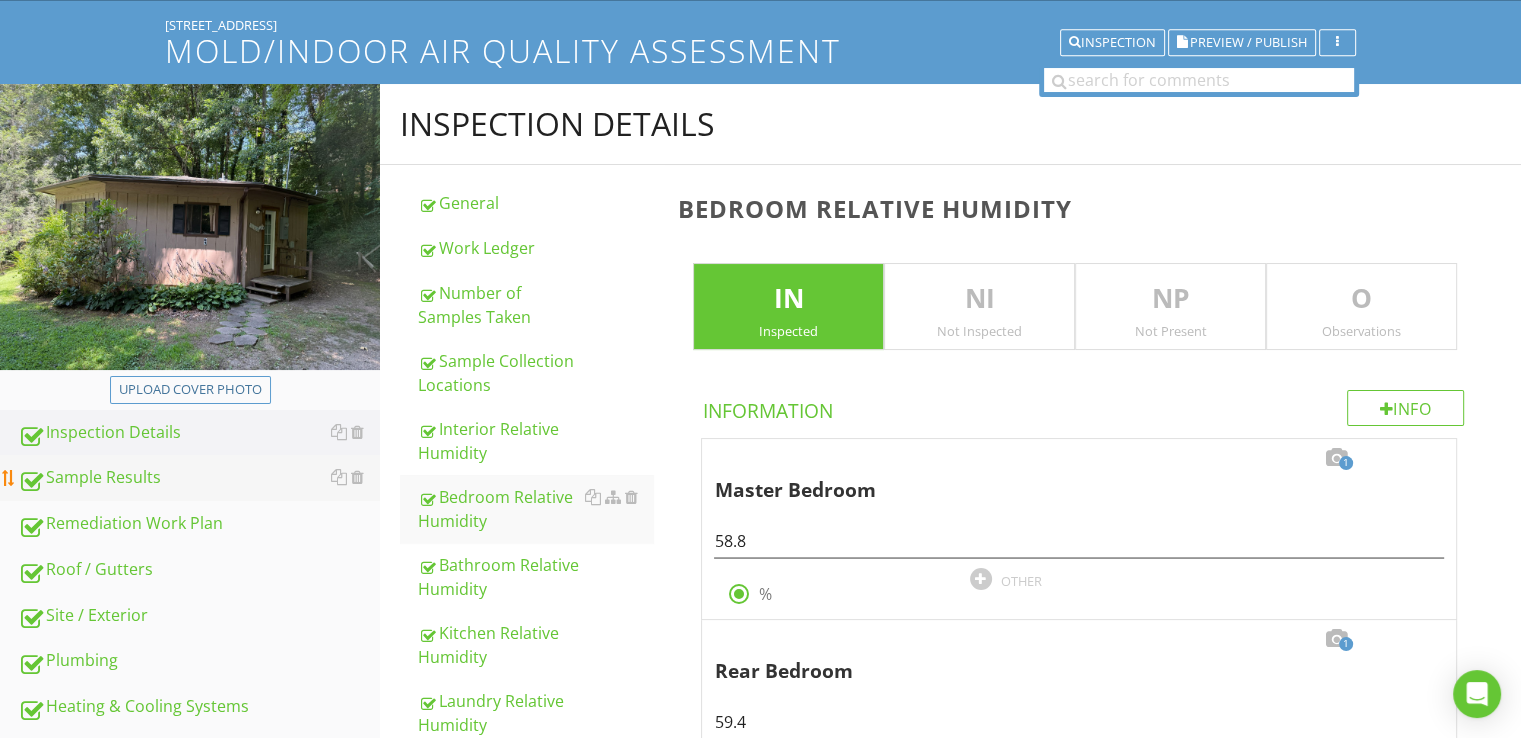 click on "Sample Results" at bounding box center [199, 478] 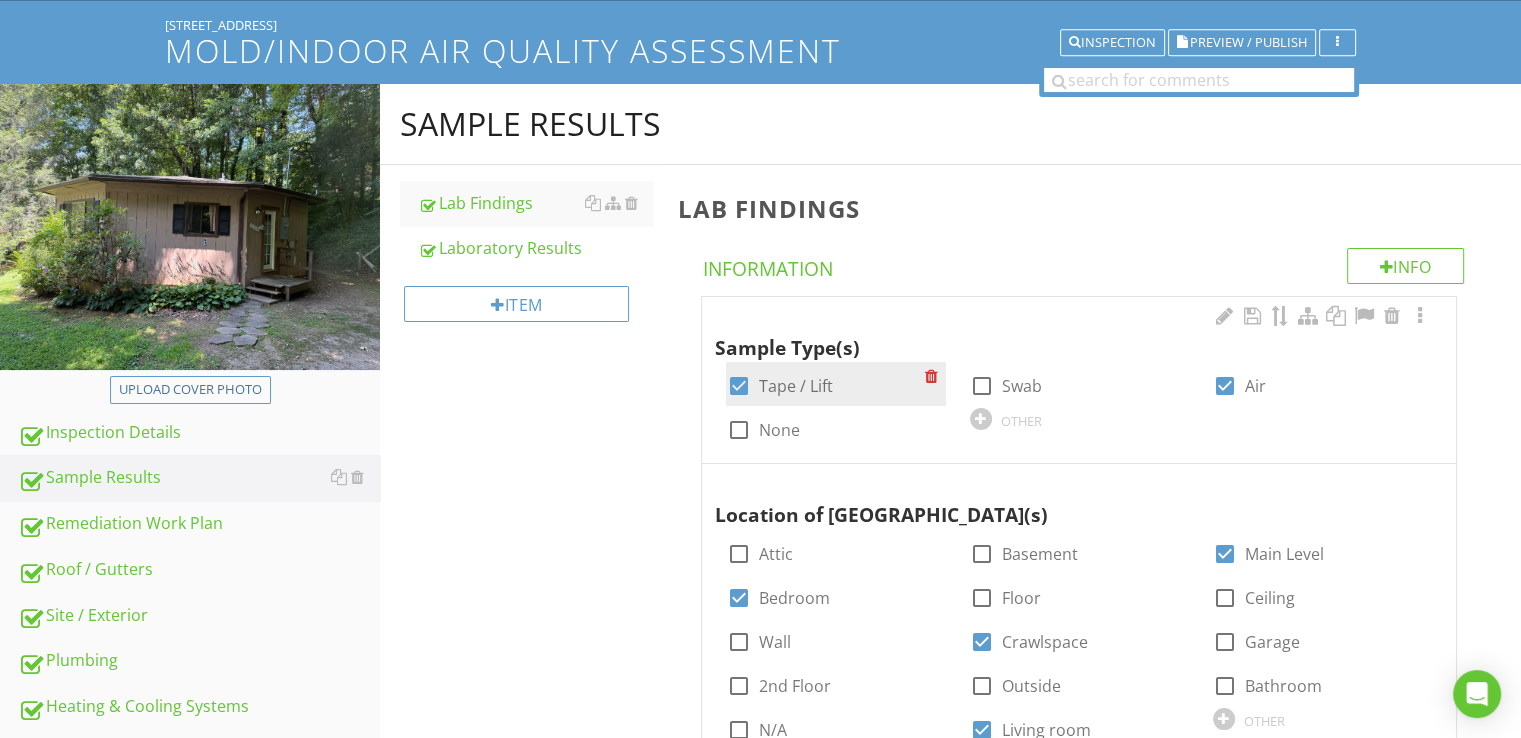 scroll, scrollTop: 250, scrollLeft: 0, axis: vertical 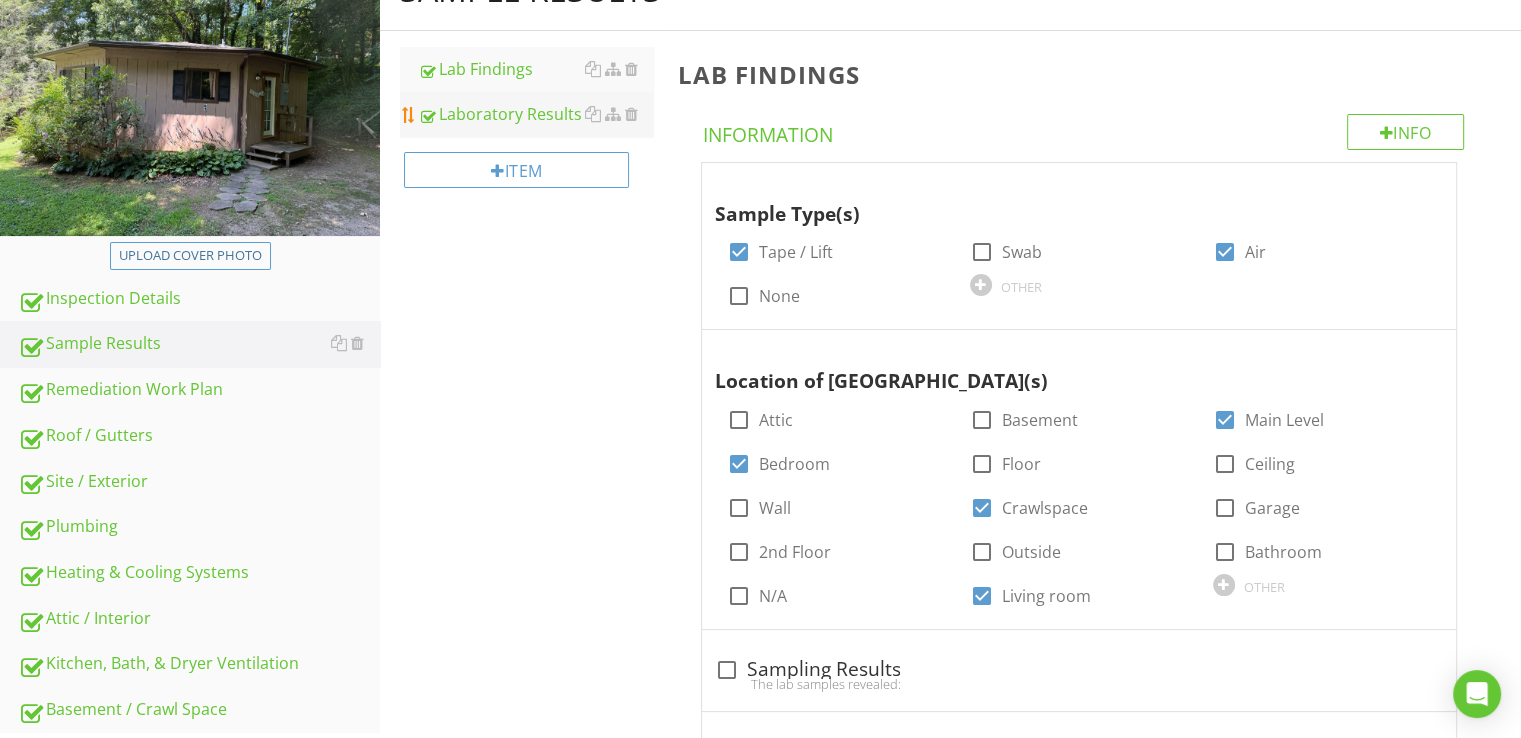 click on "Laboratory Results" at bounding box center (535, 114) 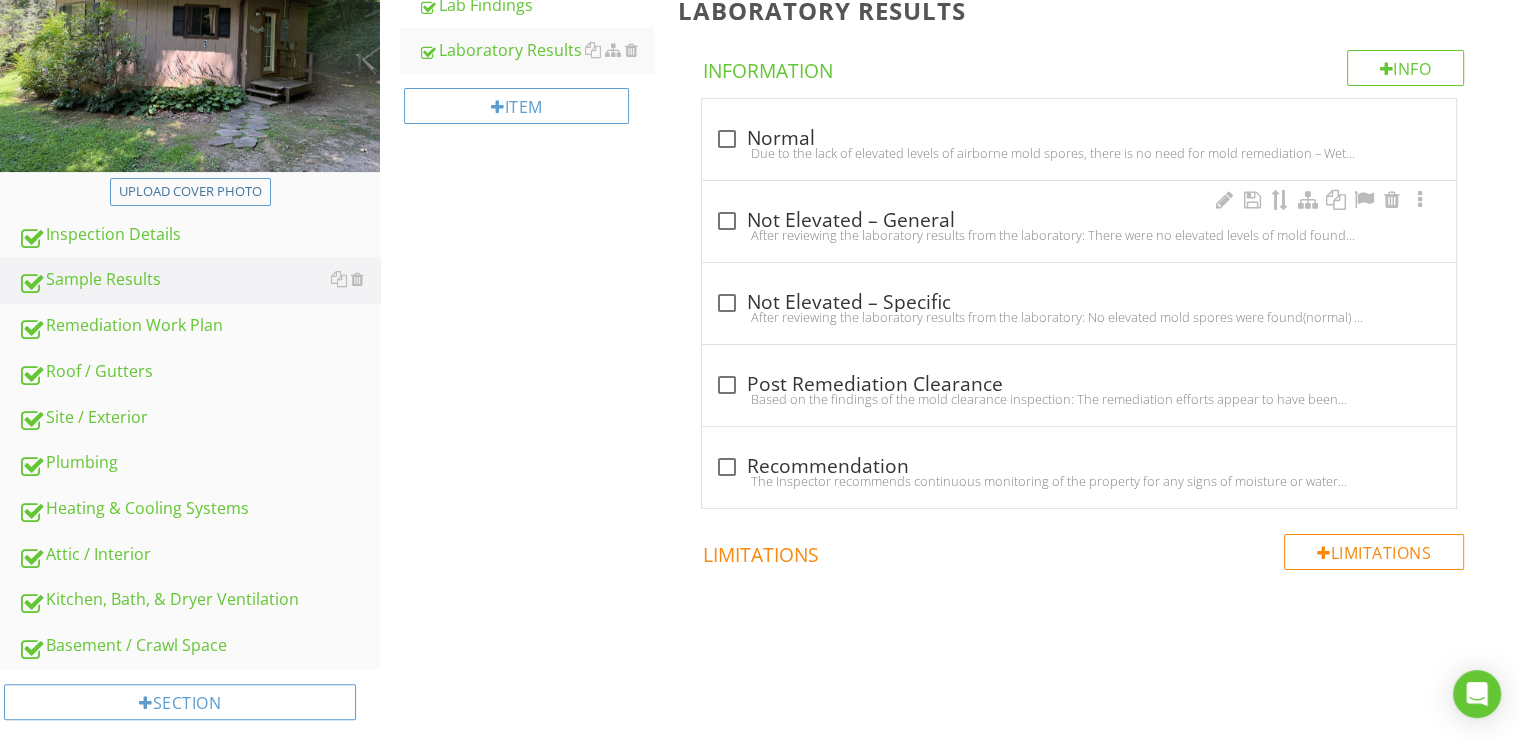 scroll, scrollTop: 342, scrollLeft: 0, axis: vertical 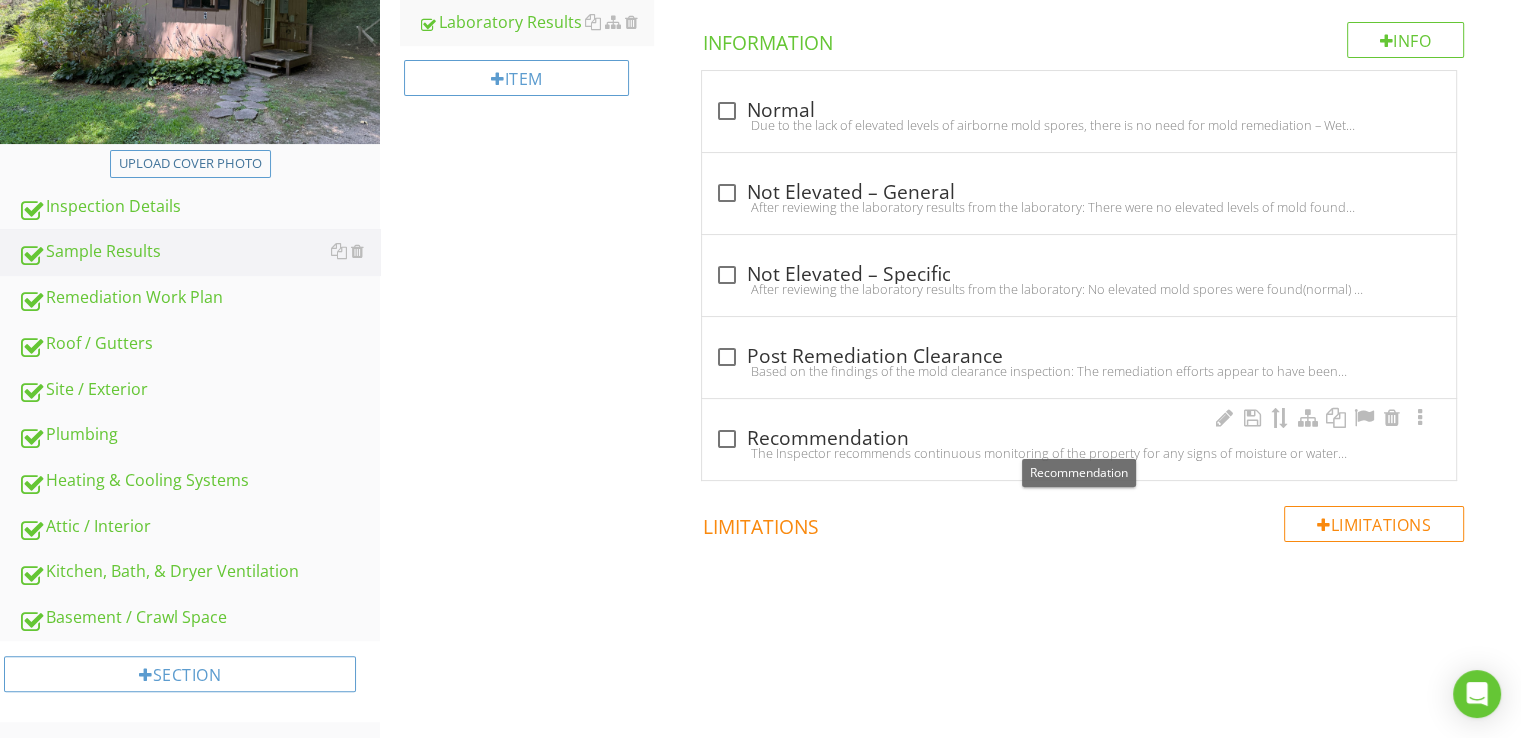 click on "check_box_outline_blank
Recommendation" at bounding box center (1079, 439) 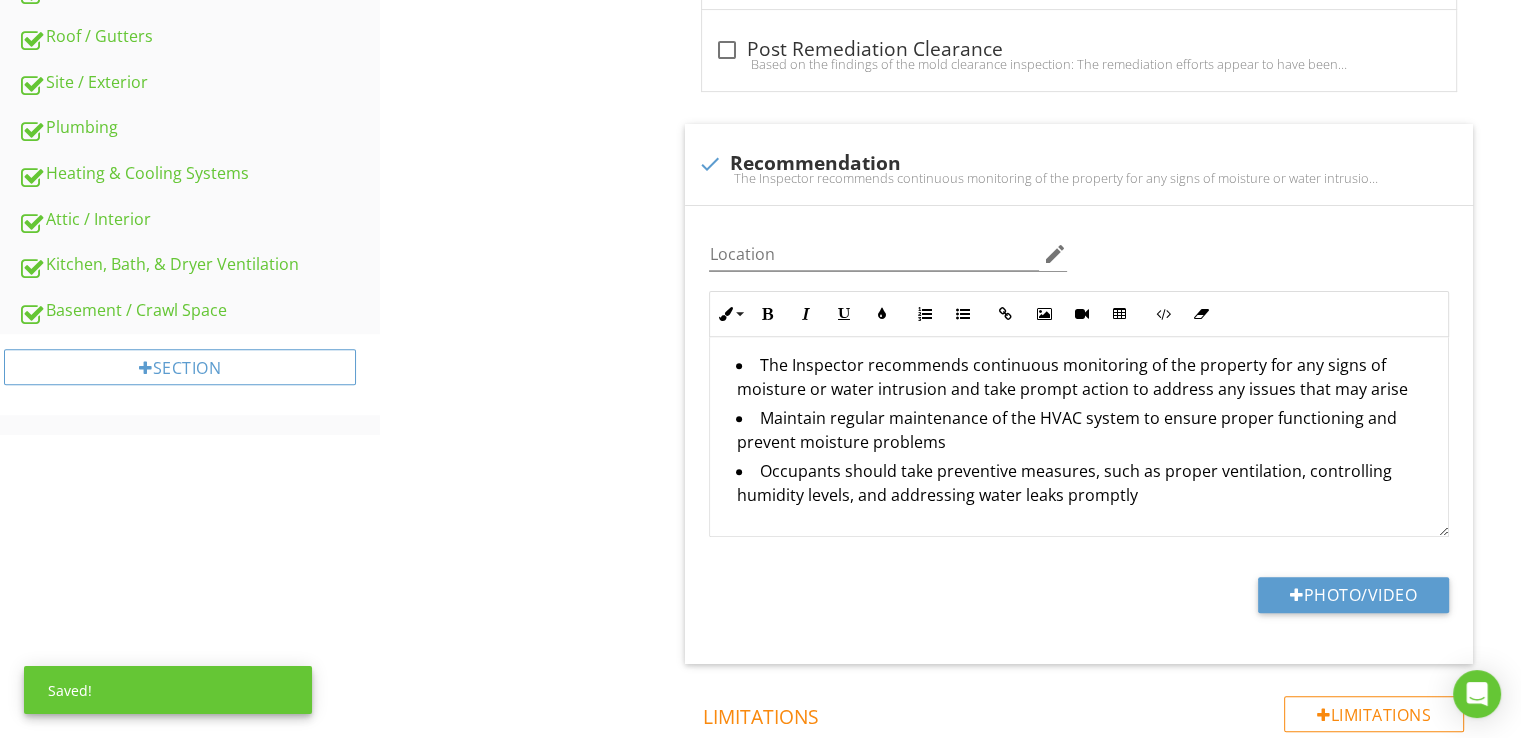 scroll, scrollTop: 742, scrollLeft: 0, axis: vertical 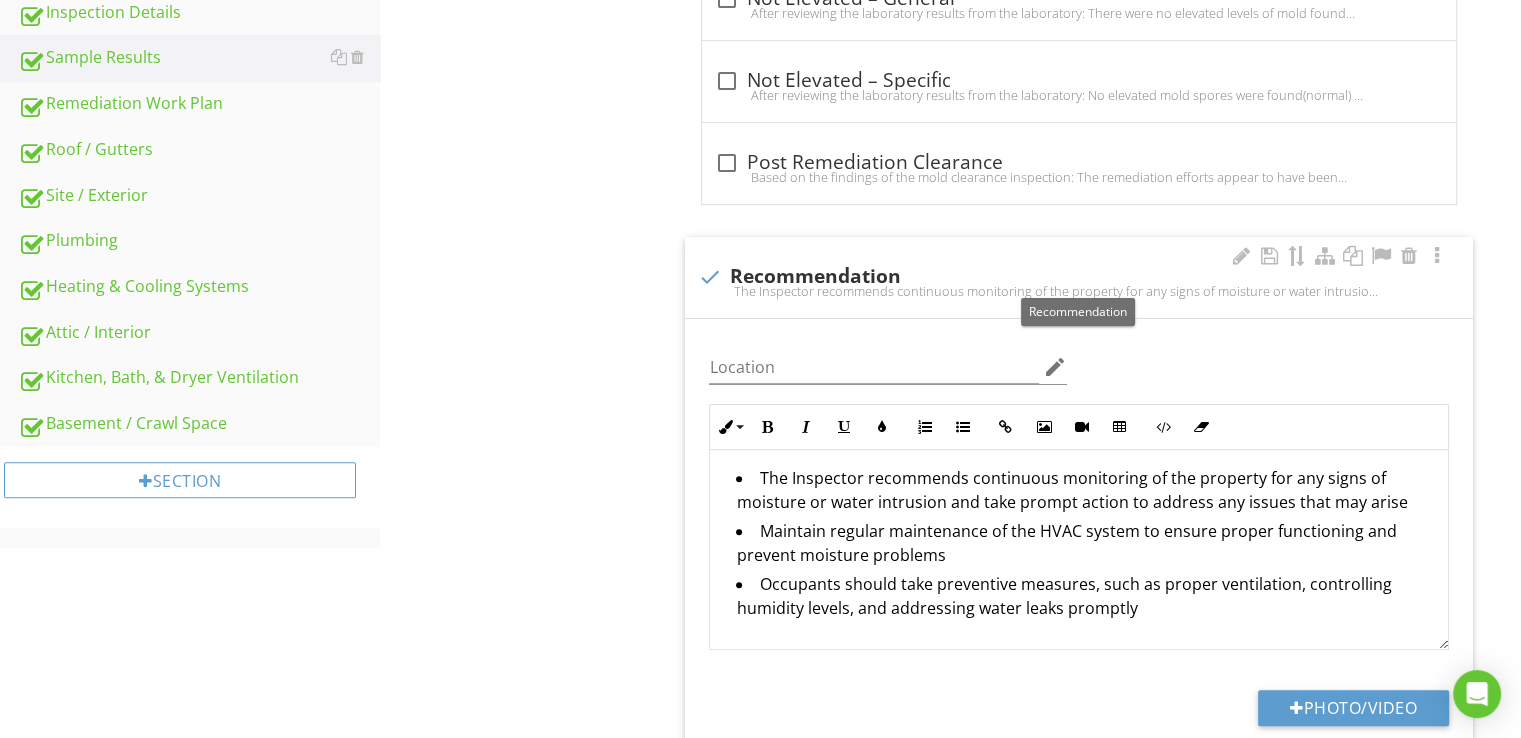 click at bounding box center [709, 277] 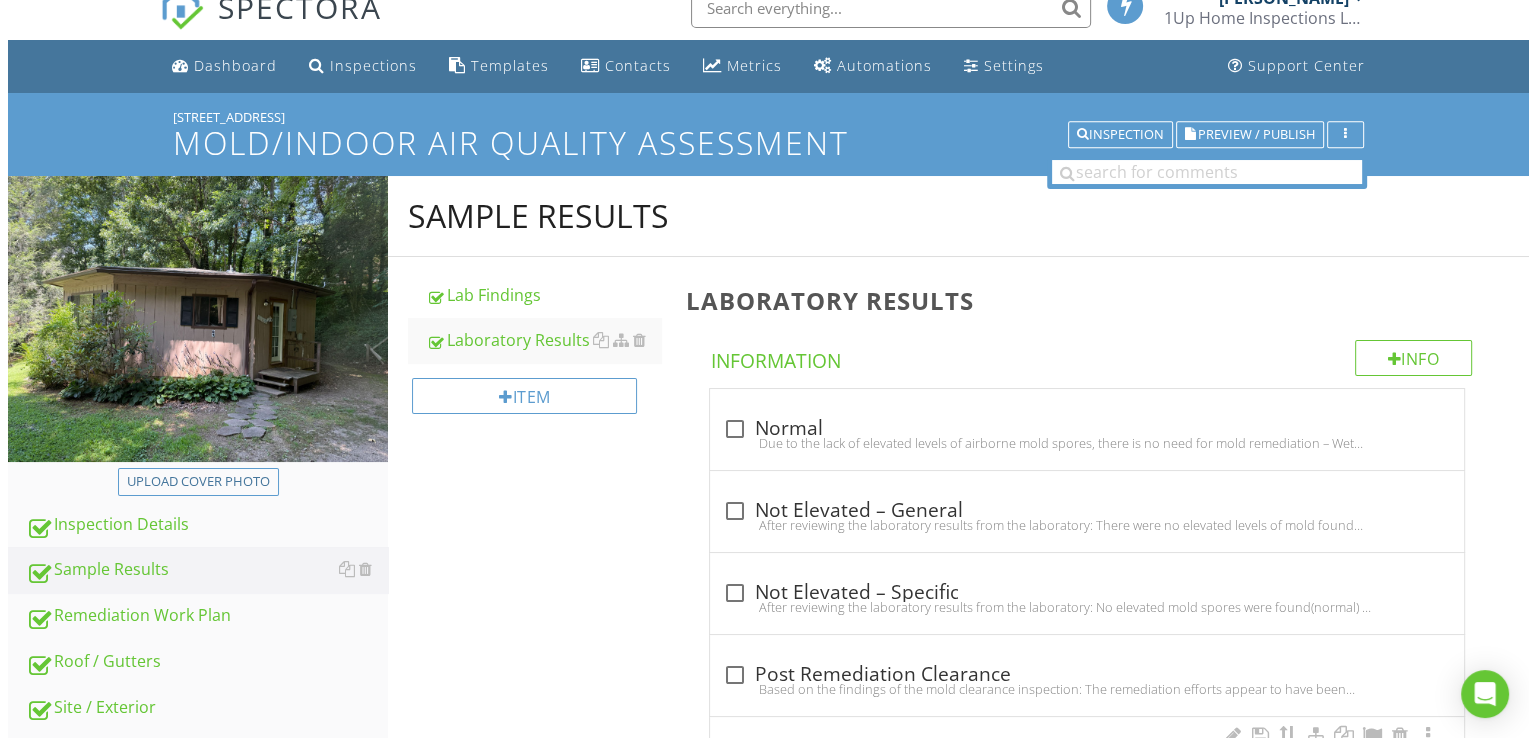 scroll, scrollTop: 0, scrollLeft: 0, axis: both 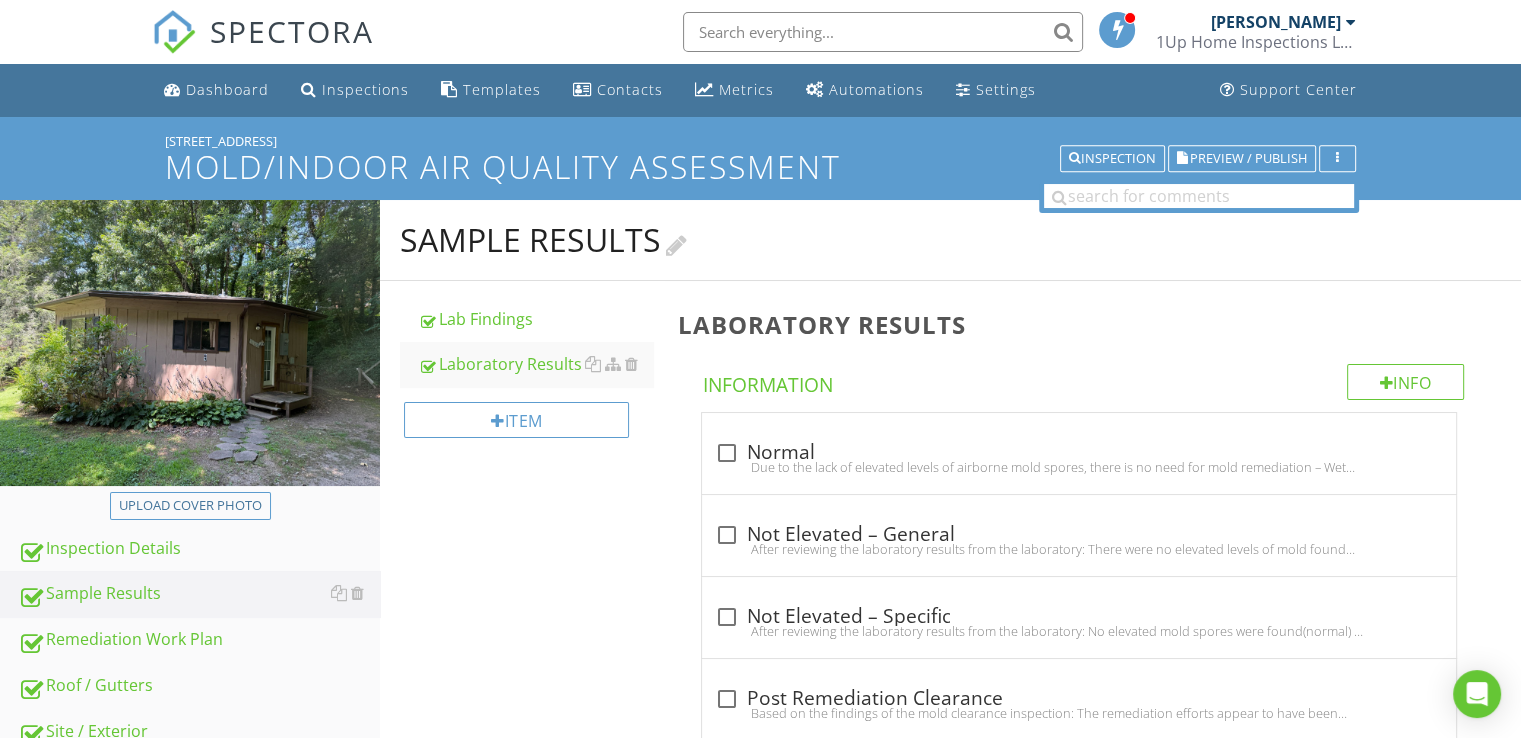 click at bounding box center [676, 243] 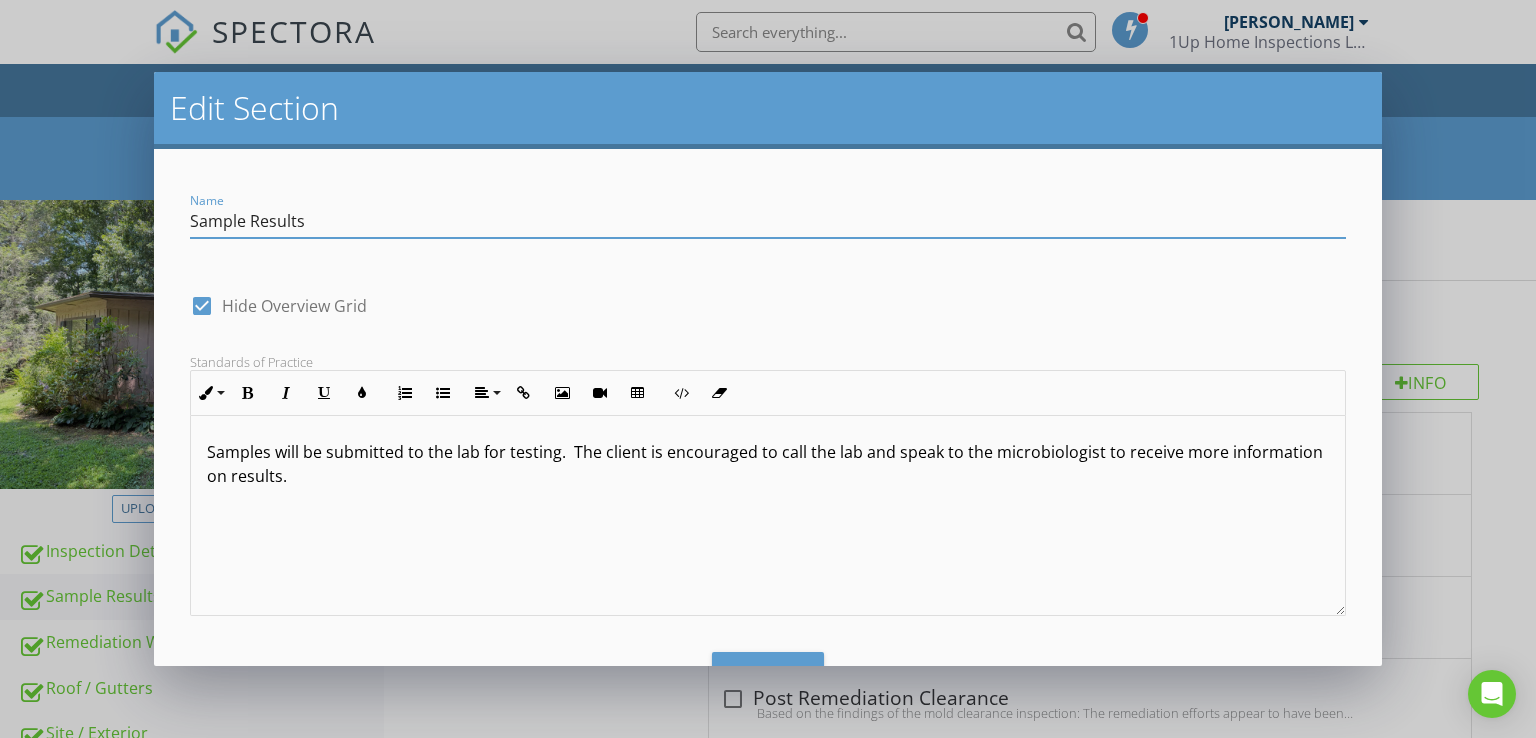 click at bounding box center (202, 306) 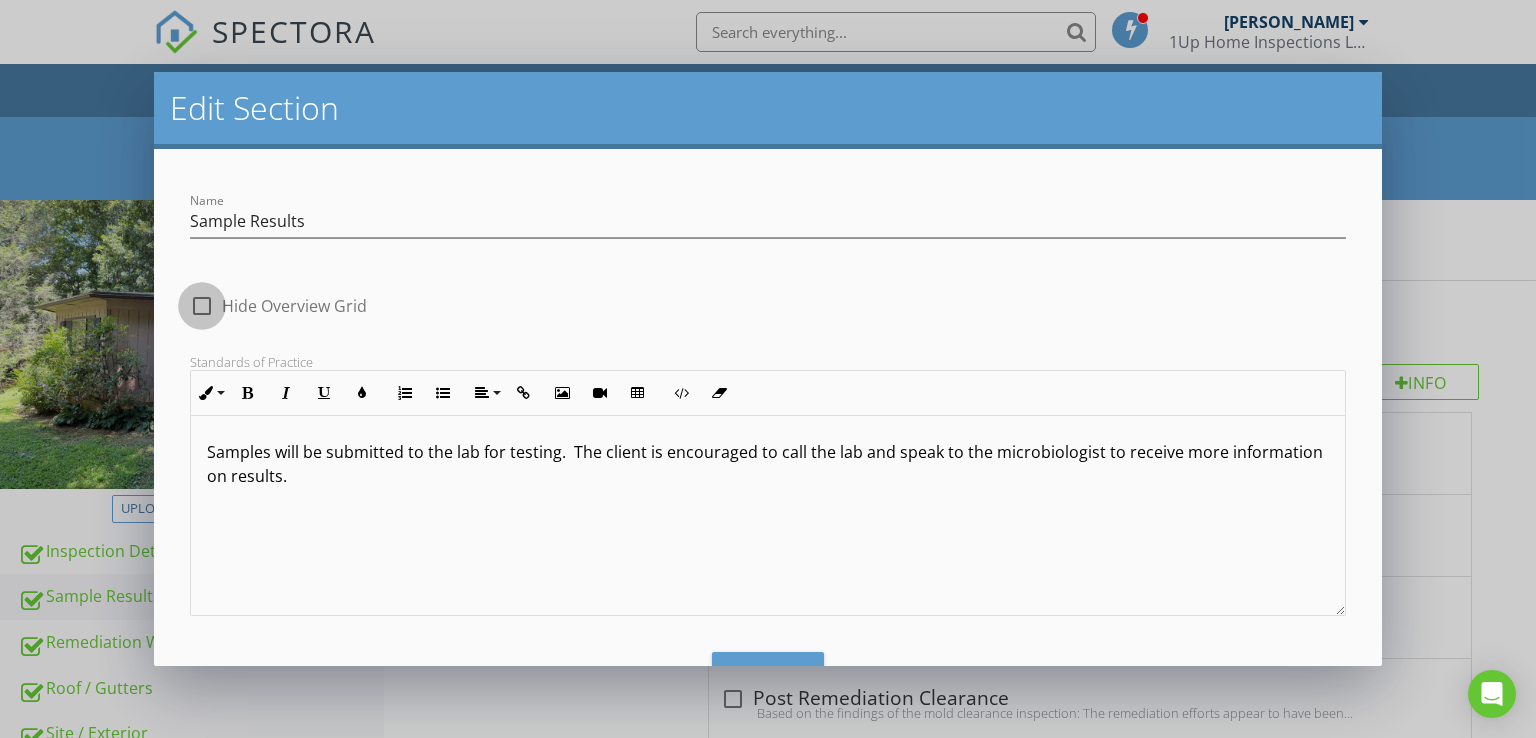 click at bounding box center [202, 306] 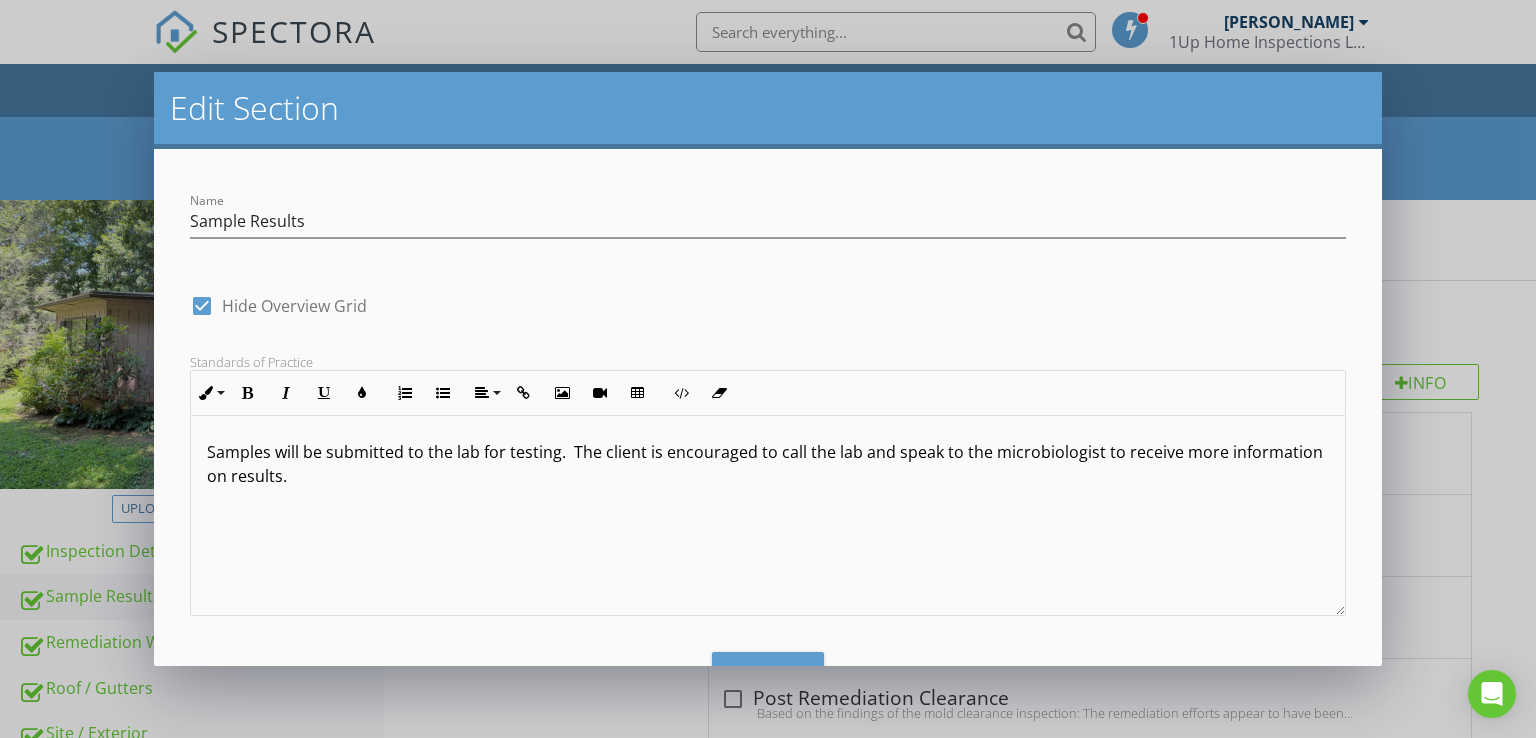 click at bounding box center (202, 306) 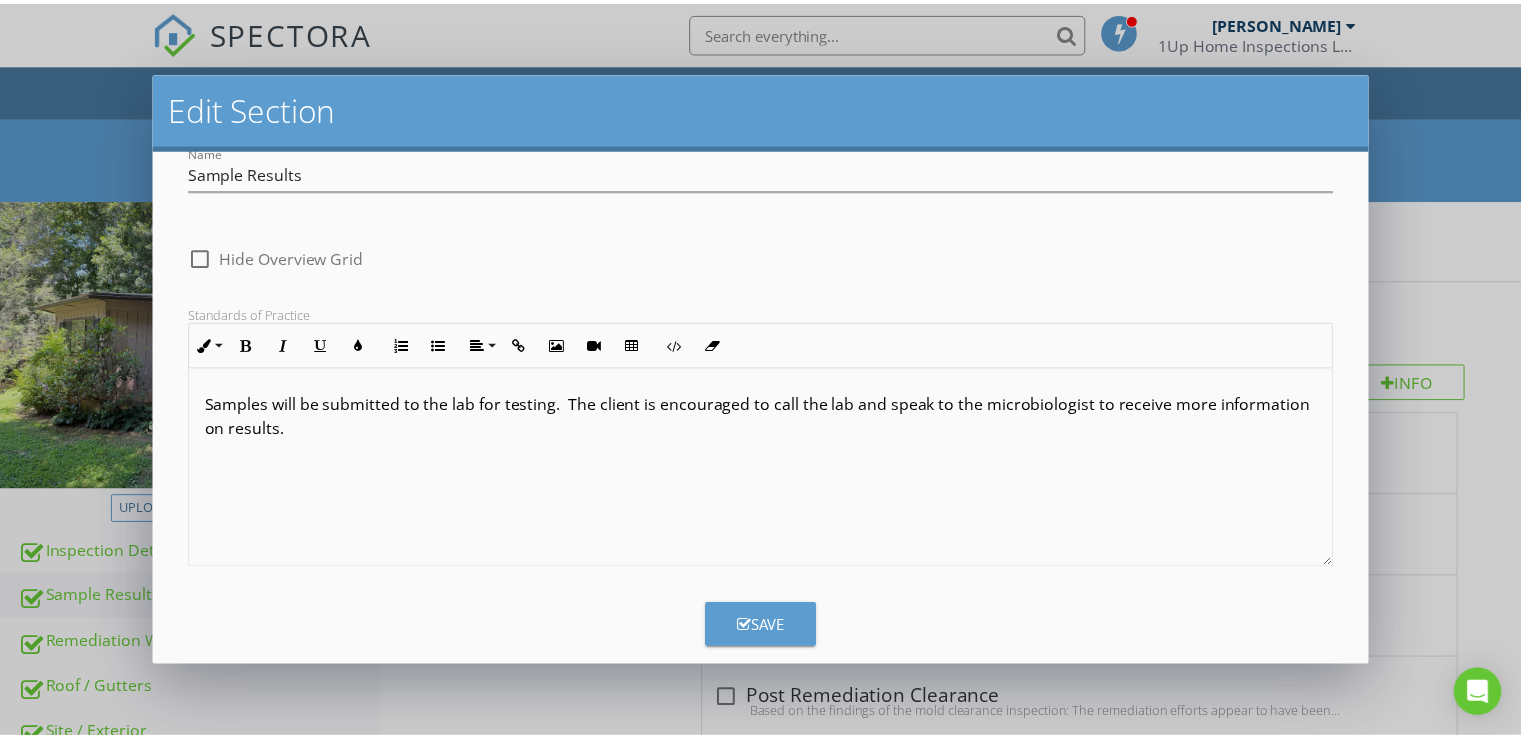scroll, scrollTop: 74, scrollLeft: 0, axis: vertical 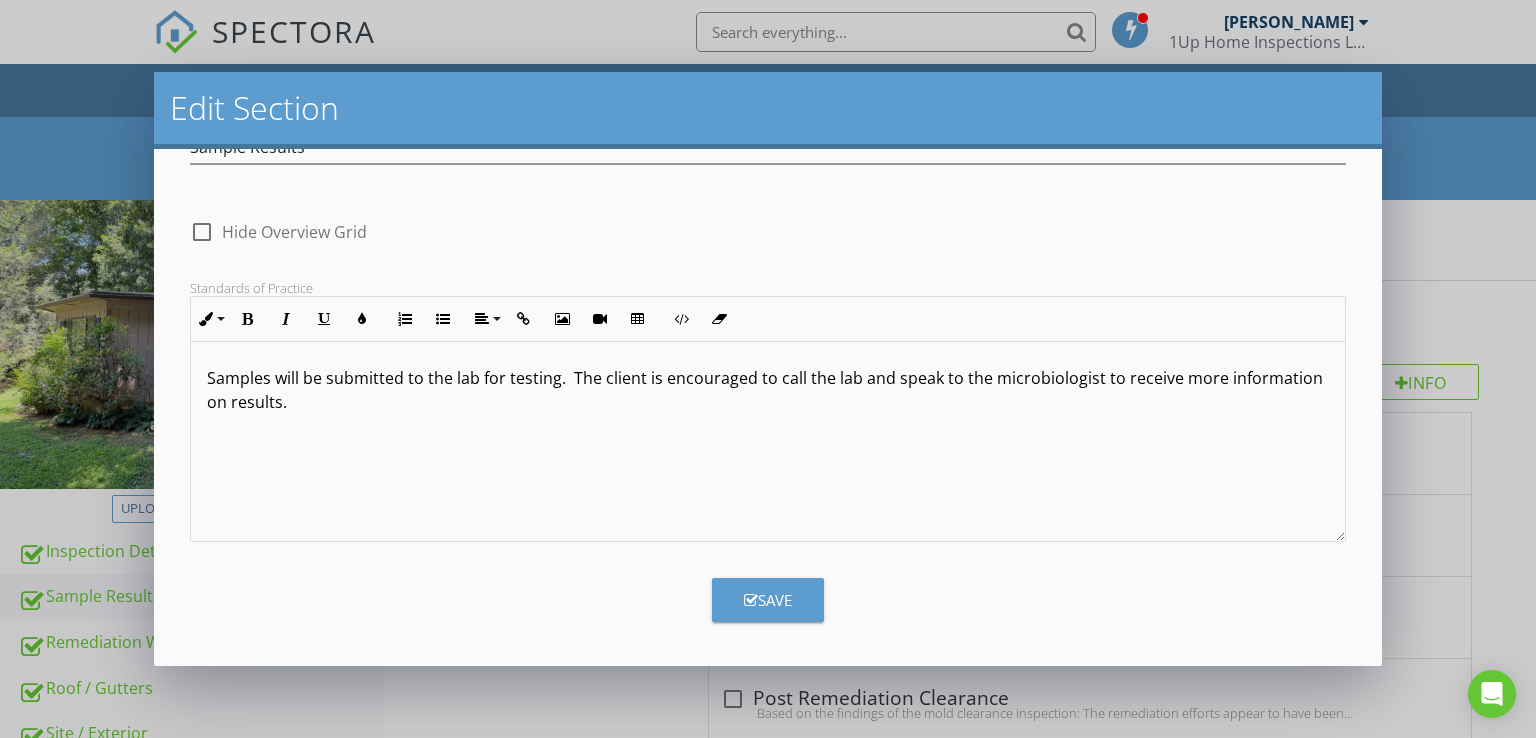 click on "Save" at bounding box center (768, 600) 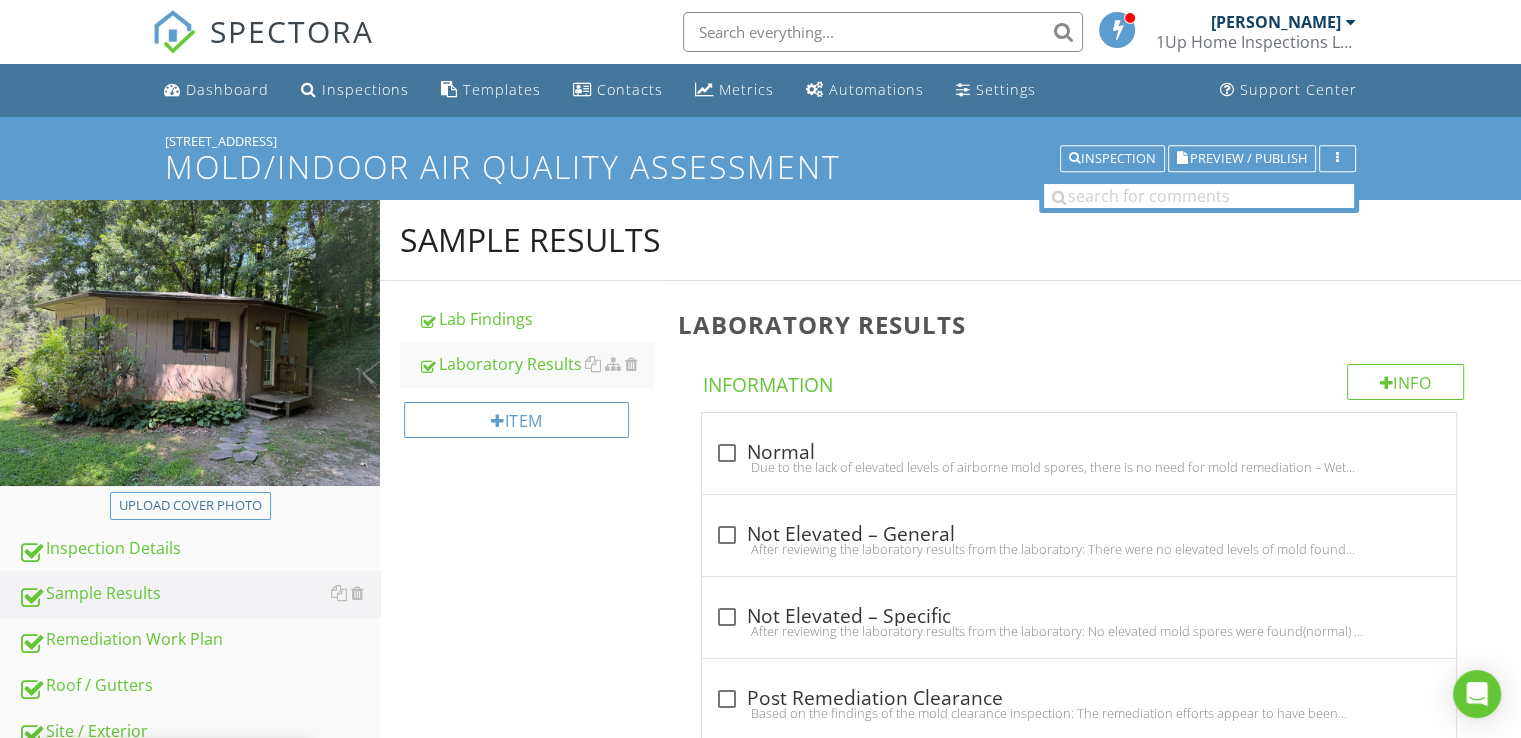 scroll, scrollTop: 0, scrollLeft: 0, axis: both 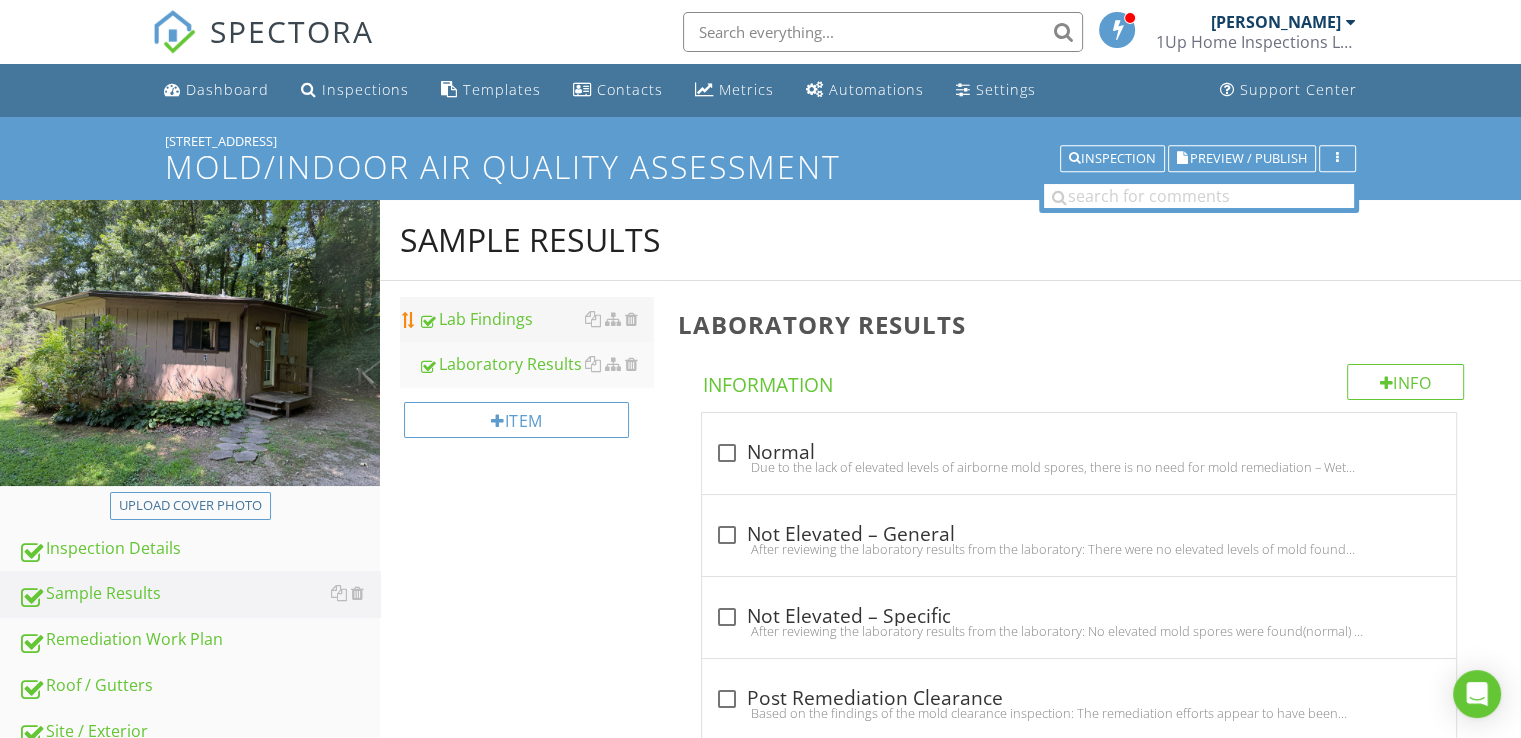 click on "Lab Findings" at bounding box center (535, 319) 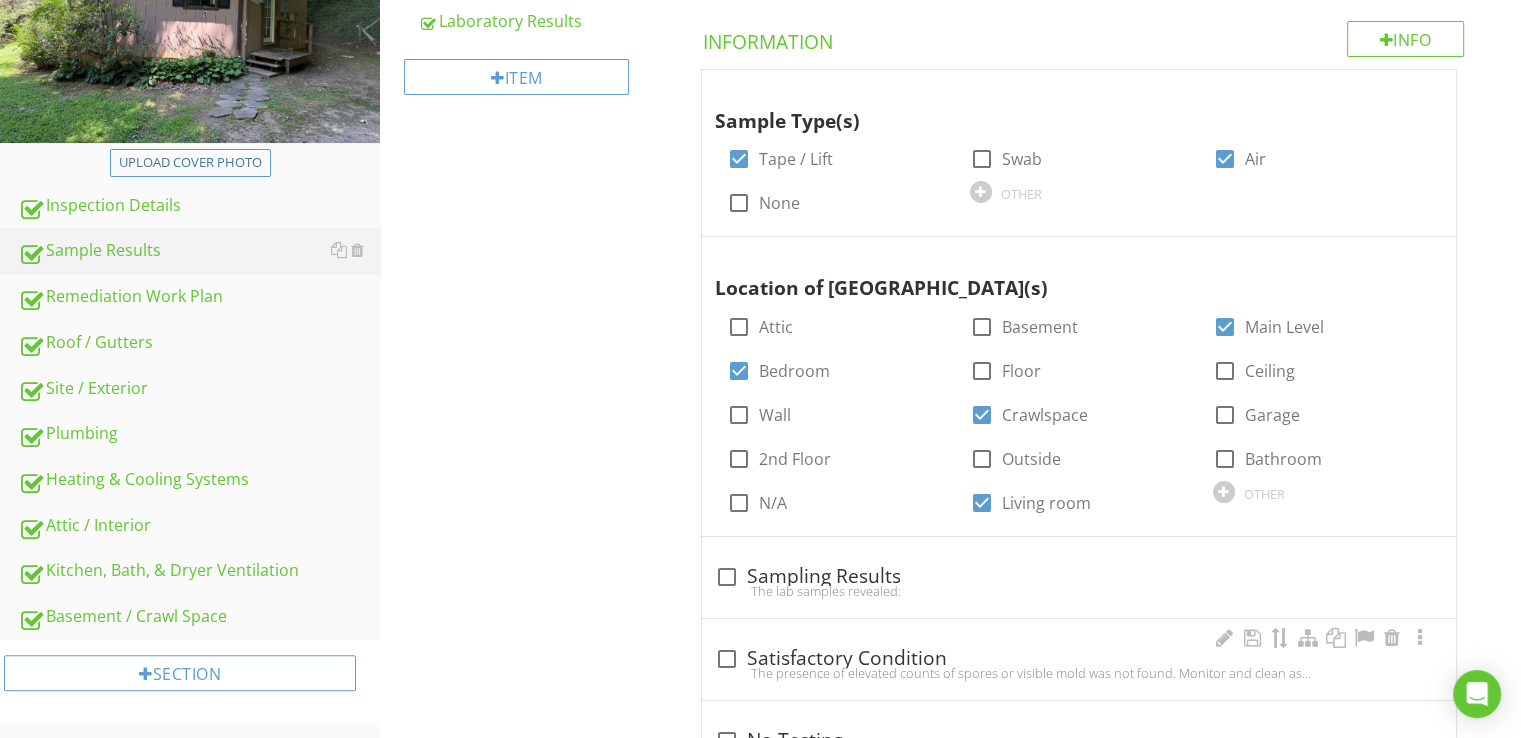 scroll, scrollTop: 209, scrollLeft: 0, axis: vertical 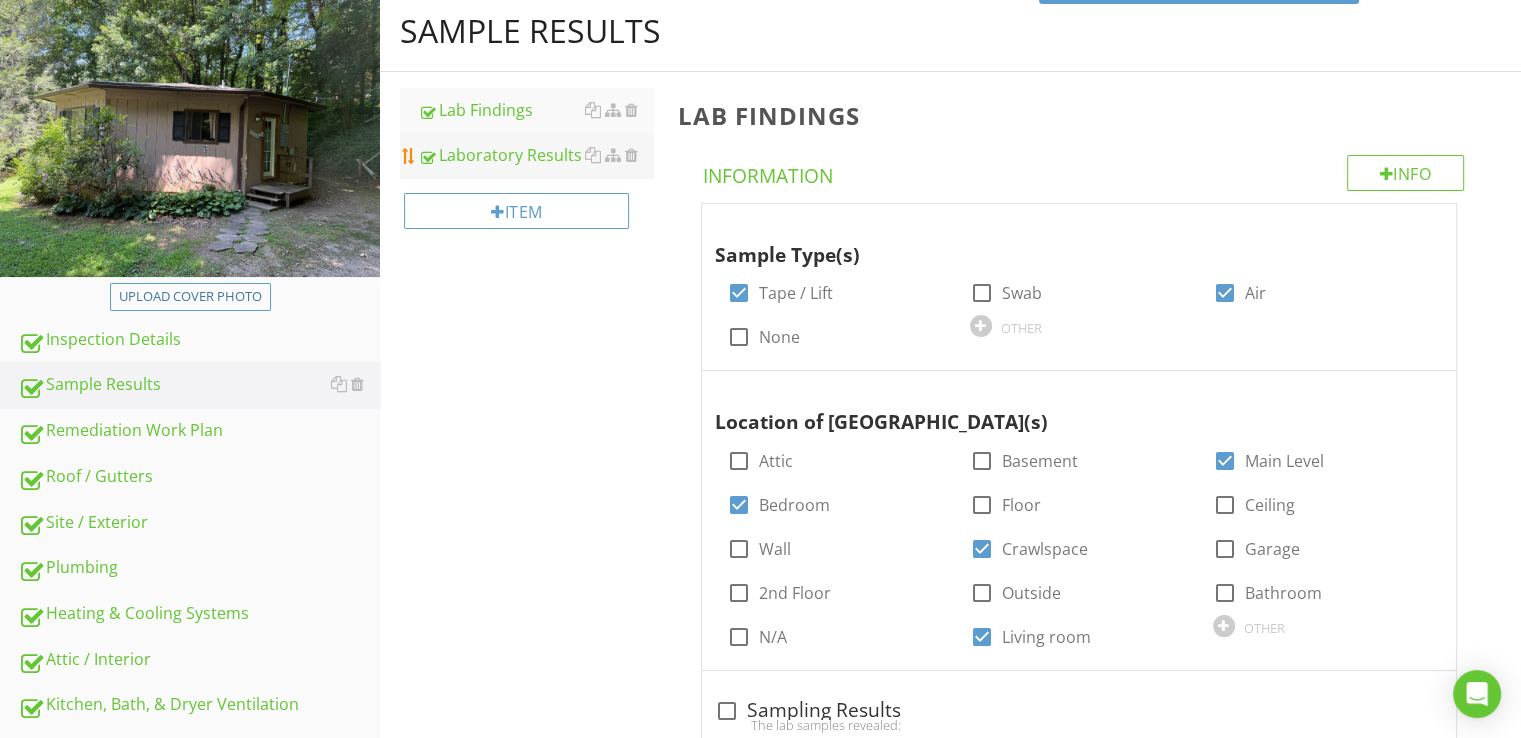 click on "Laboratory Results" at bounding box center (535, 155) 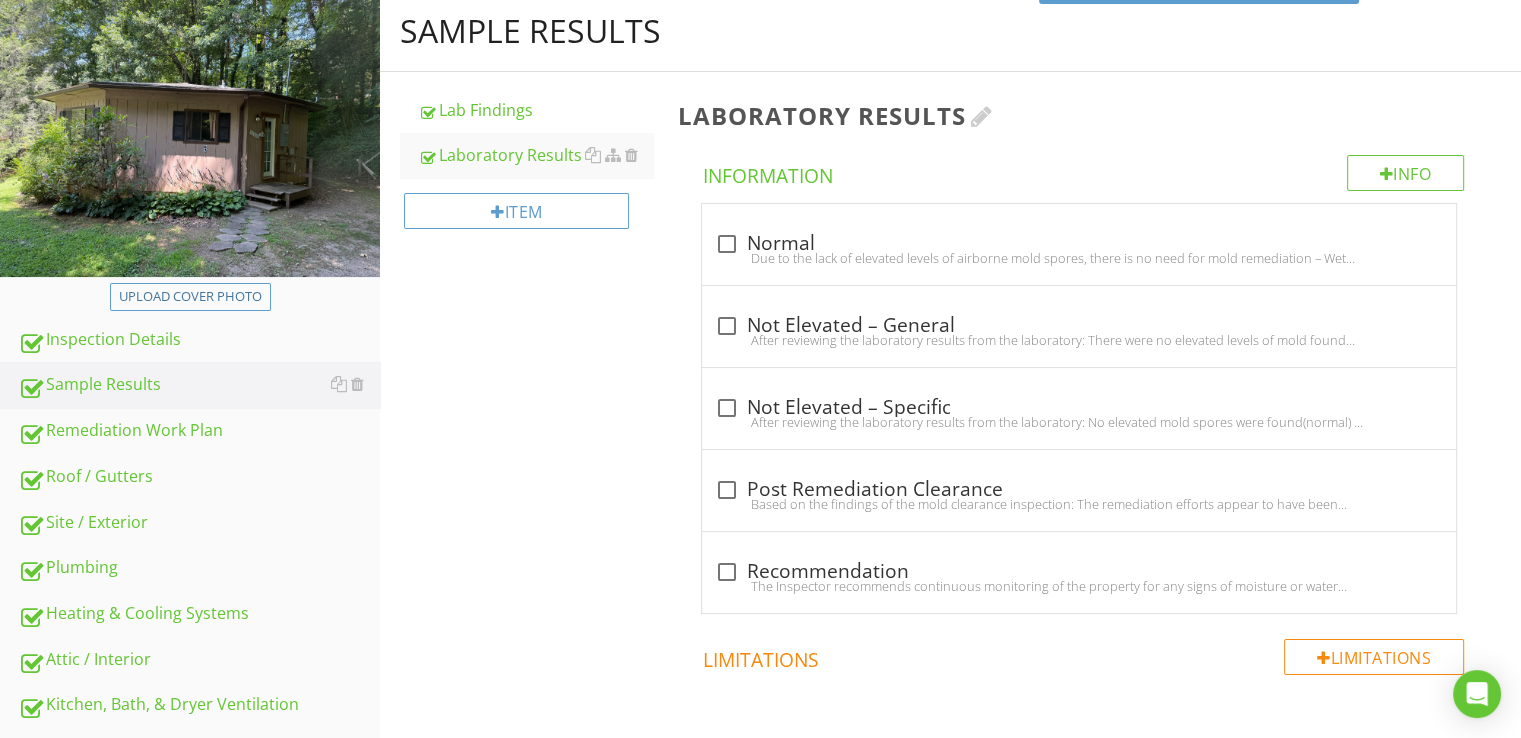click at bounding box center [981, 116] 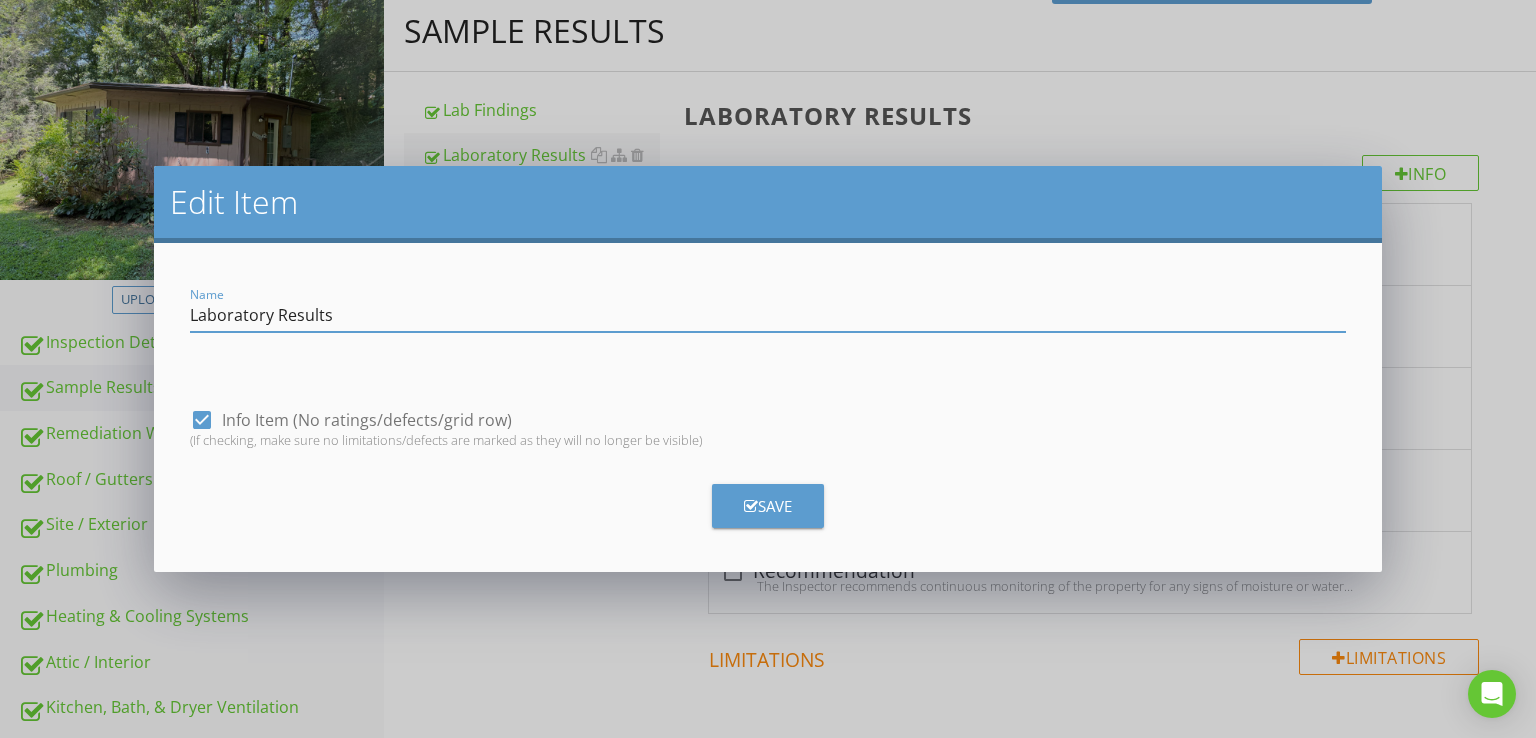 click at bounding box center (202, 420) 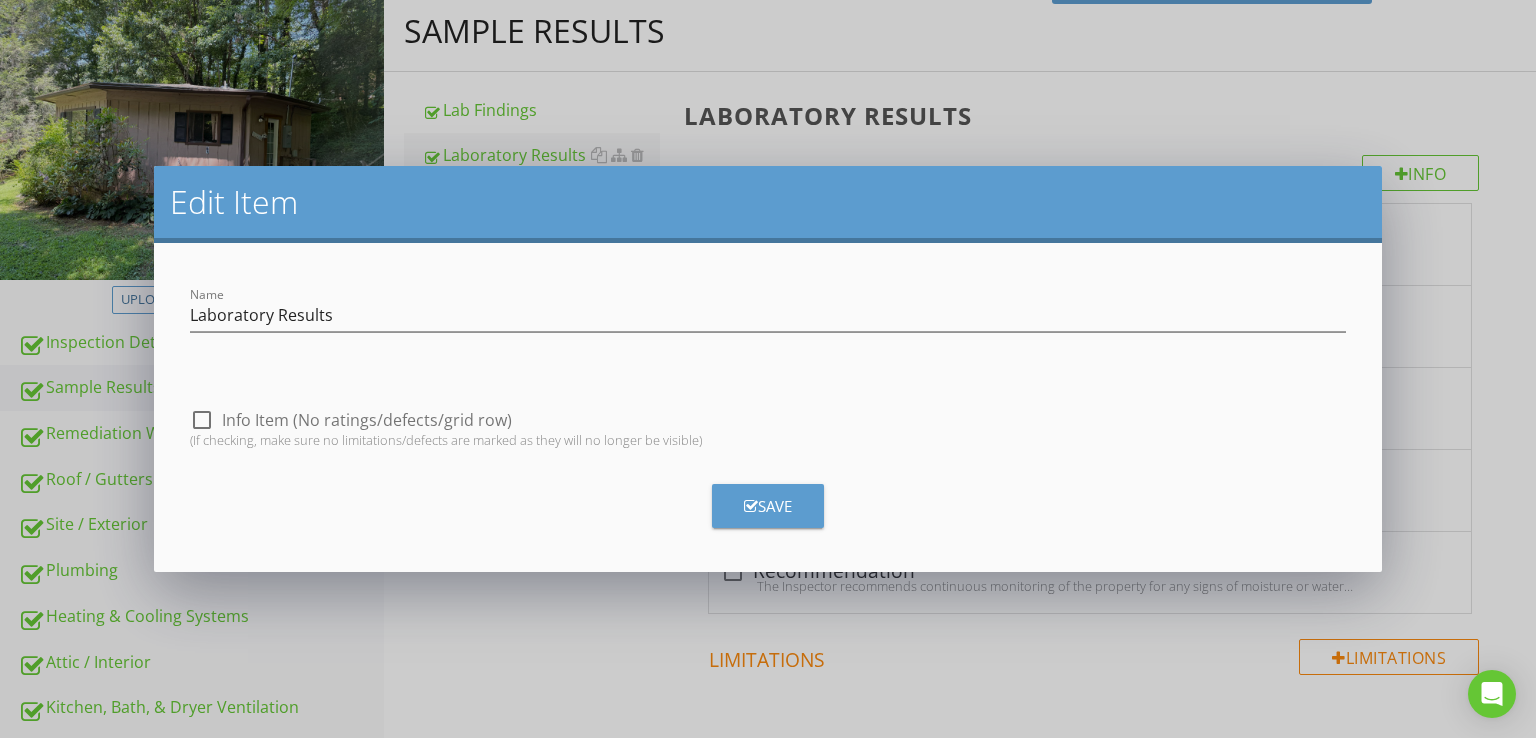 click on "Save" at bounding box center [768, 506] 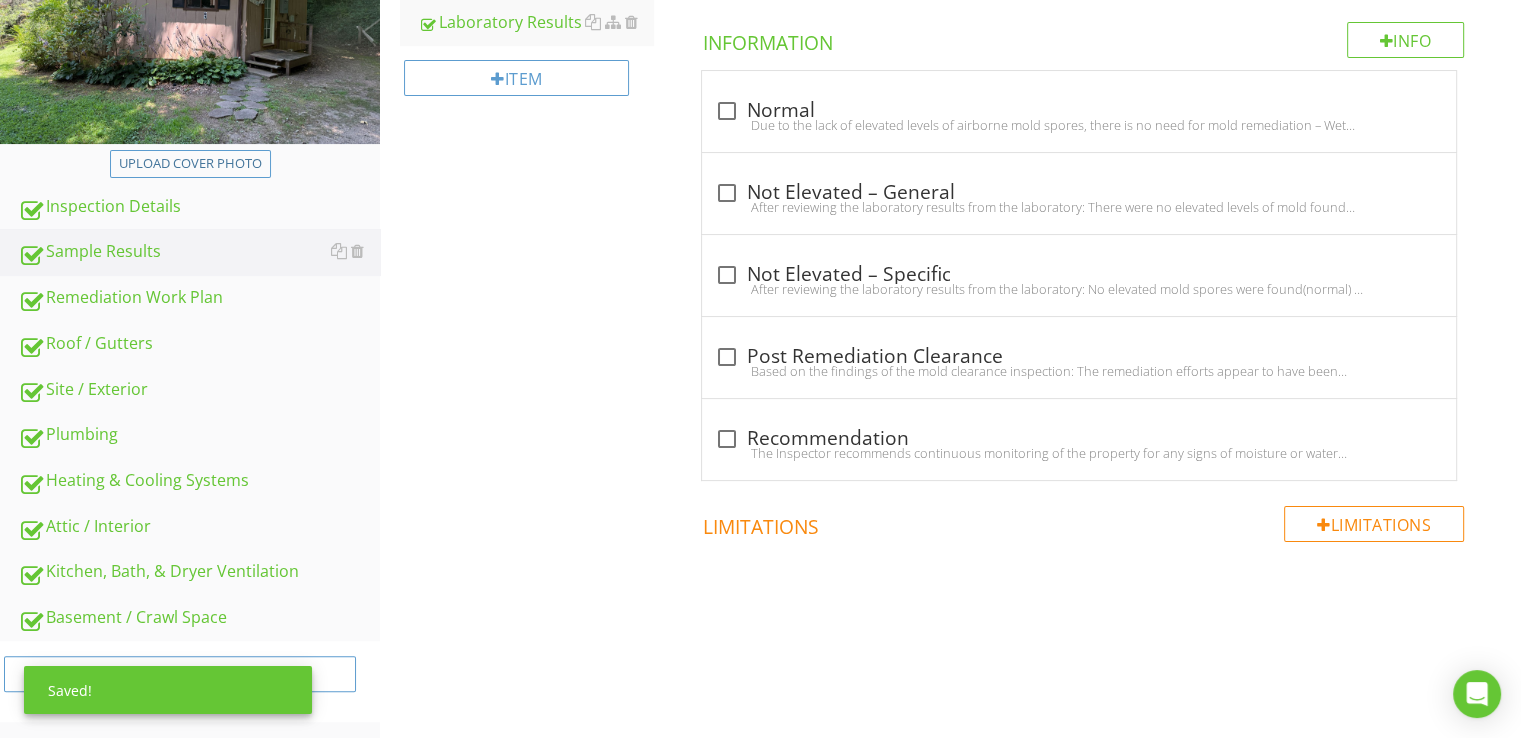 scroll, scrollTop: 0, scrollLeft: 0, axis: both 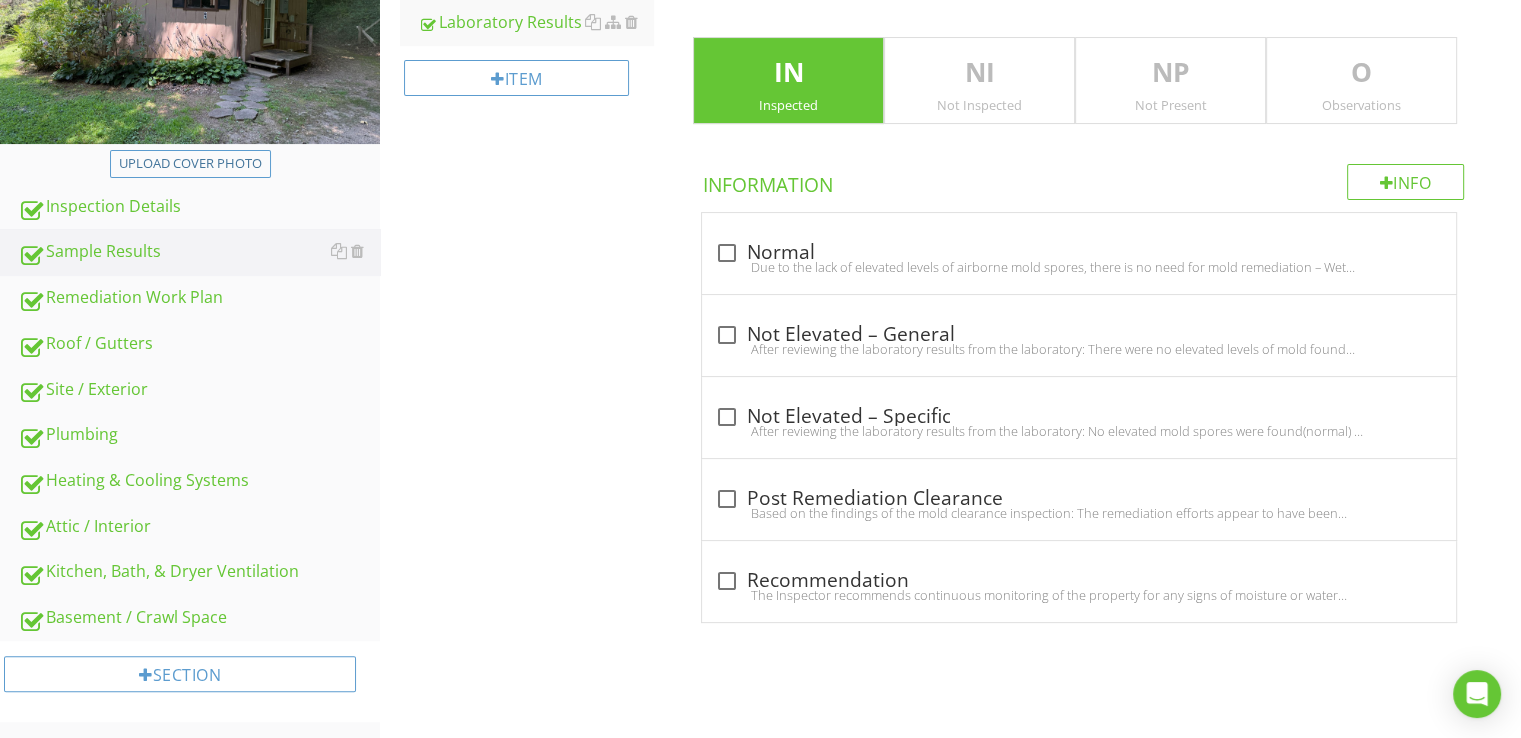 click on "O" at bounding box center [1361, 73] 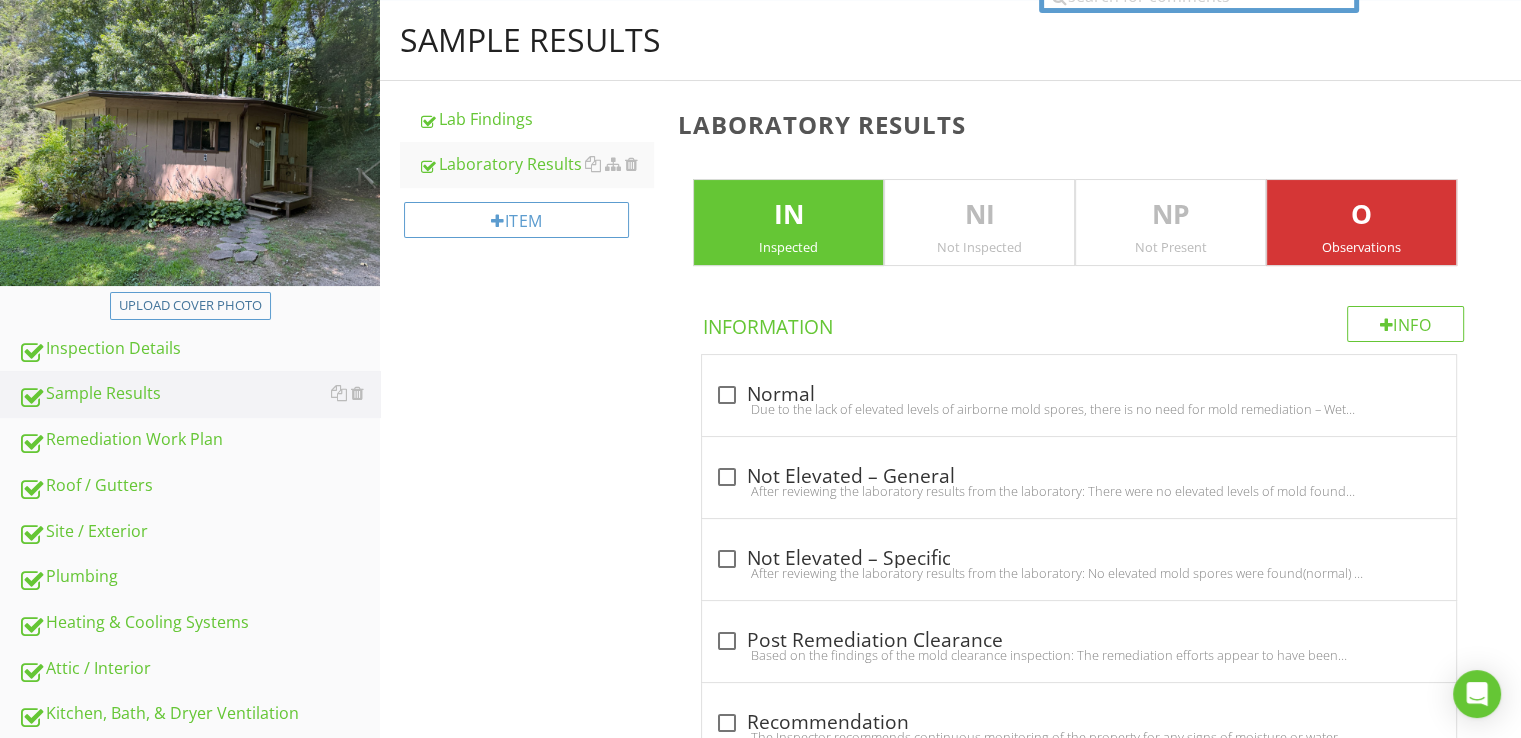 scroll, scrollTop: 143, scrollLeft: 0, axis: vertical 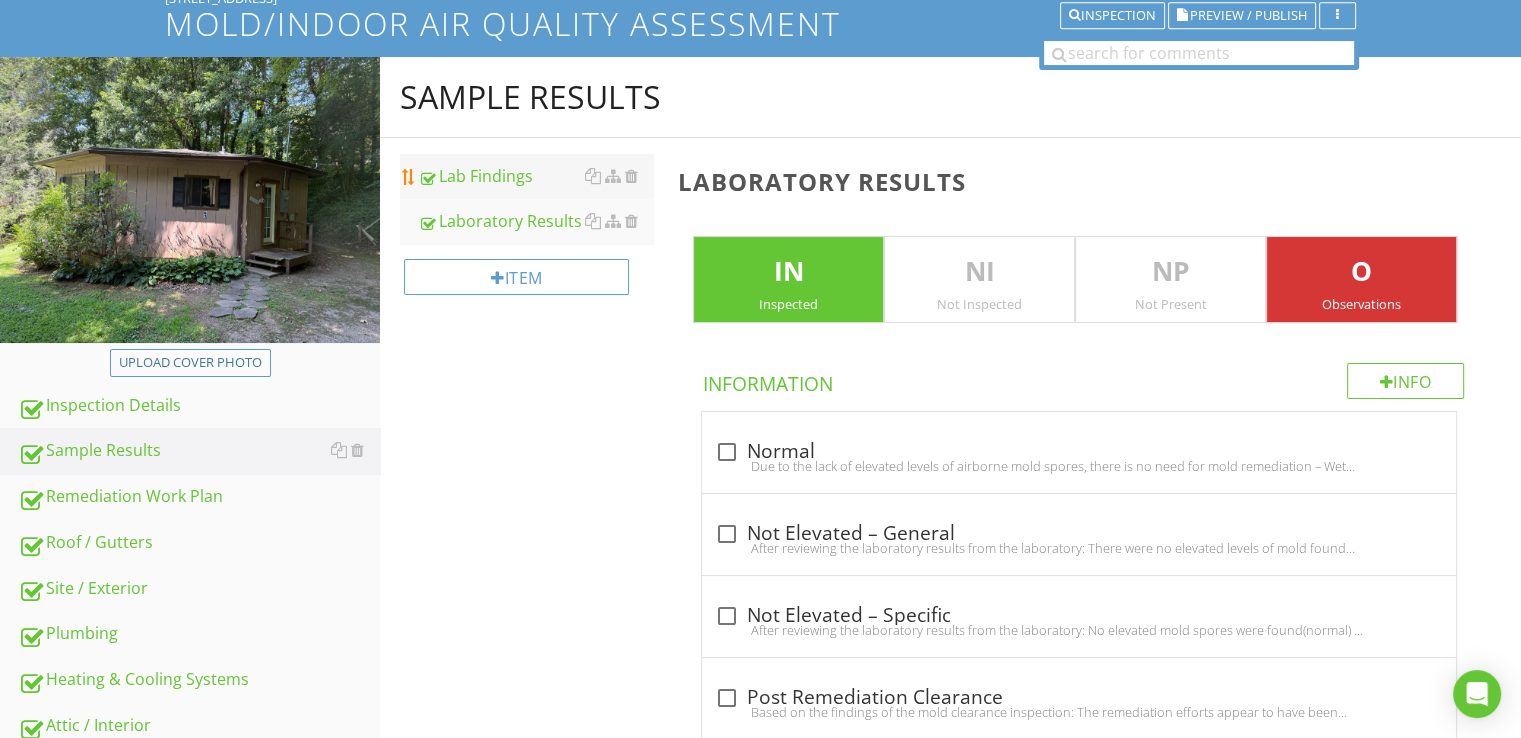 click on "Lab Findings" at bounding box center [535, 176] 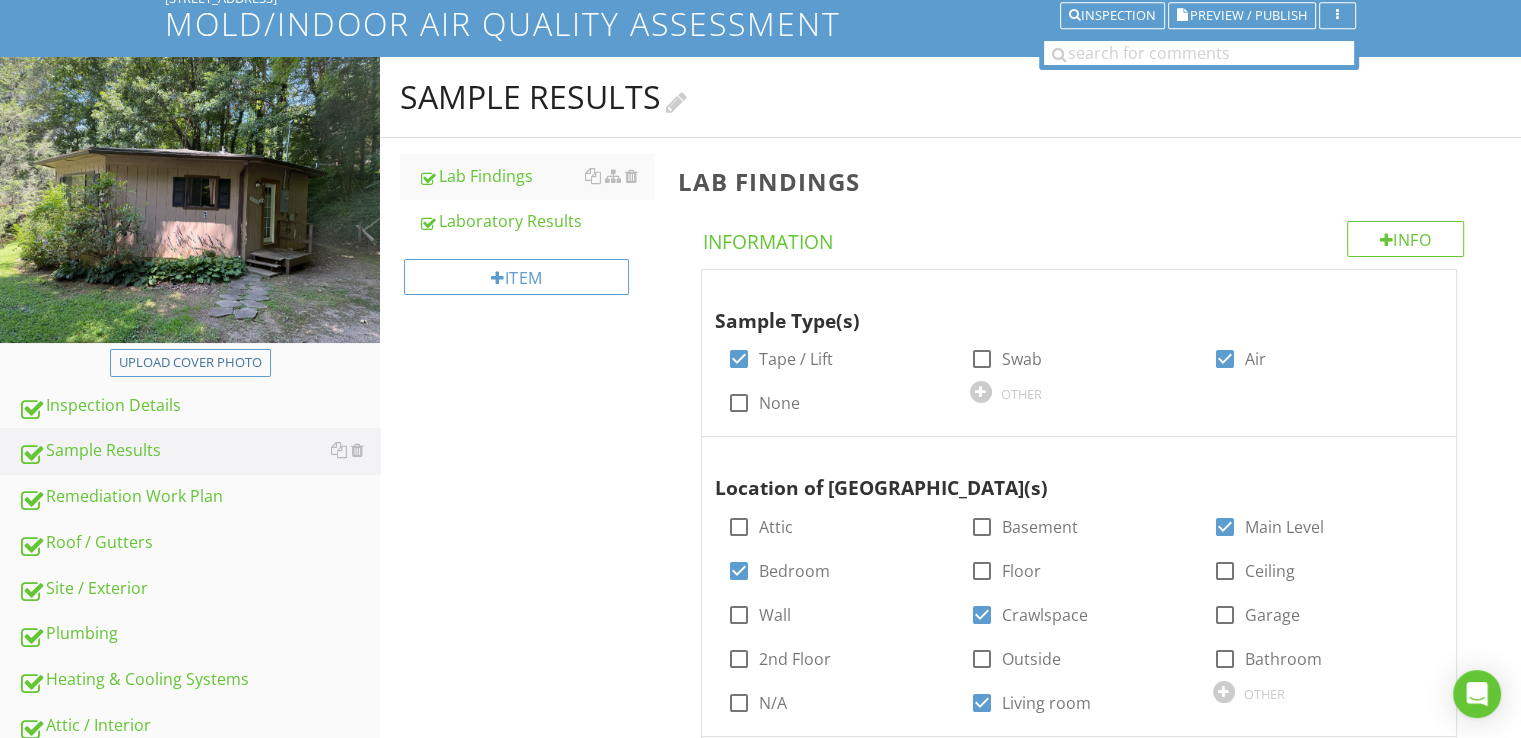click at bounding box center [676, 100] 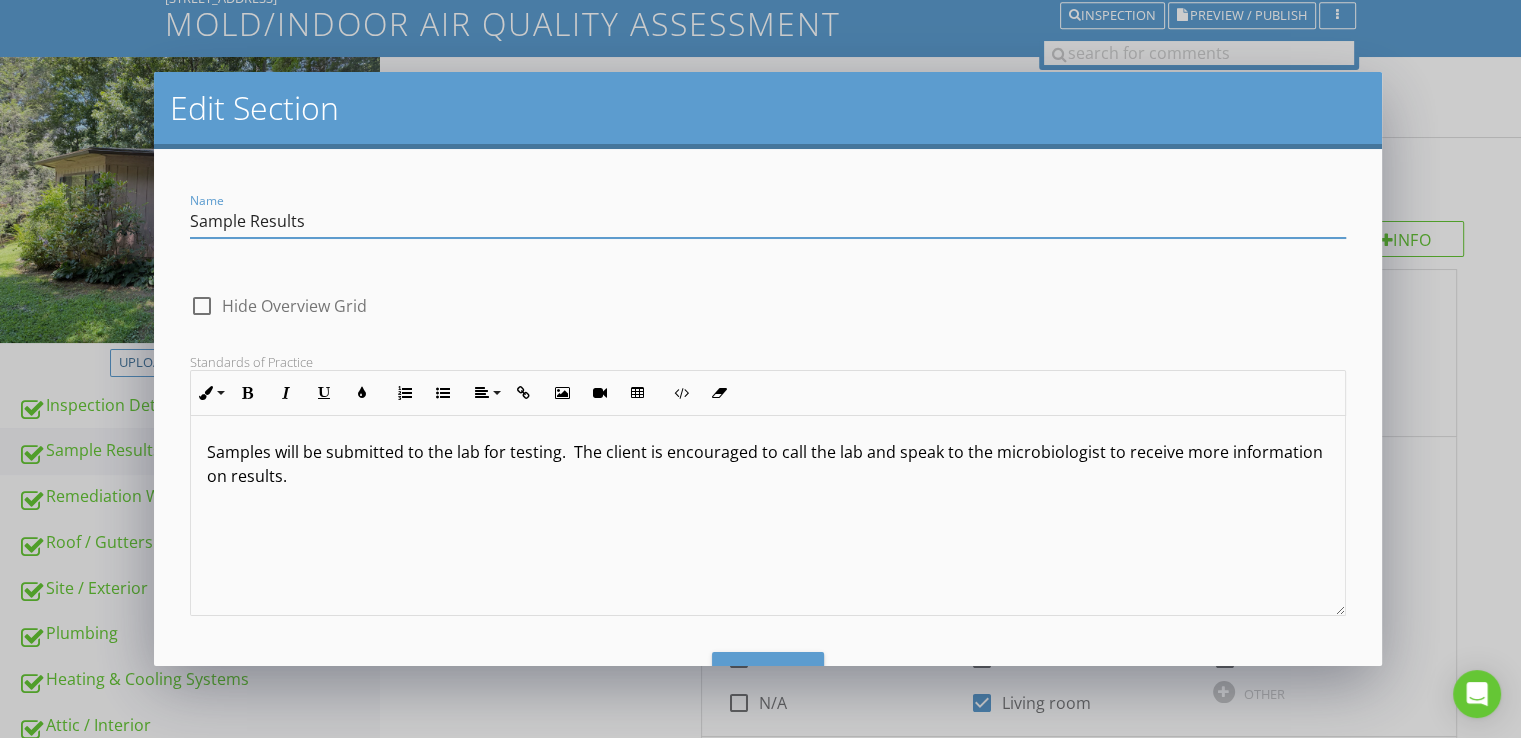 click on "Edit Section     Name Sample Results       check_box_outline_blank Hide Overview Grid     Standards of Practice   Inline Style XLarge Large Normal Small Light Small/Light Bold Italic Underline Colors Ordered List Unordered List Align Align Left Align Center Align Right Align Justify Insert Link Insert Image Insert Video Insert Table Code View Clear Formatting Samples will be submitted to the lab for testing.  The client is encouraged to call the lab and speak to the microbiologist to receive more information on results. Enter text here <p>Samples will be submitted to the lab for testing.&nbsp; The client is encouraged to call the lab and speak to the microbiologist to receive more information on results.</p>
Save" at bounding box center (760, 369) 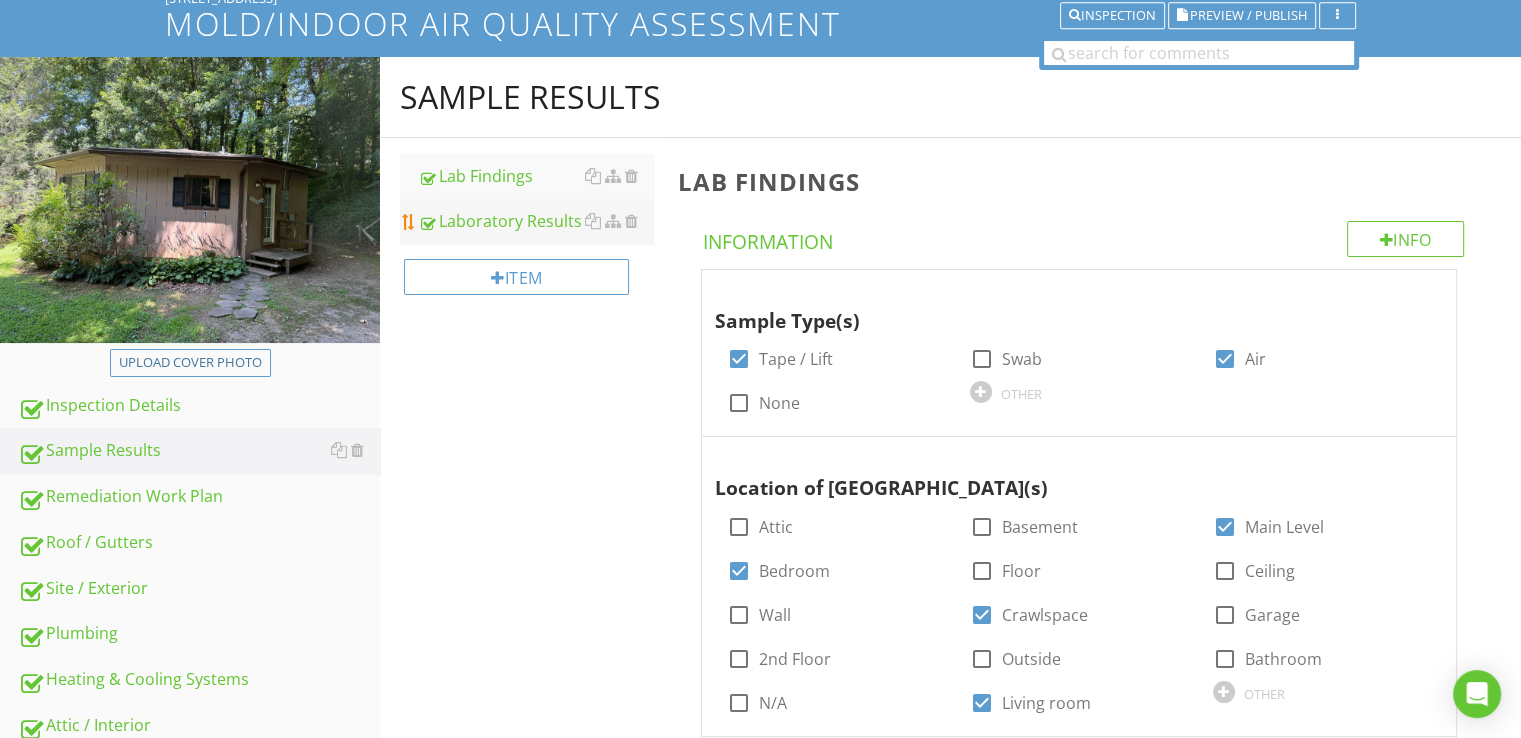 click on "Laboratory Results" at bounding box center [535, 221] 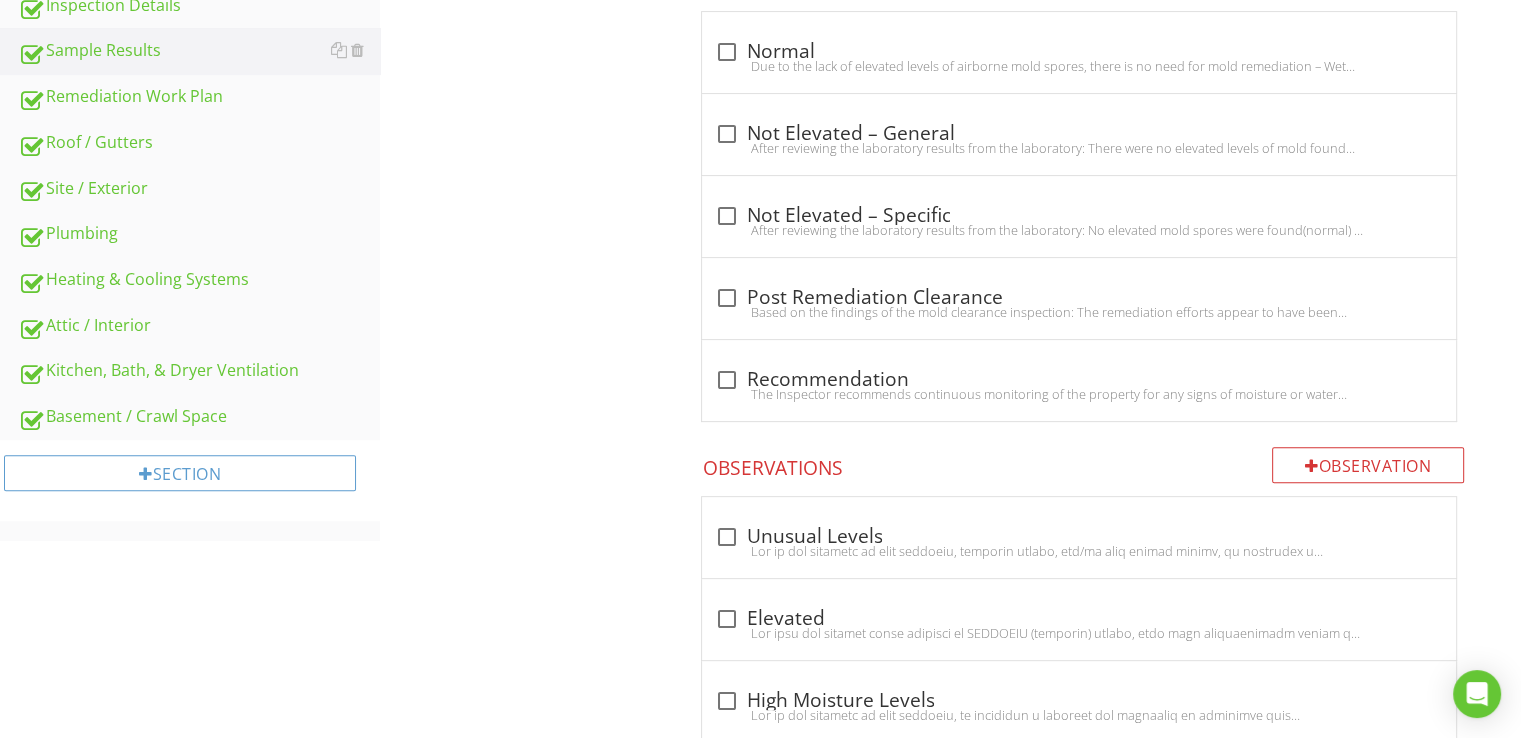 scroll, scrollTop: 676, scrollLeft: 0, axis: vertical 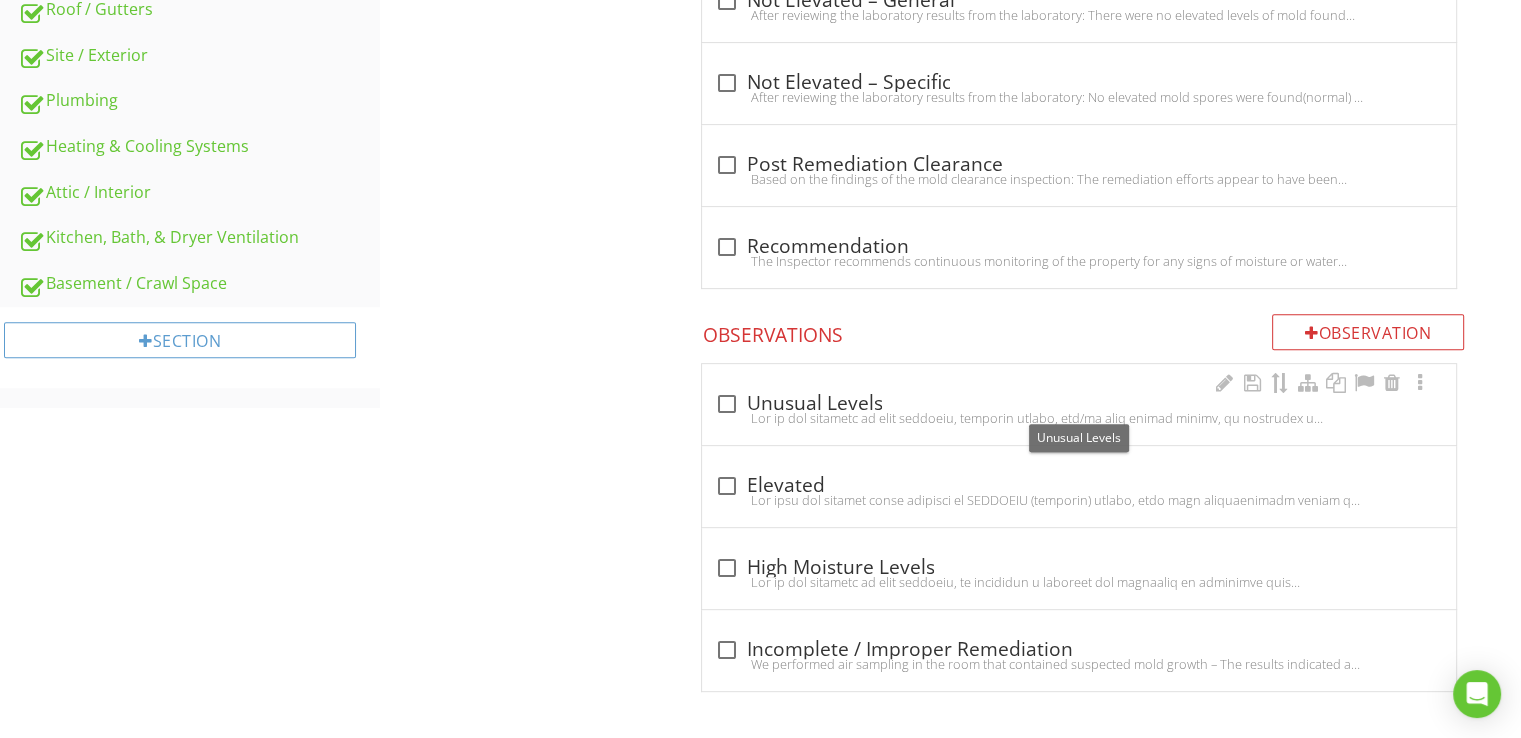 click at bounding box center [726, 404] 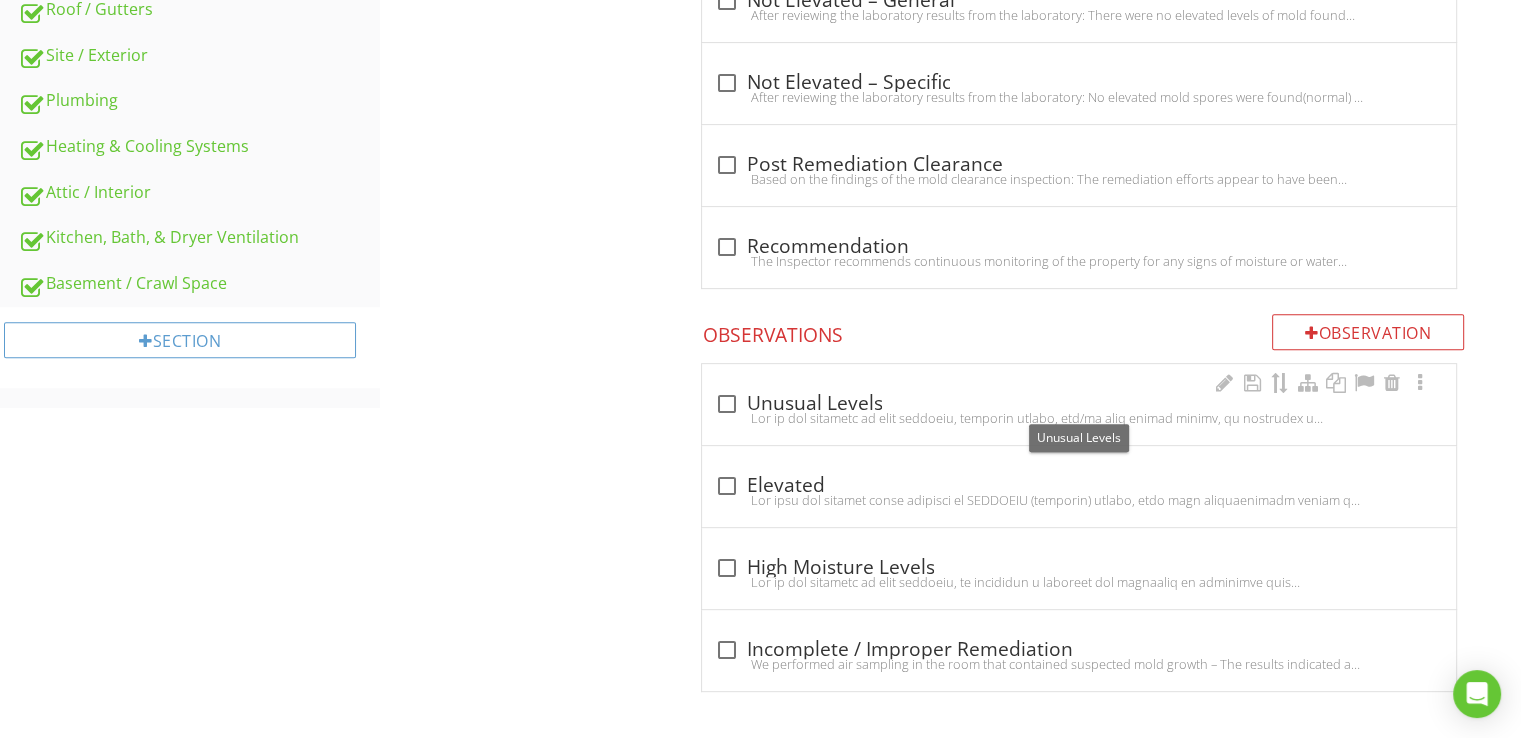 checkbox on "true" 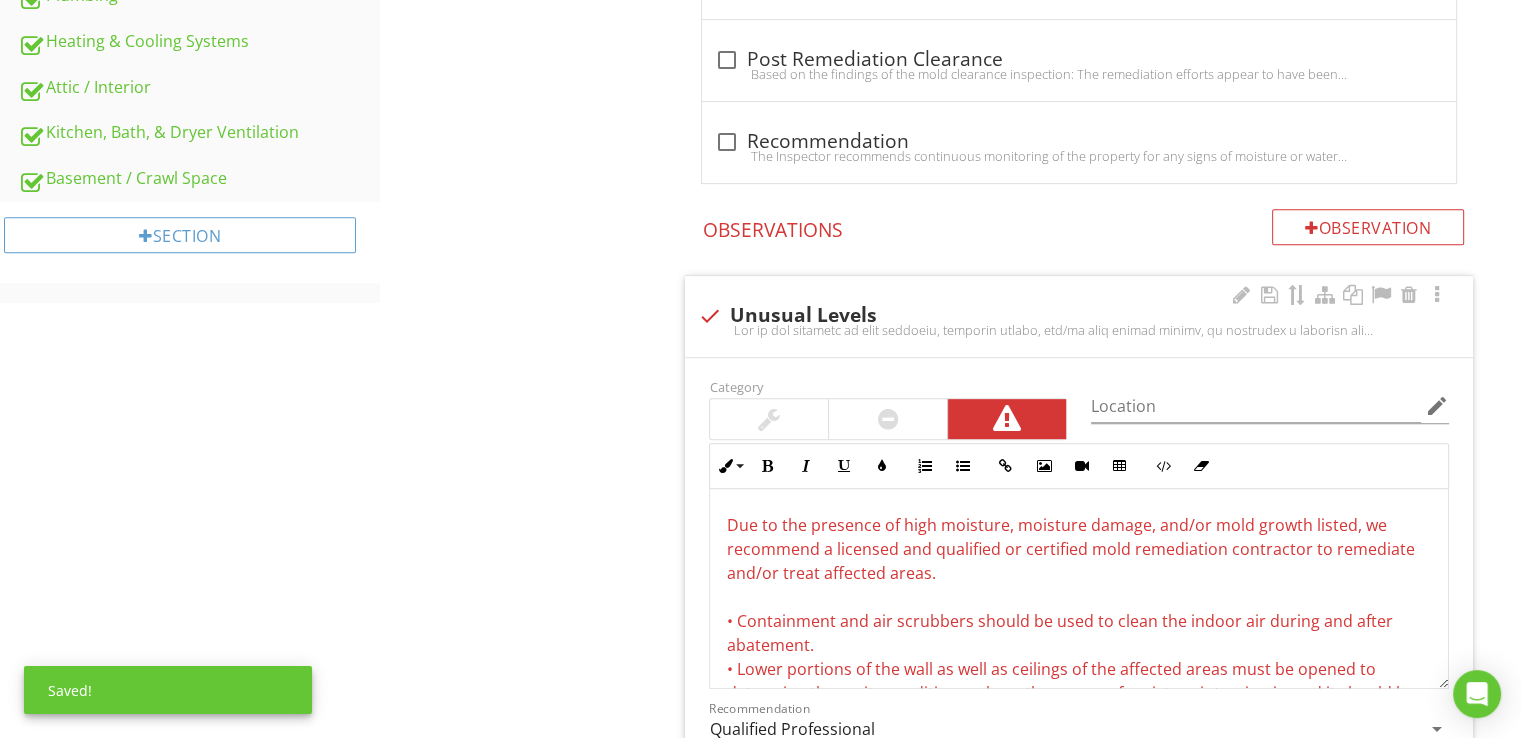 scroll, scrollTop: 943, scrollLeft: 0, axis: vertical 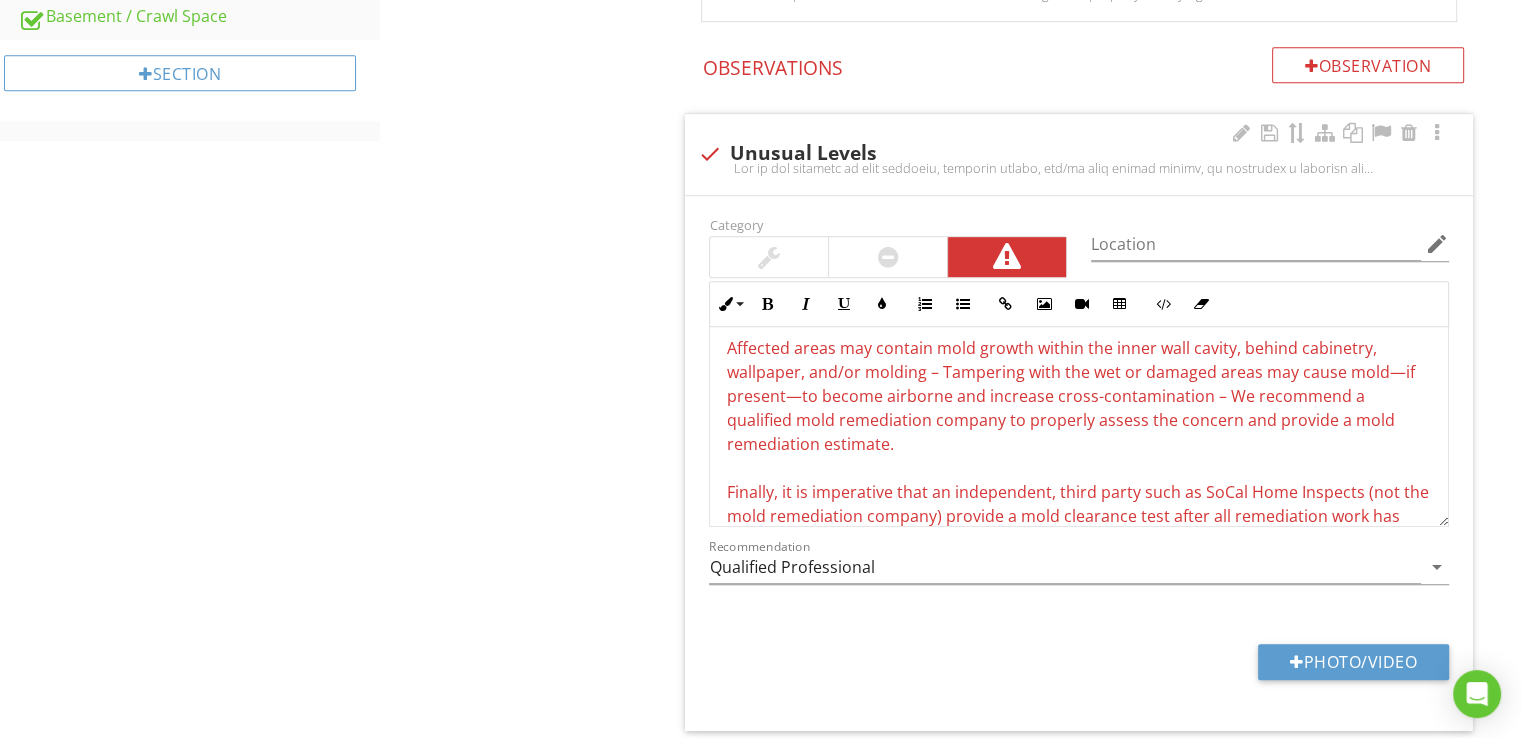click on "• We further advise you to consider qualified treatment contractors that are fully certified for mold remediation and that follow IICRC protocols, using EPA-registered and approved products in their treatment or remediation process. Affected areas may contain mold growth within the inner wall cavity, behind cabinetry, wallpaper, and/or molding – Tampering with the wet or damaged areas may cause mold—if present—to become airborne and increase cross-contamination – We recommend a qualified mold remediation company to properly assess the concern and provide a mold remediation estimate. Finally, it is imperative that an independent, third party such as SoCal Home Inspects (not the mold remediation company) provide a mold clearance test after all remediation work has been completed, to verify the effectiveness of any and all mold treatments – There are ADDITIONAL FEES for this mold clearance test." at bounding box center (1077, 408) 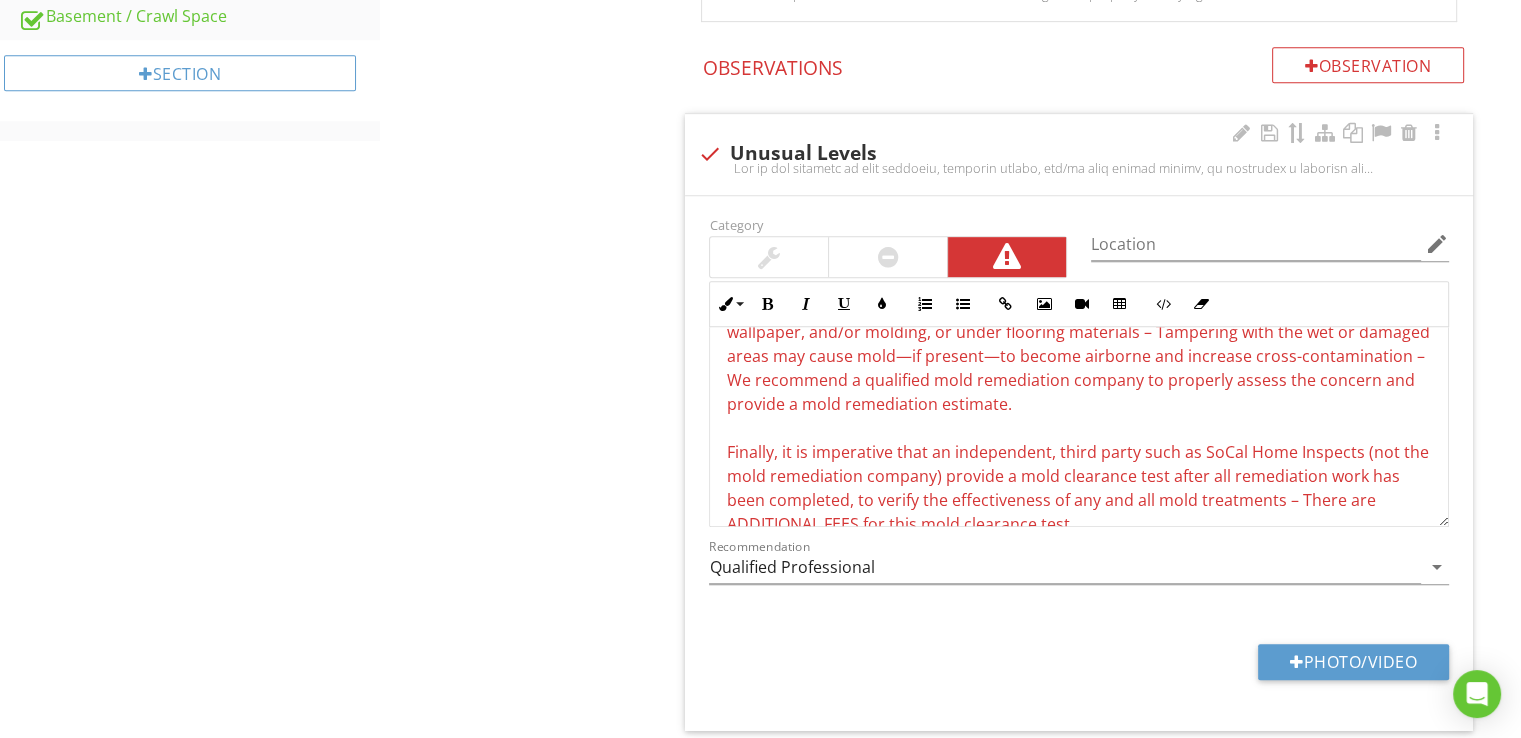 scroll, scrollTop: 504, scrollLeft: 0, axis: vertical 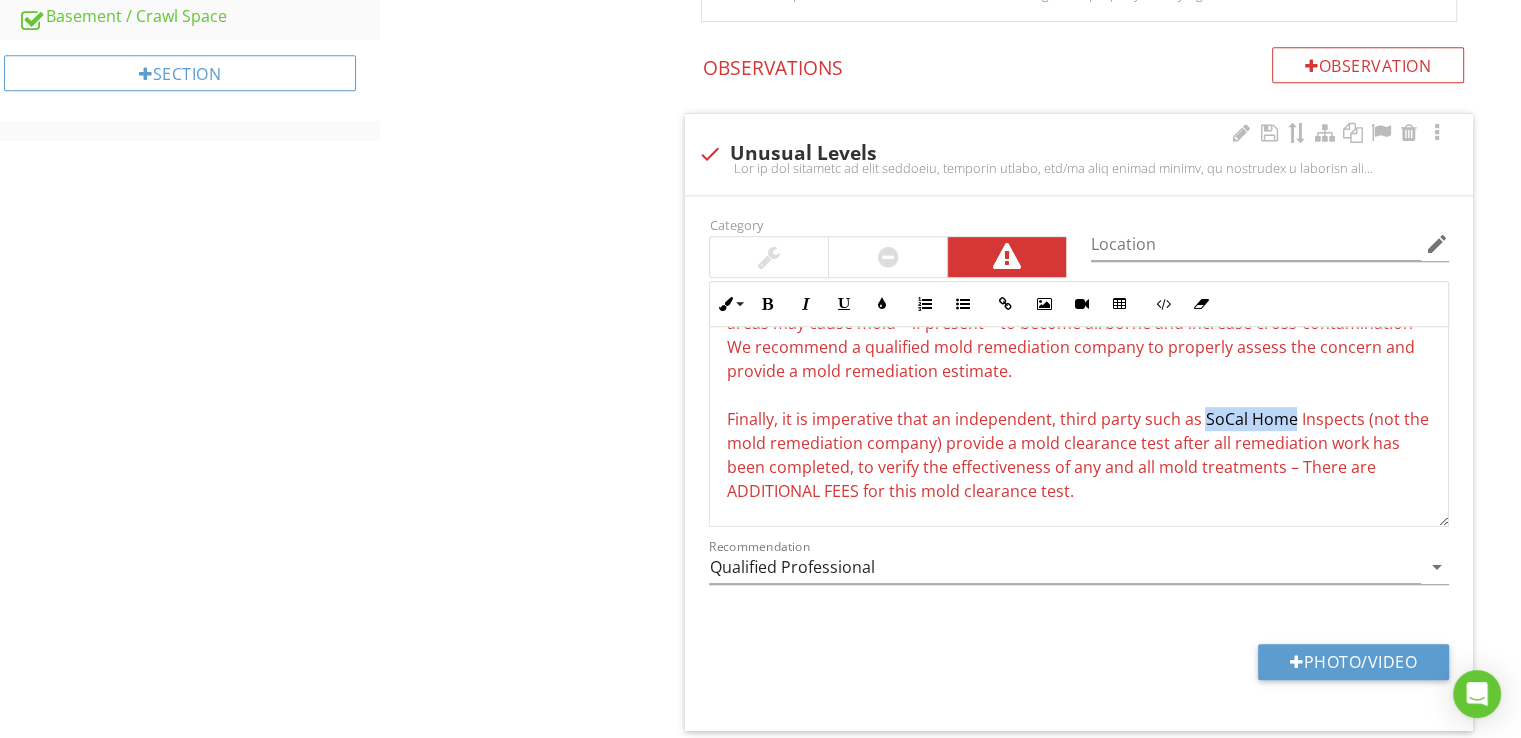 drag, startPoint x: 1197, startPoint y: 417, endPoint x: 1291, endPoint y: 422, distance: 94.13288 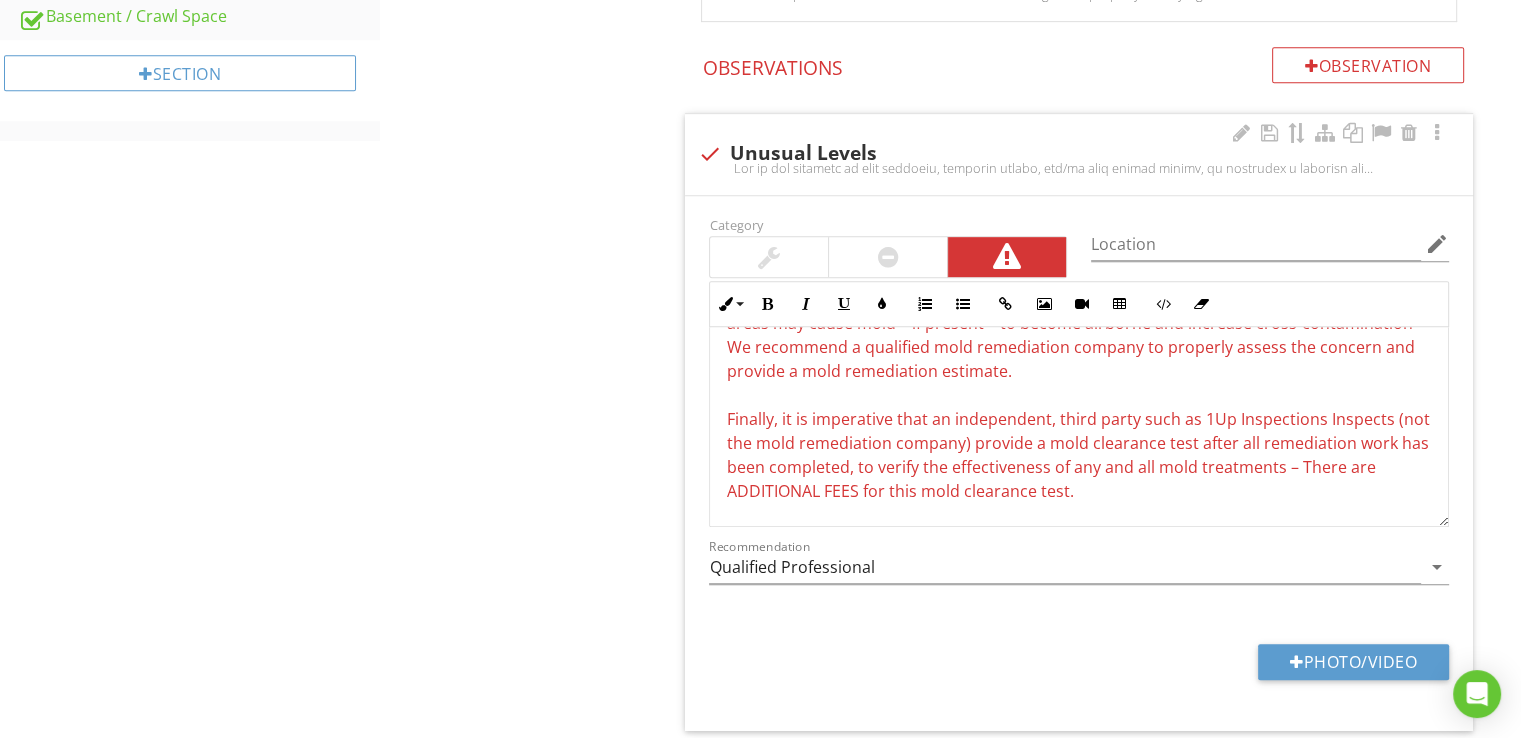 click on "• We further advise you to consider qualified treatment contractors that are fully certified for mold remediation and that follow IICRC protocols, using EPA-registered and approved products in their treatment or remediation process. Affected areas may contain mold growth within the inner wall cavity, behind cabinetry, wallpaper, and/or molding, or under flooring materials – Tampering with the wet or damaged areas may cause mold—if present—to become airborne and increase cross-contamination – We recommend a qualified mold remediation company to properly assess the concern and provide a mold remediation estimate. Finally, it is imperative that an independent, third party such as 1Up Inspections Inspects (not the mold remediation company) provide a mold clearance test after all remediation work has been completed, to verify the effectiveness of any and all mold treatments – There are ADDITIONAL FEES for this mold clearance test." at bounding box center (1077, 335) 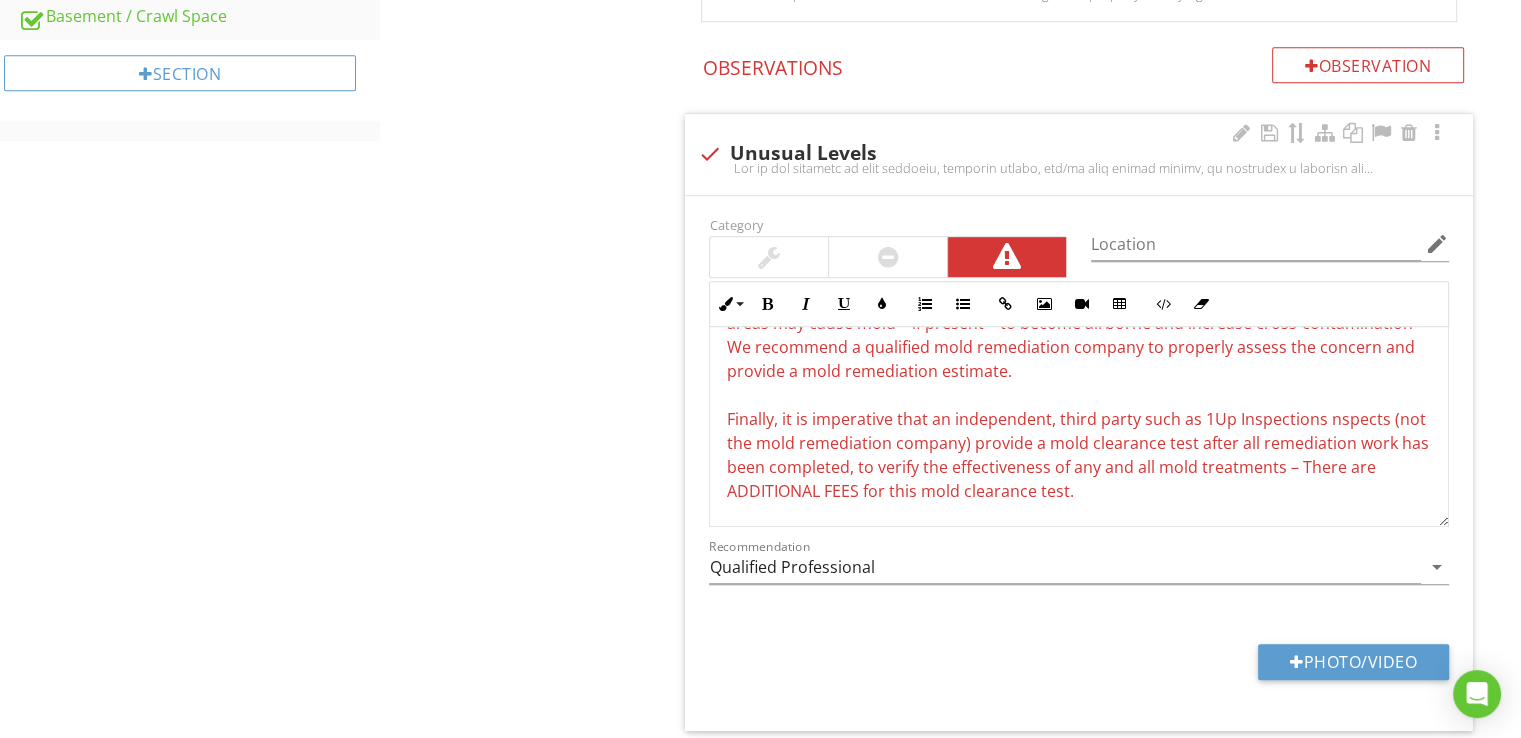click on "• We further advise you to consider qualified treatment contractors that are fully certified for mold remediation and that follow IICRC protocols, using EPA-registered and approved products in their treatment or remediation process. Affected areas may contain mold growth within the inner wall cavity, behind cabinetry, wallpaper, and/or molding, or under flooring materials – Tampering with the wet or damaged areas may cause mold—if present—to become airborne and increase cross-contamination – We recommend a qualified mold remediation company to properly assess the concern and provide a mold remediation estimate. Finally, it is imperative that an independent, third party such as 1Up Inspections nspects (not the mold remediation company) provide a mold clearance test after all remediation work has been completed, to verify the effectiveness of any and all mold treatments – There are ADDITIONAL FEES for this mold clearance test." at bounding box center (1077, 335) 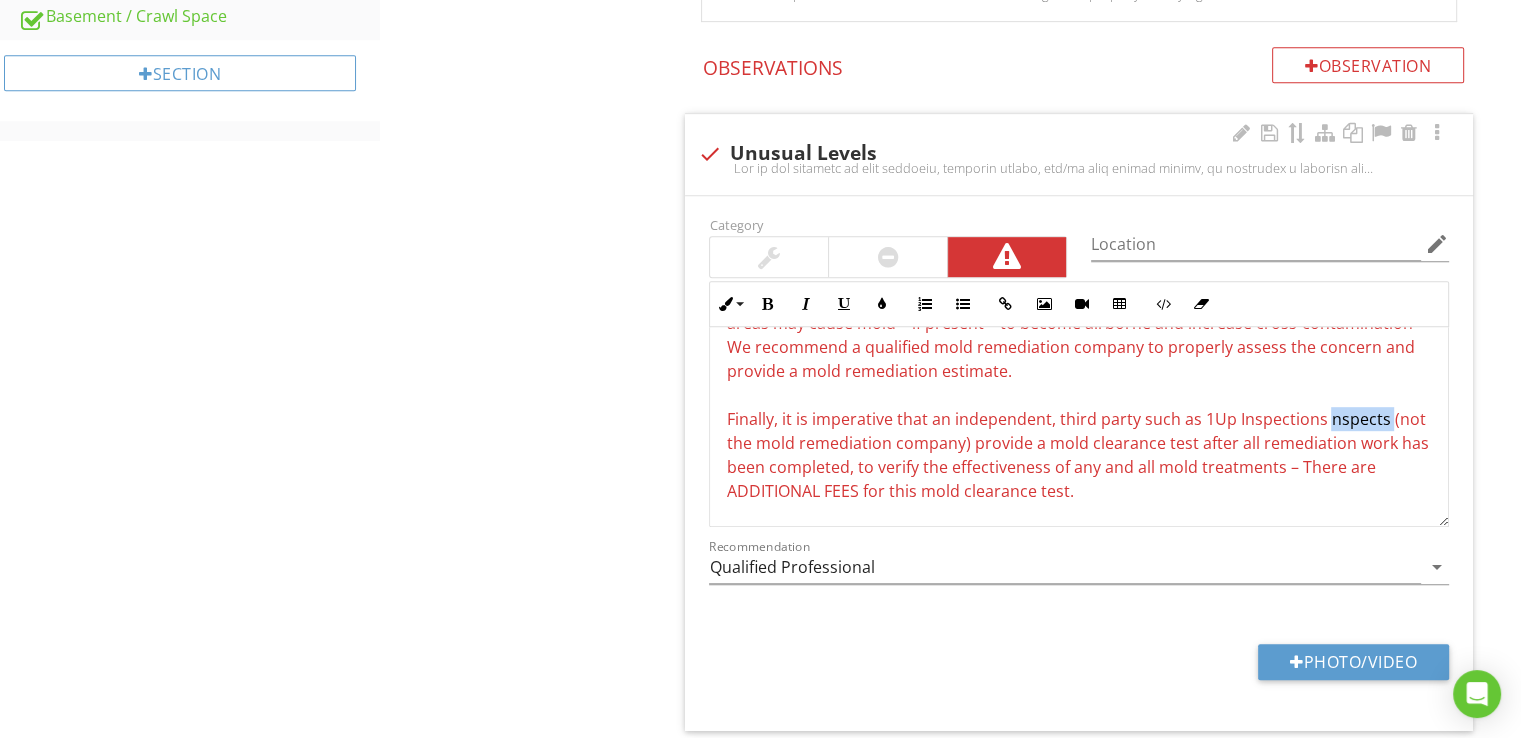 click on "• We further advise you to consider qualified treatment contractors that are fully certified for mold remediation and that follow IICRC protocols, using EPA-registered and approved products in their treatment or remediation process. Affected areas may contain mold growth within the inner wall cavity, behind cabinetry, wallpaper, and/or molding, or under flooring materials – Tampering with the wet or damaged areas may cause mold—if present—to become airborne and increase cross-contamination – We recommend a qualified mold remediation company to properly assess the concern and provide a mold remediation estimate. Finally, it is imperative that an independent, third party such as 1Up Inspections nspects (not the mold remediation company) provide a mold clearance test after all remediation work has been completed, to verify the effectiveness of any and all mold treatments – There are ADDITIONAL FEES for this mold clearance test." at bounding box center (1077, 335) 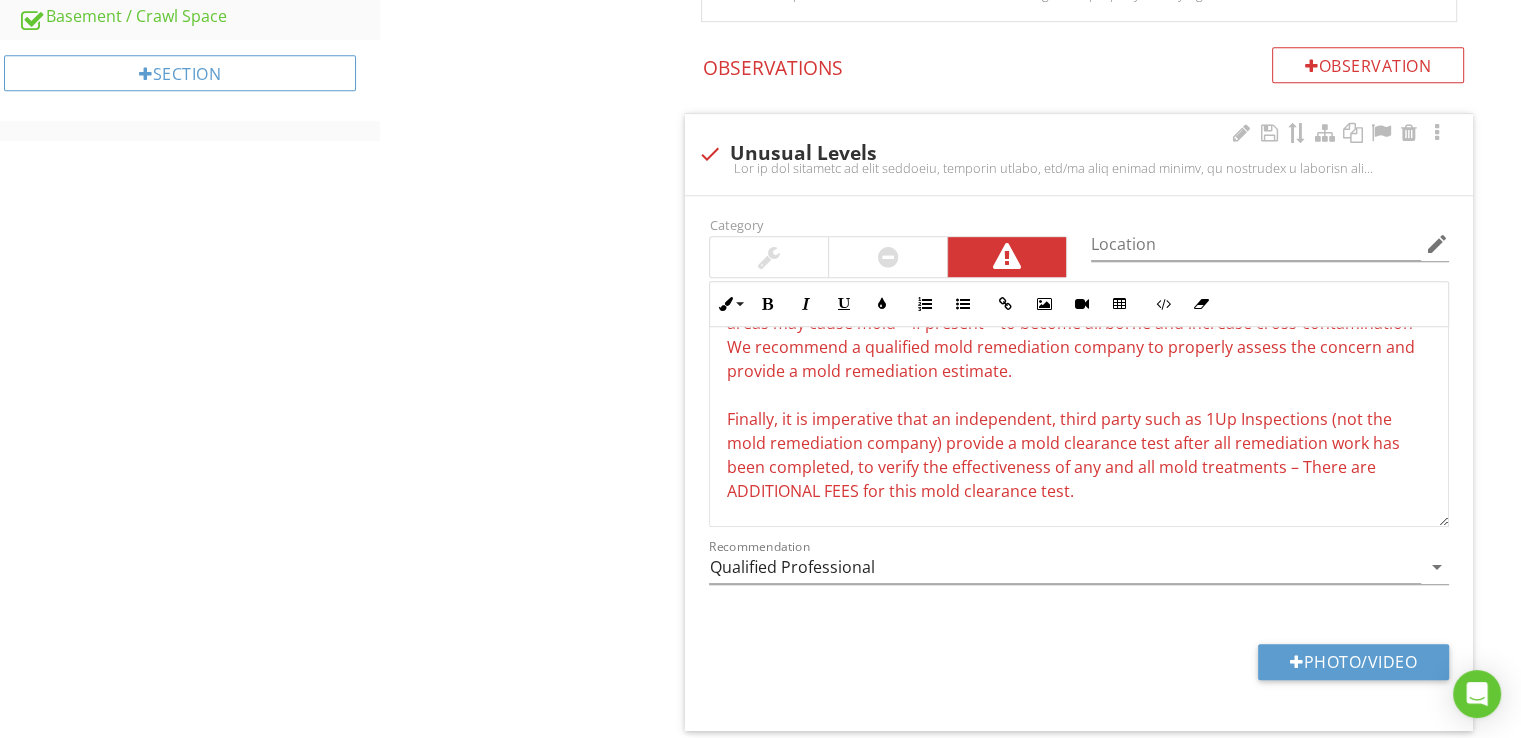 scroll, scrollTop: 810, scrollLeft: 0, axis: vertical 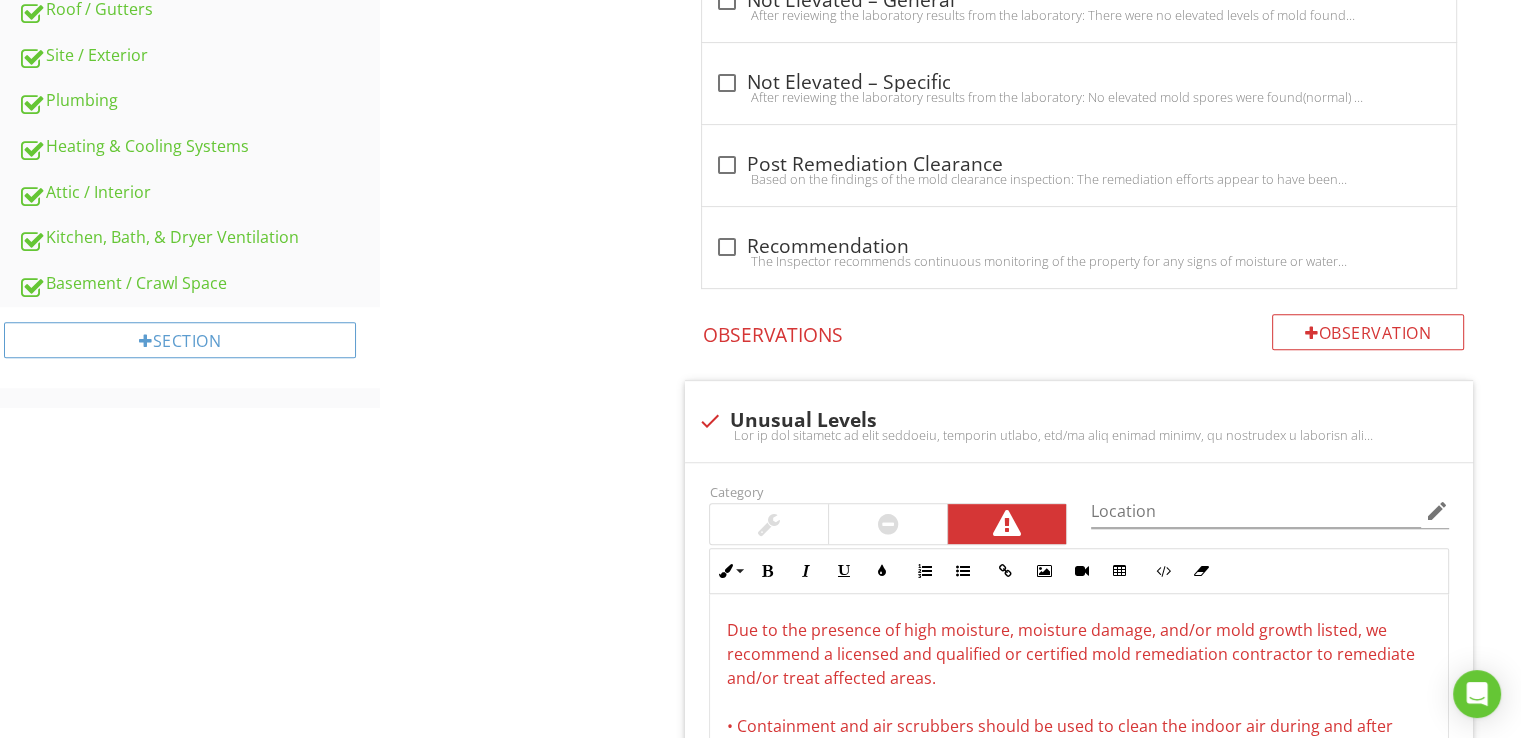 click on "Sample Results
Lab Findings
Laboratory Results
Item
Laboratory Results
IN   Inspected NI   Not Inspected NP   Not Present O   Observations
Info
Information                       check_box_outline_blank
Normal
Due to the lack of elevated levels of airborne mold spores, there is no need for mold remediation – Wet and/or damaged walls may contain mold within the inner wall cavity or behind cabinetry, wallpaper, and/or molding – If the wet or damaged area is repaired or tampered with, this may cause mold (if present) to become airborne
check_box_outline_blank
Not Elevated – General
check_box_outline_blank" at bounding box center (950, 426) 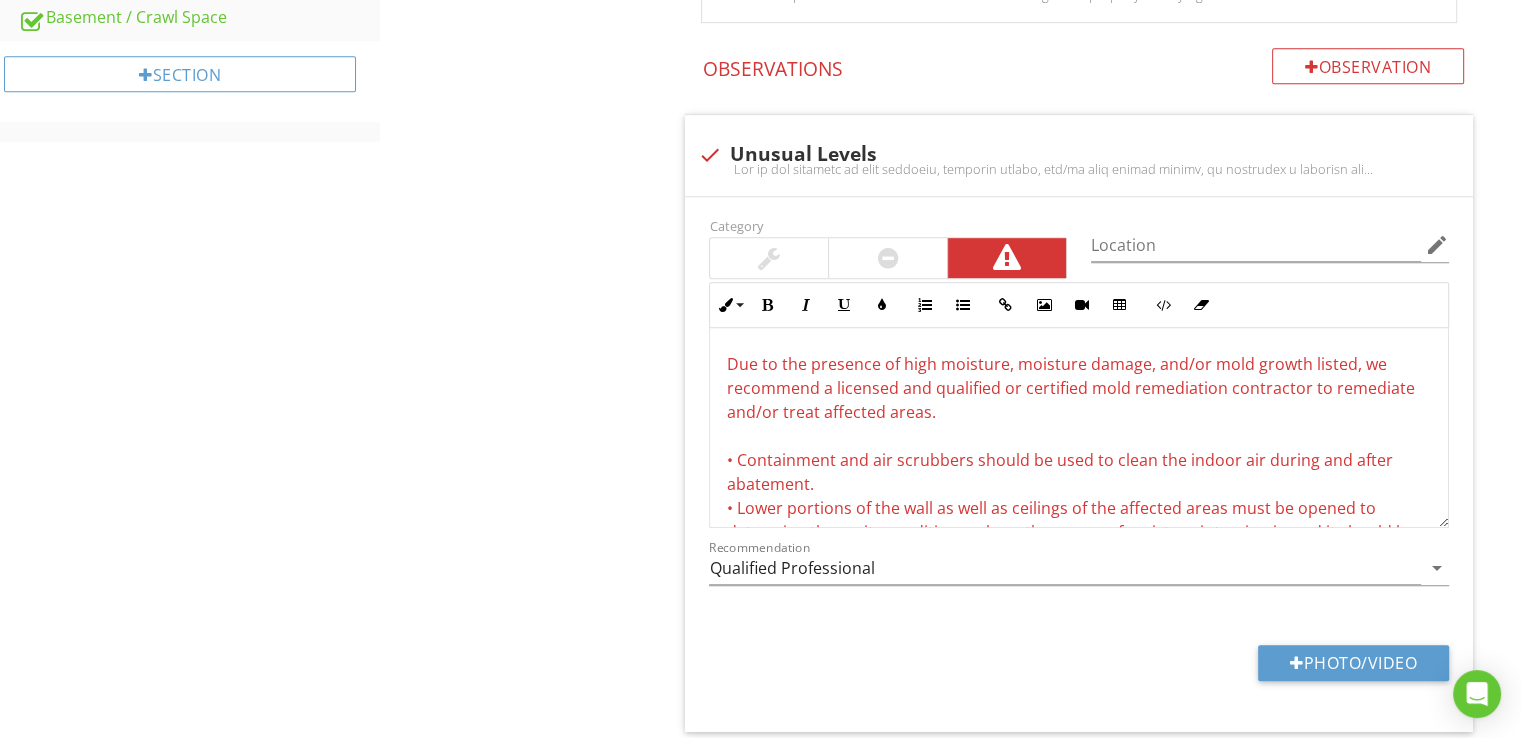 scroll, scrollTop: 943, scrollLeft: 0, axis: vertical 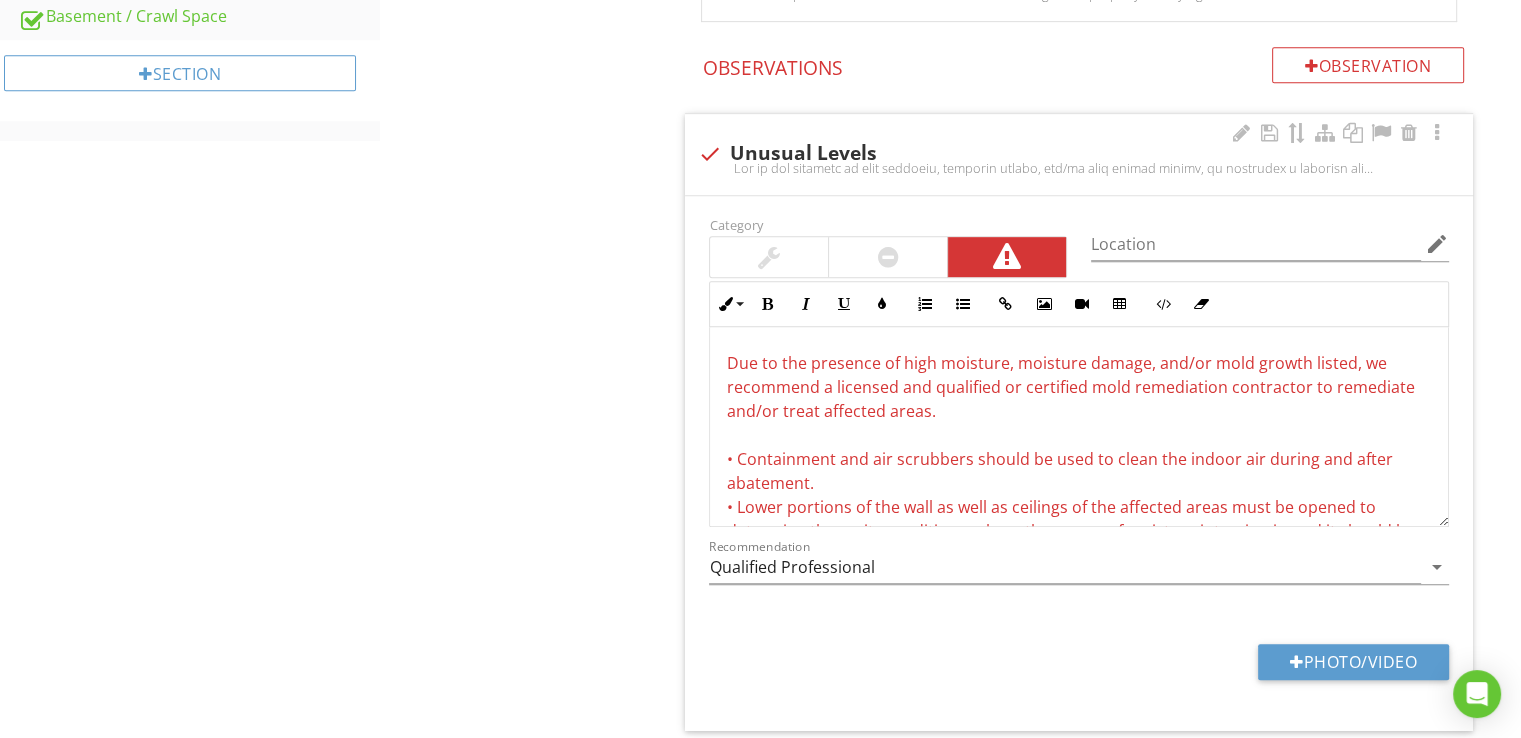 click on "check
Unusual Levels" at bounding box center (1079, 154) 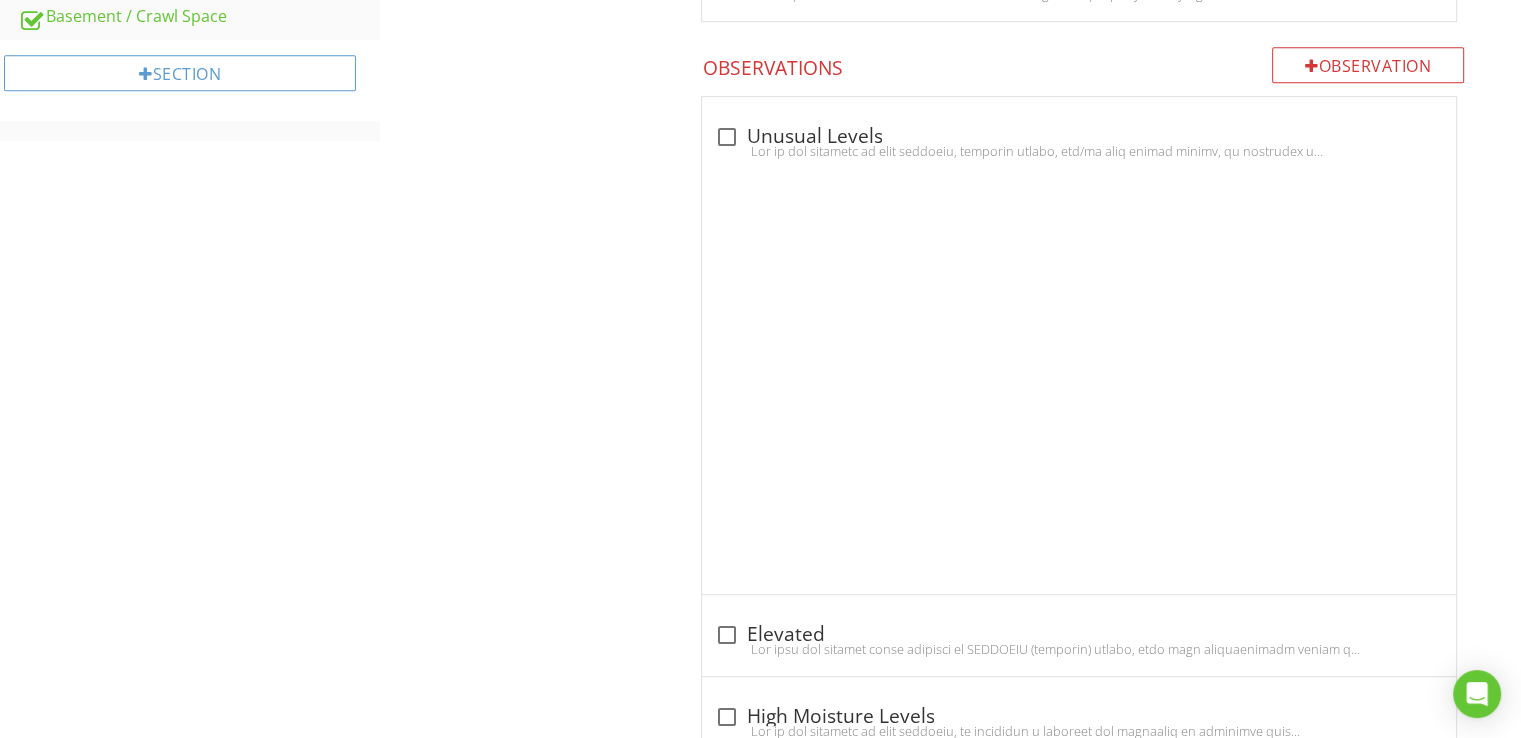 scroll, scrollTop: 676, scrollLeft: 0, axis: vertical 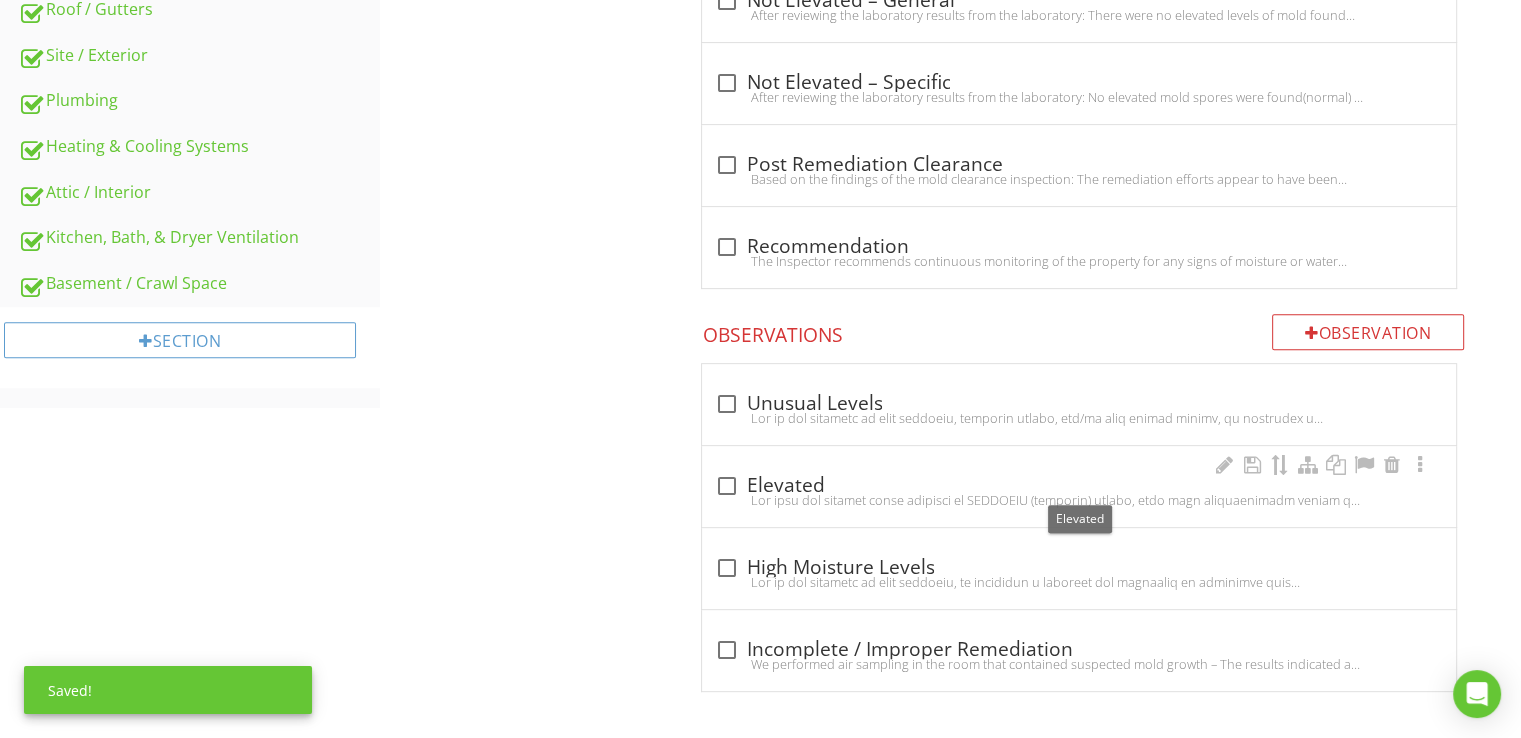 click at bounding box center (726, 486) 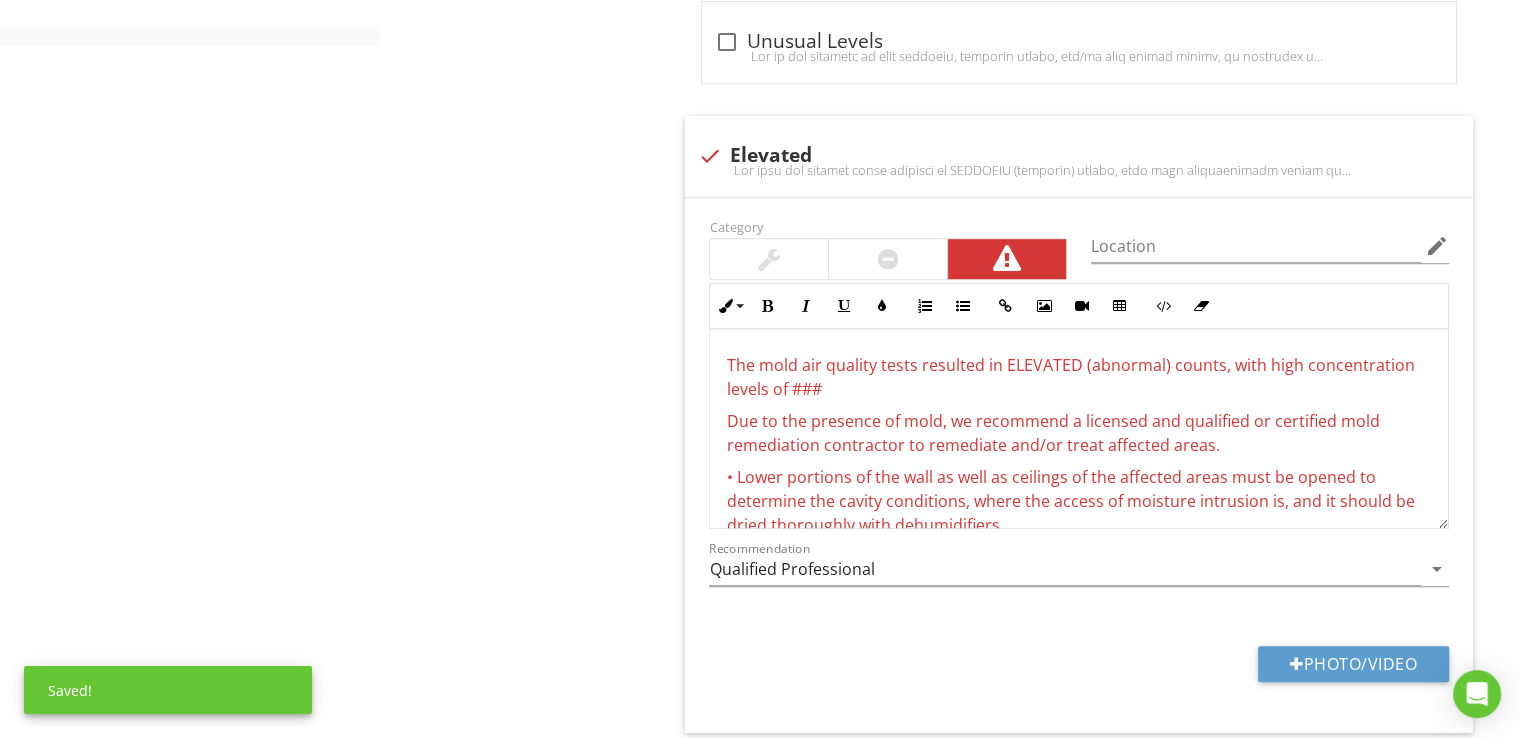 scroll, scrollTop: 1076, scrollLeft: 0, axis: vertical 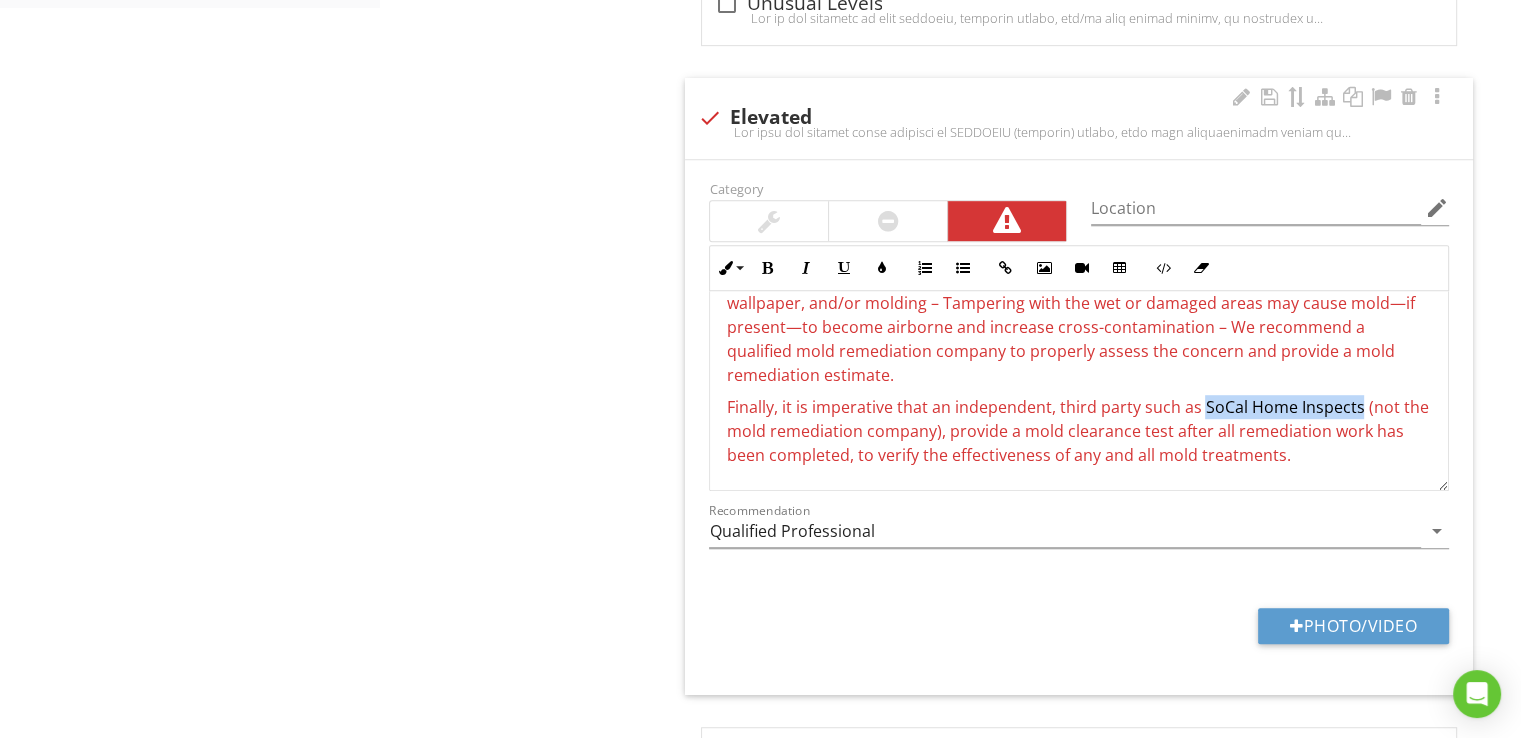 drag, startPoint x: 1201, startPoint y: 404, endPoint x: 1355, endPoint y: 403, distance: 154.00325 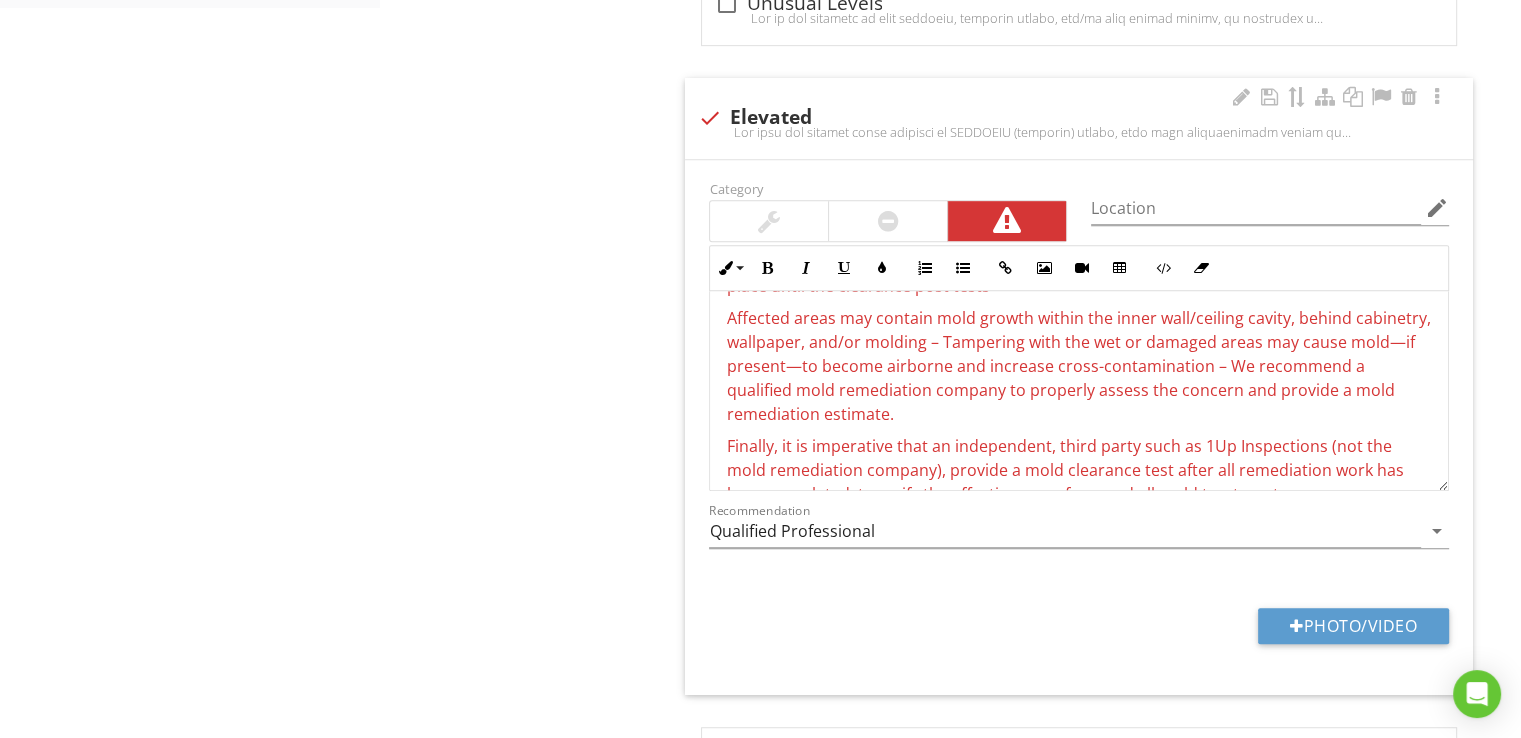 scroll, scrollTop: 312, scrollLeft: 0, axis: vertical 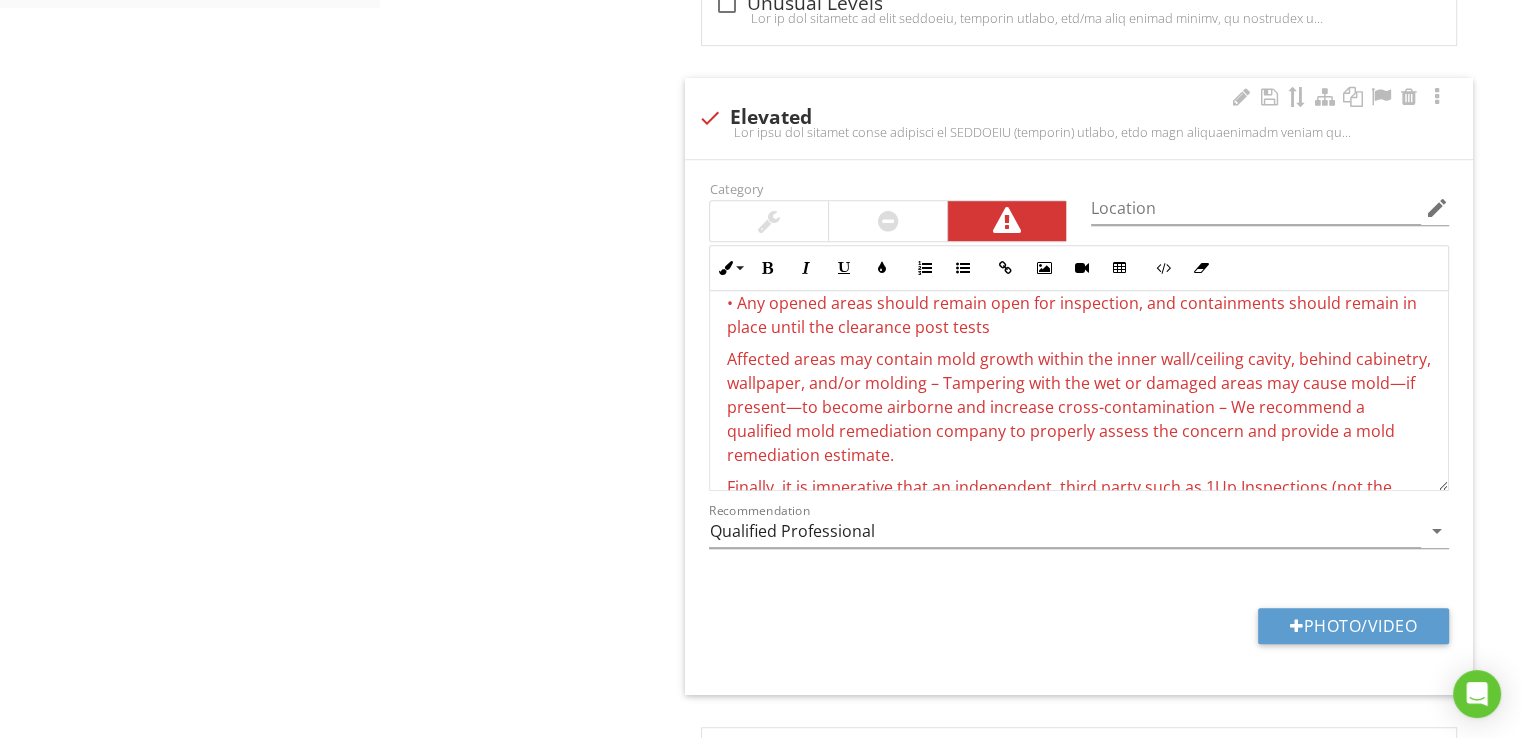 click on "Affected areas may contain mold growth within the inner wall/ceiling cavity, behind cabinetry, wallpaper, and/or molding – Tampering with the wet or damaged areas may cause mold—if present—to become airborne and increase cross-contamination – We recommend a qualified mold remediation company to properly assess the concern and provide a mold remediation estimate." at bounding box center (1078, 407) 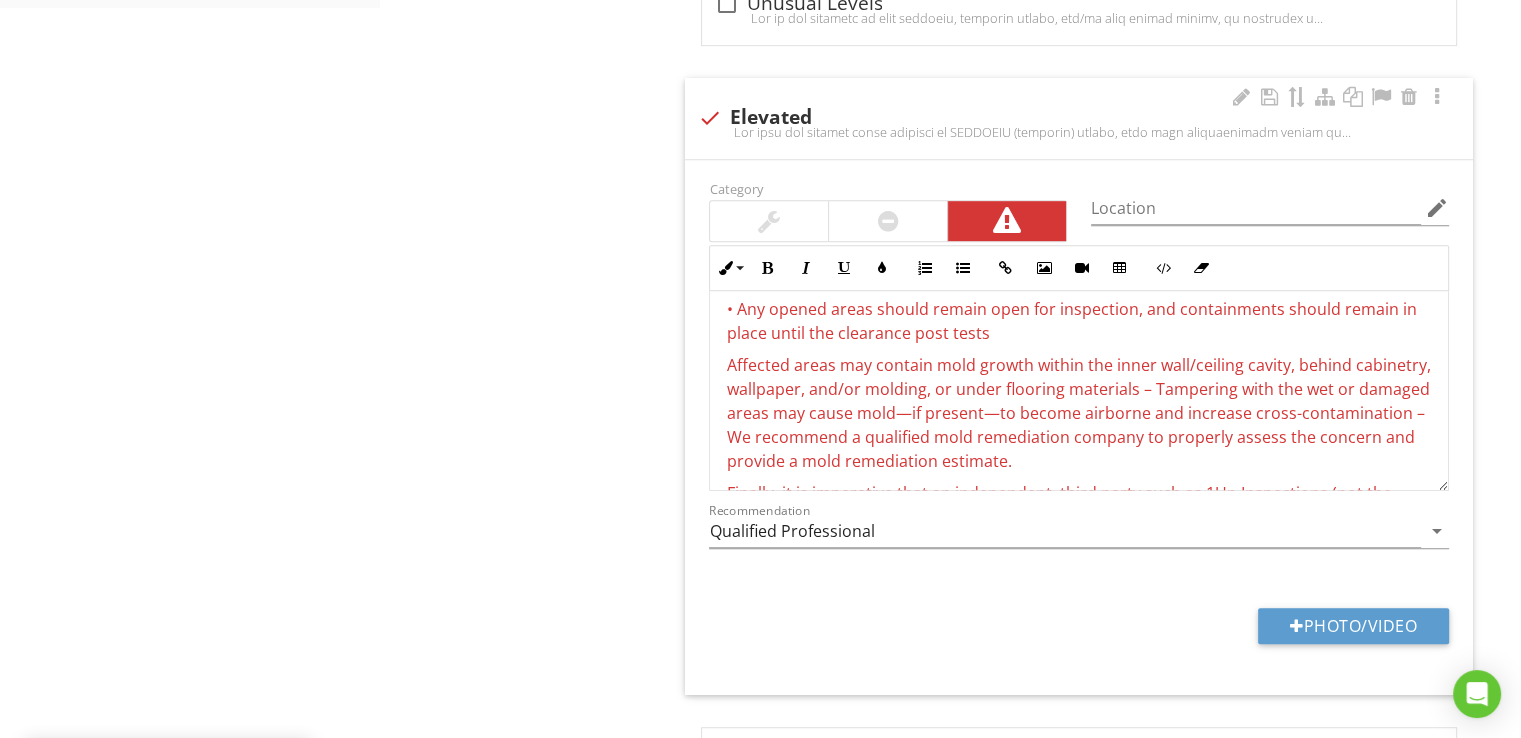 scroll, scrollTop: 272, scrollLeft: 0, axis: vertical 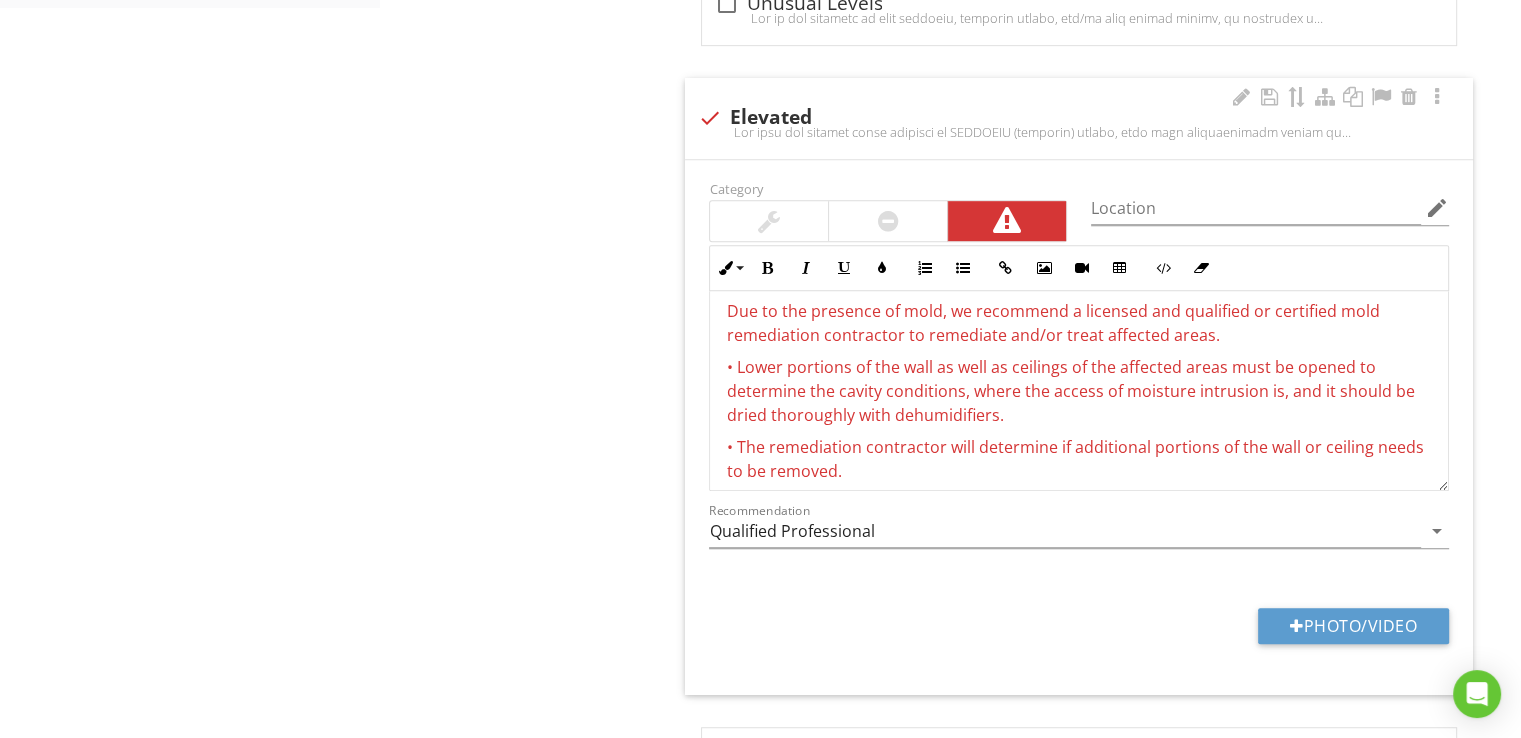 click on "Due to the presence of mold, we recommend a licensed and qualified or certified mold remediation contractor to remediate and/or treat affected areas." at bounding box center [1052, 323] 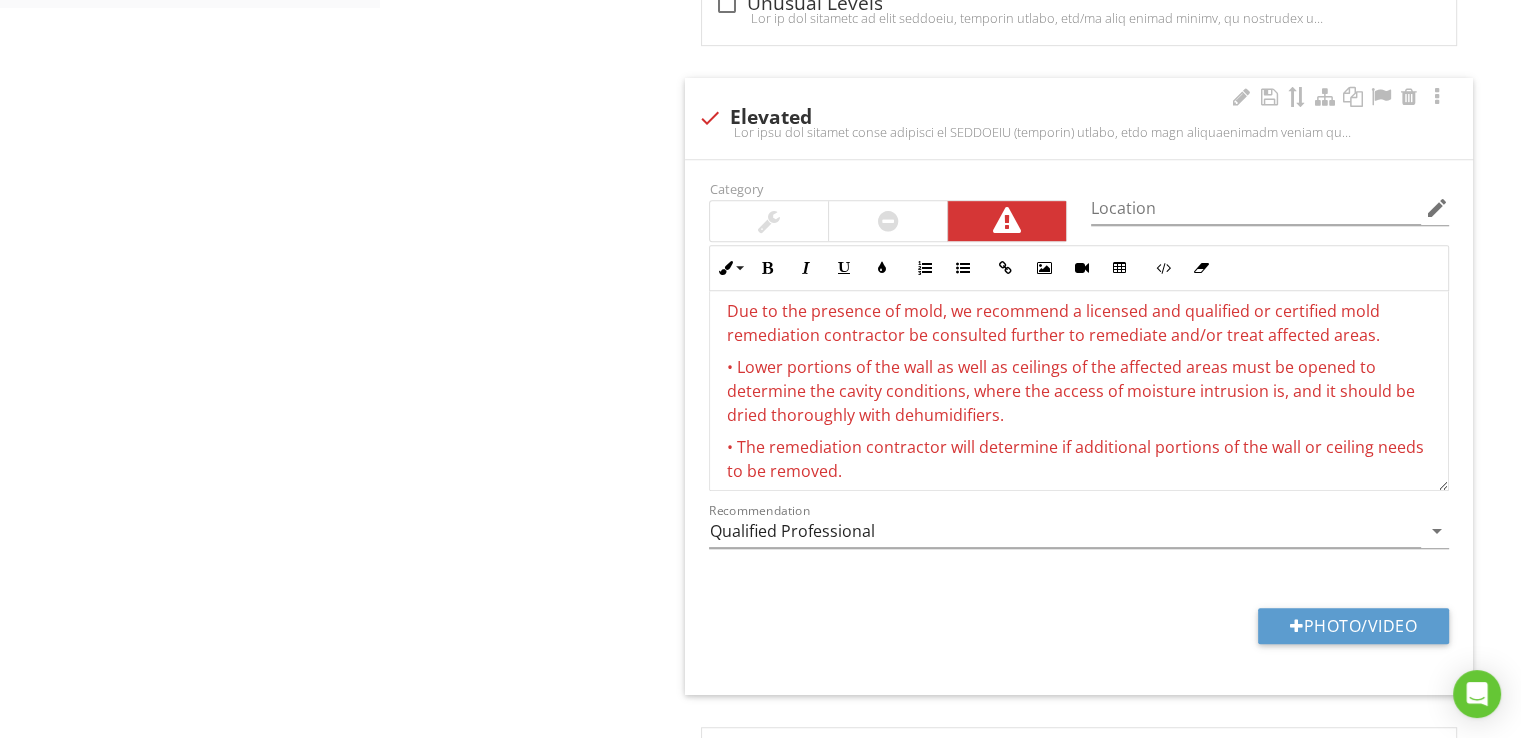 click on "• Lower portions of the wall as well as ceilings of the affected areas must be opened to determine the cavity conditions, where the access of moisture intrusion is, and it should be dried thoroughly with dehumidifiers." at bounding box center [1070, 391] 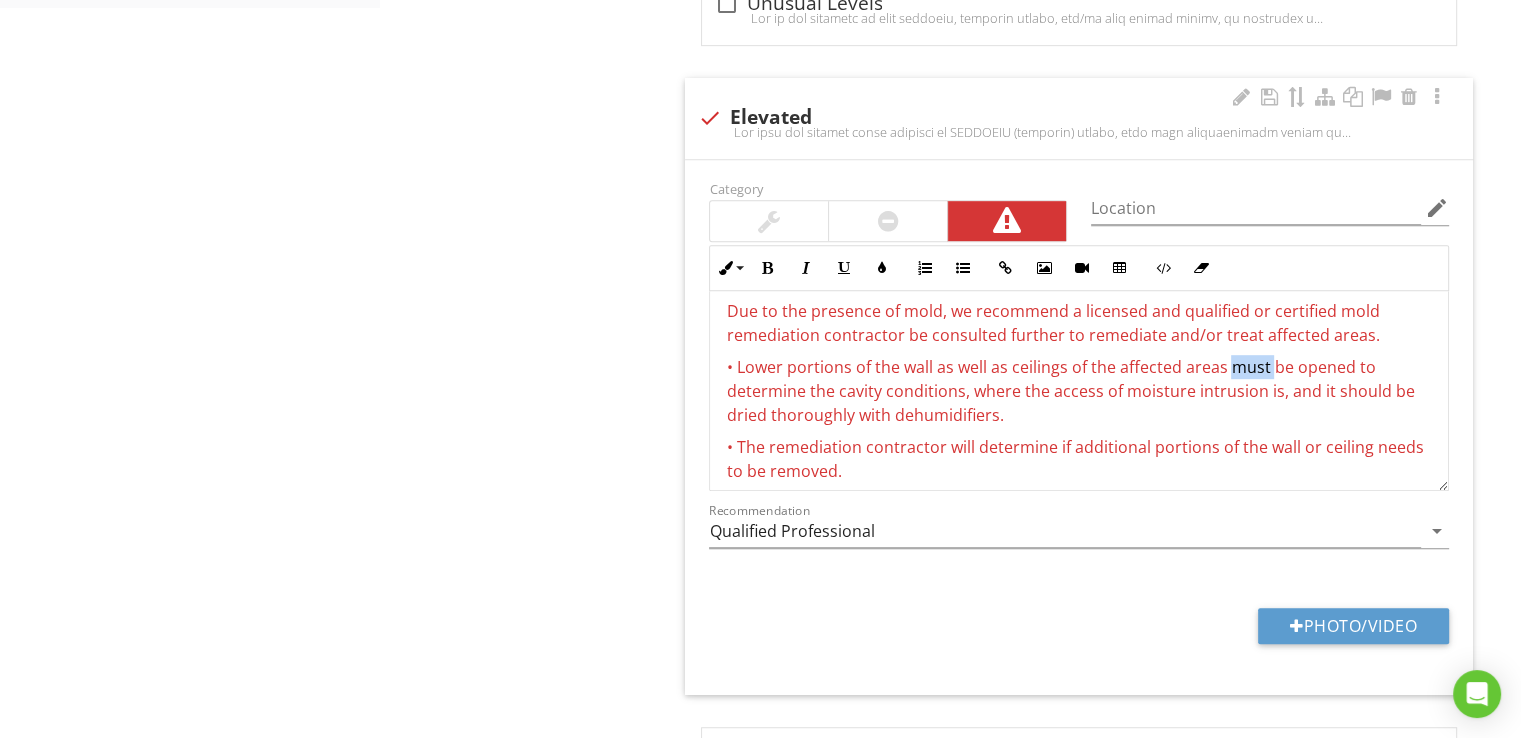 click on "• Lower portions of the wall as well as ceilings of the affected areas must be opened to determine the cavity conditions, where the access of moisture intrusion is, and it should be dried thoroughly with dehumidifiers." at bounding box center [1070, 391] 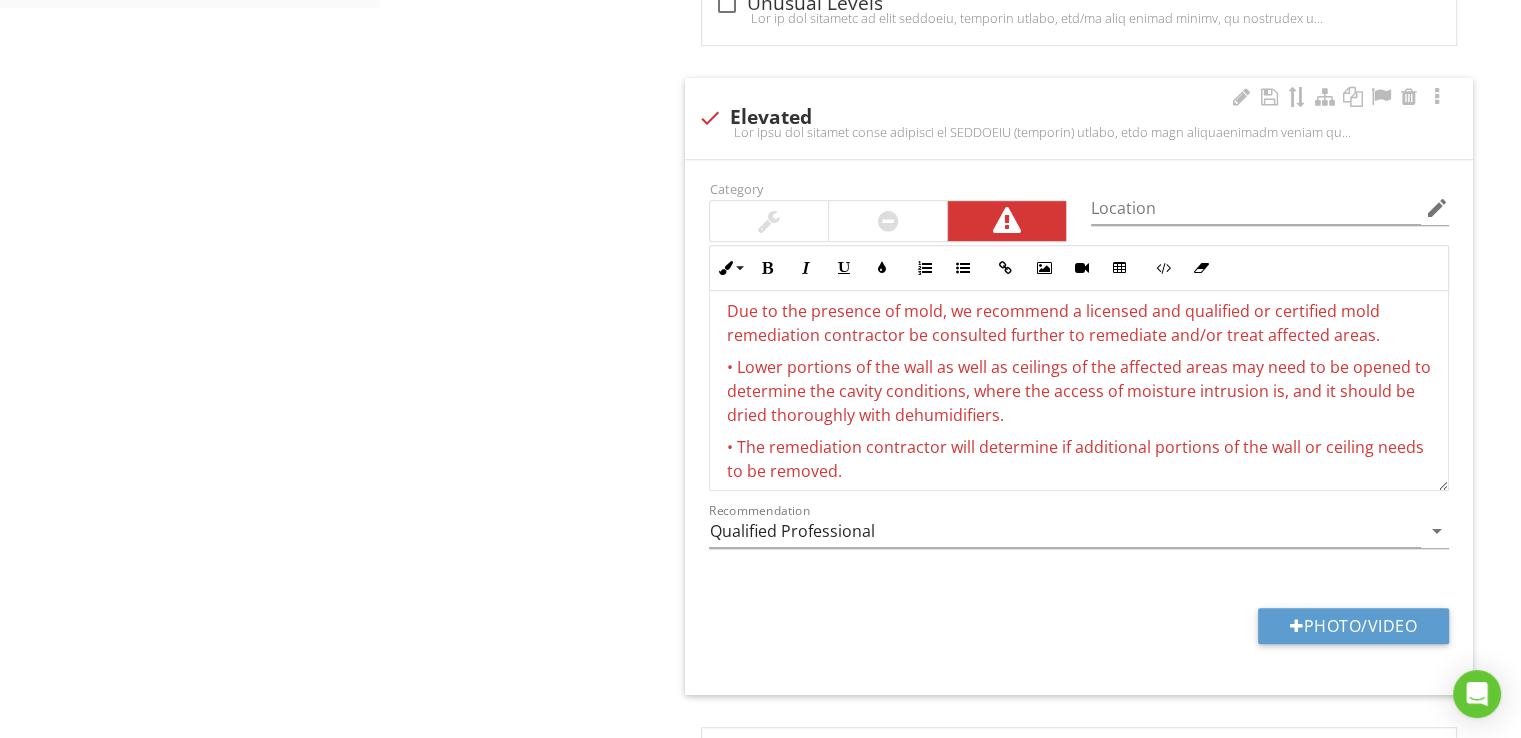 scroll, scrollTop: 206, scrollLeft: 0, axis: vertical 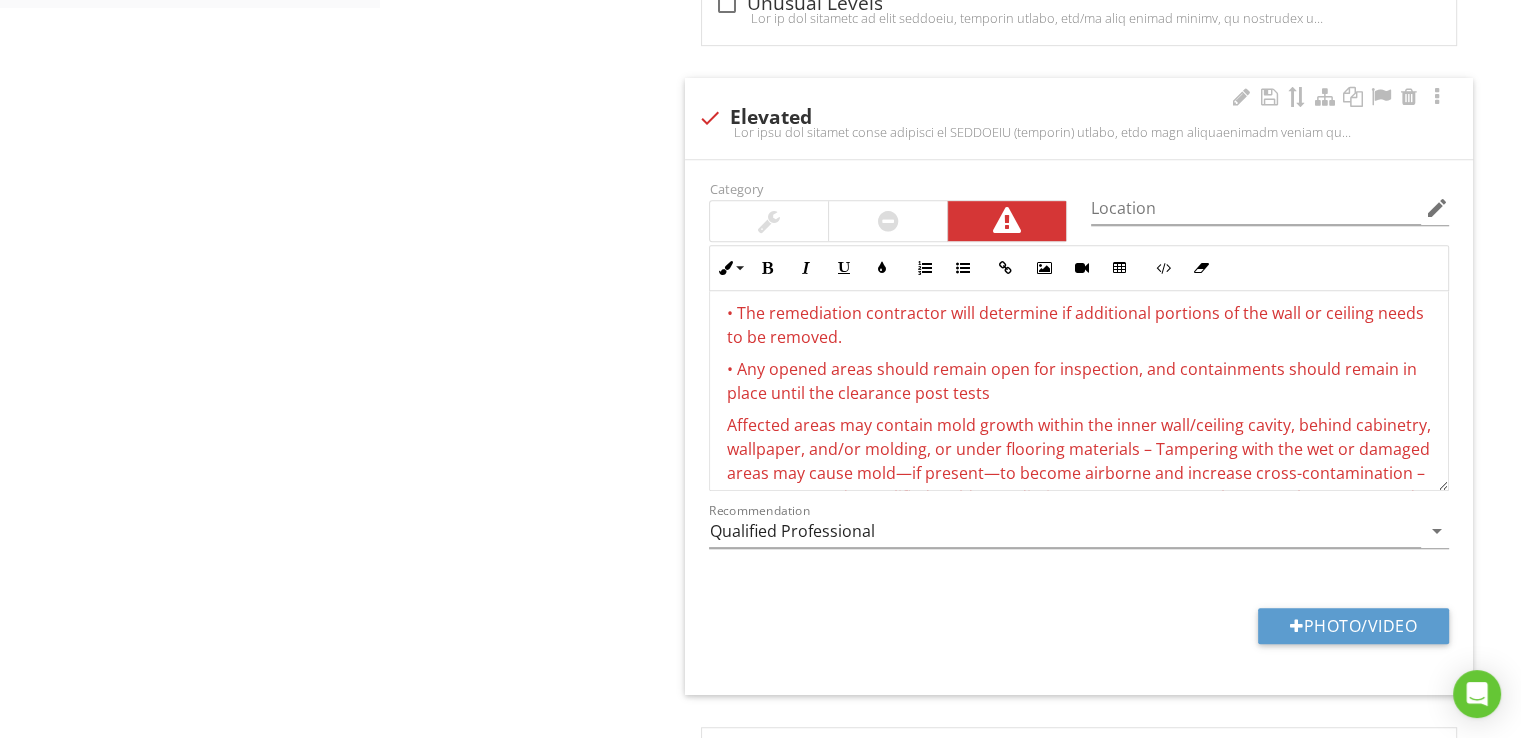 click on "• The remediation contractor will determine if additional portions of the wall or ceiling needs to be removed." at bounding box center [1074, 325] 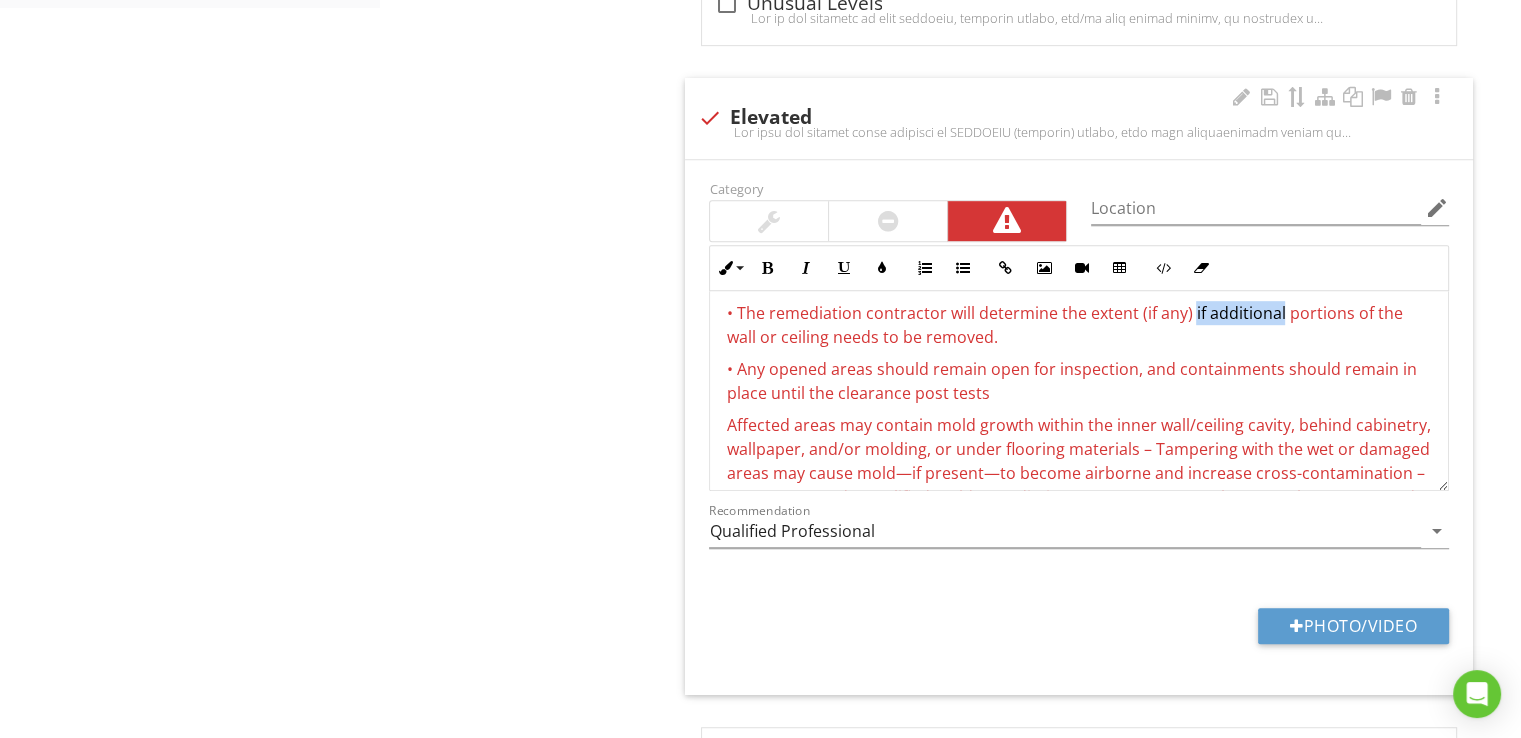 drag, startPoint x: 1188, startPoint y: 309, endPoint x: 1279, endPoint y: 318, distance: 91.44397 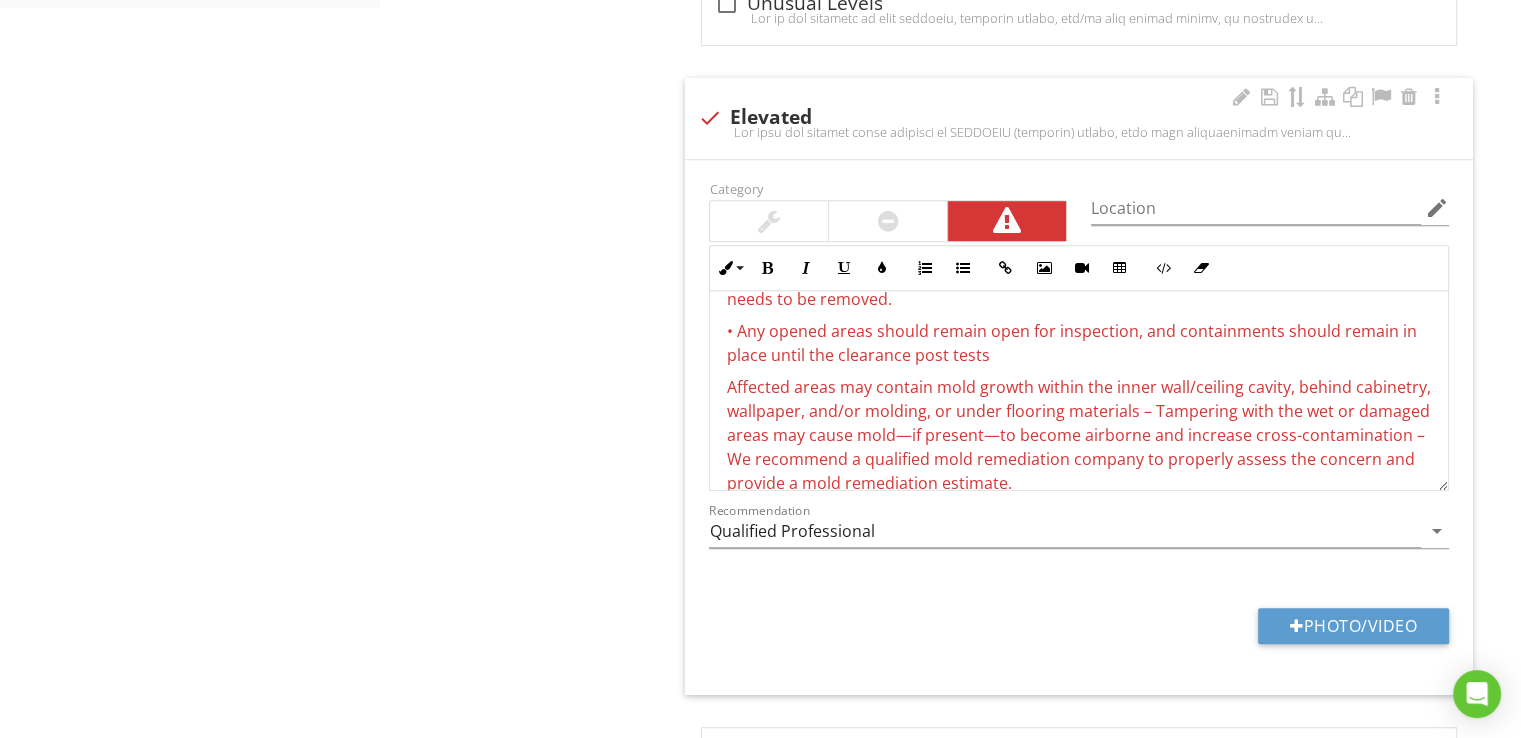 scroll, scrollTop: 206, scrollLeft: 0, axis: vertical 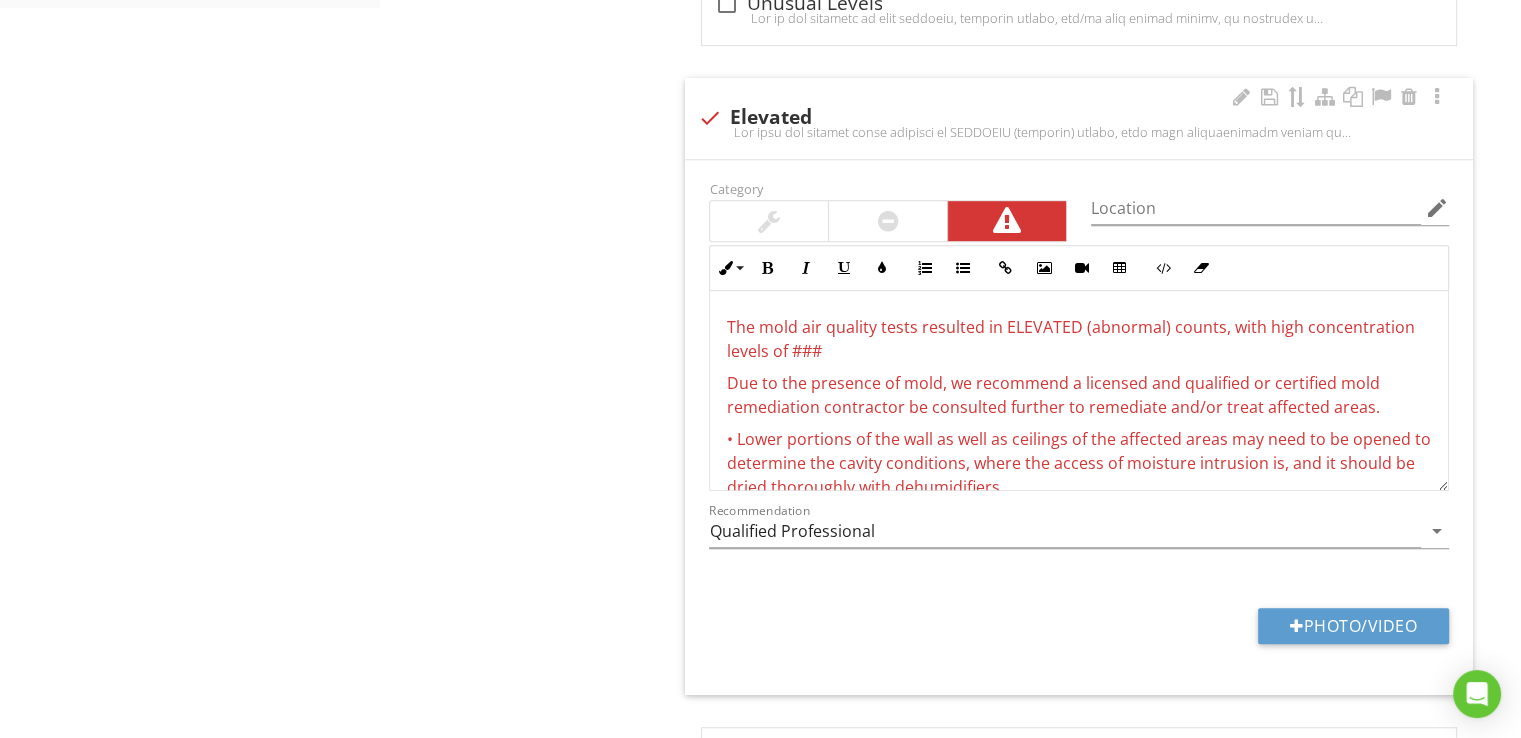 click on "The mold air quality tests resulted in ELEVATED (abnormal) counts, with high concentration levels of ###" at bounding box center (1070, 339) 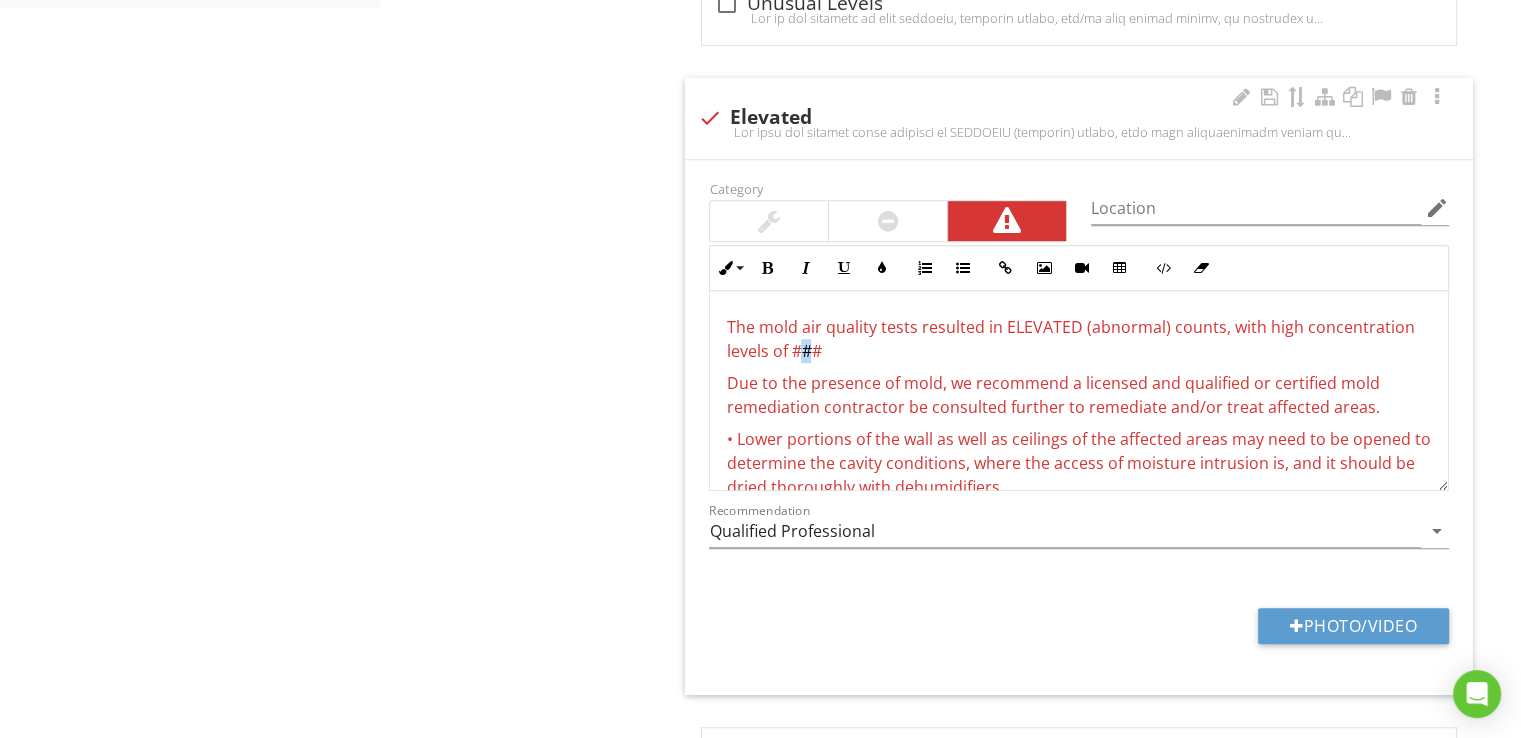 click on "The mold air quality tests resulted in ELEVATED (abnormal) counts, with high concentration levels of ###" at bounding box center [1070, 339] 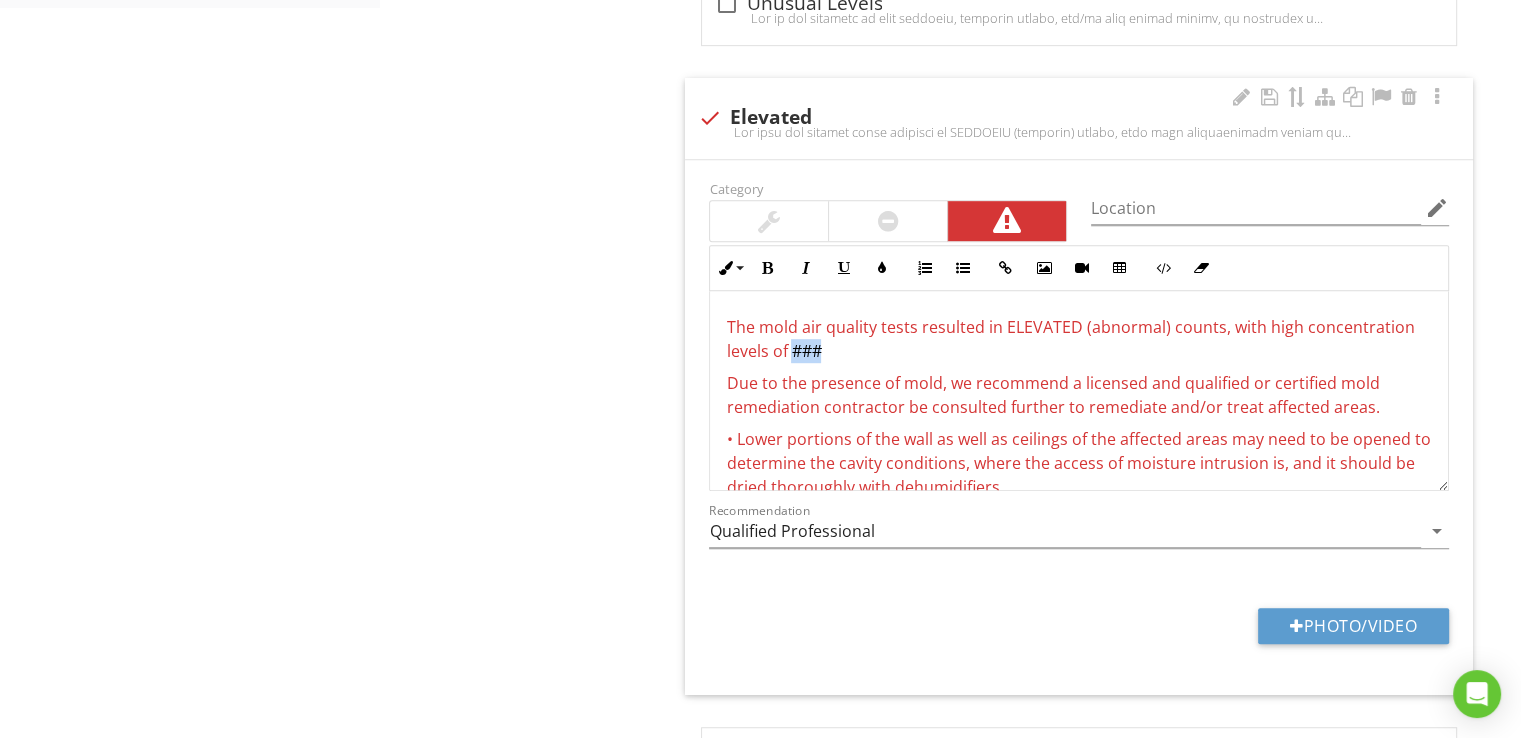 drag, startPoint x: 820, startPoint y: 345, endPoint x: 793, endPoint y: 343, distance: 27.073973 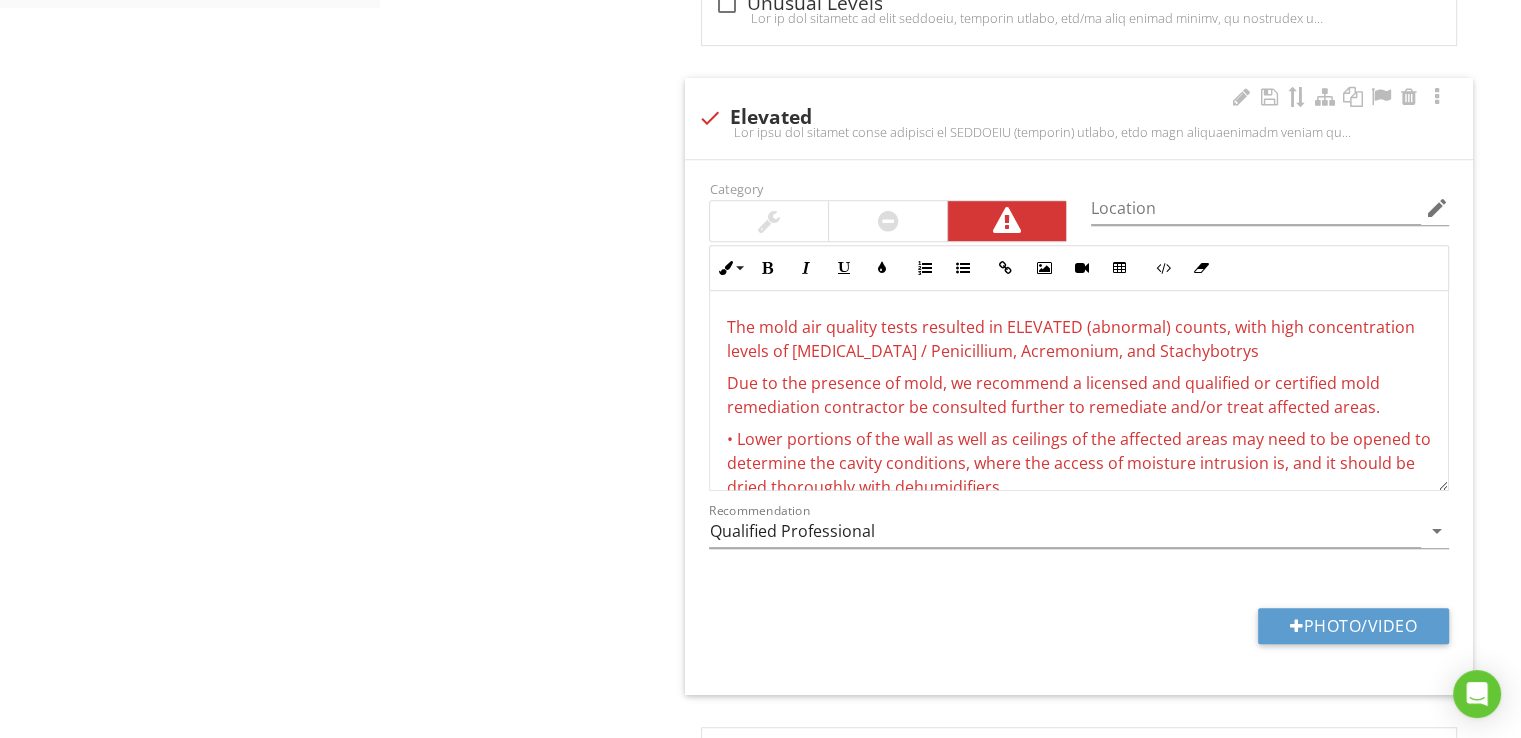 drag, startPoint x: 1150, startPoint y: 348, endPoint x: 1090, endPoint y: 375, distance: 65.795135 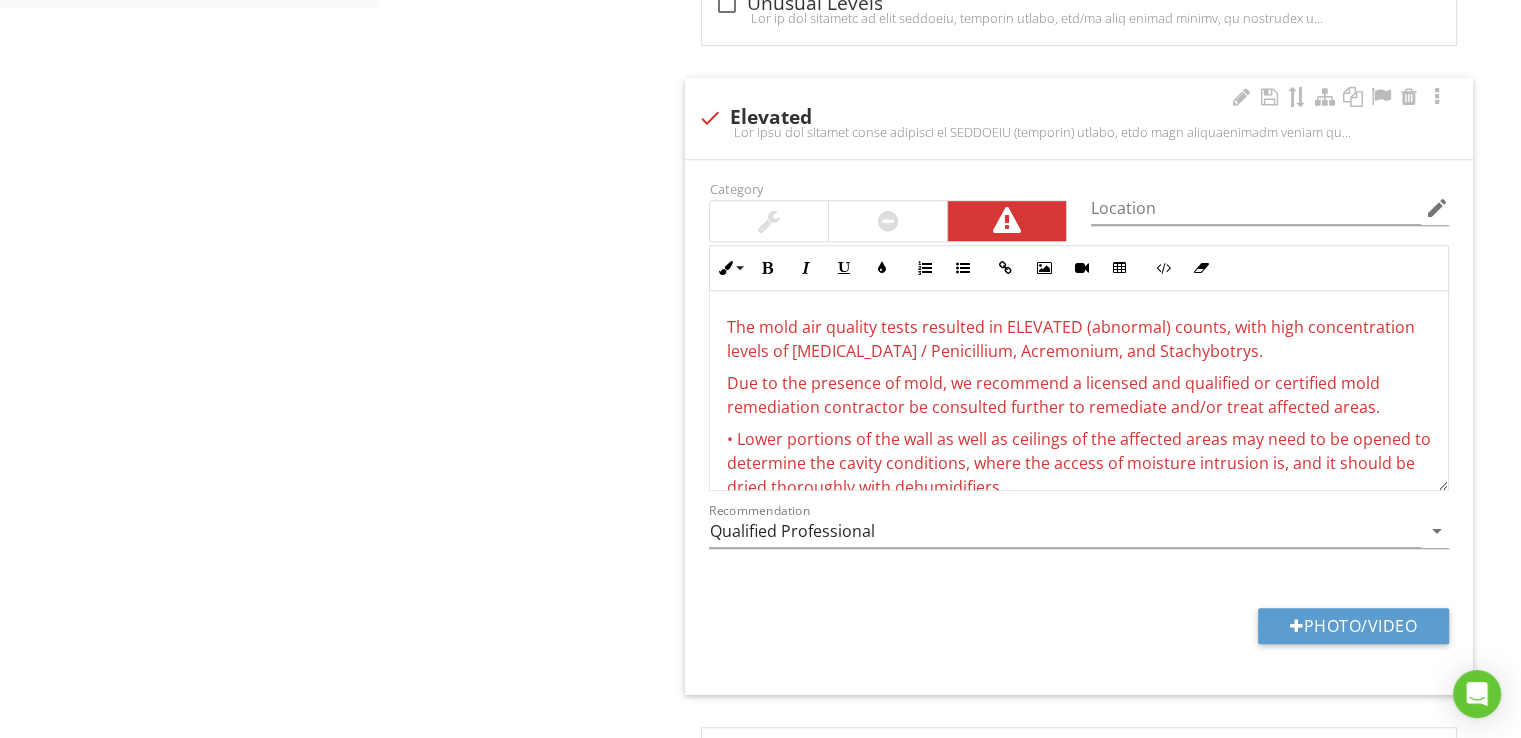 click on "The mold air quality tests resulted in ELEVATED (abnormal) counts, with high concentration levels of Aspergillus / Penicillium, Acremonium, and Stachybotrys." at bounding box center [1070, 339] 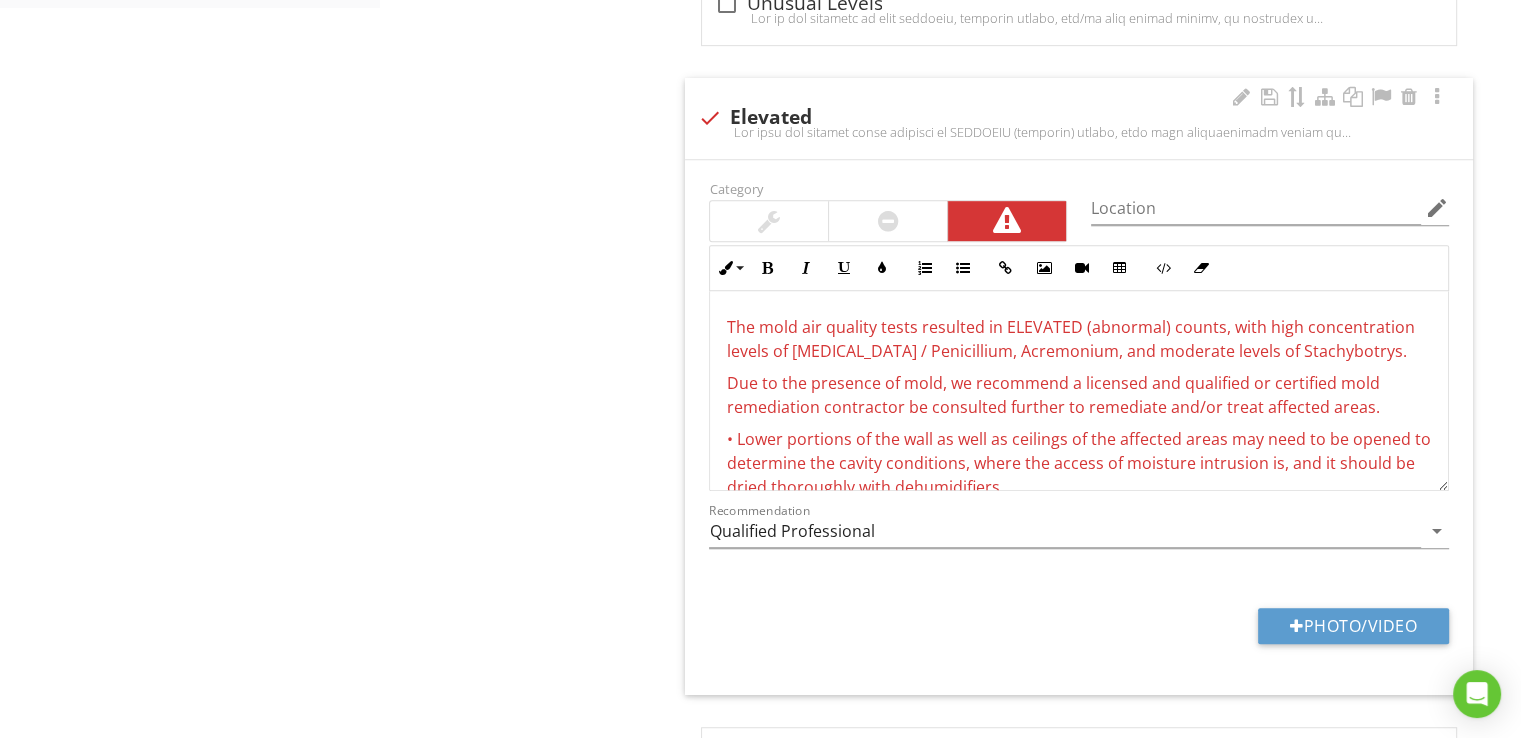 click on "The mold air quality tests resulted in ELEVATED (abnormal) counts, with high concentration levels of Aspergillus / Penicillium, Acremonium, and moderate levels of Stachybotrys." at bounding box center [1079, 339] 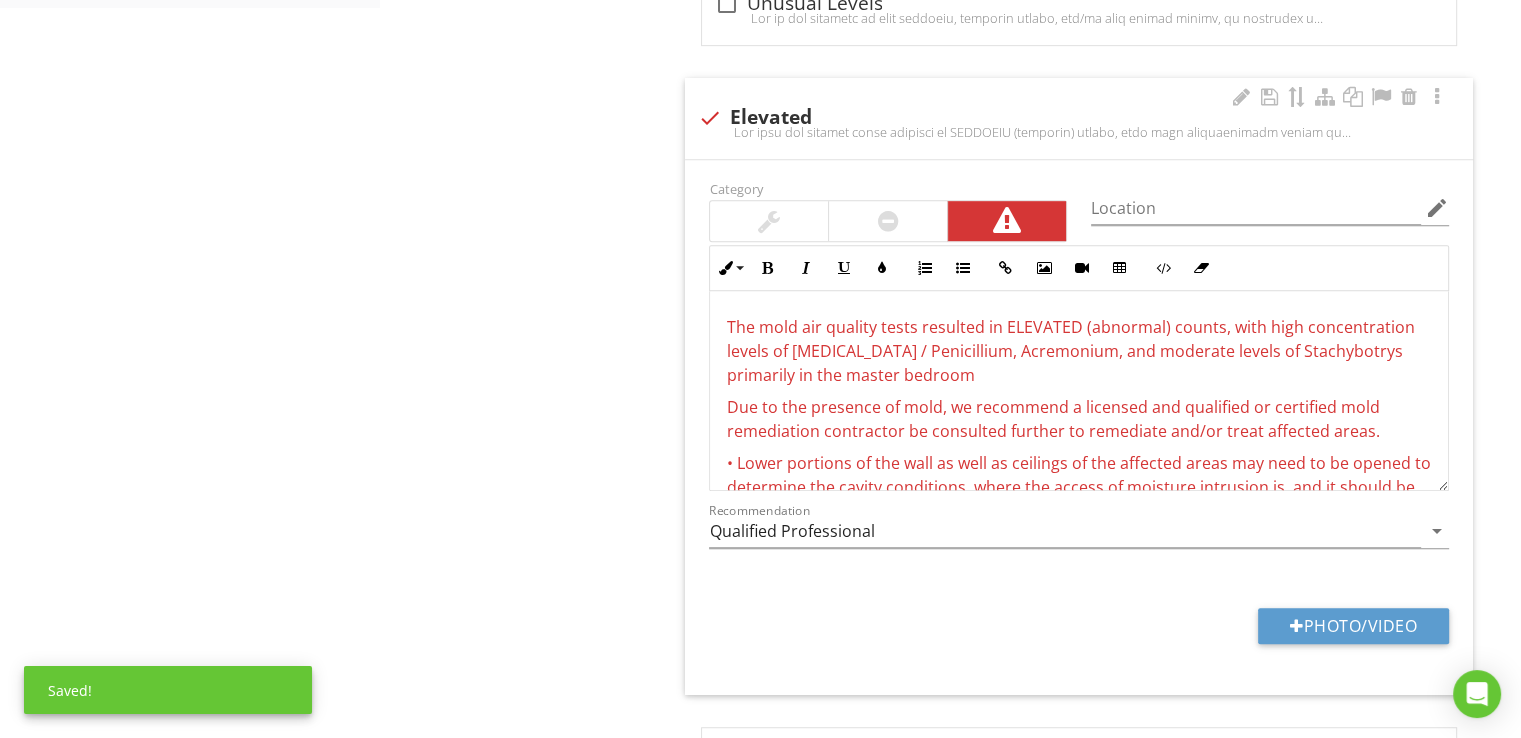 click on "The mold air quality tests resulted in ELEVATED (abnormal) counts, with high concentration levels of Aspergillus / Penicillium, Acremonium, and moderate levels of Stachybotrys primarily in the master bedroom" at bounding box center (1079, 351) 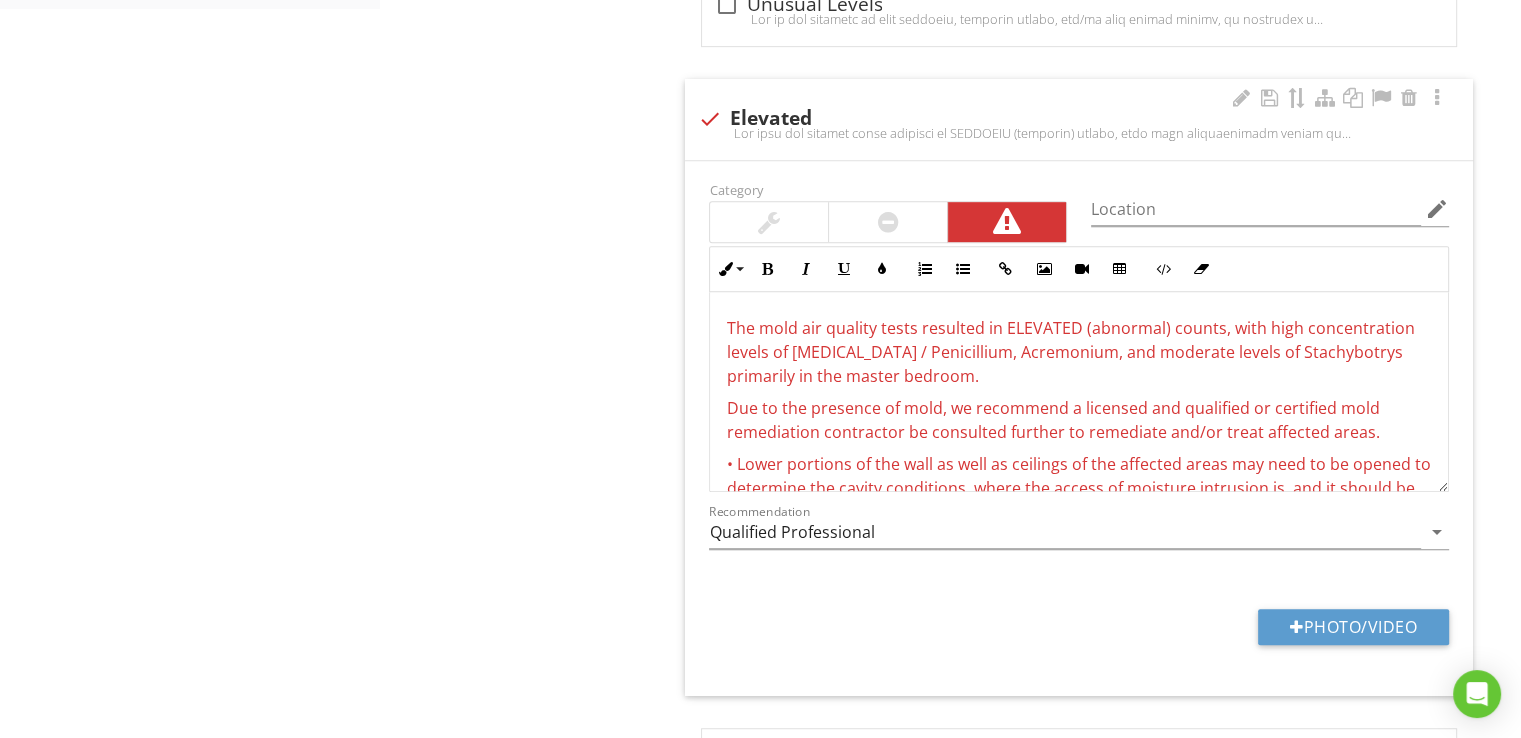 scroll, scrollTop: 1076, scrollLeft: 0, axis: vertical 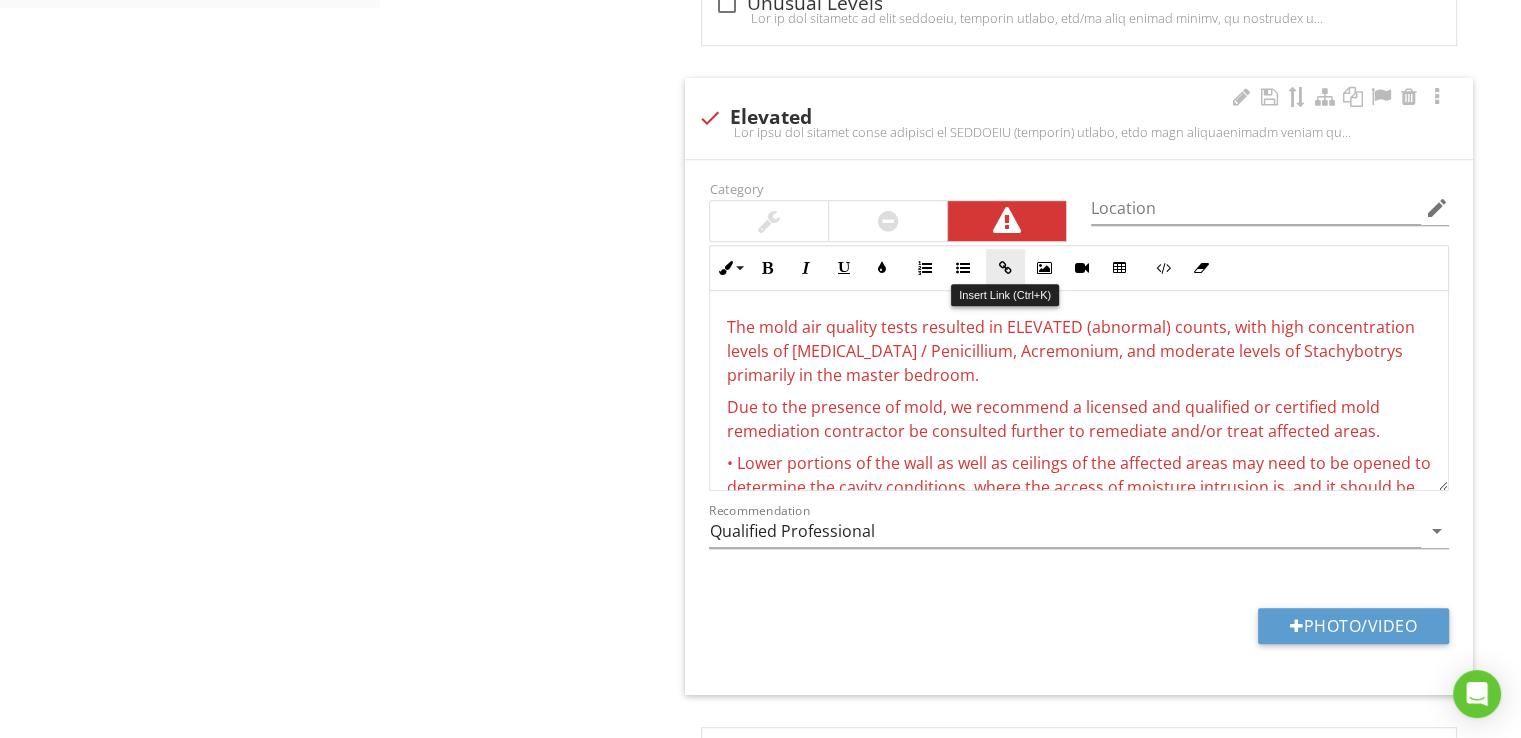 click at bounding box center (1005, 268) 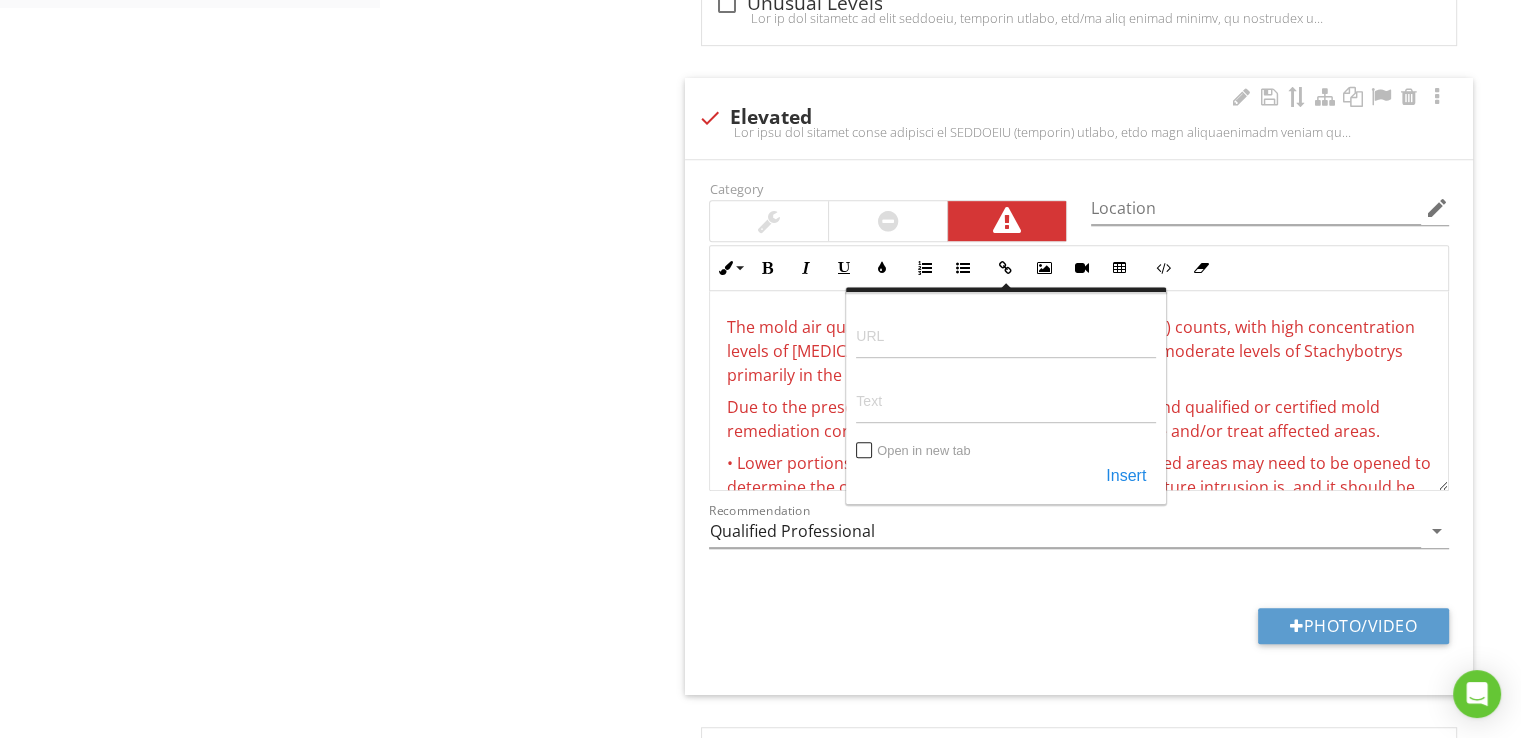 click on "Photo/Video" at bounding box center [1079, 633] 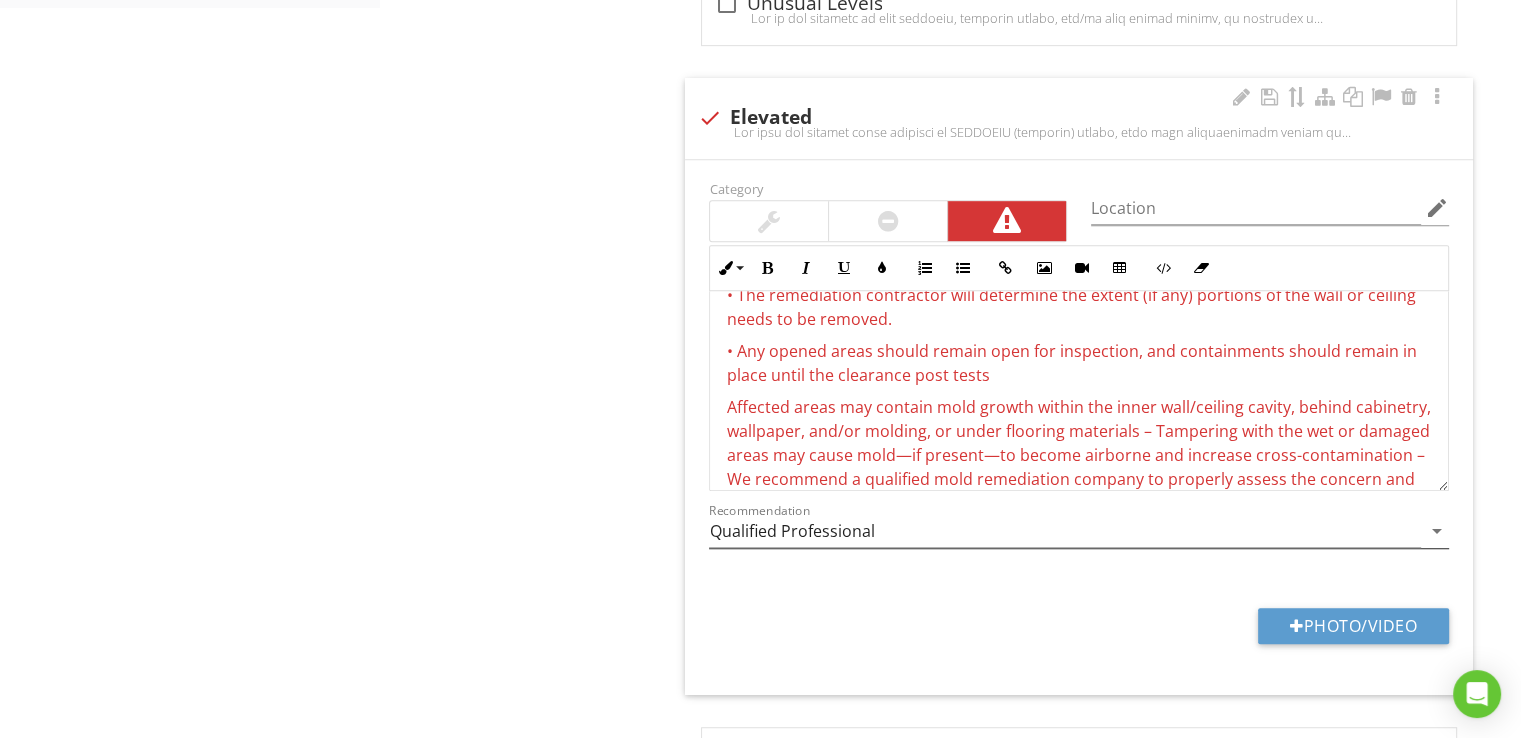 scroll, scrollTop: 266, scrollLeft: 0, axis: vertical 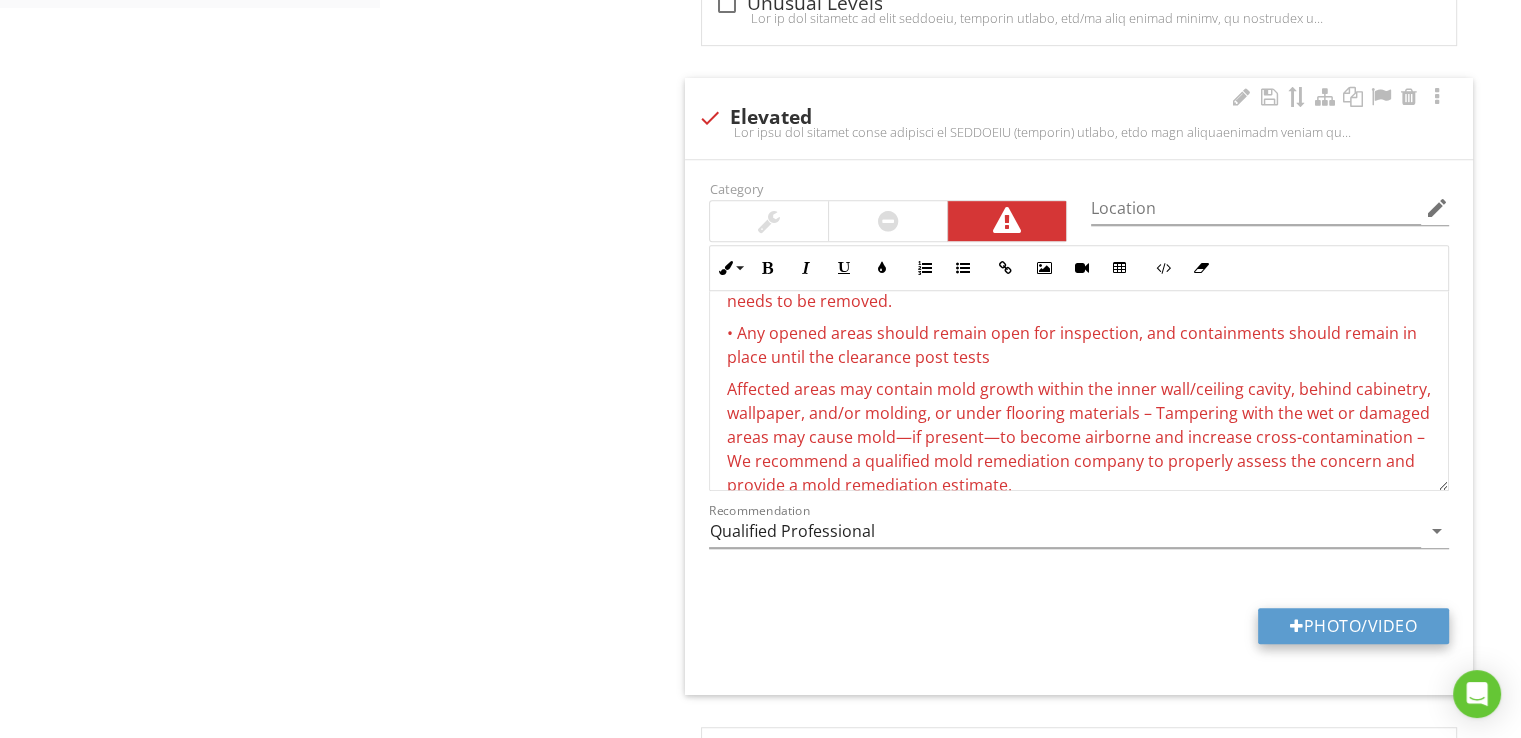 click on "Photo/Video" at bounding box center [1353, 626] 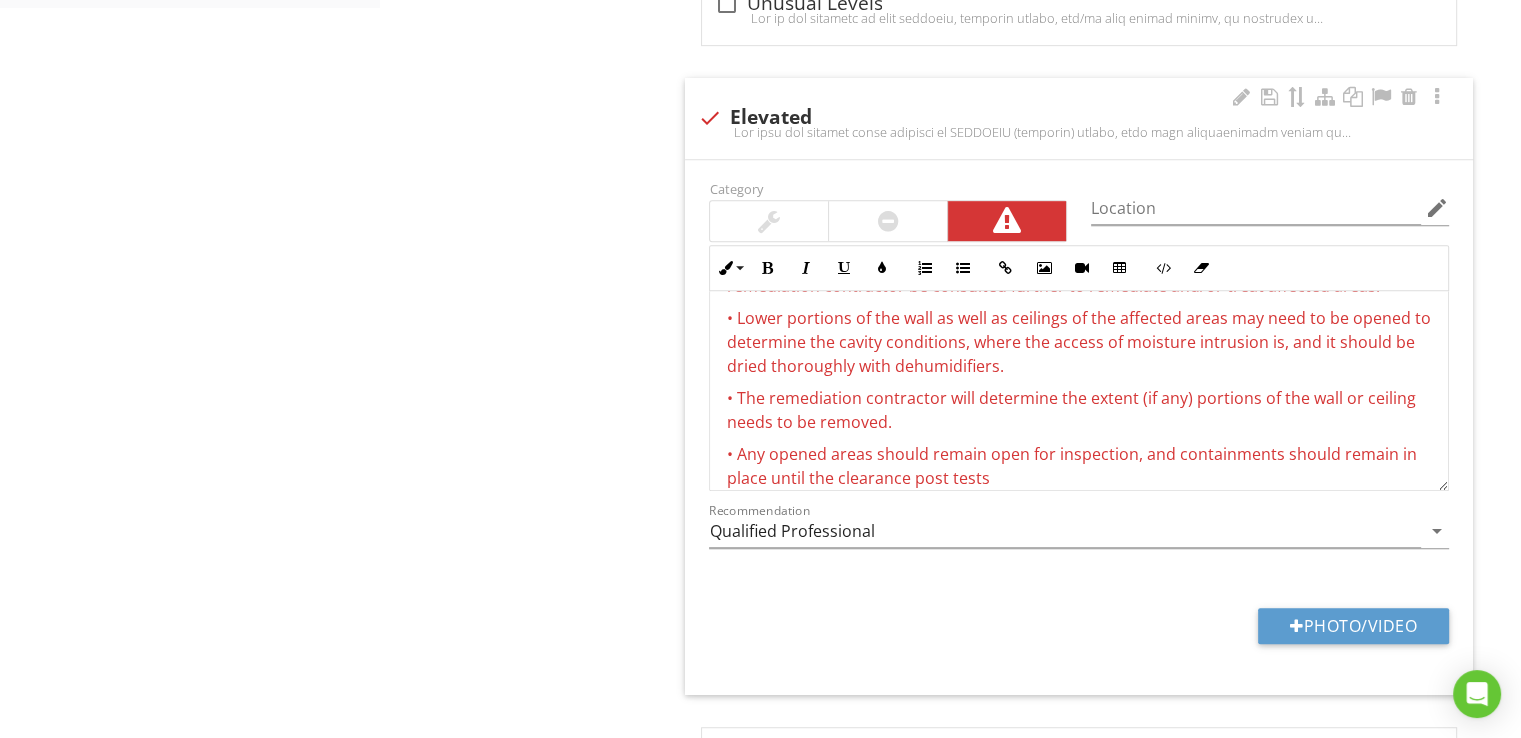 scroll, scrollTop: 0, scrollLeft: 0, axis: both 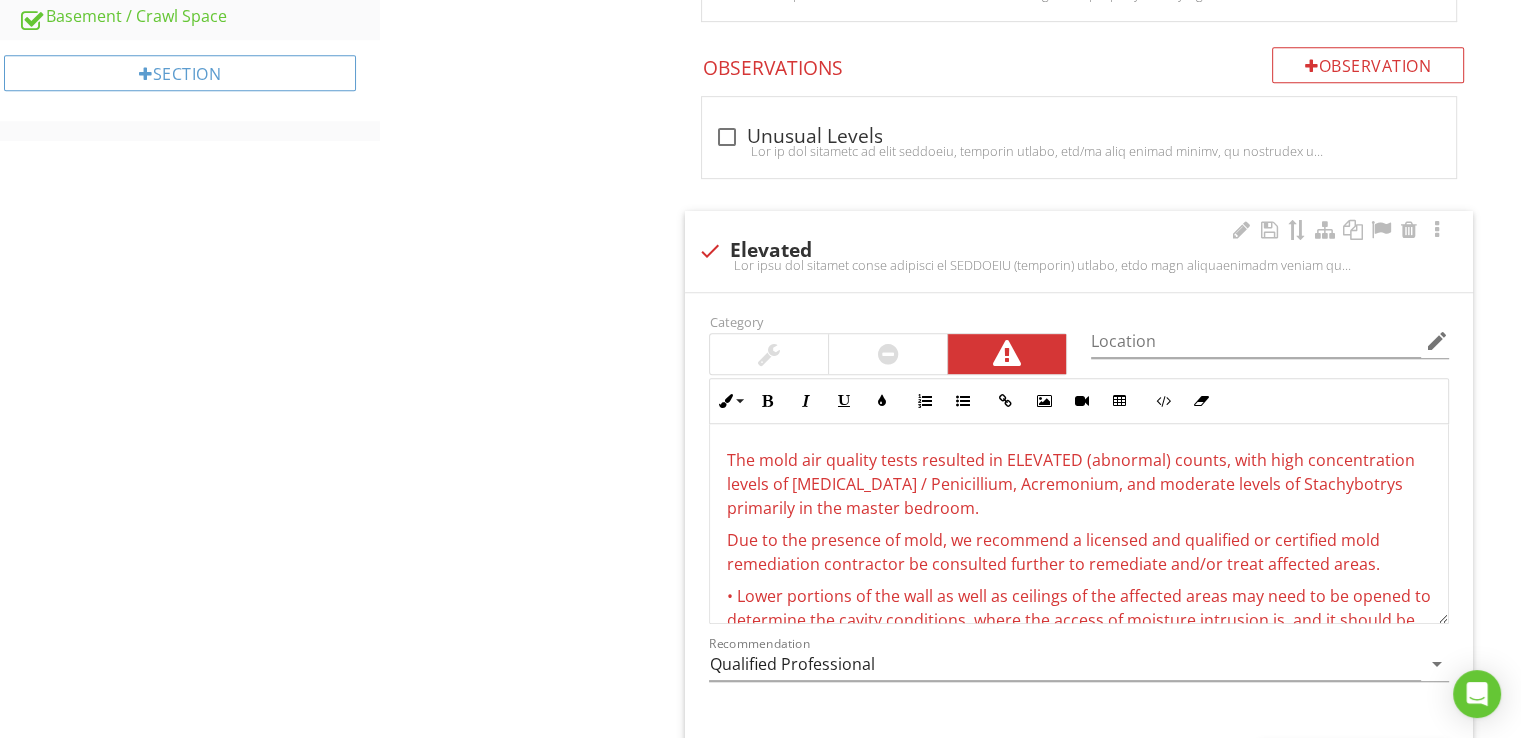 click on "The mold air quality tests resulted in ELEVATED (abnormal) counts, with high concentration levels of Aspergillus / Penicillium, Acremonium, and moderate levels of Stachybotrys primarily in the master bedroom." at bounding box center [1070, 484] 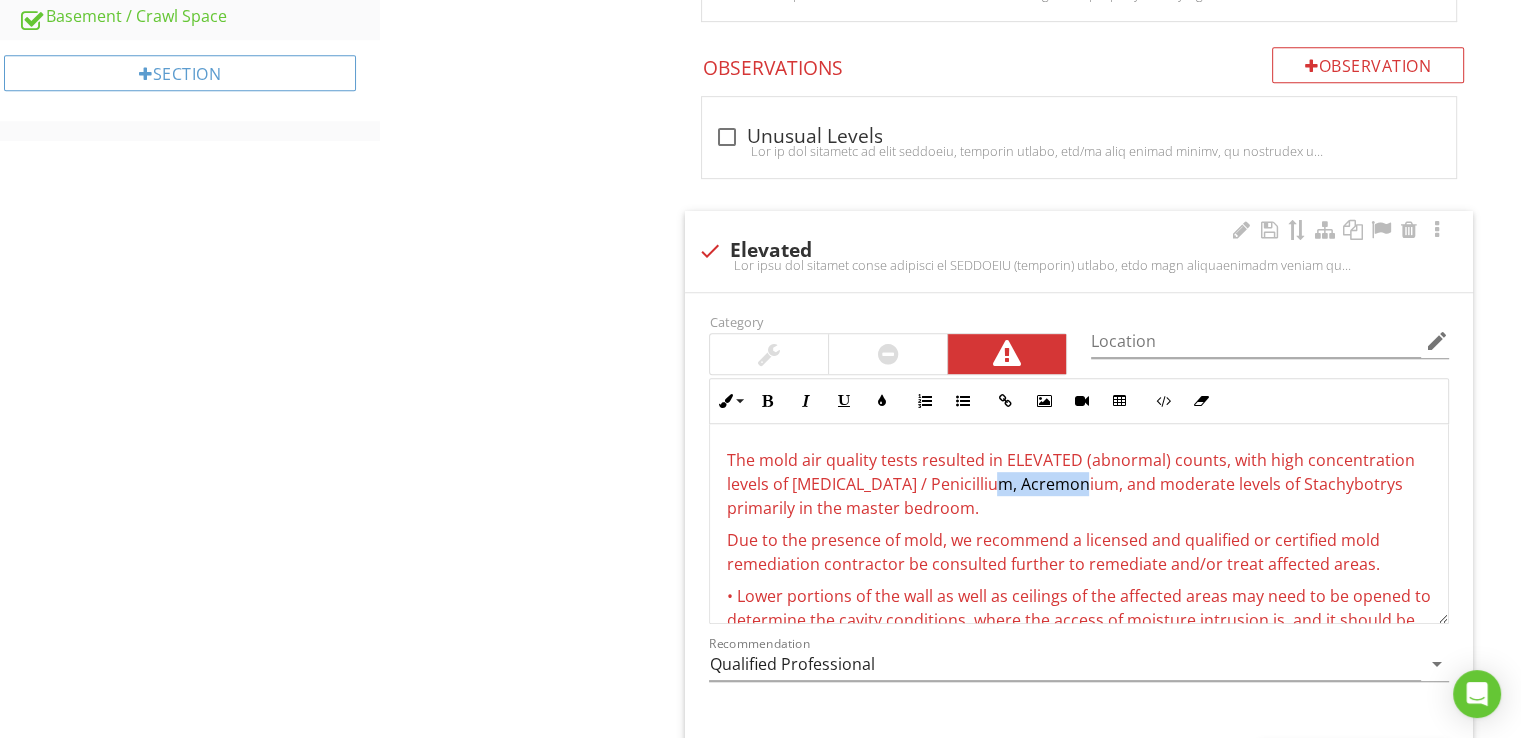 click on "The mold air quality tests resulted in ELEVATED (abnormal) counts, with high concentration levels of Aspergillus / Penicillium, Acremonium, and moderate levels of Stachybotrys primarily in the master bedroom." at bounding box center (1070, 484) 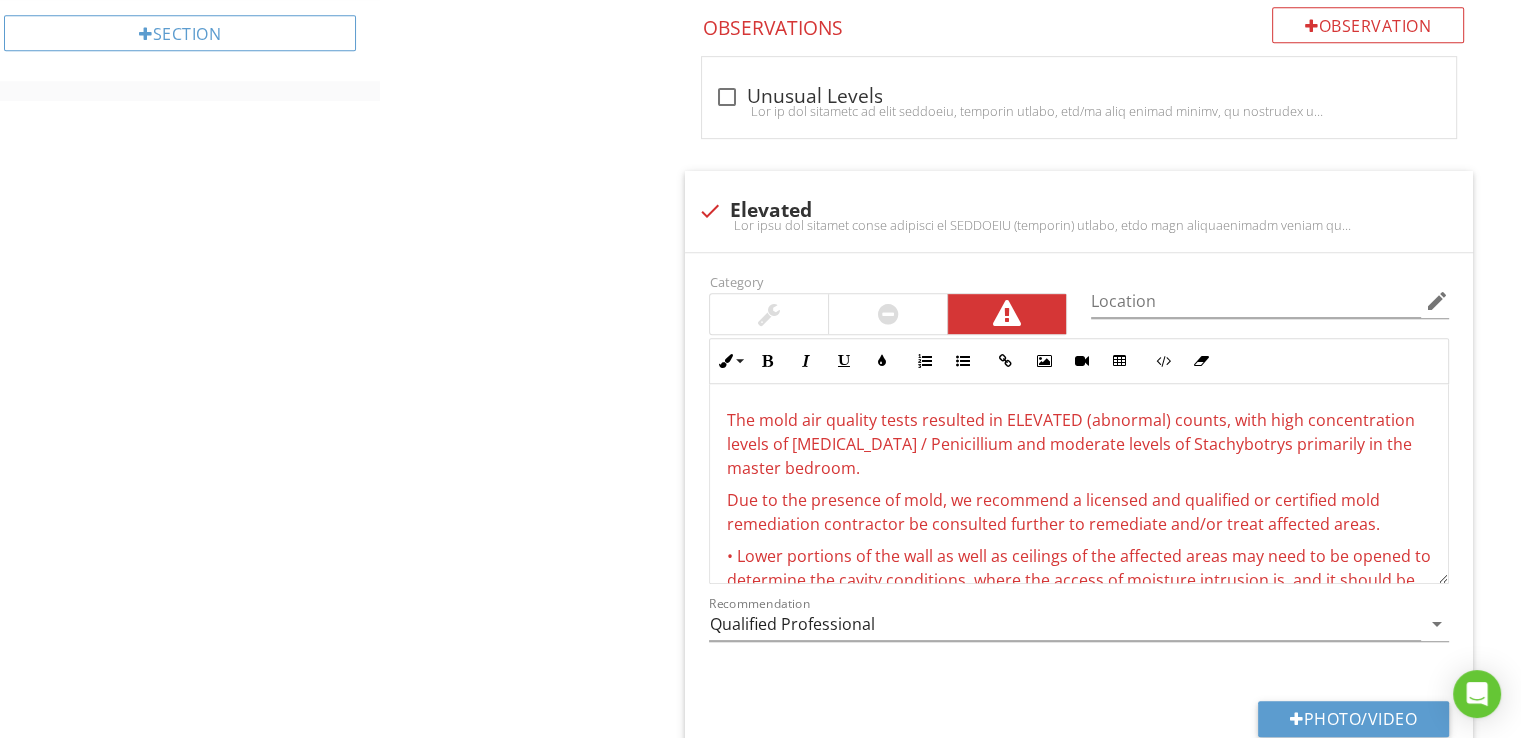 scroll, scrollTop: 1076, scrollLeft: 0, axis: vertical 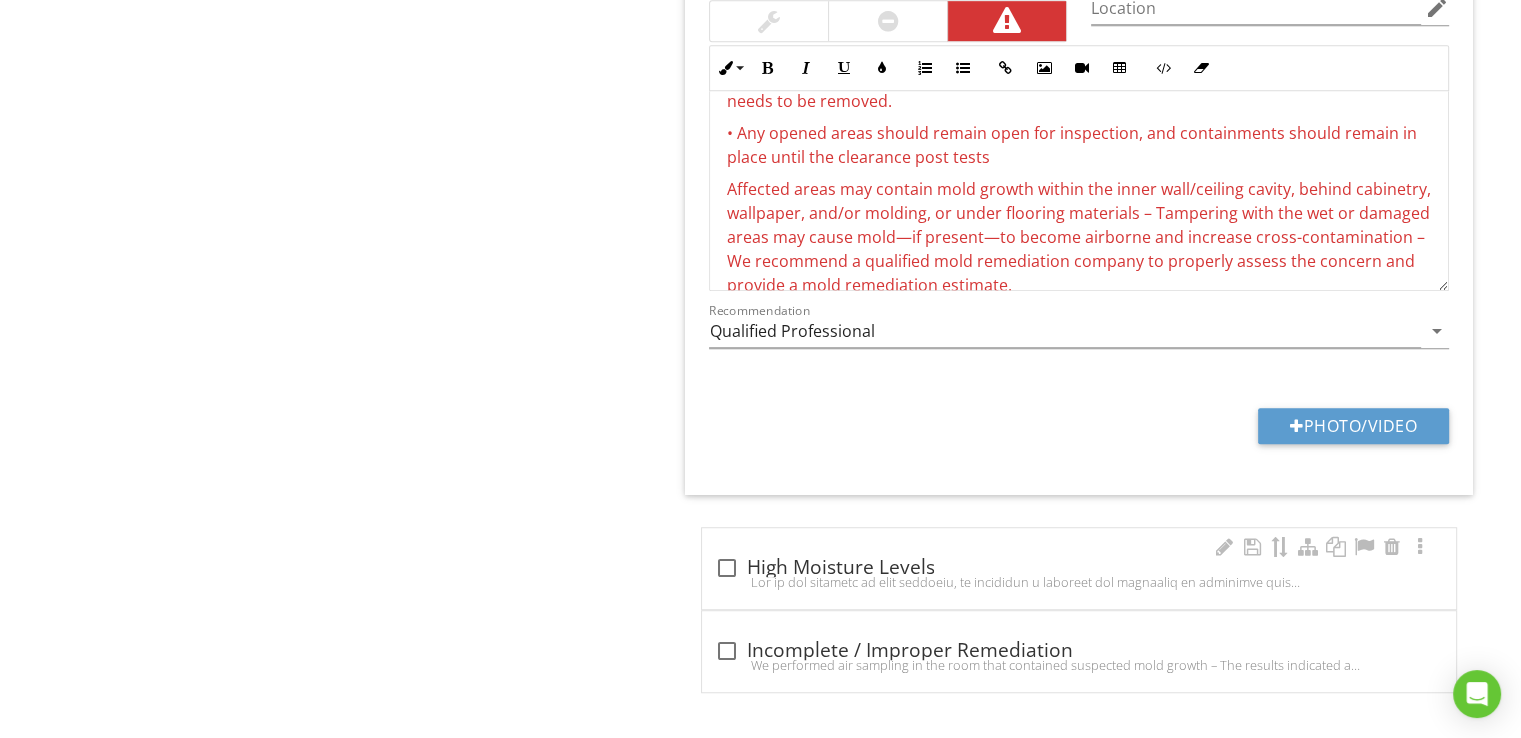 click on "check_box_outline_blank
High Moisture Levels" at bounding box center (1079, 568) 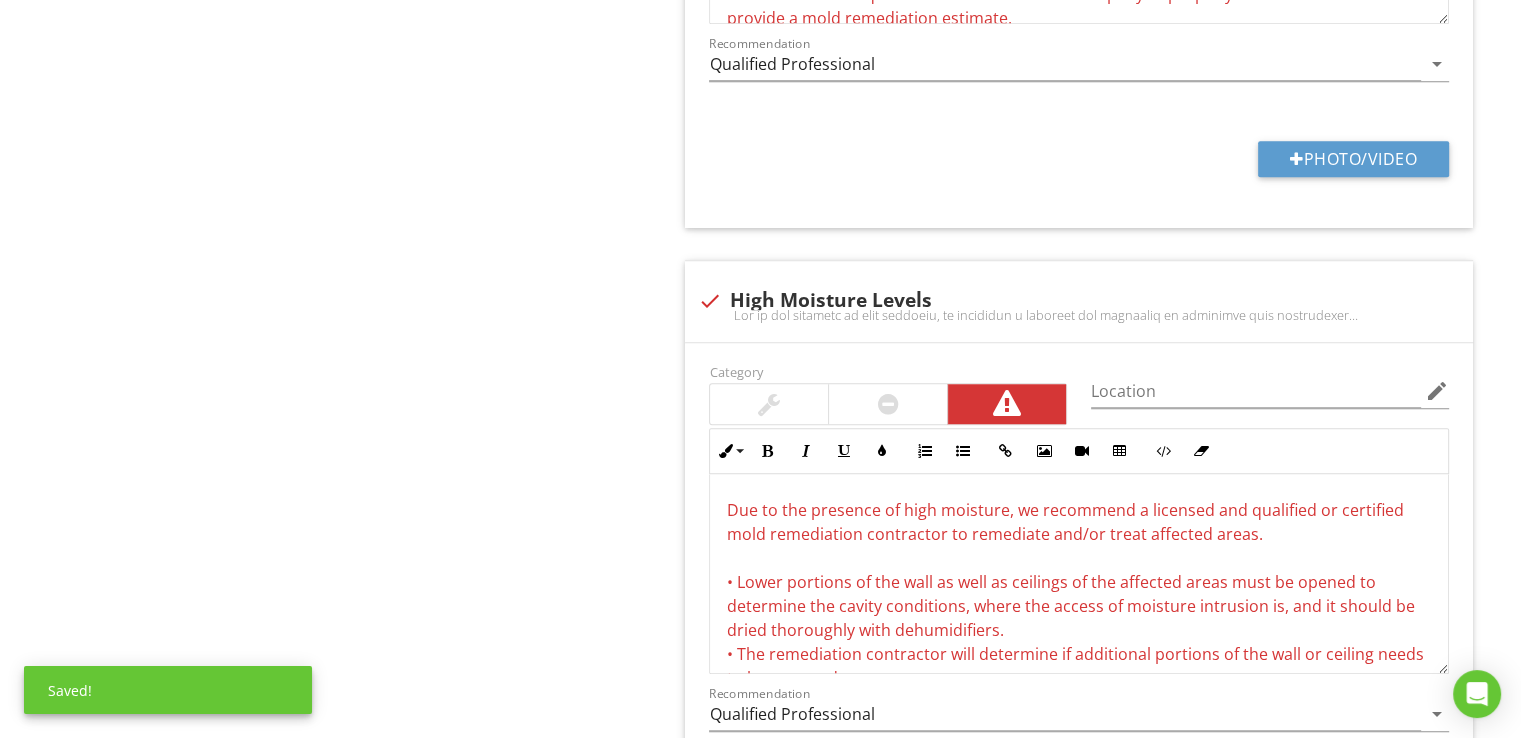scroll, scrollTop: 1676, scrollLeft: 0, axis: vertical 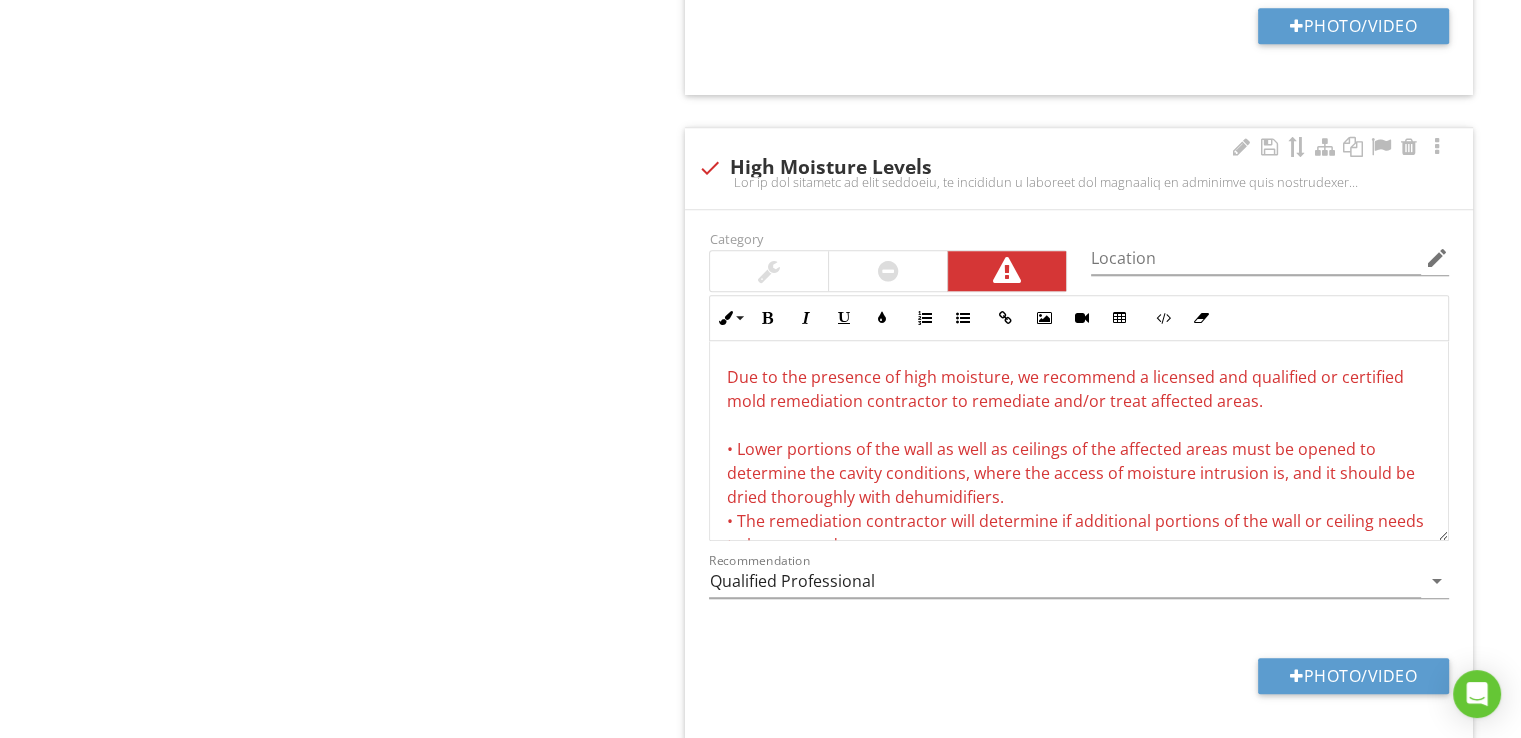 click on "check
High Moisture Levels" at bounding box center (1079, 168) 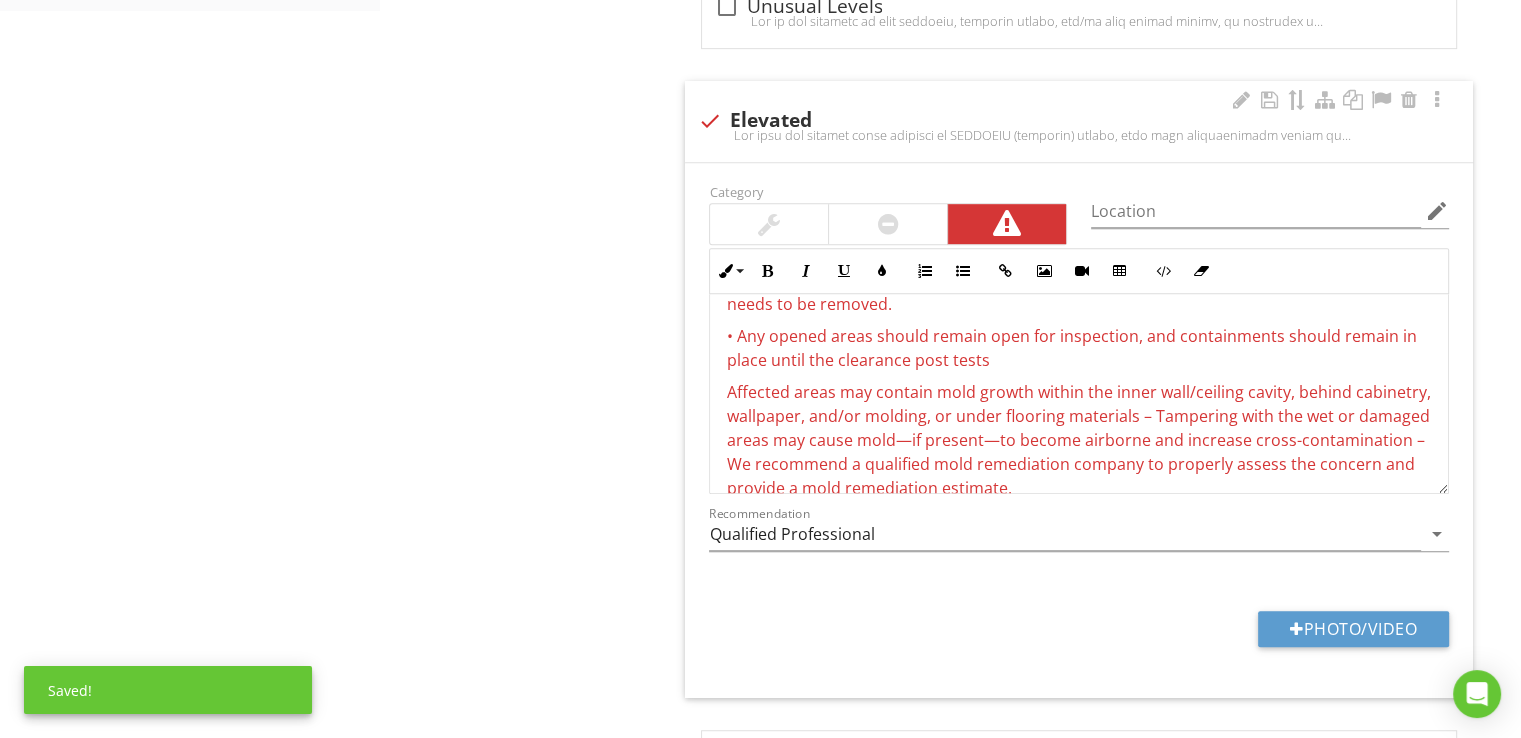 scroll, scrollTop: 1010, scrollLeft: 0, axis: vertical 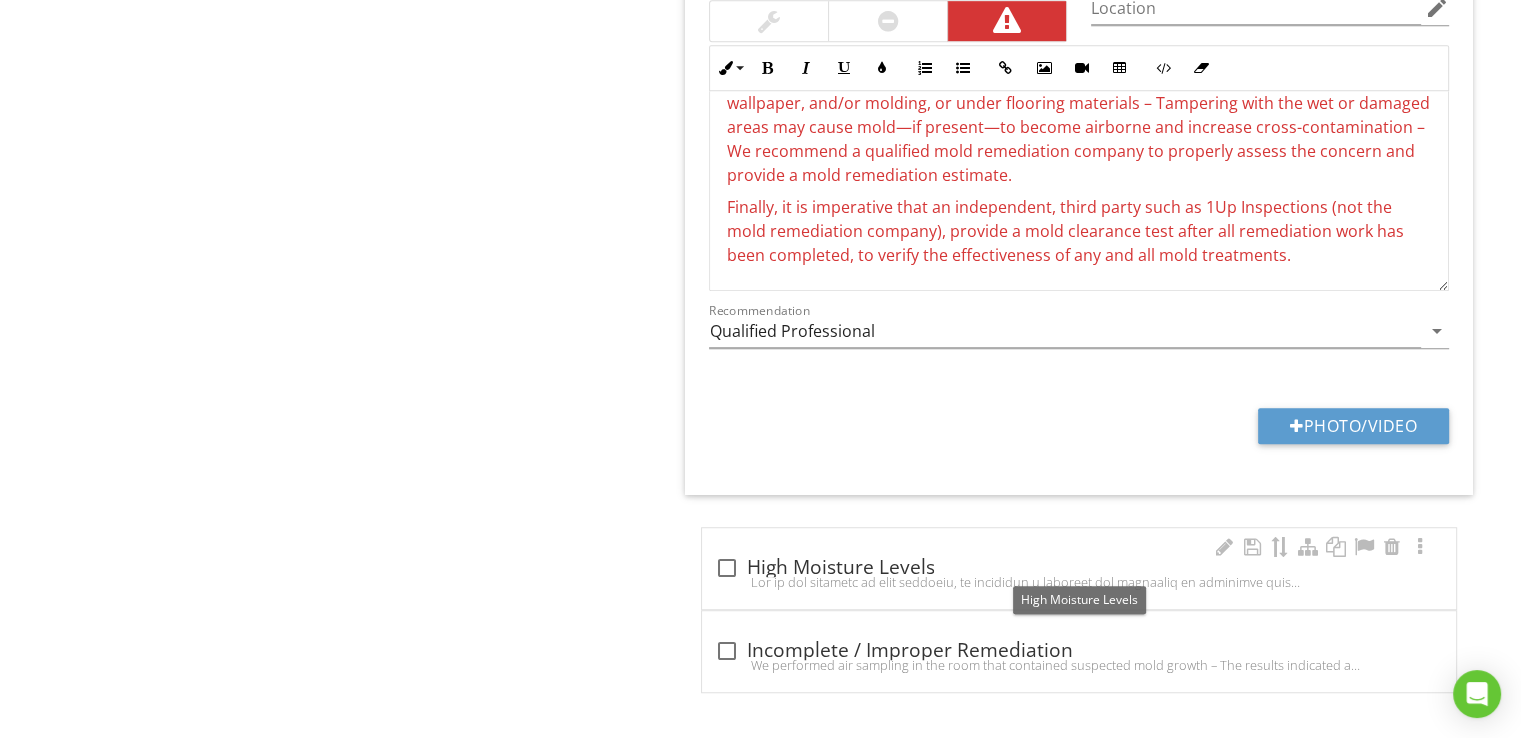 click on "check_box_outline_blank
High Moisture Levels" at bounding box center (1079, 568) 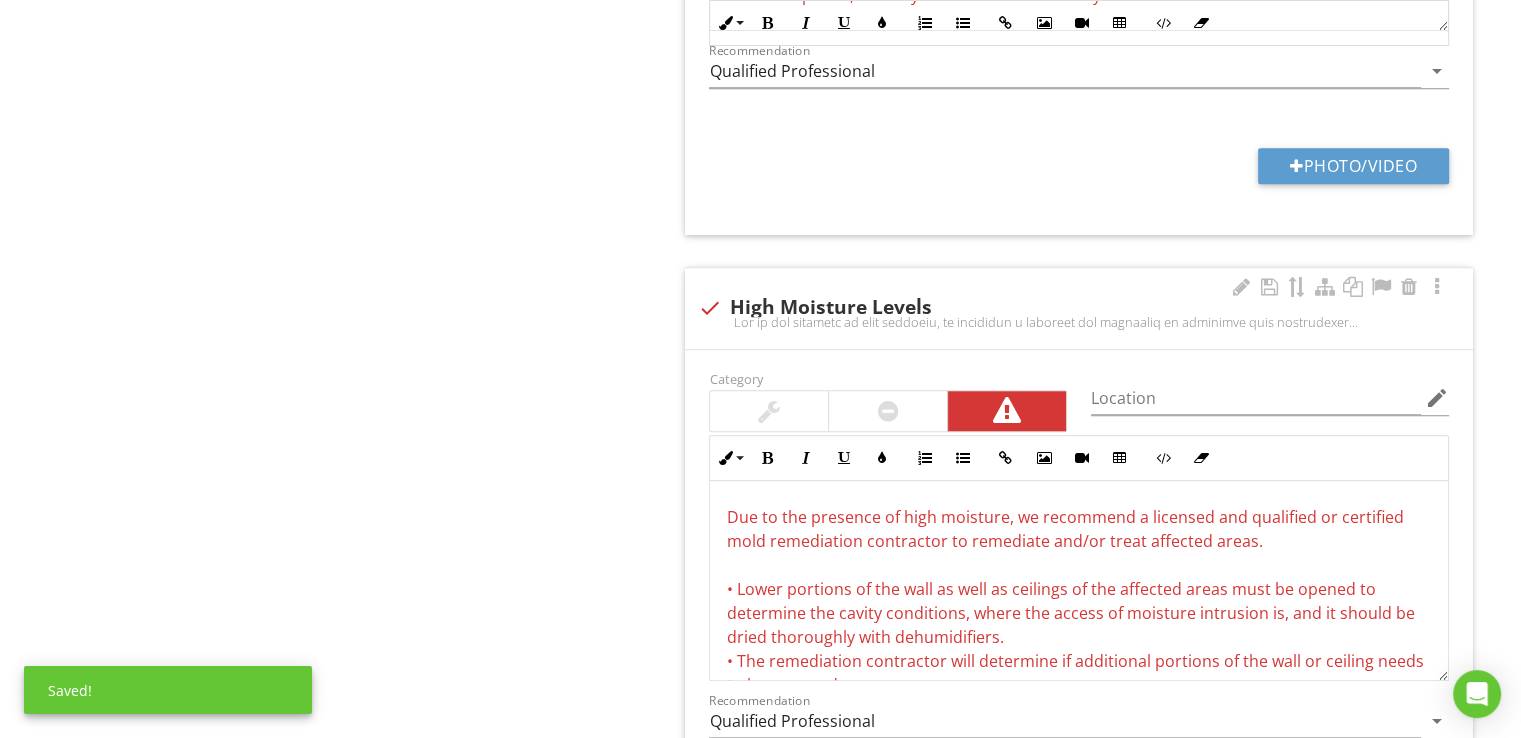 scroll, scrollTop: 1543, scrollLeft: 0, axis: vertical 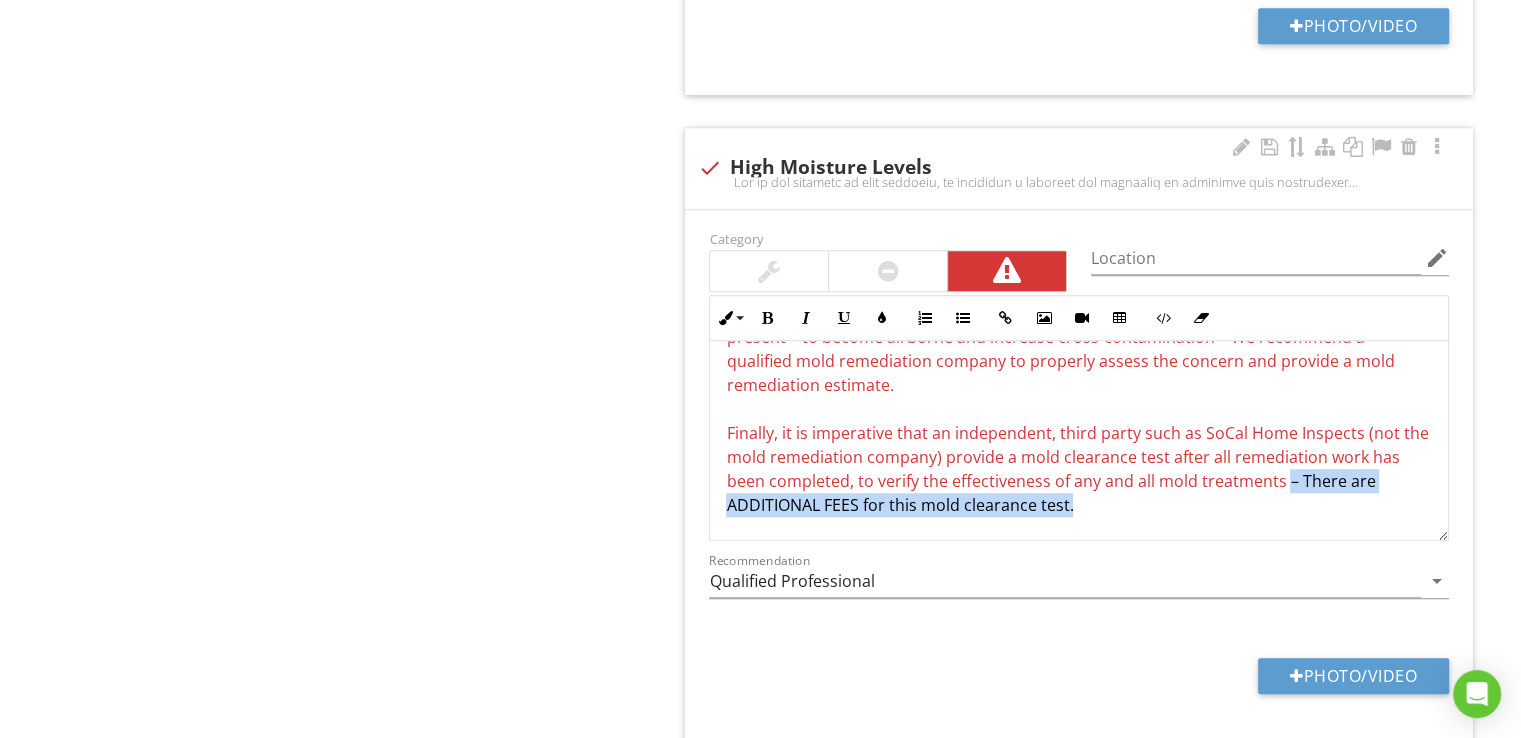 drag, startPoint x: 1155, startPoint y: 507, endPoint x: 1316, endPoint y: 473, distance: 164.5509 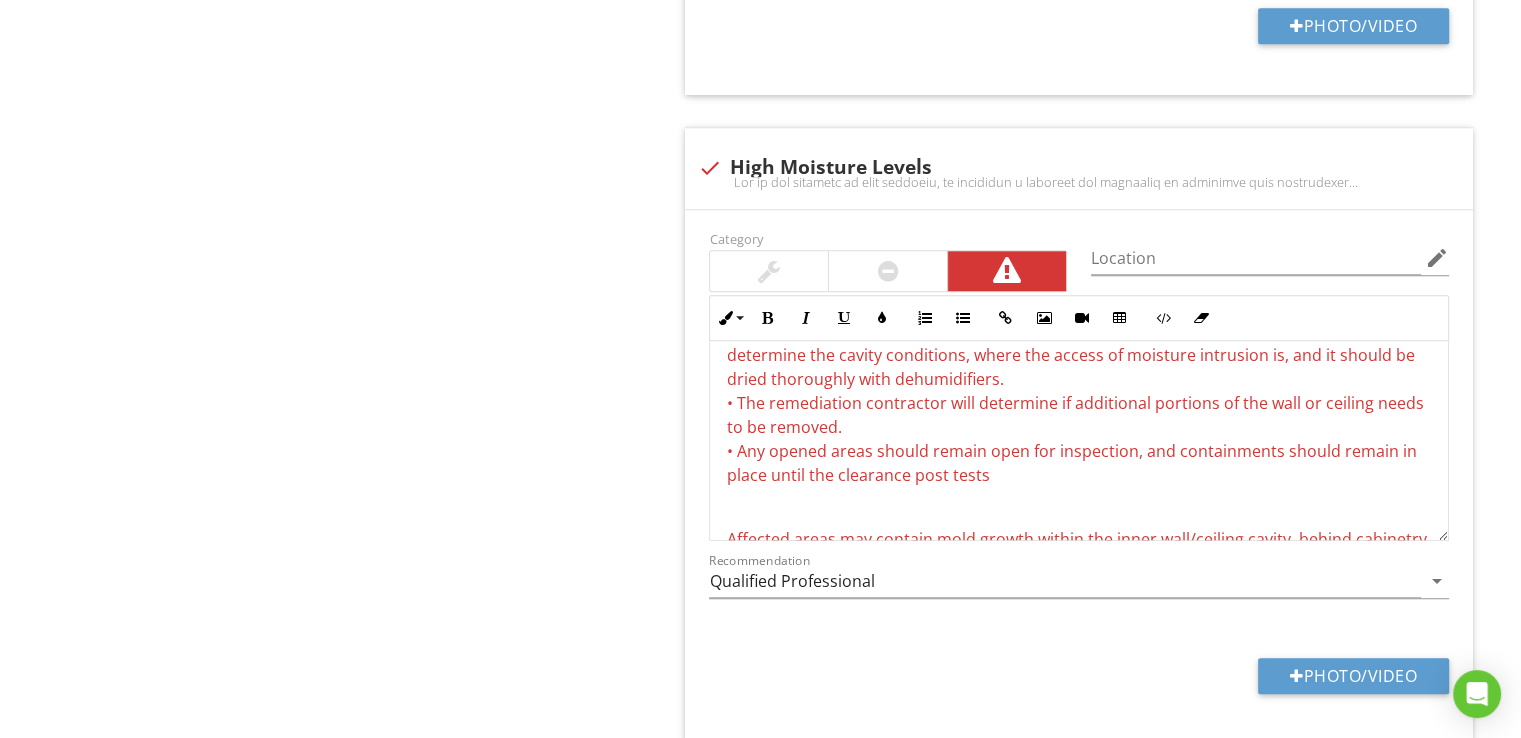 scroll, scrollTop: 0, scrollLeft: 0, axis: both 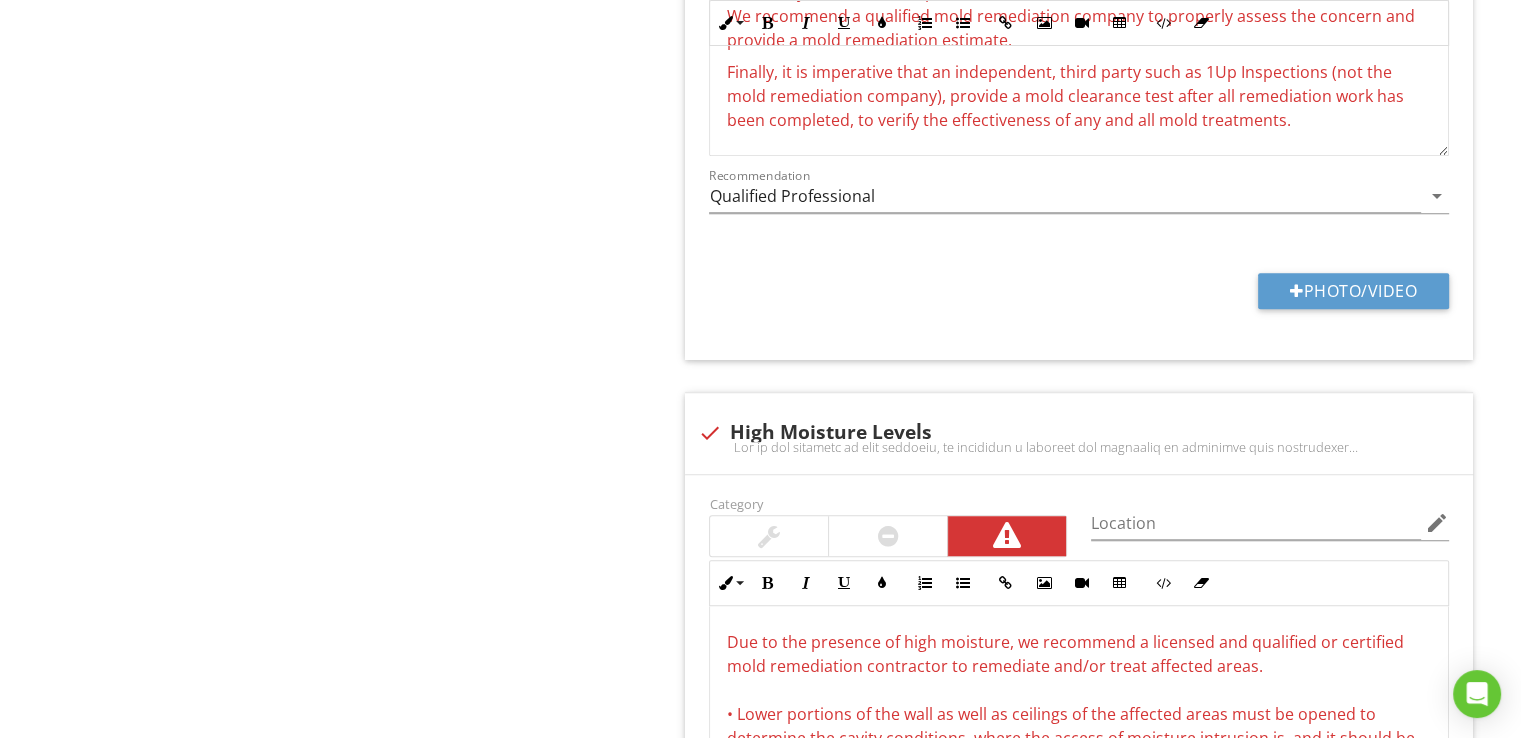 click on "Finally, it is imperative that an independent, third party such as 1Up Inspections (not the mold remediation company), provide a mold clearance test after all remediation work has been completed, to verify the effectiveness of any and all mold treatments." at bounding box center [1079, 96] 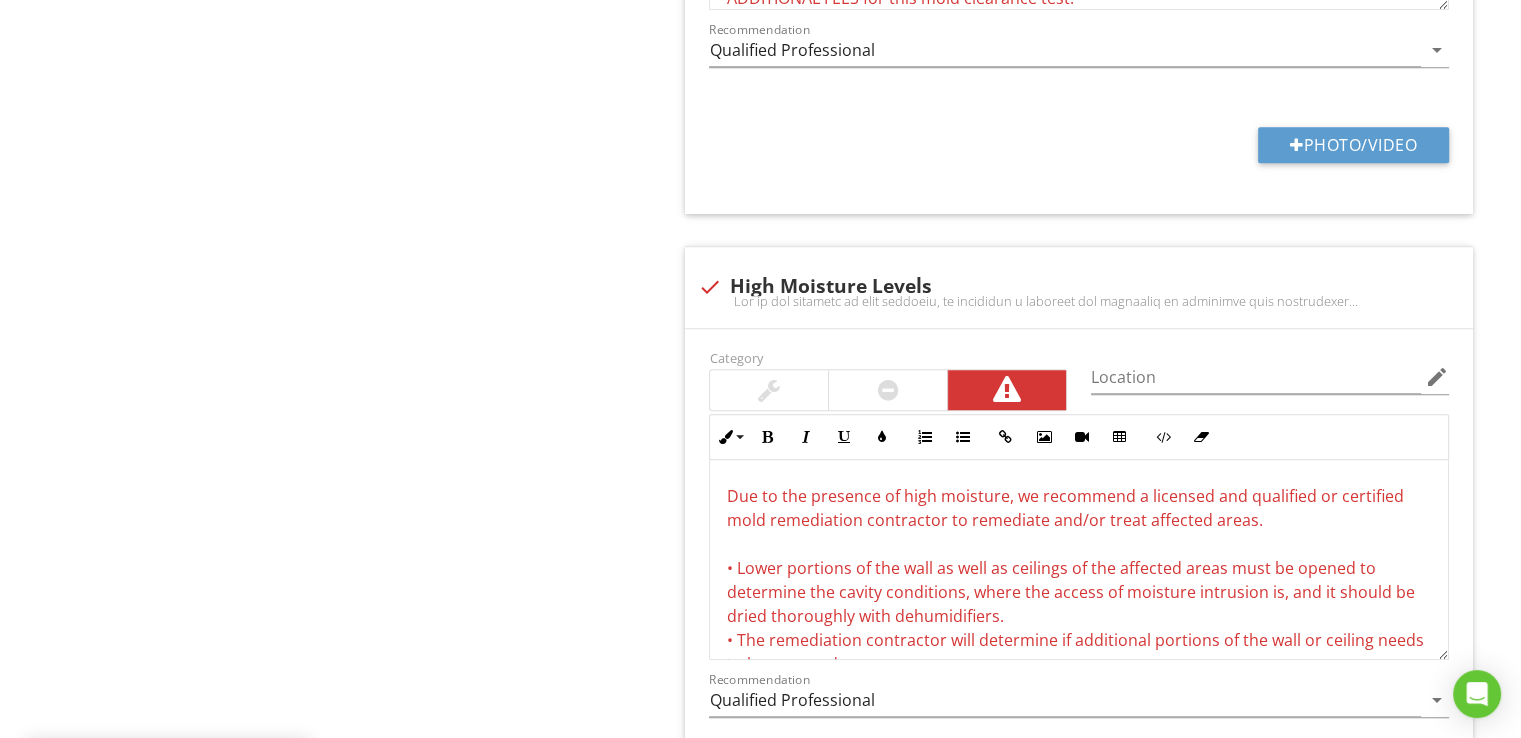 scroll, scrollTop: 1676, scrollLeft: 0, axis: vertical 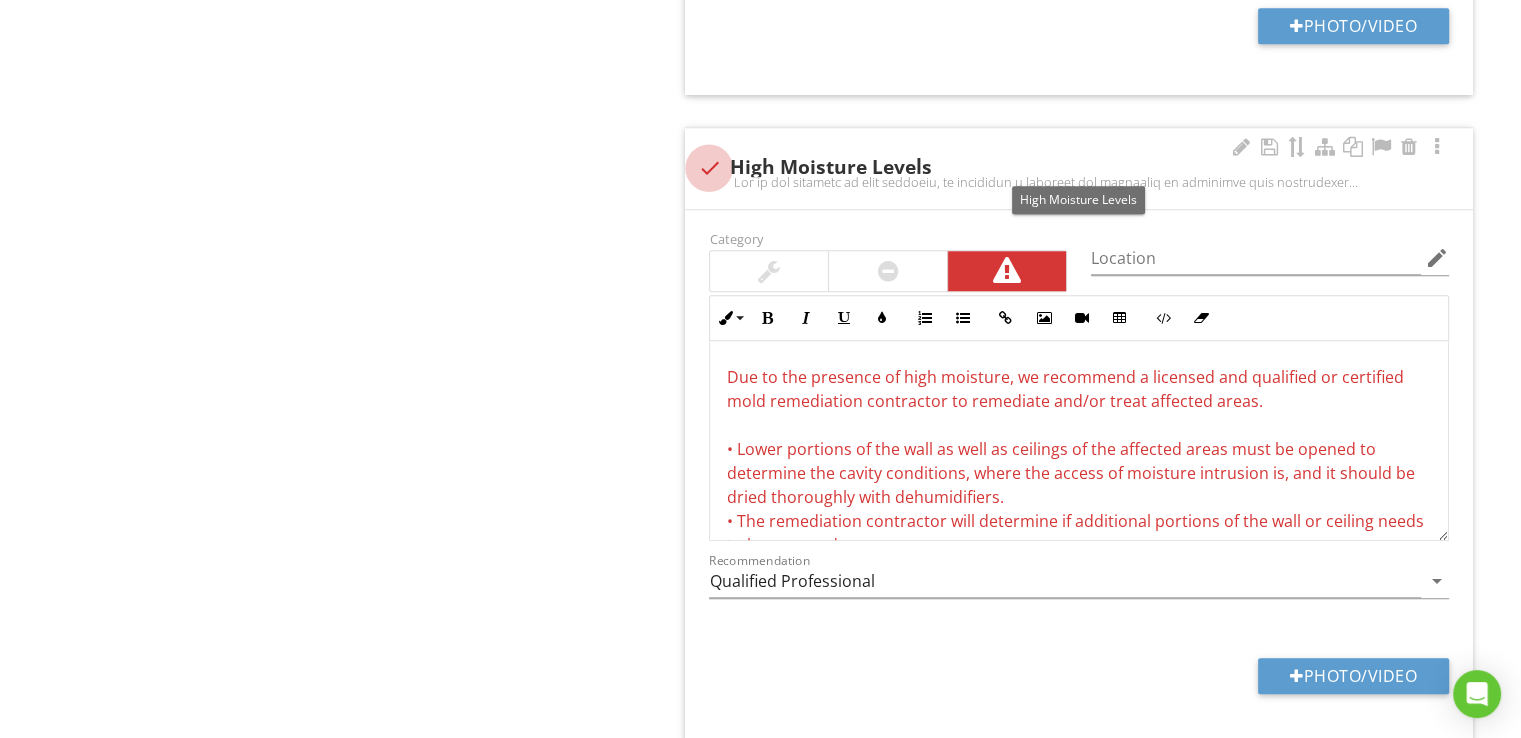 click at bounding box center [709, 168] 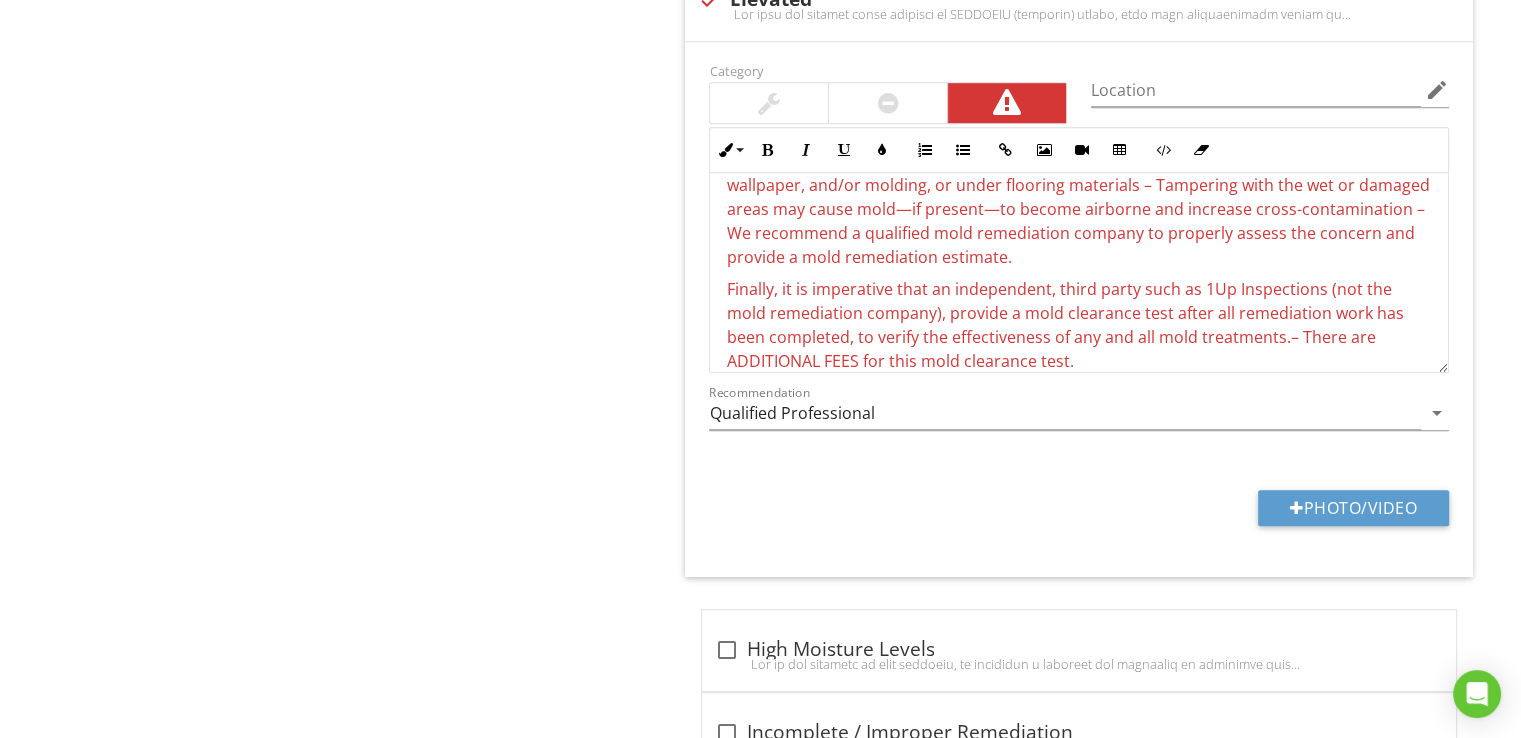 scroll, scrollTop: 1276, scrollLeft: 0, axis: vertical 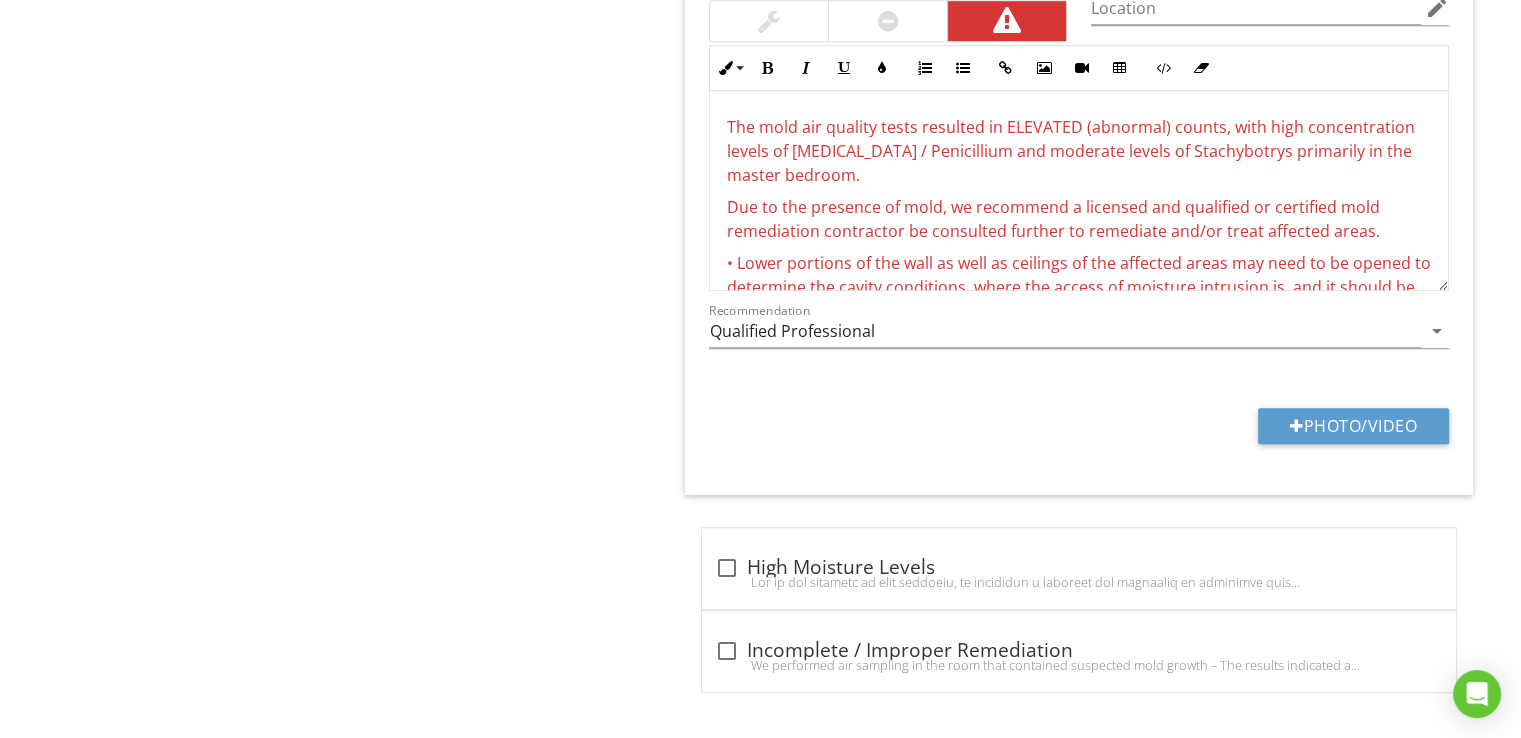 click on "The mold air quality tests resulted in ELEVATED (abnormal) counts, with high concentration levels of Aspergillus / Penicillium and moderate levels of Stachybotrys primarily in the master bedroom." at bounding box center [1079, 151] 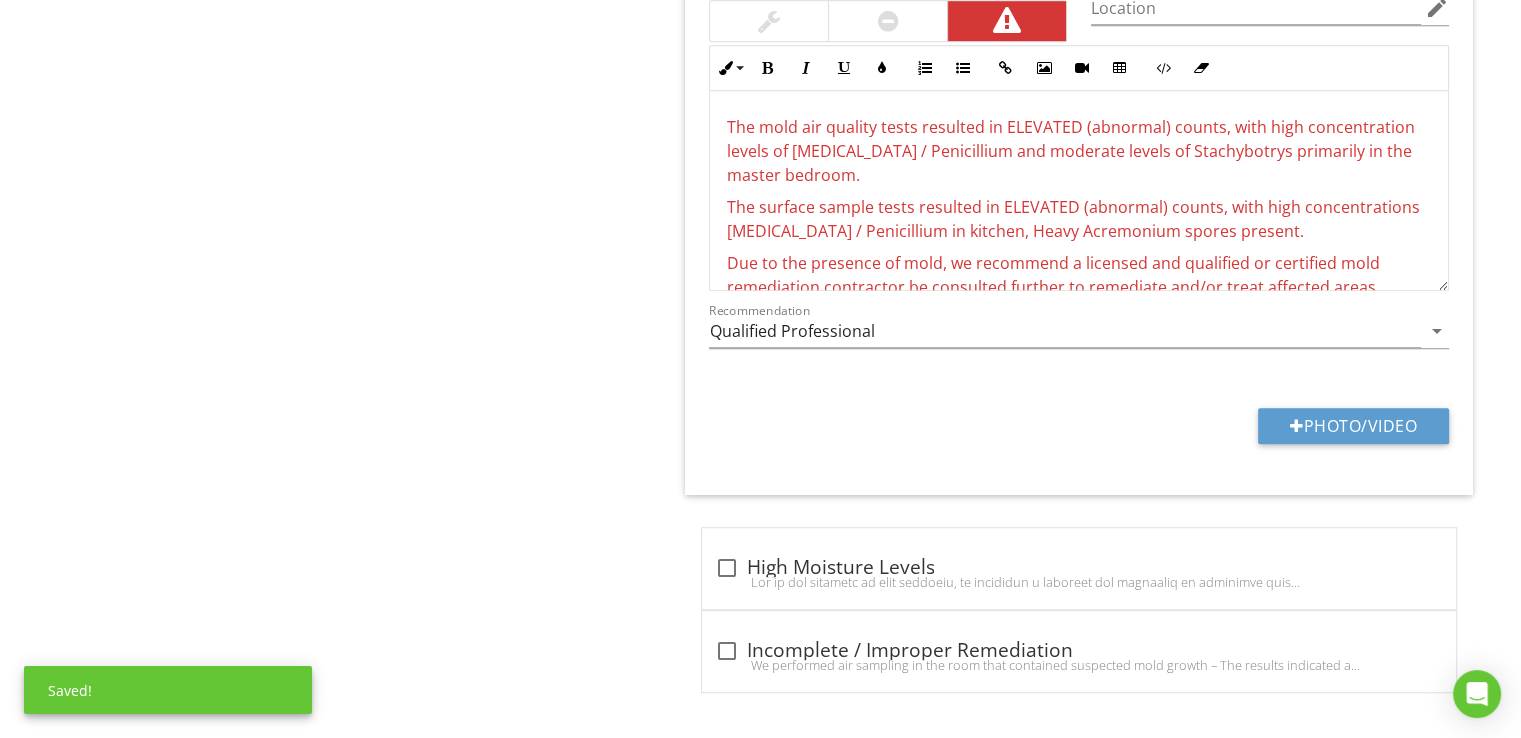 click on "The surface sample tests resulted in ELEVATED (abnormal) counts, with high concentrations Aspergillus / Penicillium in kitchen, Heavy Acremonium spores present." at bounding box center [1072, 219] 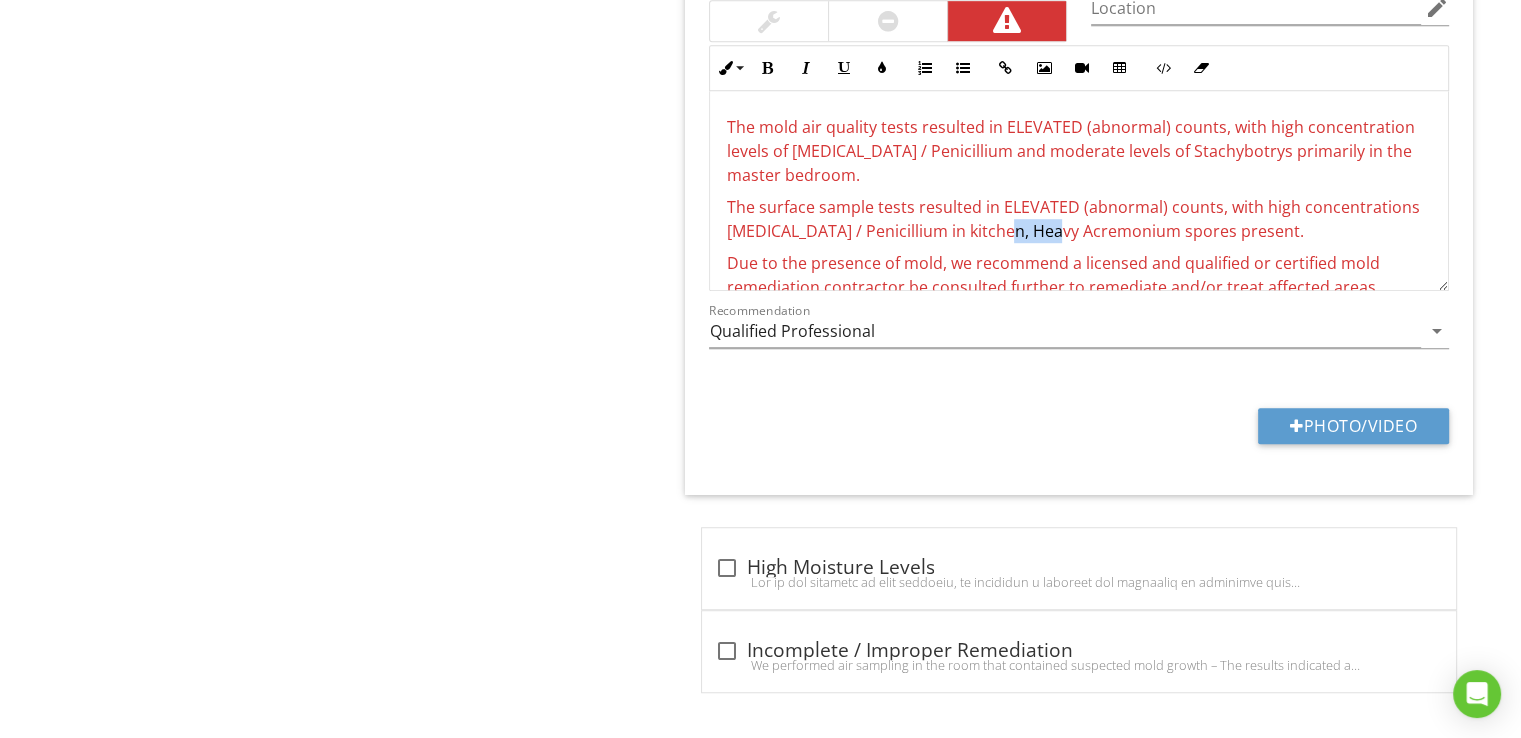 drag, startPoint x: 1039, startPoint y: 229, endPoint x: 990, endPoint y: 229, distance: 49 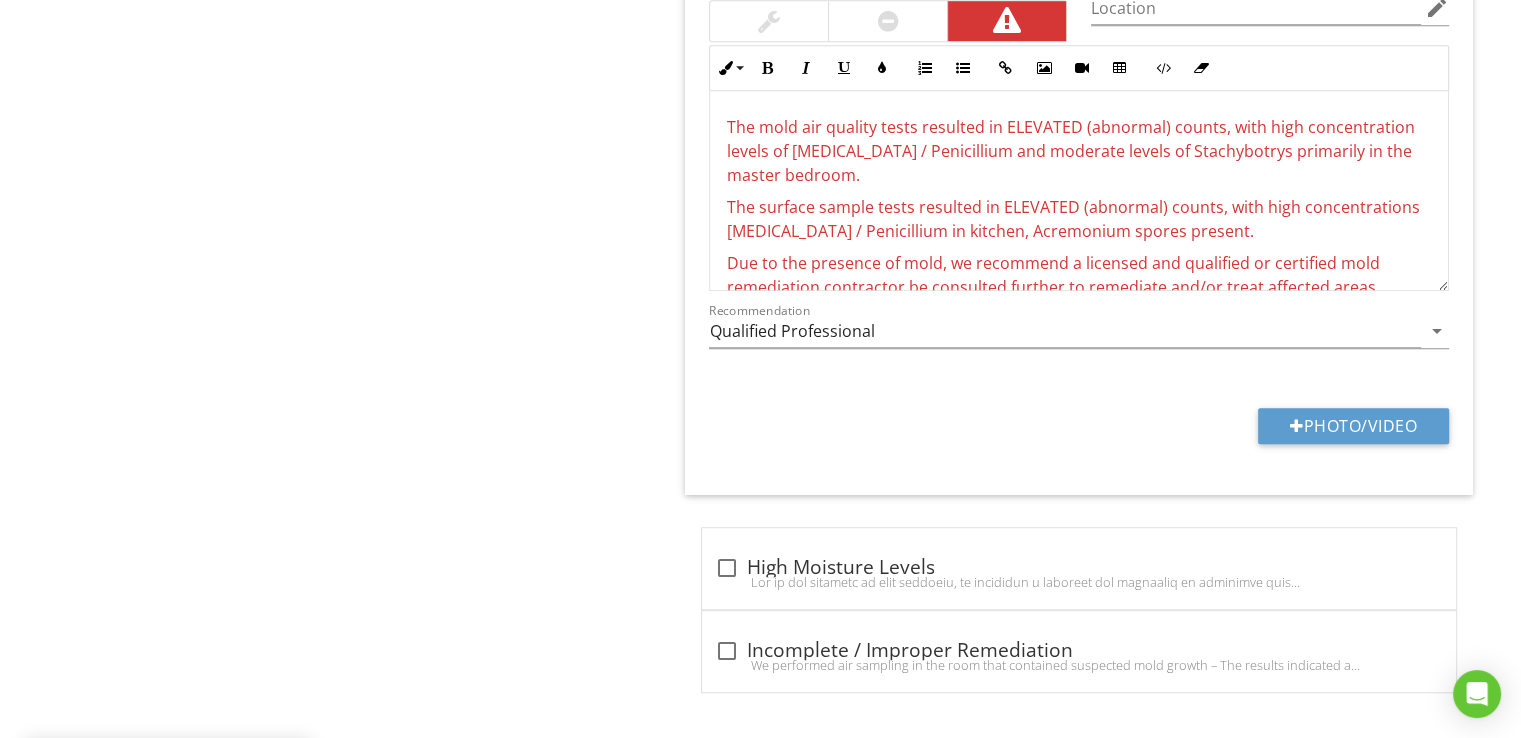 click on "The surface sample tests resulted in ELEVATED (abnormal) counts, with high concentrations Aspergillus / Penicillium in kitchen, Acremonium spores present." at bounding box center [1072, 219] 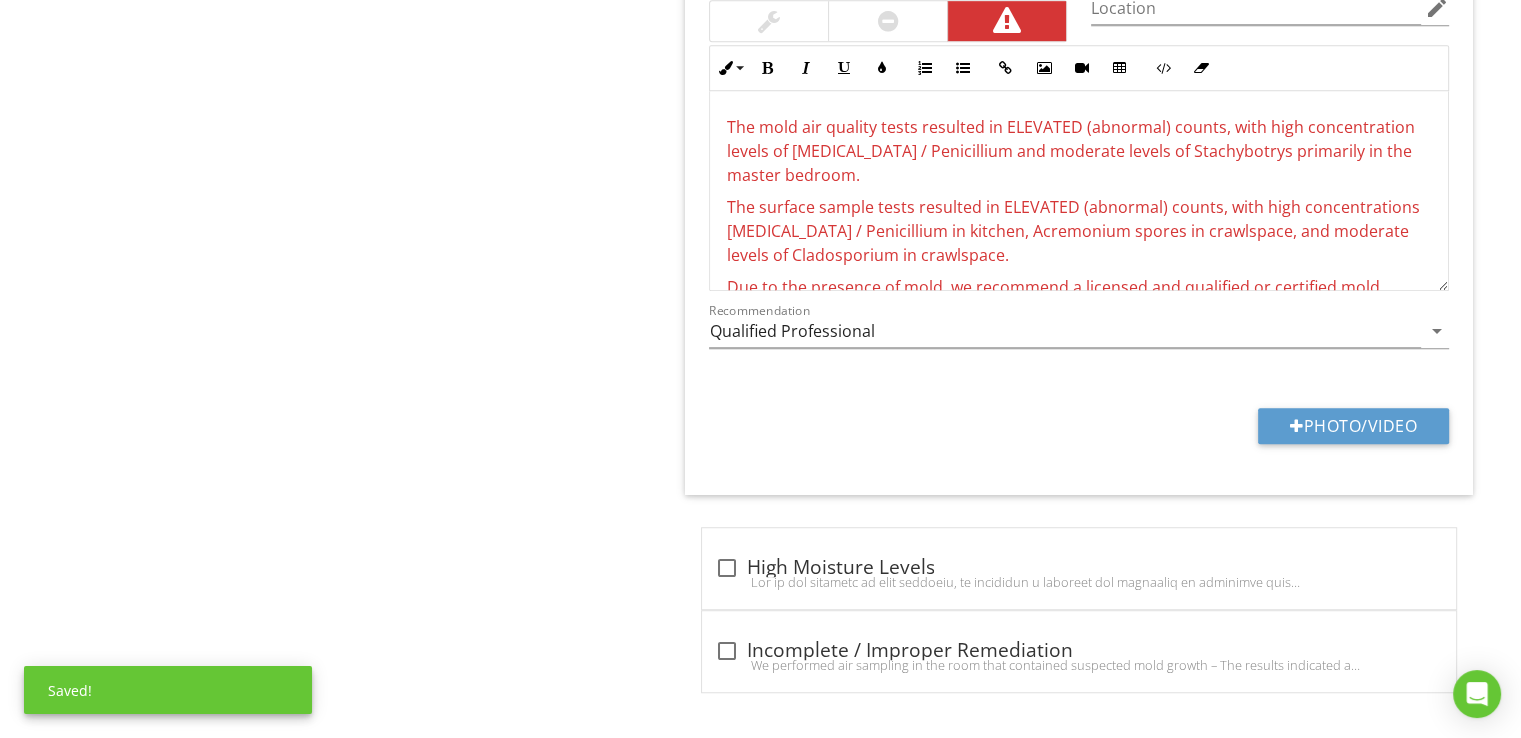 click on "The surface sample tests resulted in ELEVATED (abnormal) counts, with high concentrations Aspergillus / Penicillium in kitchen, Acremonium spores in crawlspace, and moderate levels of Cladosporium in crawlspace." at bounding box center (1079, 231) 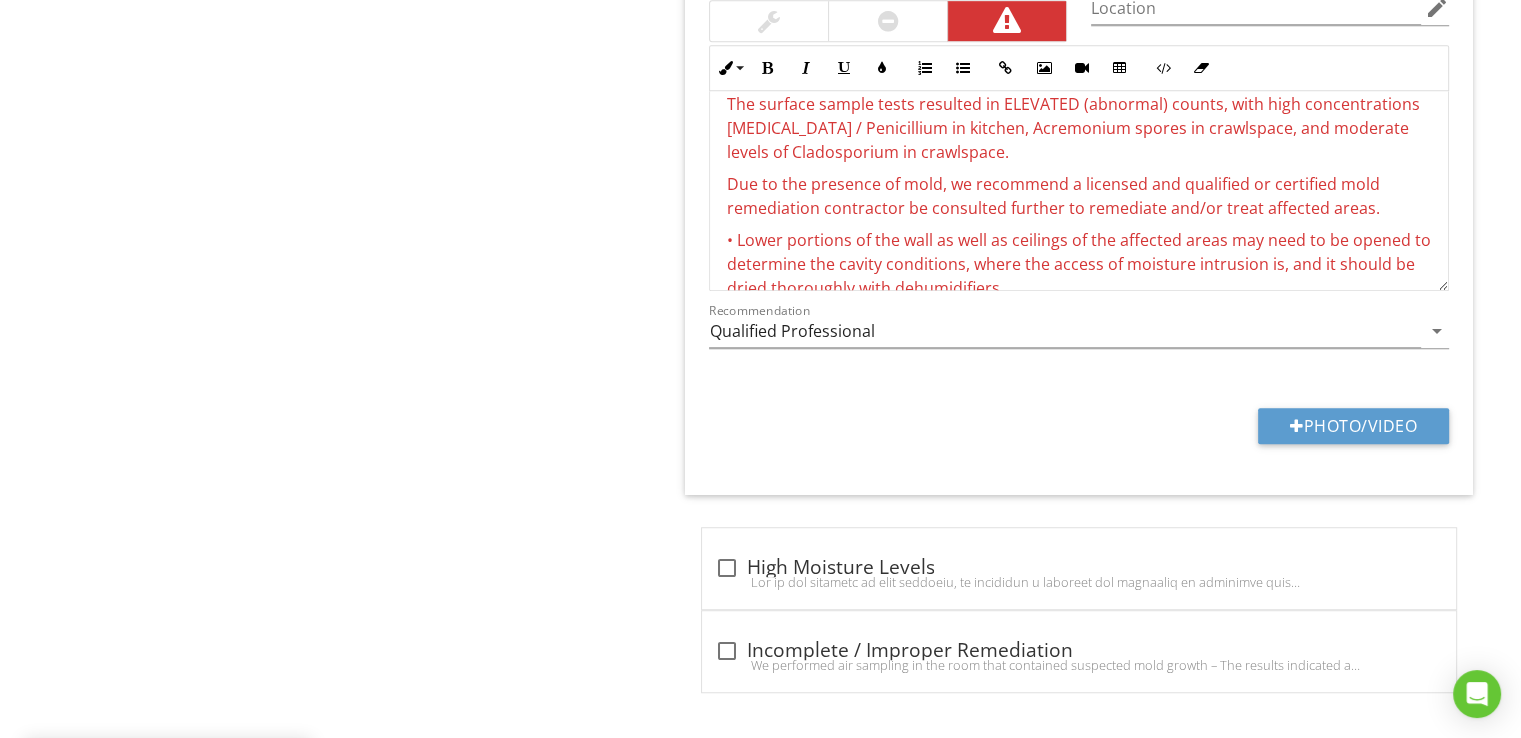 scroll, scrollTop: 133, scrollLeft: 0, axis: vertical 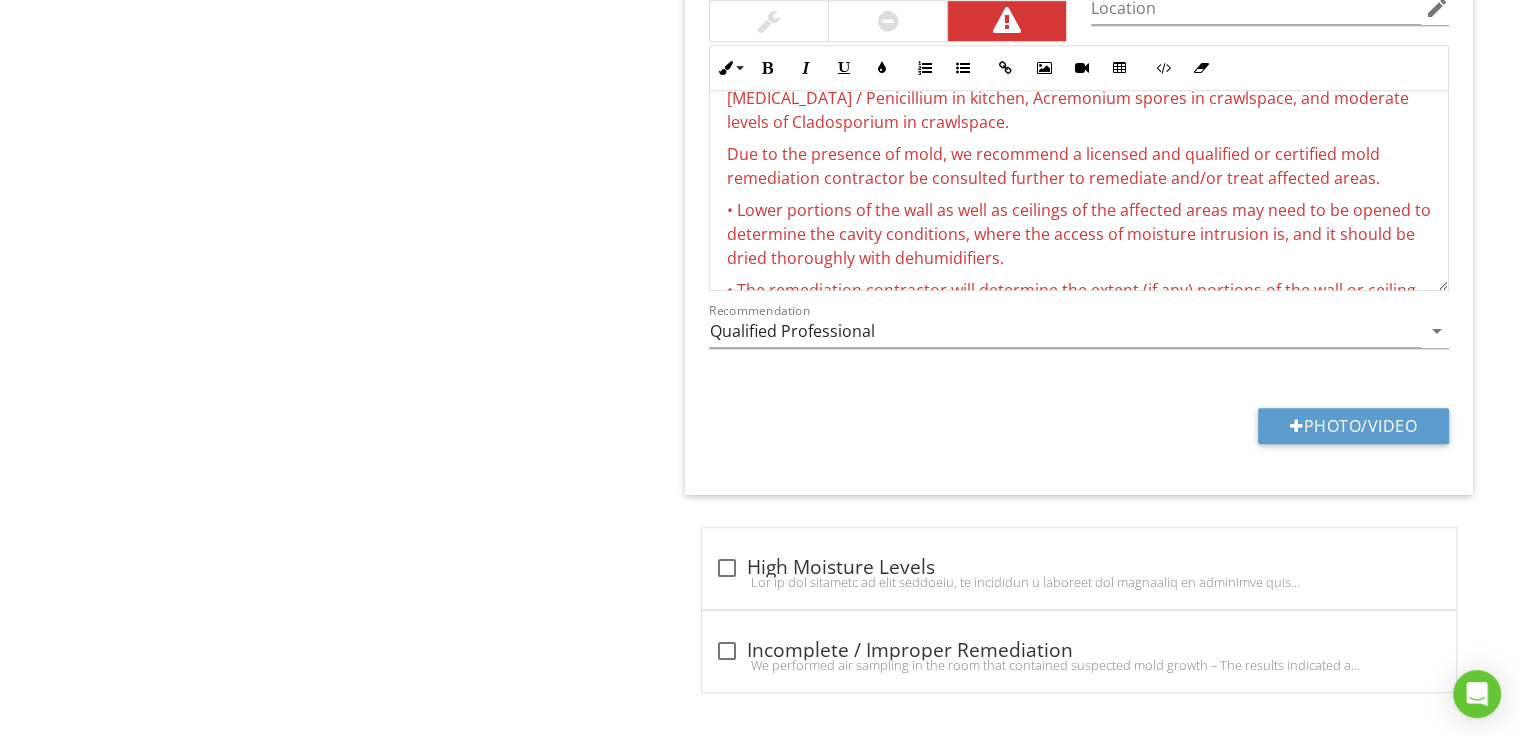 click on "Due to the presence of mold, we recommend a licensed and qualified or certified mold remediation contractor be consulted further to remediate and/or treat affected areas." at bounding box center [1052, 166] 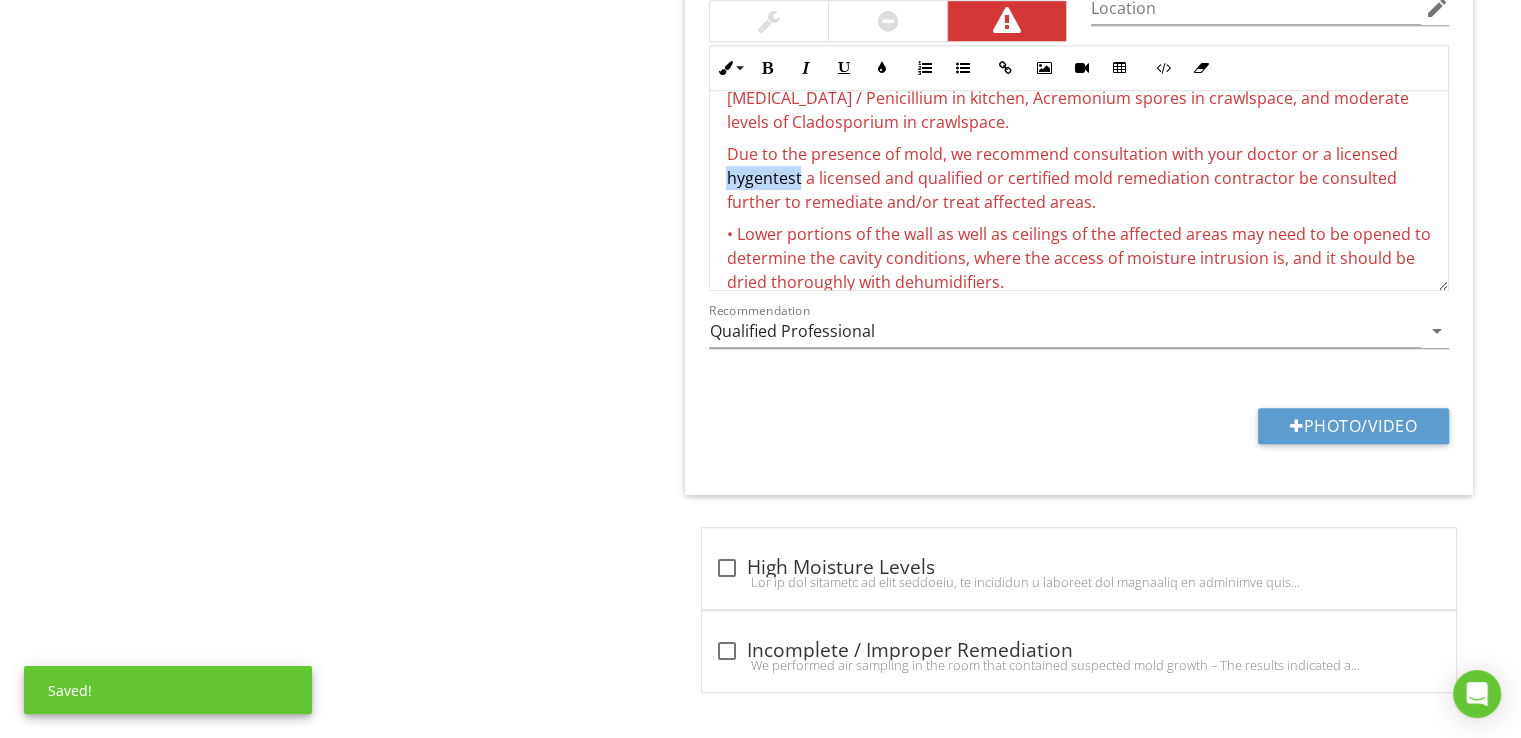 drag, startPoint x: 752, startPoint y: 174, endPoint x: 728, endPoint y: 176, distance: 24.083189 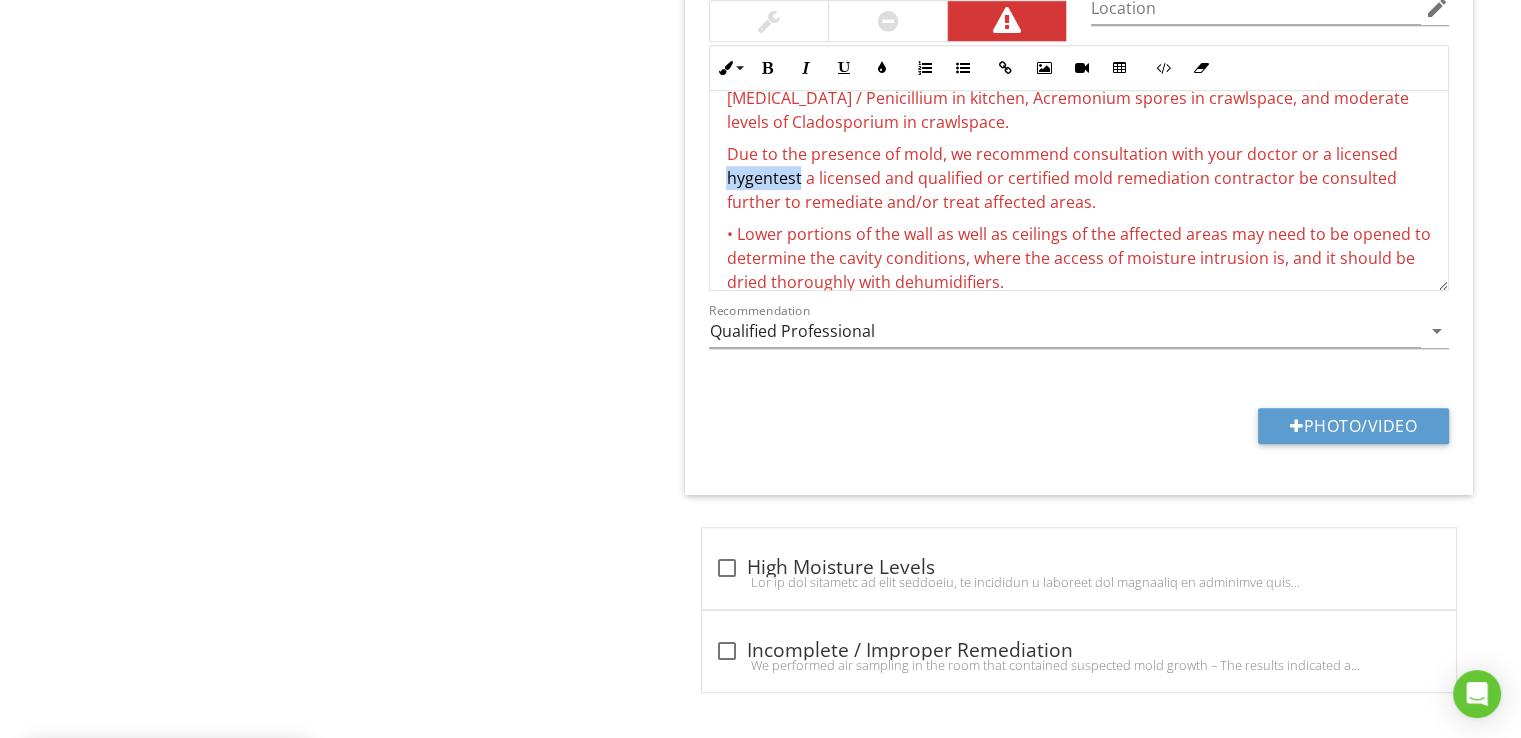 click on "Due to the presence of mold, we recommend consultation with your doctor or a licensed hygentest a licensed and qualified or certified mold remediation contractor be consulted further to remediate and/or treat affected areas." at bounding box center (1061, 178) 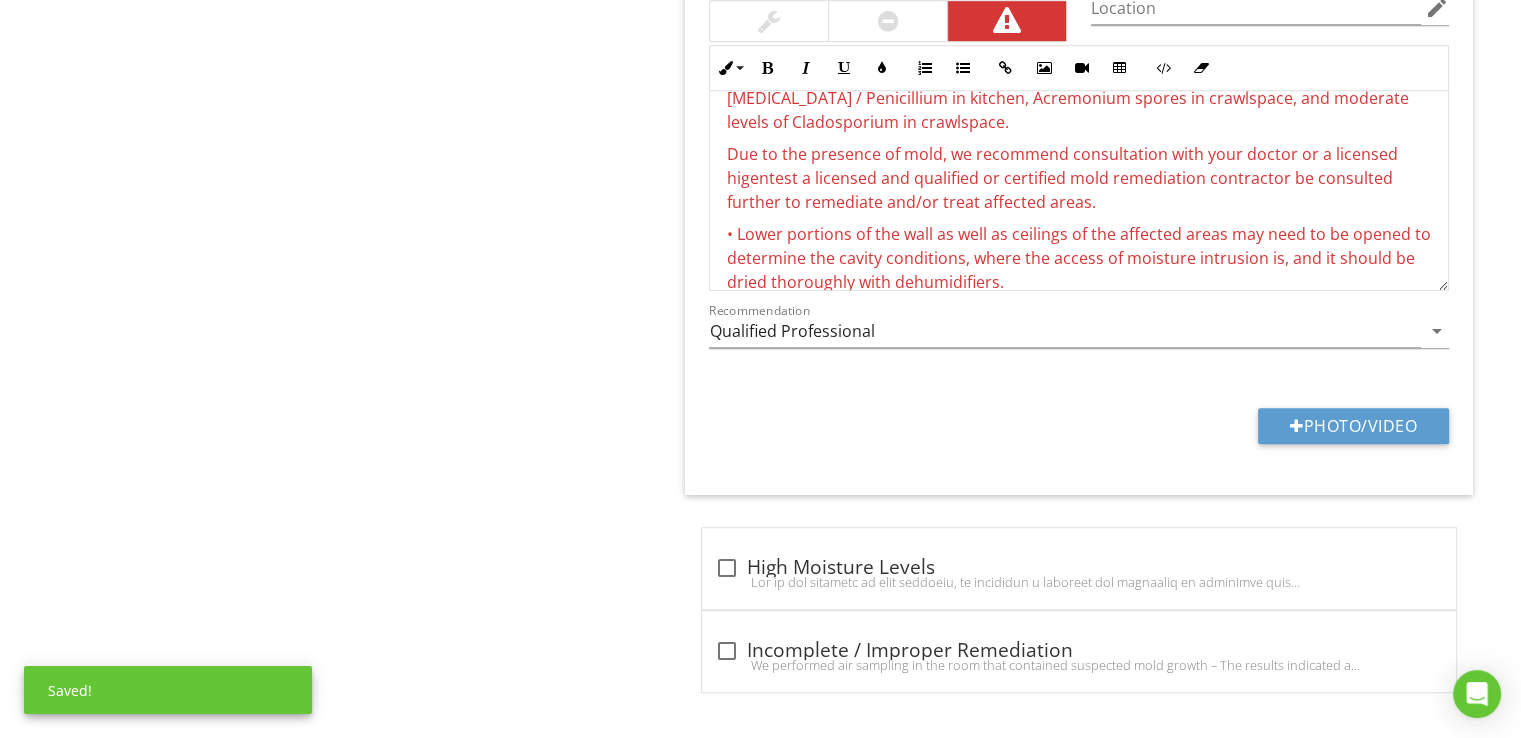drag, startPoint x: 761, startPoint y: 176, endPoint x: 870, endPoint y: 158, distance: 110.47624 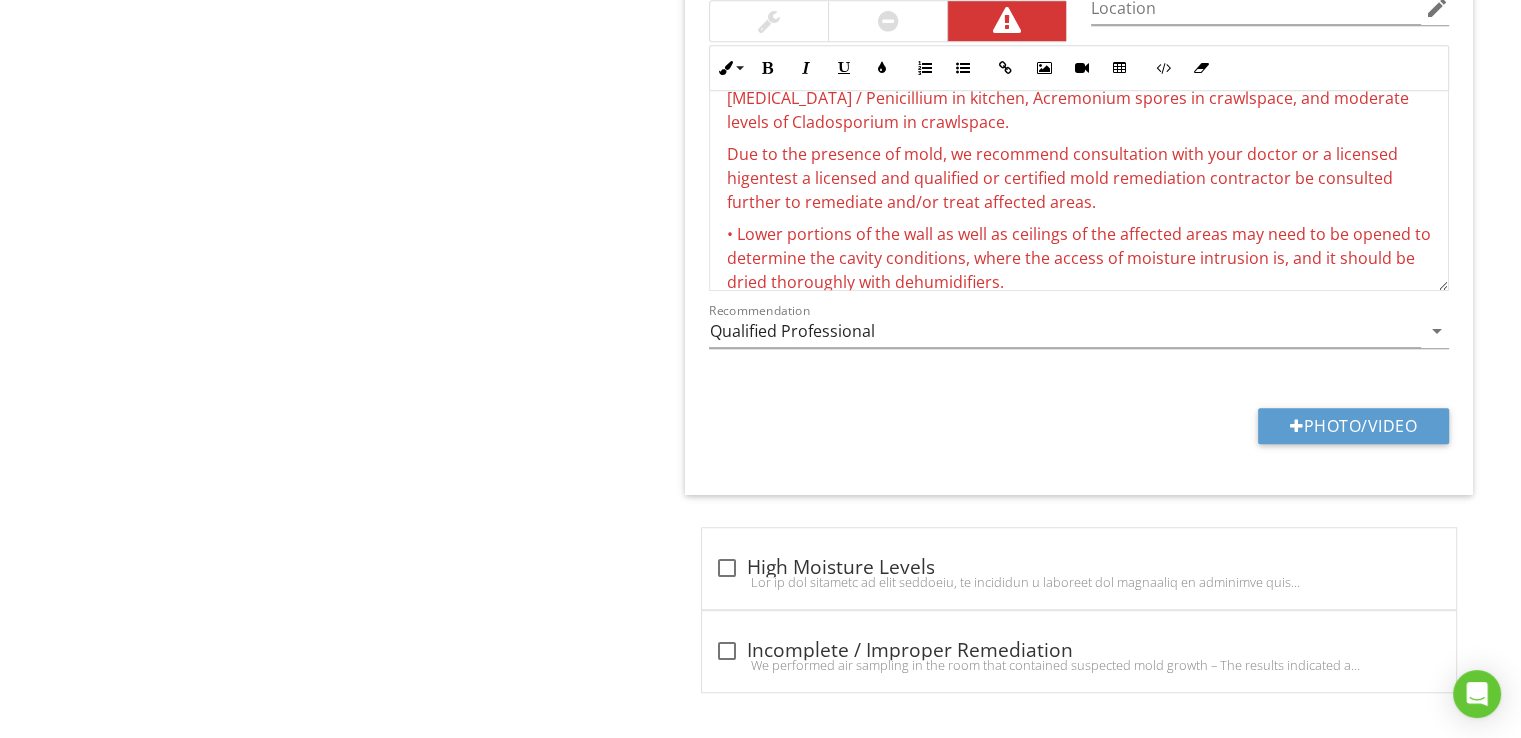 click on "Due to the presence of mold, we recommend consultation with your doctor or a licensed higentest a licensed and qualified or certified mold remediation contractor be consulted further to remediate and/or treat affected areas." at bounding box center (1061, 178) 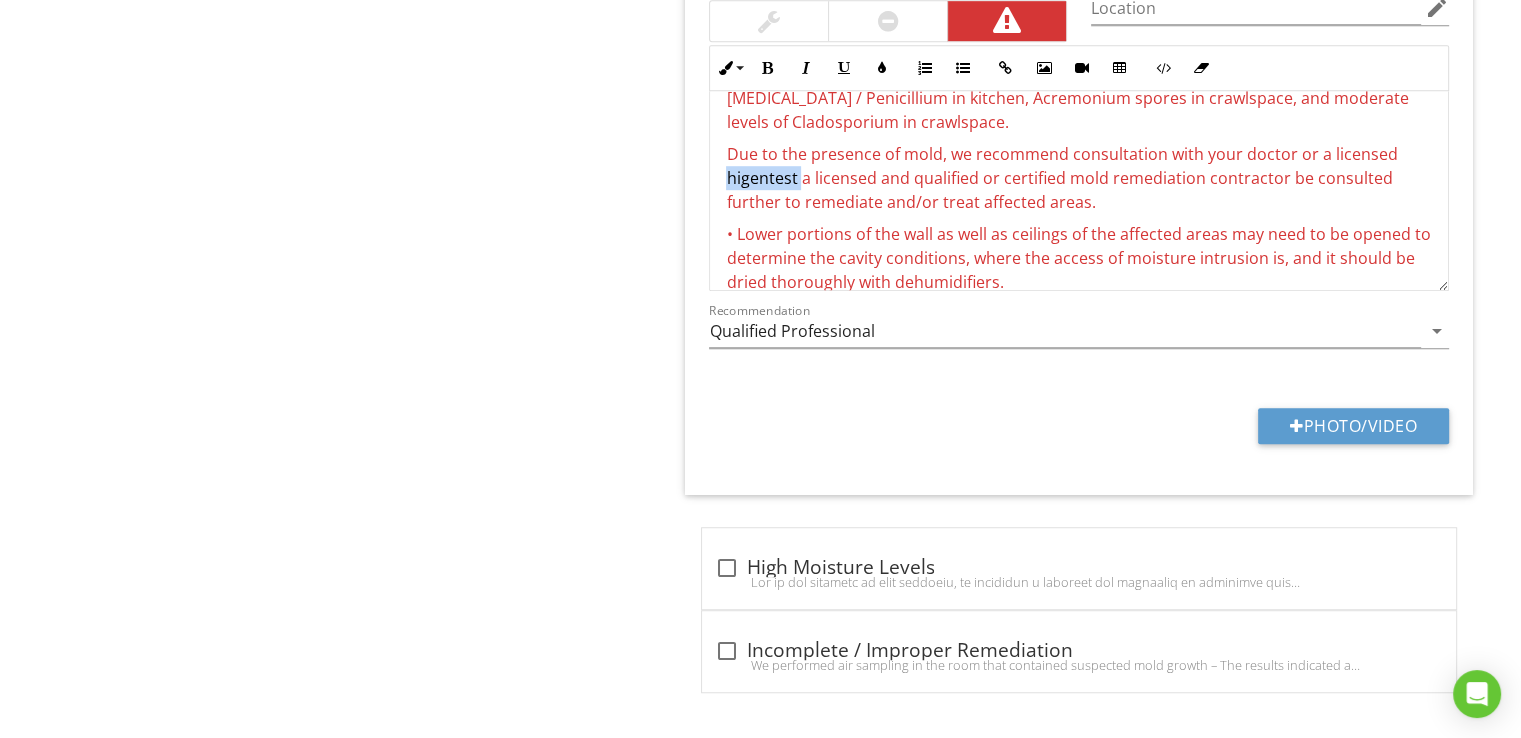 click on "Due to the presence of mold, we recommend consultation with your doctor or a licensed higentest a licensed and qualified or certified mold remediation contractor be consulted further to remediate and/or treat affected areas." at bounding box center [1061, 178] 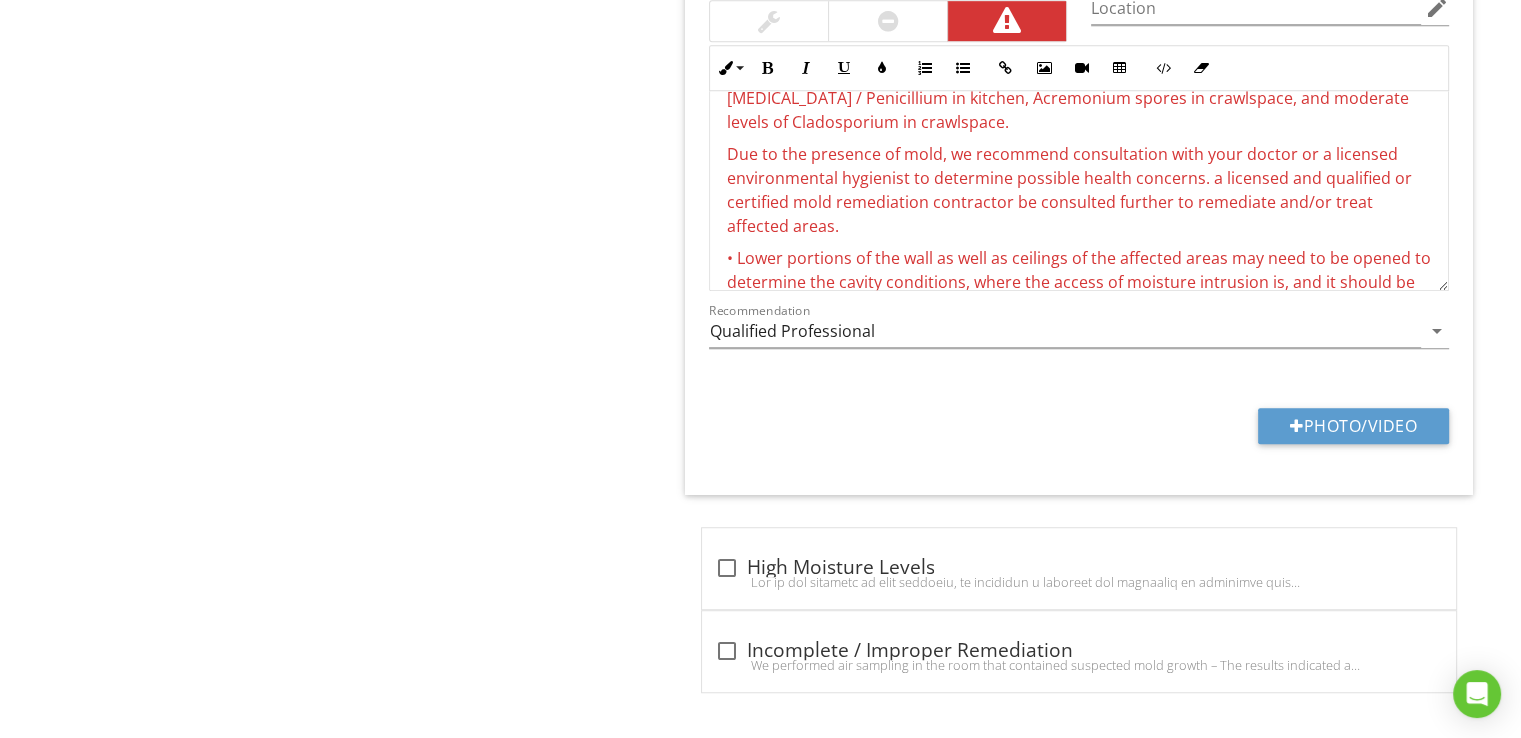 click on "Due to the presence of mold, we recommend consultation with your doctor or a licensed environmental hygienist to determine possible health concerns. a licensed and qualified or certified mold remediation contractor be consulted further to remediate and/or treat affected areas." at bounding box center [1068, 190] 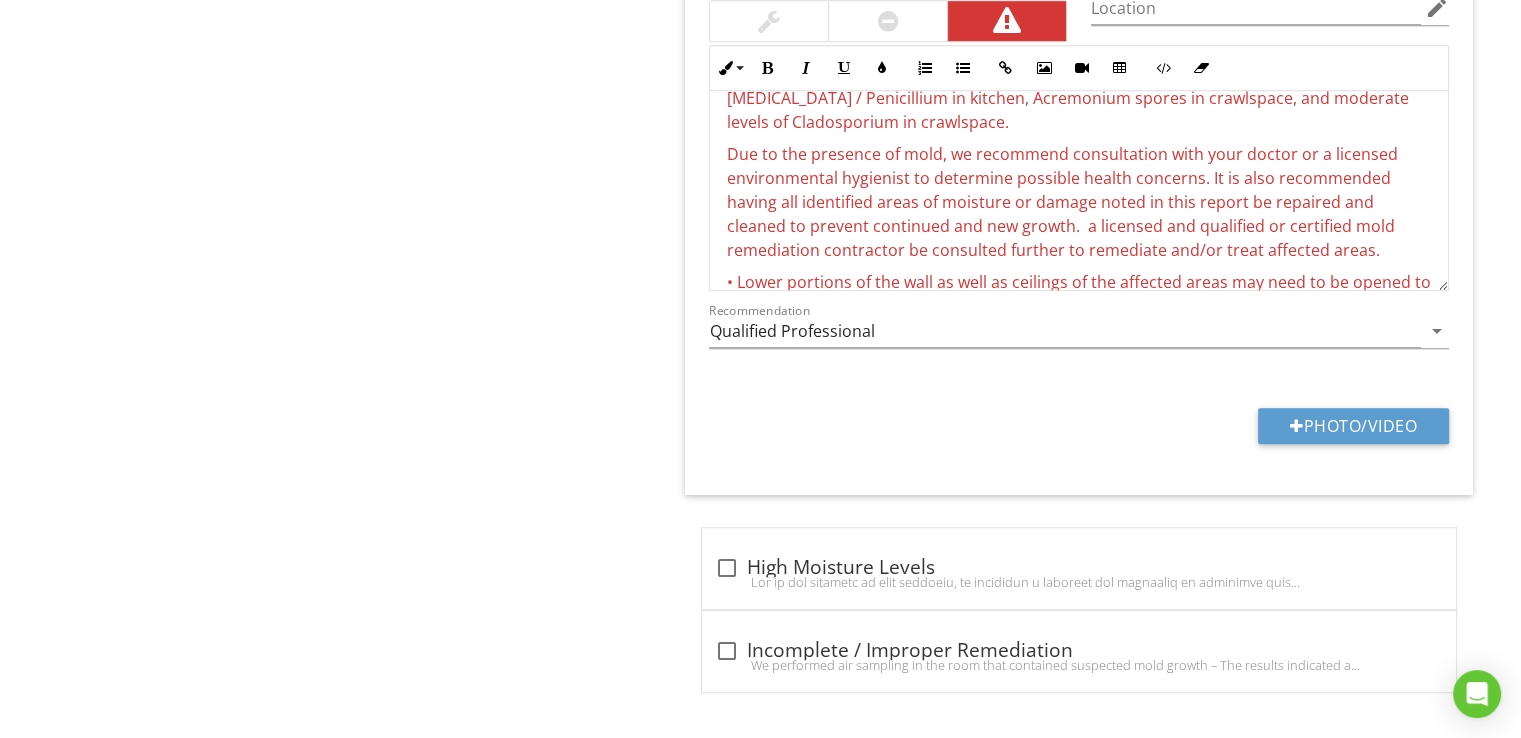 click on "Due to the presence of mold, we recommend consultation with your doctor or a licensed environmental hygienist to determine possible health concerns. It is also recommended having all identified areas of moisture or damage noted in this report be repaired and cleaned to prevent continued and new growth.  a licensed and qualified or certified mold remediation contractor be consulted further to remediate and/or treat affected areas." at bounding box center (1061, 202) 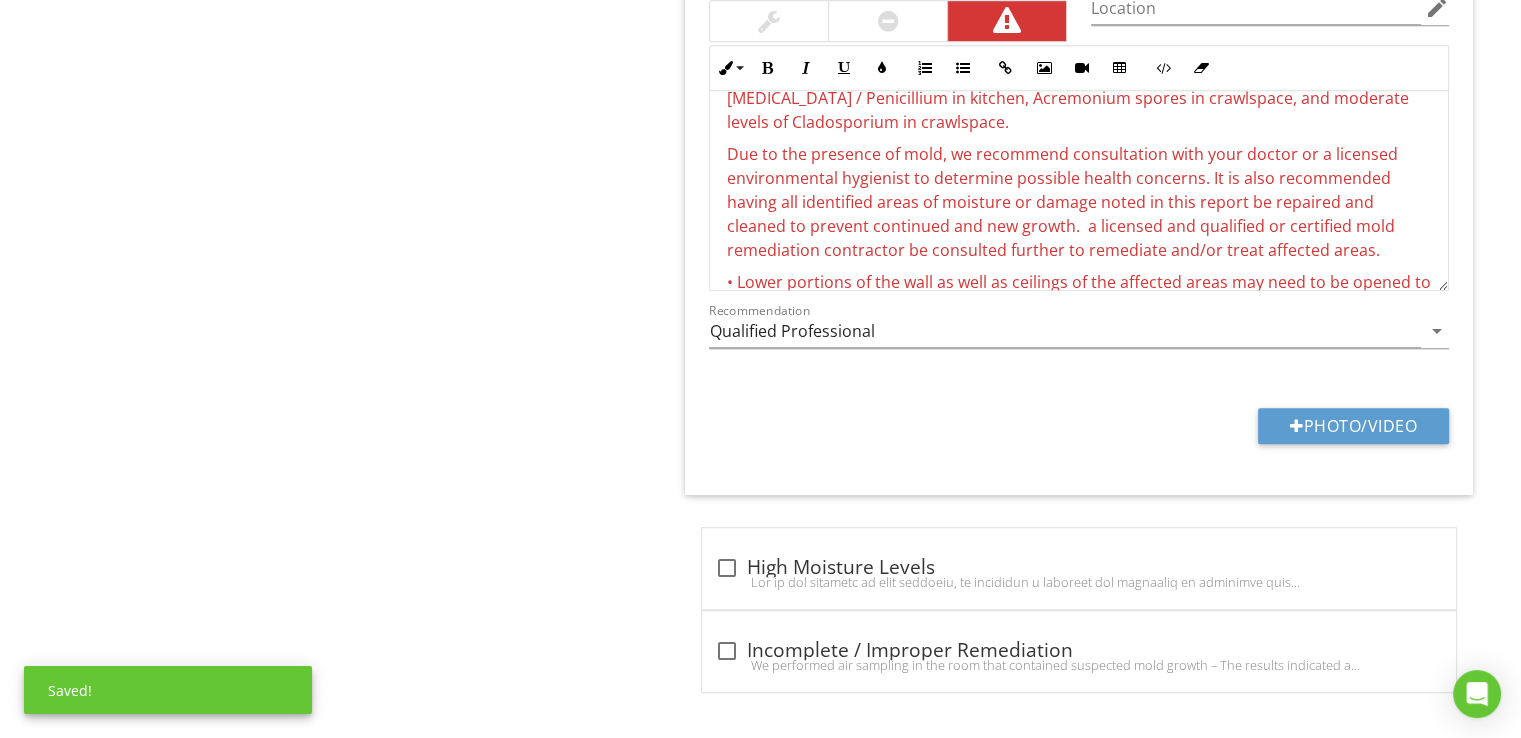 click on "Due to the presence of mold, we recommend consultation with your doctor or a licensed environmental hygienist to determine possible health concerns. It is also recommended having all identified areas of moisture or damage noted in this report be repaired and cleaned to prevent continued and new growth.  a licensed and qualified or certified mold remediation contractor be consulted further to remediate and/or treat affected areas." at bounding box center [1061, 202] 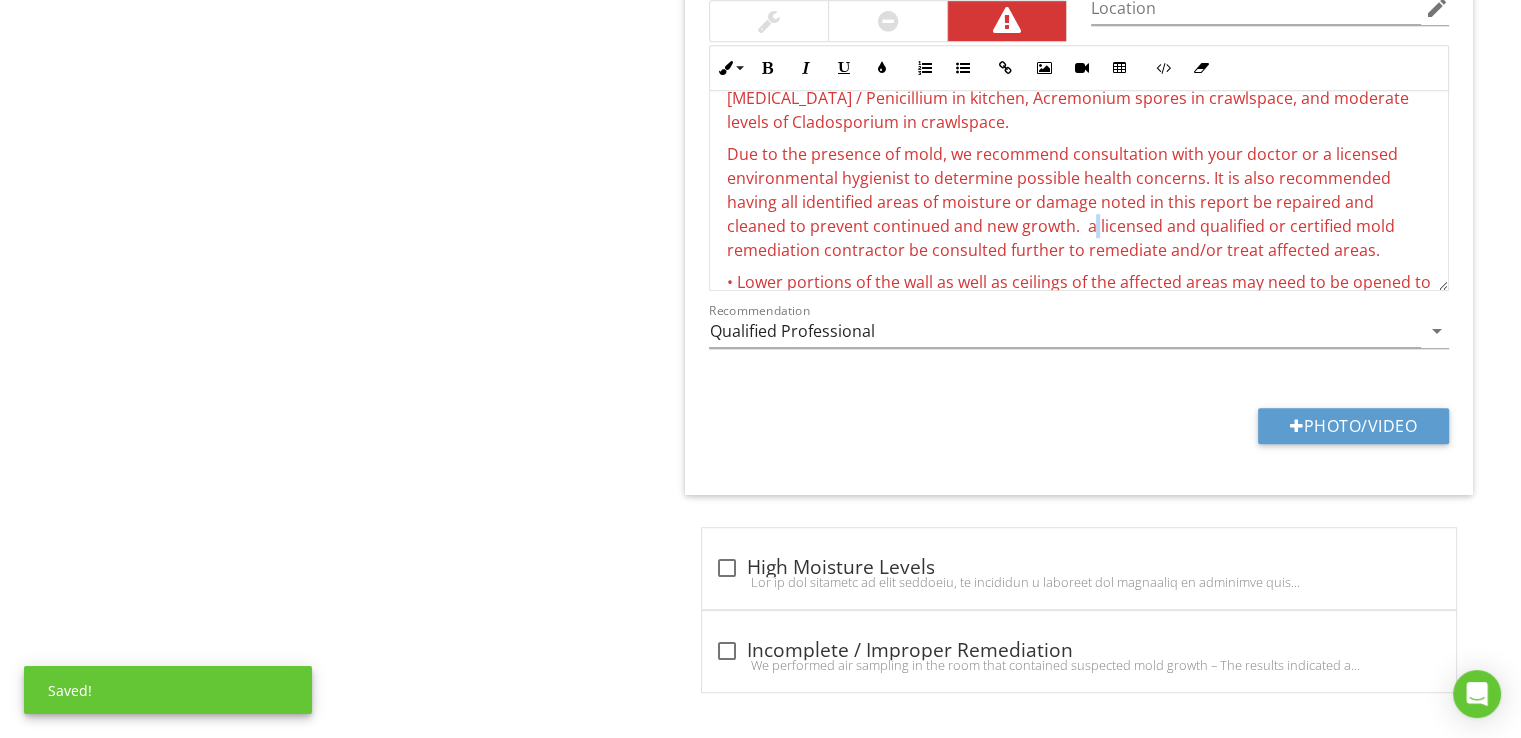 click on "Due to the presence of mold, we recommend consultation with your doctor or a licensed environmental hygienist to determine possible health concerns. It is also recommended having all identified areas of moisture or damage noted in this report be repaired and cleaned to prevent continued and new growth.  a licensed and qualified or certified mold remediation contractor be consulted further to remediate and/or treat affected areas." at bounding box center [1061, 202] 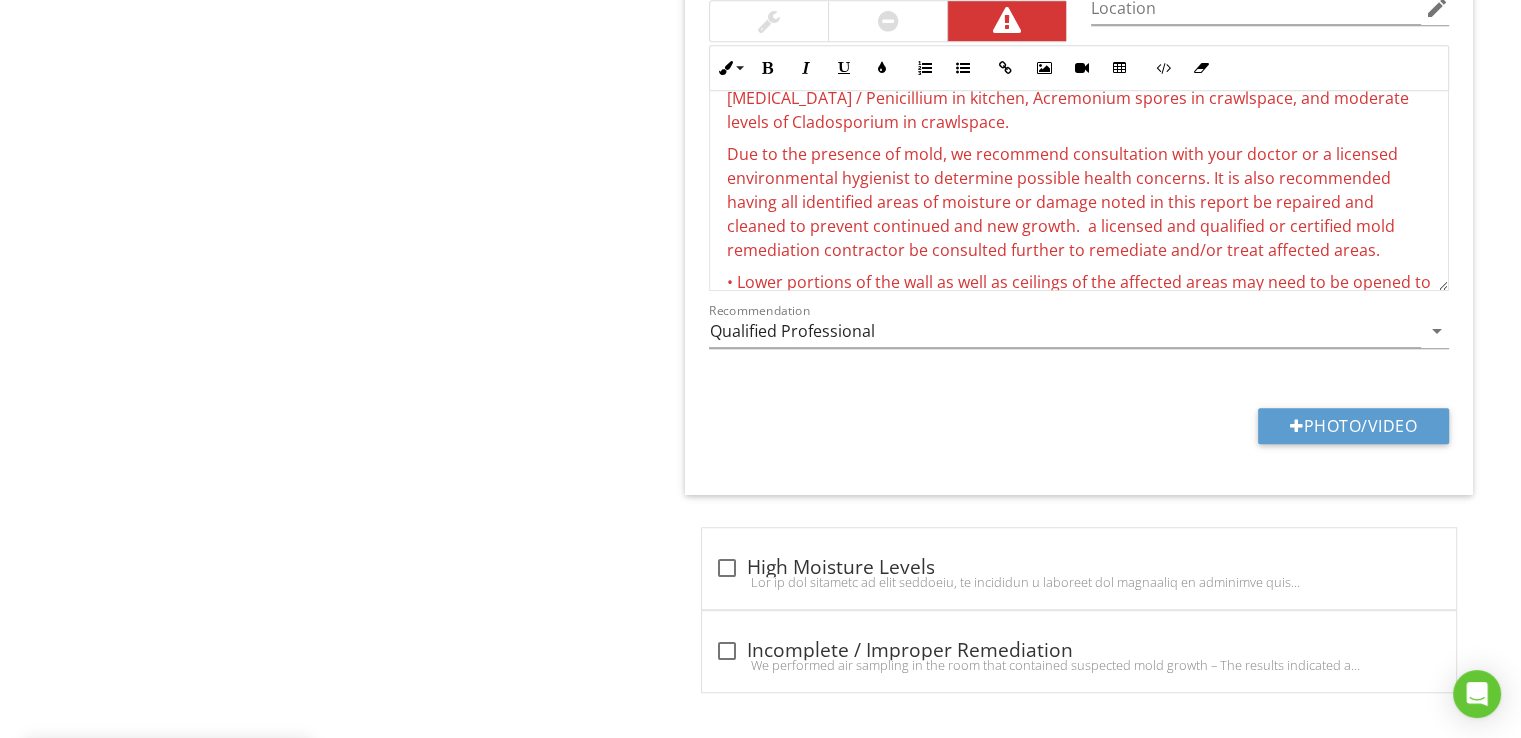 click on "Due to the presence of mold, we recommend consultation with your doctor or a licensed environmental hygienist to determine possible health concerns. It is also recommended having all identified areas of moisture or damage noted in this report be repaired and cleaned to prevent continued and new growth.  a licensed and qualified or certified mold remediation contractor be consulted further to remediate and/or treat affected areas." at bounding box center (1061, 202) 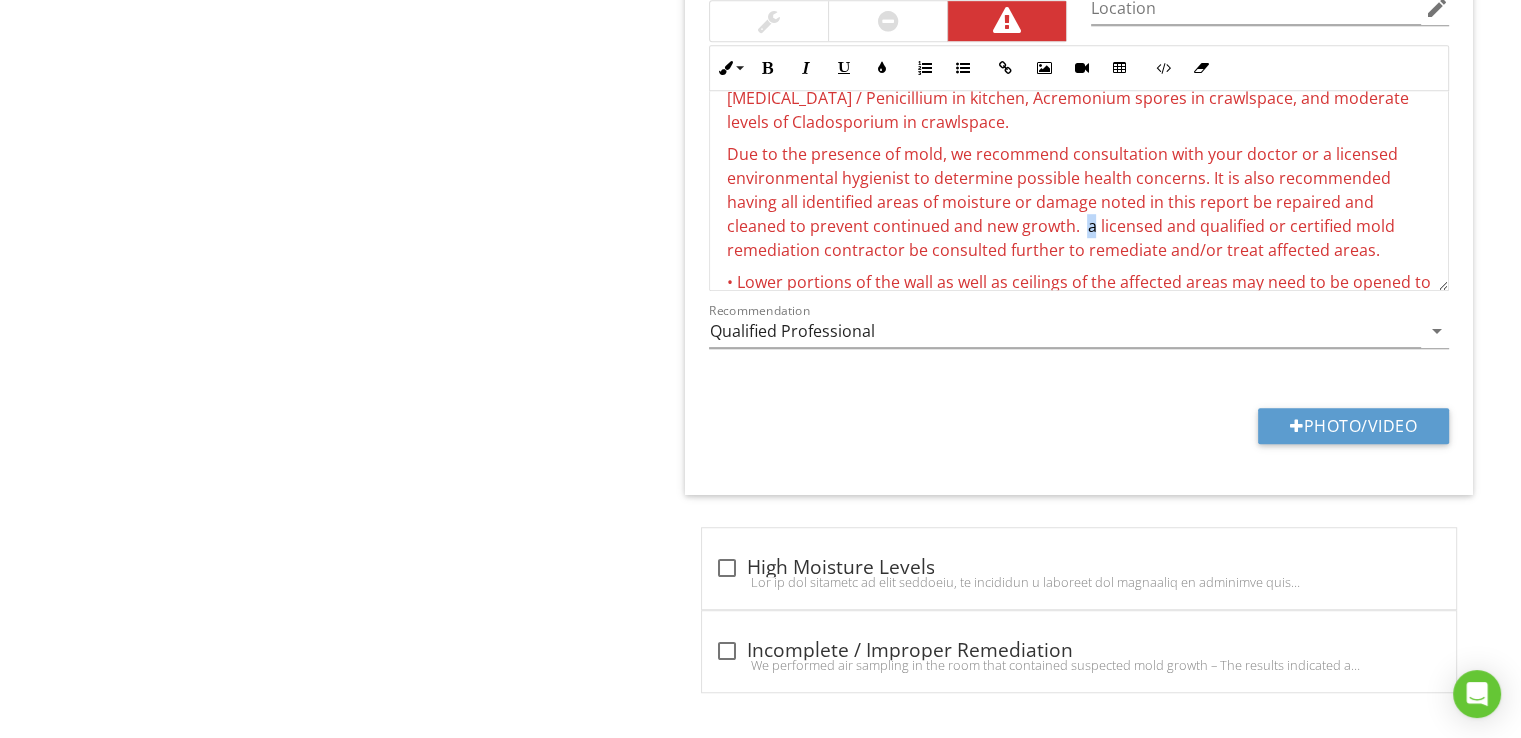 click on "Due to the presence of mold, we recommend consultation with your doctor or a licensed environmental hygienist to determine possible health concerns. It is also recommended having all identified areas of moisture or damage noted in this report be repaired and cleaned to prevent continued and new growth.  a licensed and qualified or certified mold remediation contractor be consulted further to remediate and/or treat affected areas." at bounding box center [1061, 202] 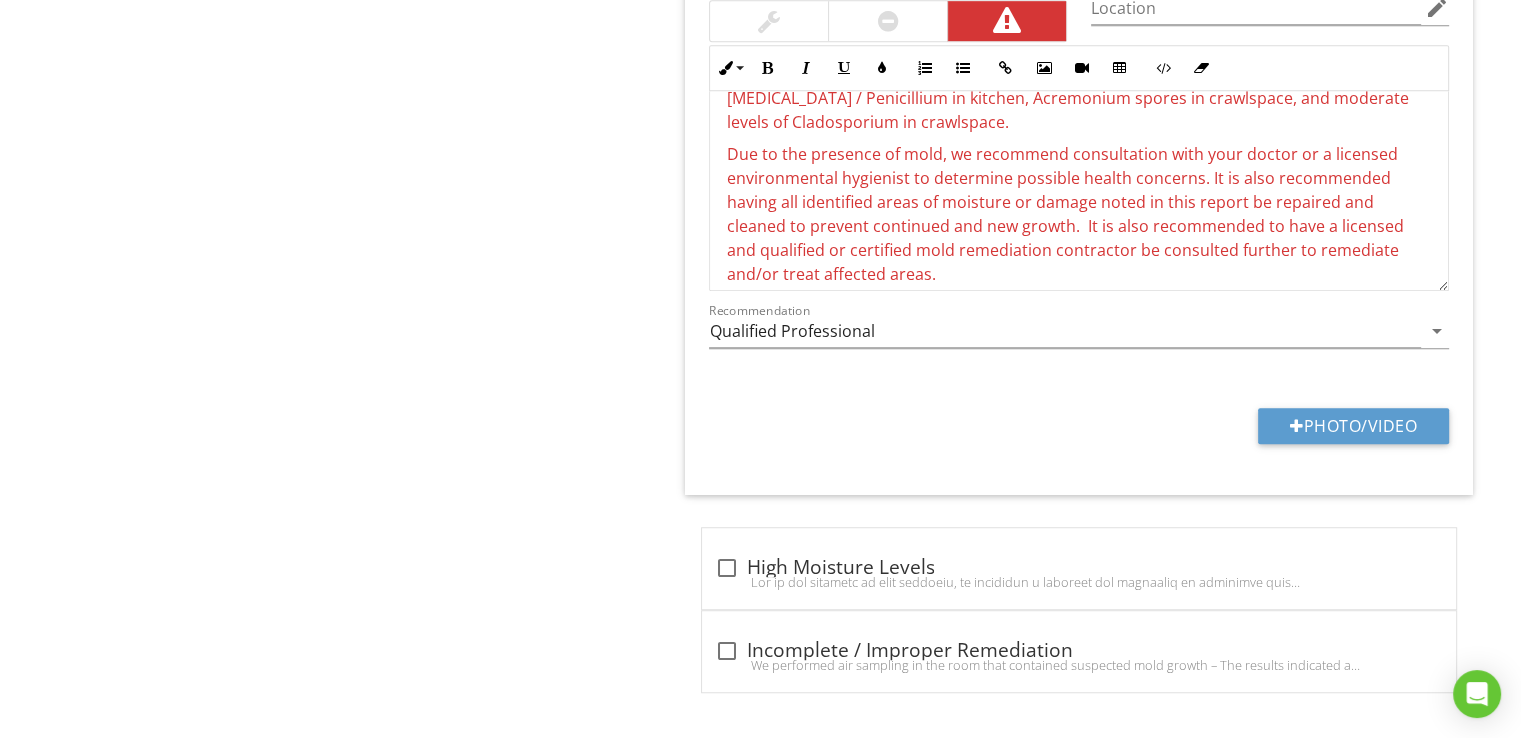 scroll, scrollTop: 266, scrollLeft: 0, axis: vertical 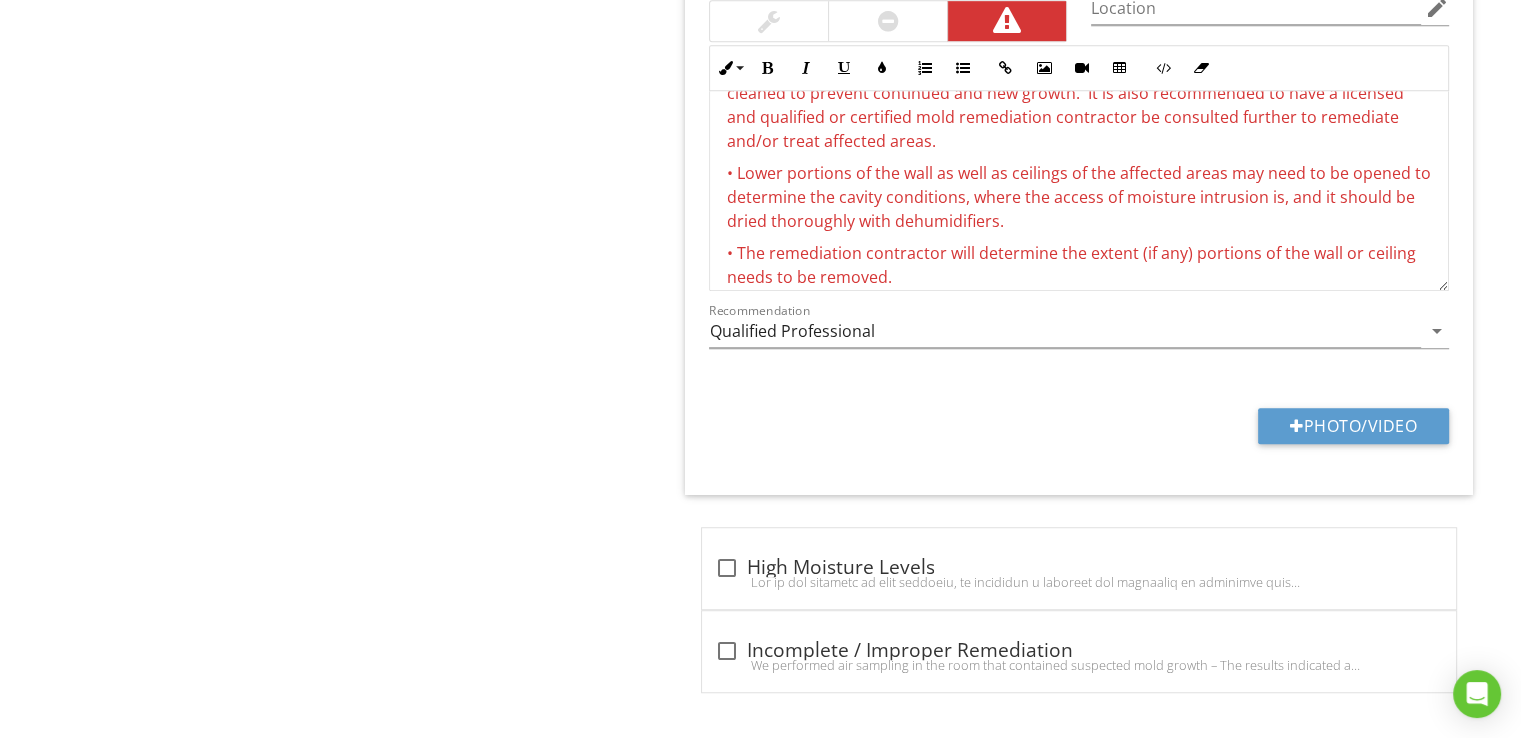 click on "Due to the presence of mold, we recommend consultation with your doctor or a licensed environmental hygienist to determine possible health concerns. It is also recommended having all identified areas of moisture or damage noted in this report be repaired and cleaned to prevent continued and new growth.  It is also recommended to have a licensed and qualified or certified mold remediation contractor be consulted further to remediate and/or treat affected areas." at bounding box center [1064, 81] 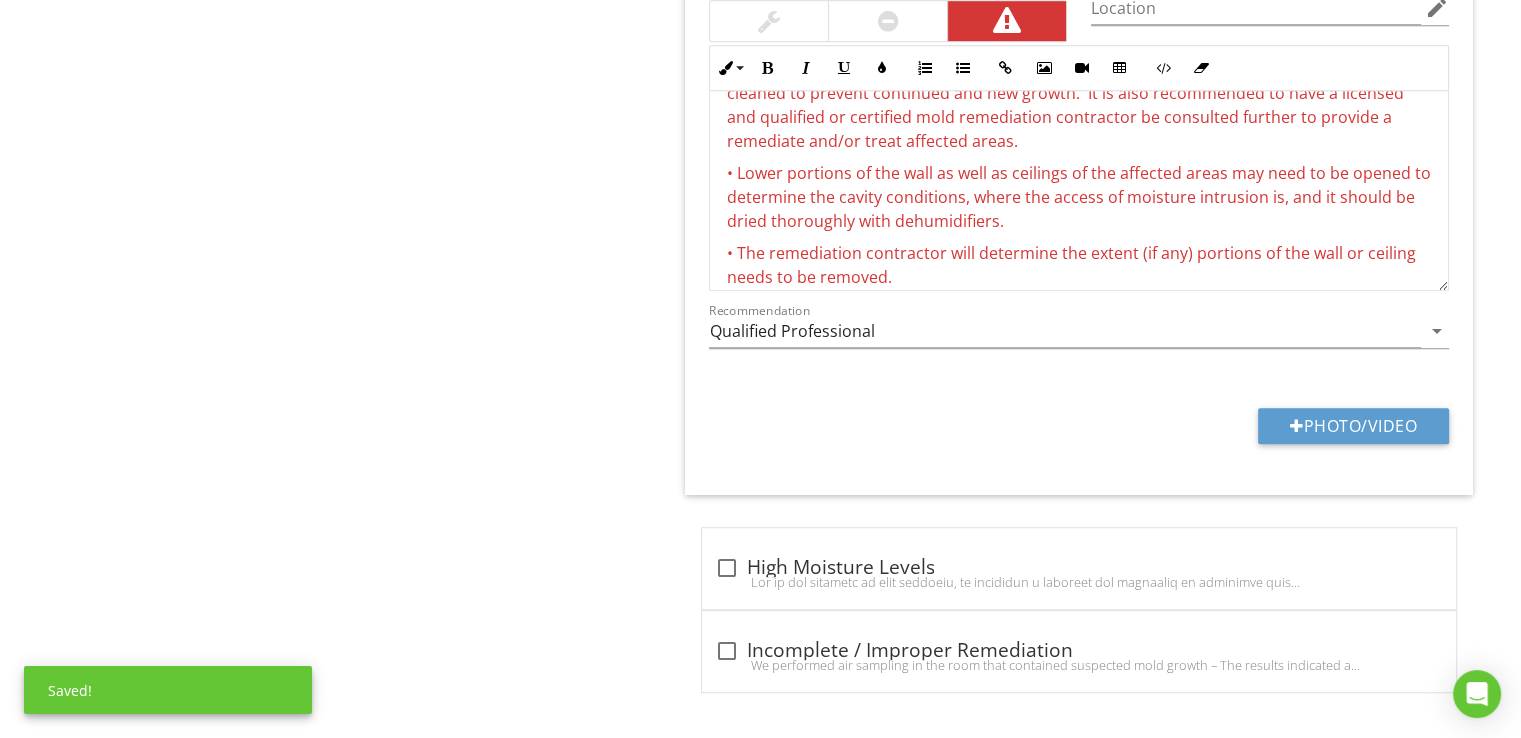 click on "Due to the presence of mold, we recommend consultation with your doctor or a licensed environmental hygienist to determine possible health concerns. It is also recommended having all identified areas of moisture or damage noted in this report be repaired and cleaned to prevent continued and new growth.  It is also recommended to have a licensed and qualified or certified mold remediation contractor be consulted further to provide a remediate and/or treat affected areas." at bounding box center [1064, 81] 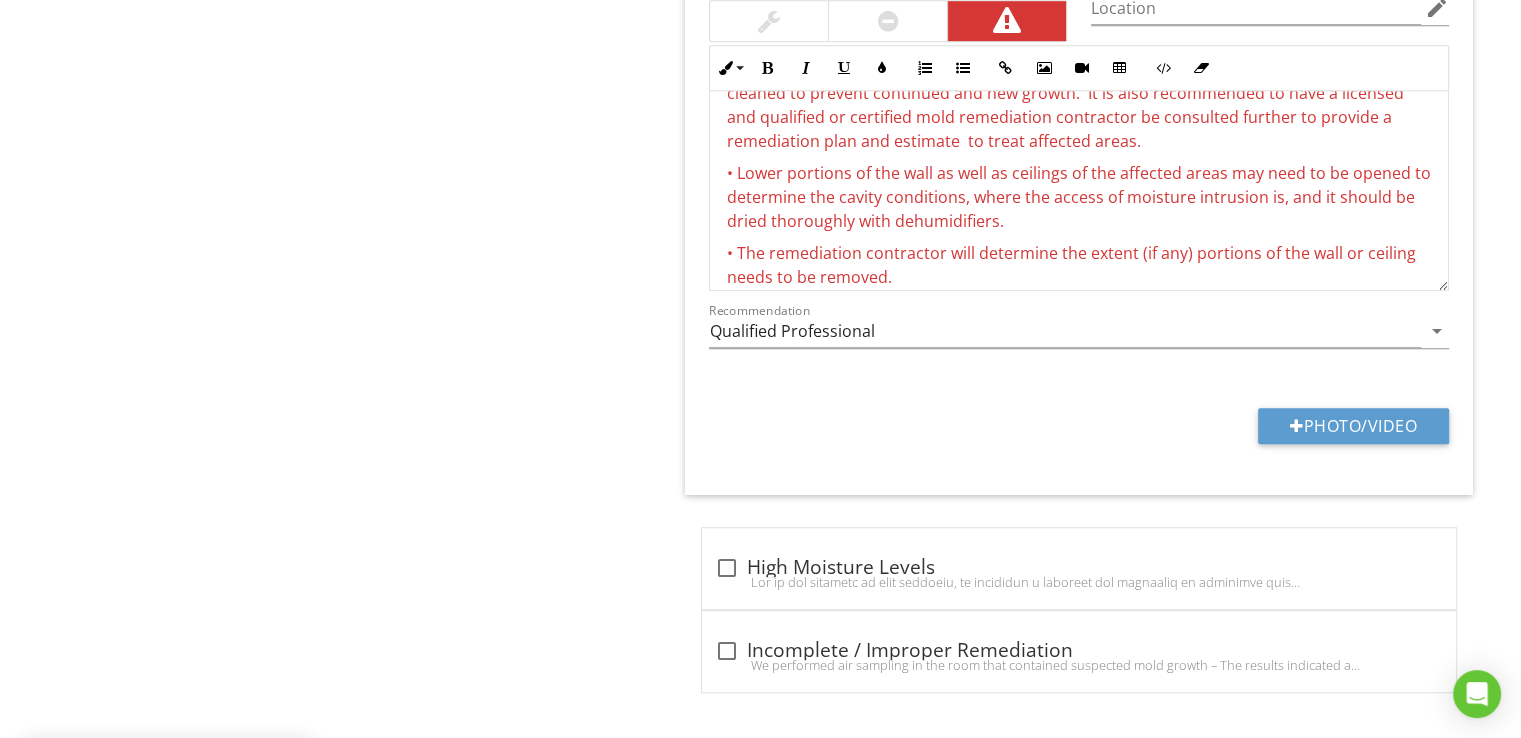 click on "Due to the presence of mold, we recommend consultation with your doctor or a licensed environmental hygienist to determine possible health concerns. It is also recommended having all identified areas of moisture or damage noted in this report be repaired and cleaned to prevent continued and new growth.  It is also recommended to have a licensed and qualified or certified mold remediation contractor be consulted further to provide a remediation plan and estimate  to treat affected areas." at bounding box center [1064, 81] 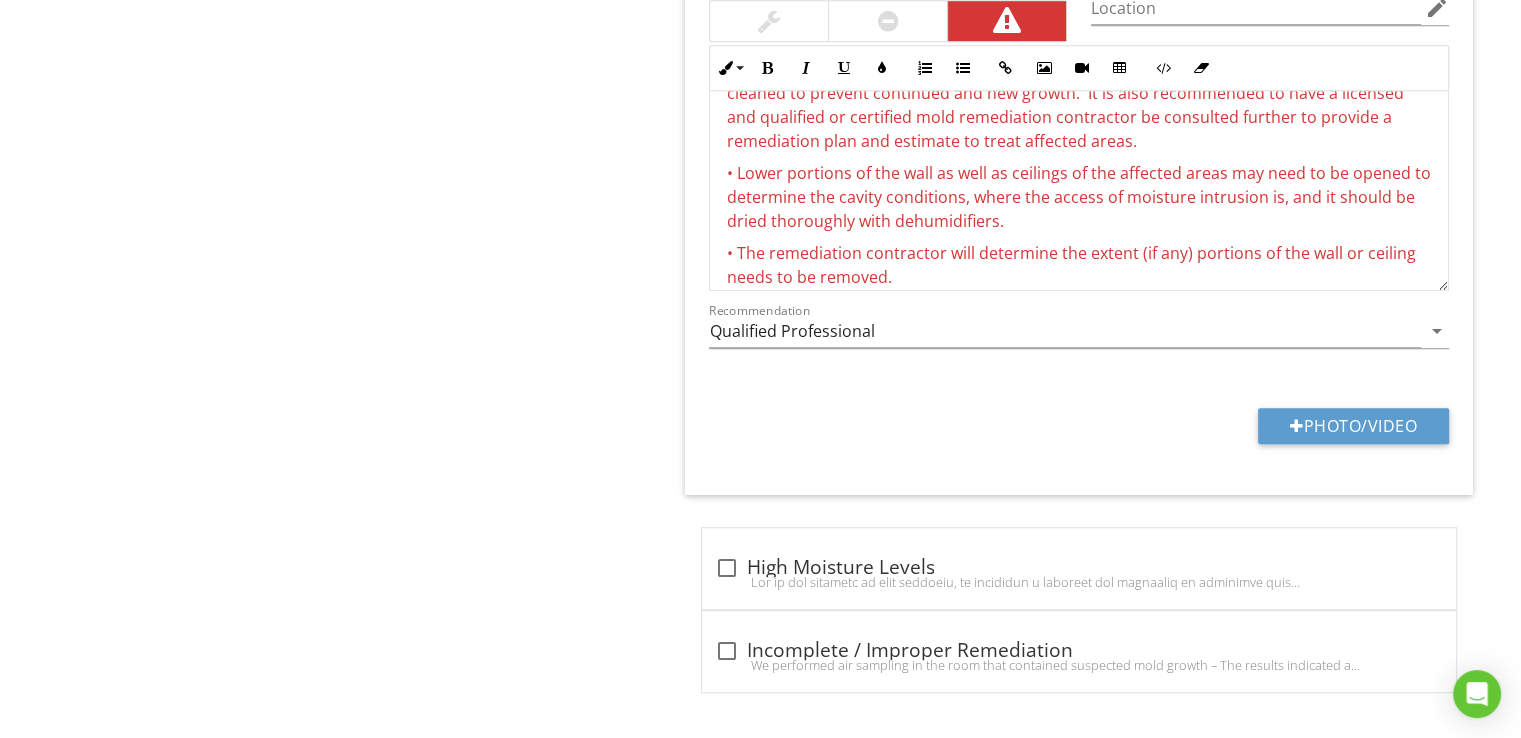 scroll, scrollTop: 400, scrollLeft: 0, axis: vertical 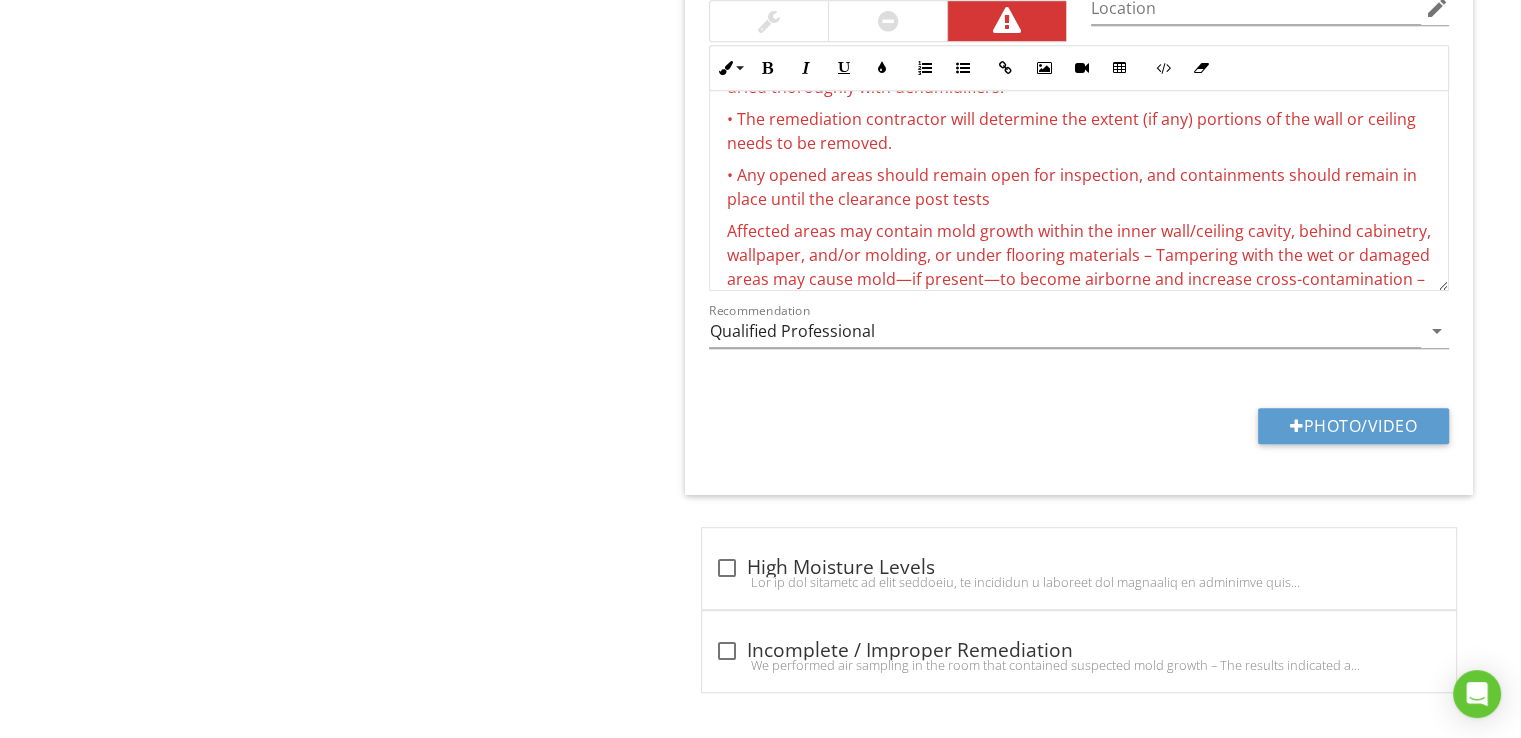 click on "• The remediation contractor will determine the extent (if any) portions of the wall or ceiling needs to be removed." at bounding box center (1070, 131) 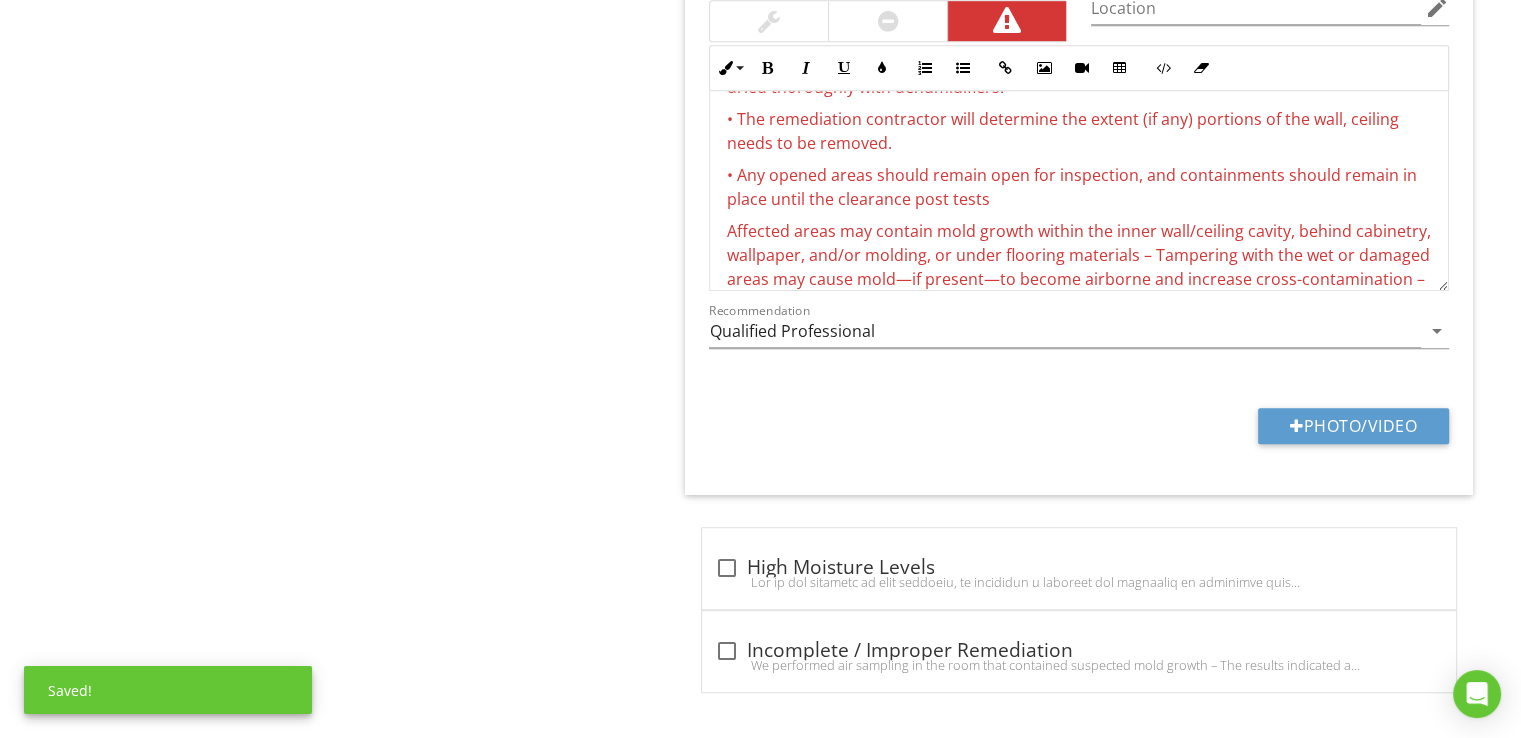 click on "• The remediation contractor will determine the extent (if any) portions of the wall, ceiling needs to be removed." at bounding box center [1079, 131] 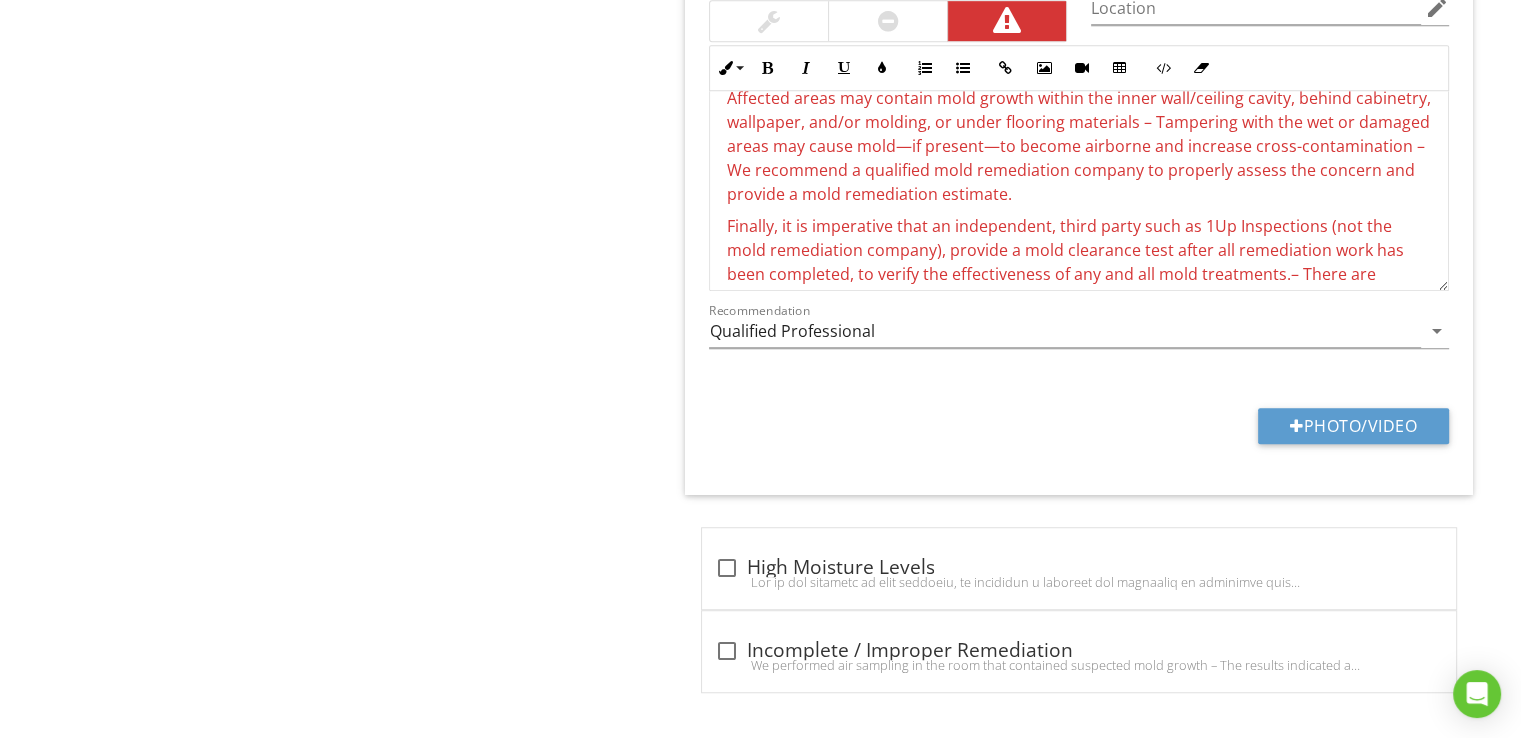 scroll, scrollTop: 400, scrollLeft: 0, axis: vertical 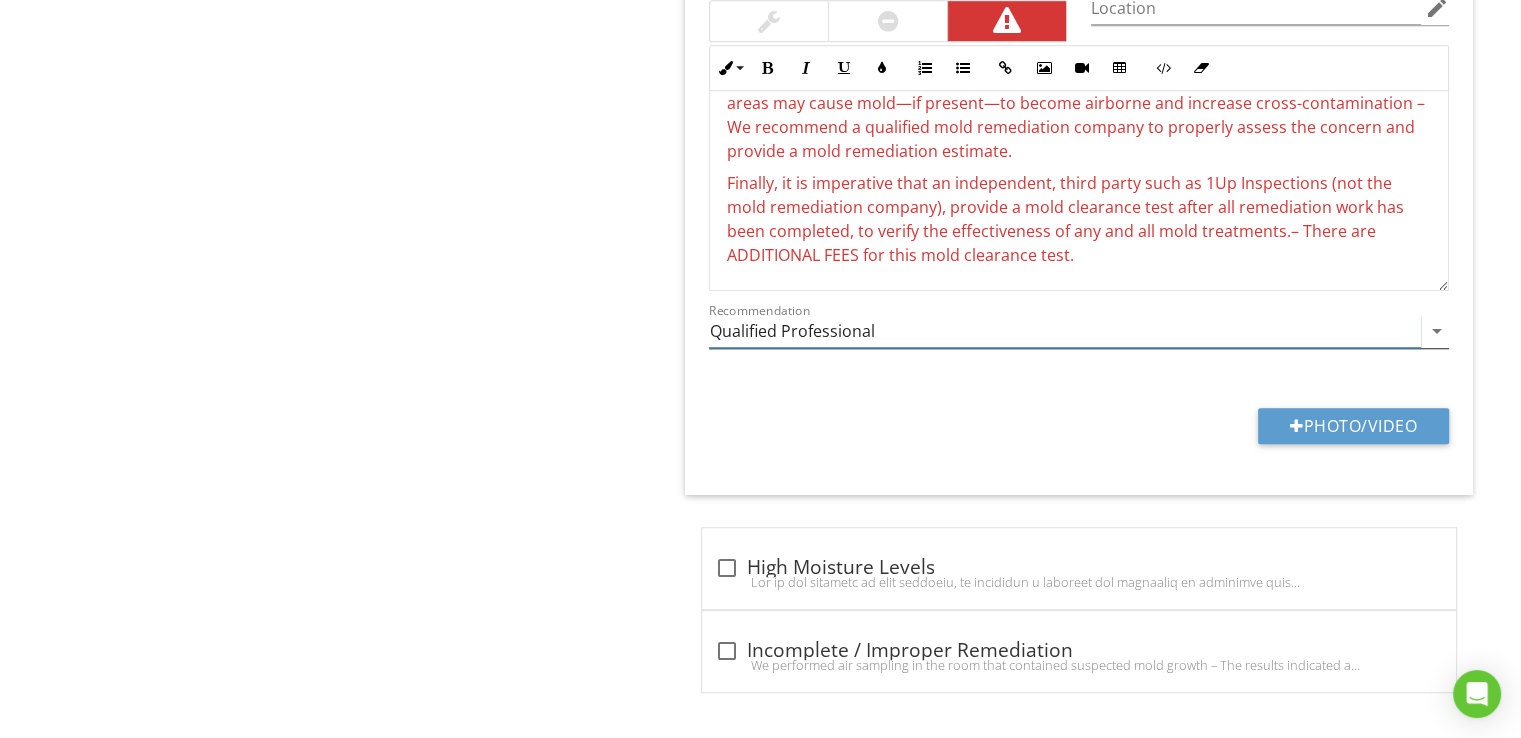 click on "Qualified Professional" at bounding box center (1065, 331) 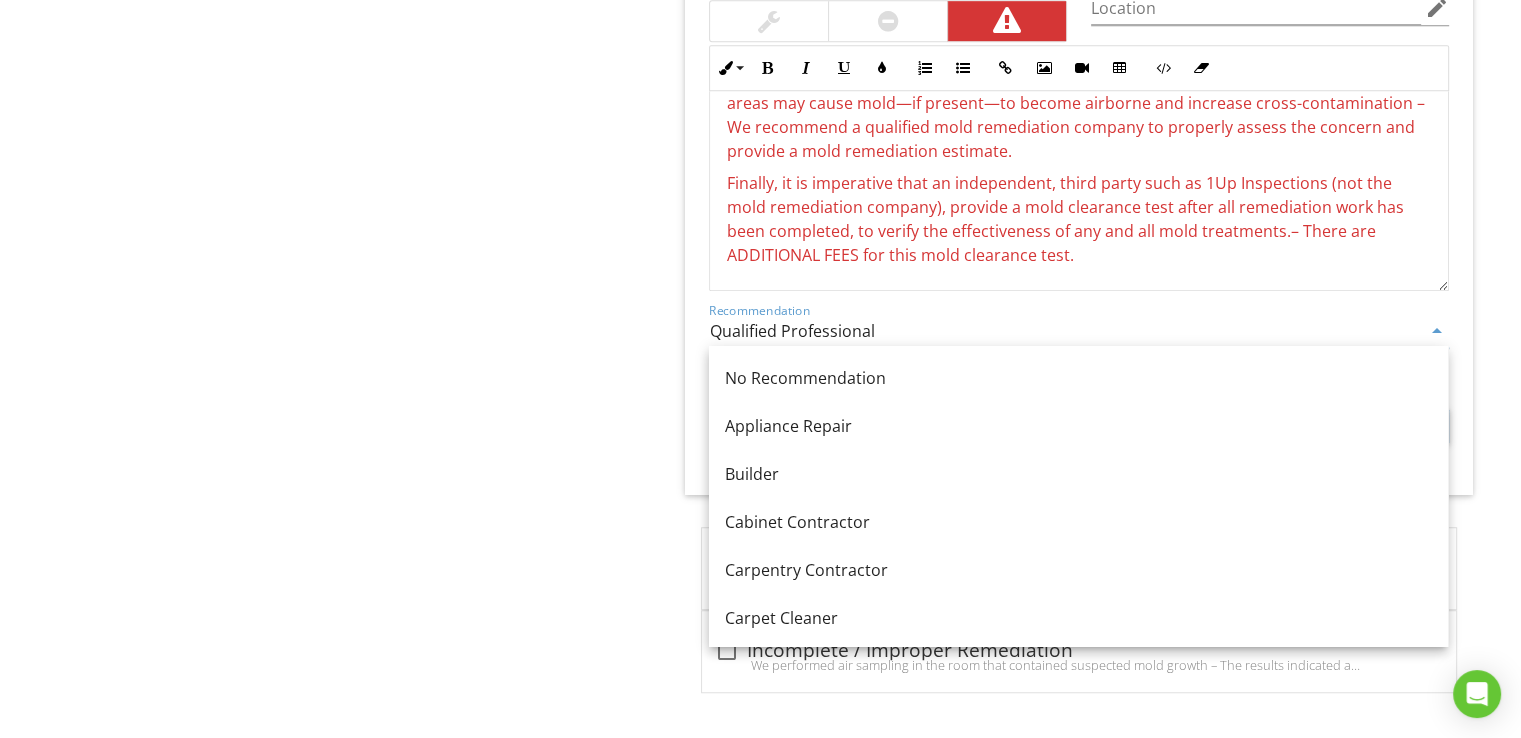 click on "Sample Results
Lab Findings
Laboratory Results
Item
Laboratory Results
IN   Inspected NI   Not Inspected NP   Not Present O   Observations
Info
Information                       check_box_outline_blank
Normal
Due to the lack of elevated levels of airborne mold spores, there is no need for mold remediation – Wet and/or damaged walls may contain mold within the inner wall cavity or behind cabinetry, wallpaper, and/or molding – If the wet or damaged area is repaired or tampered with, this may cause mold (if present) to become airborne
check_box_outline_blank
Not Elevated – General
check_box_outline_blank" at bounding box center (950, -167) 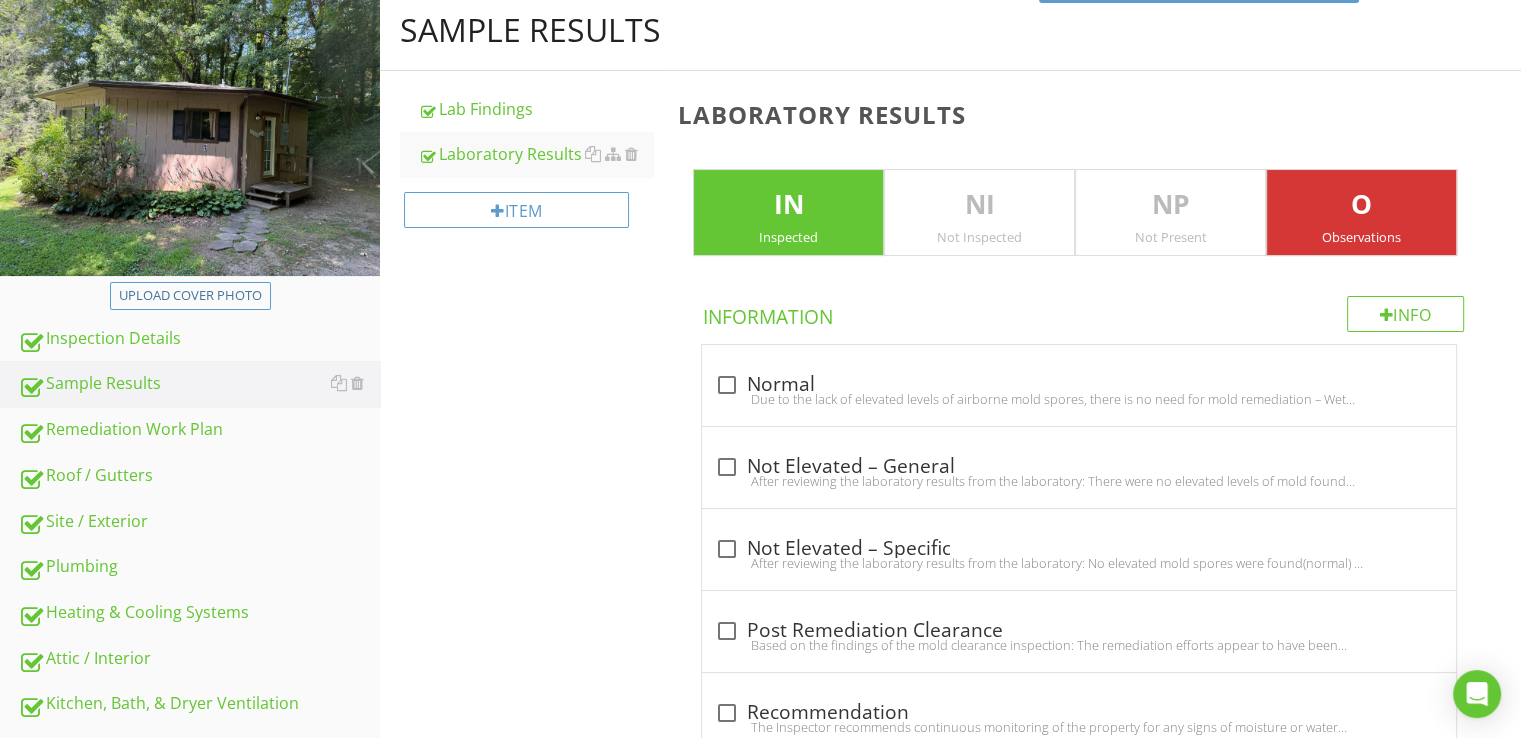 scroll, scrollTop: 76, scrollLeft: 0, axis: vertical 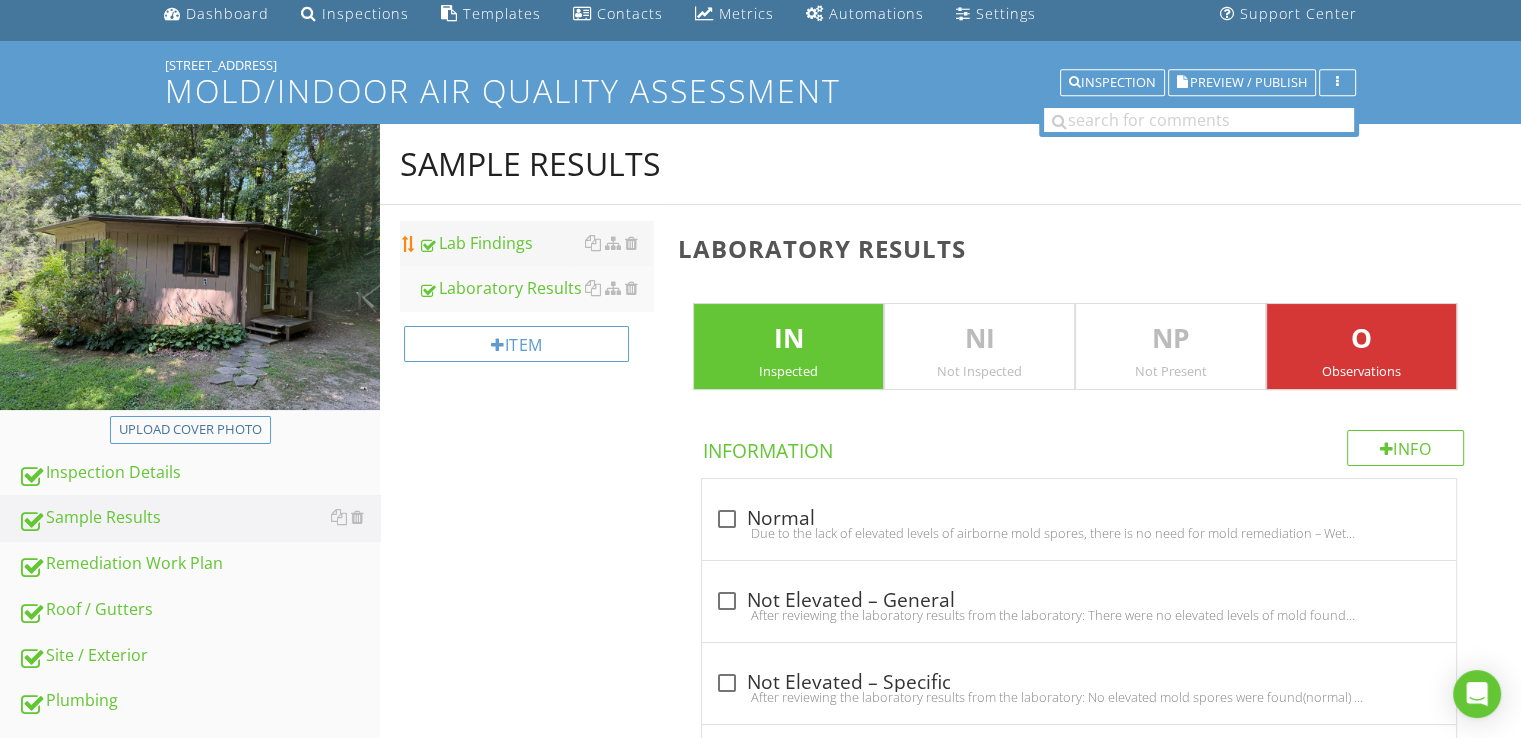 click on "Lab Findings" at bounding box center (535, 243) 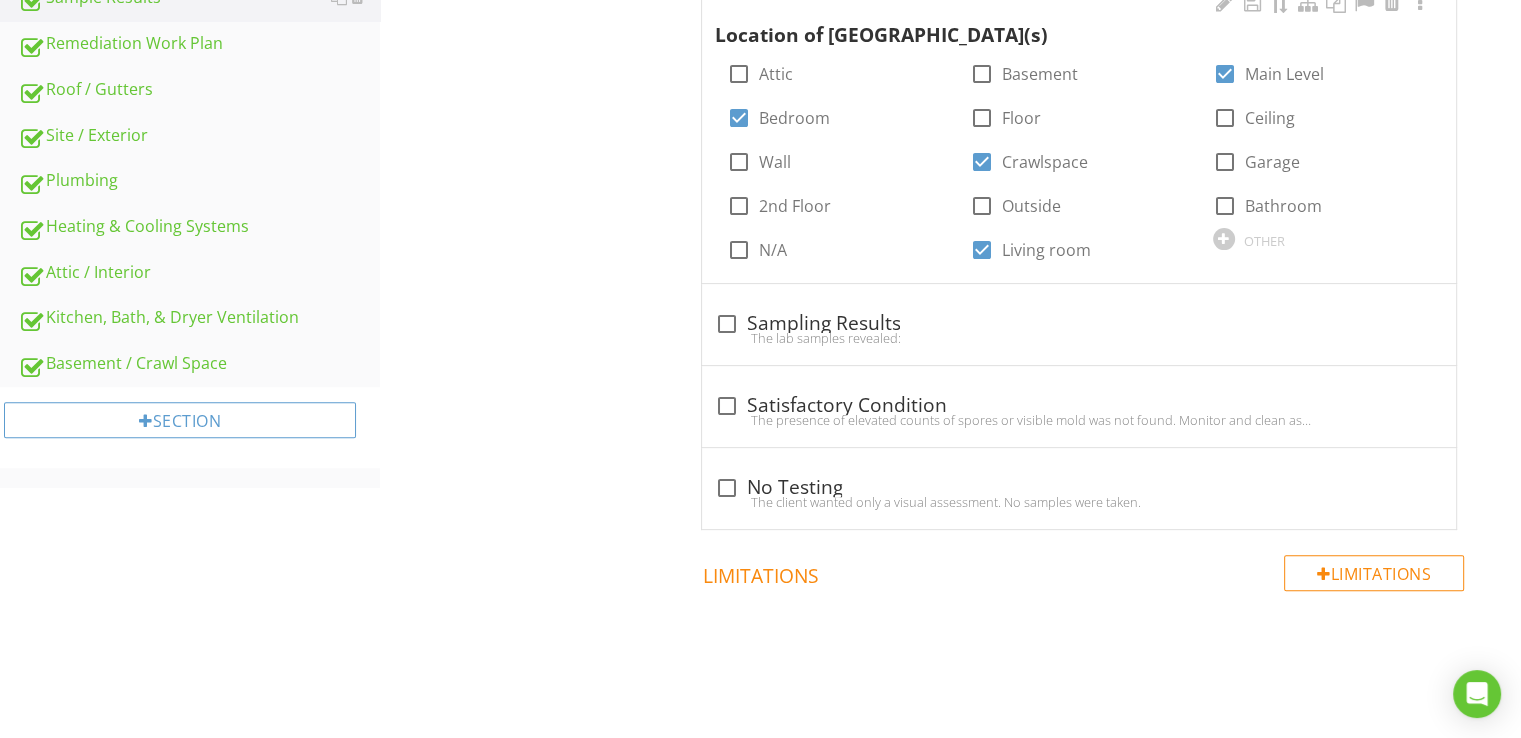 scroll, scrollTop: 609, scrollLeft: 0, axis: vertical 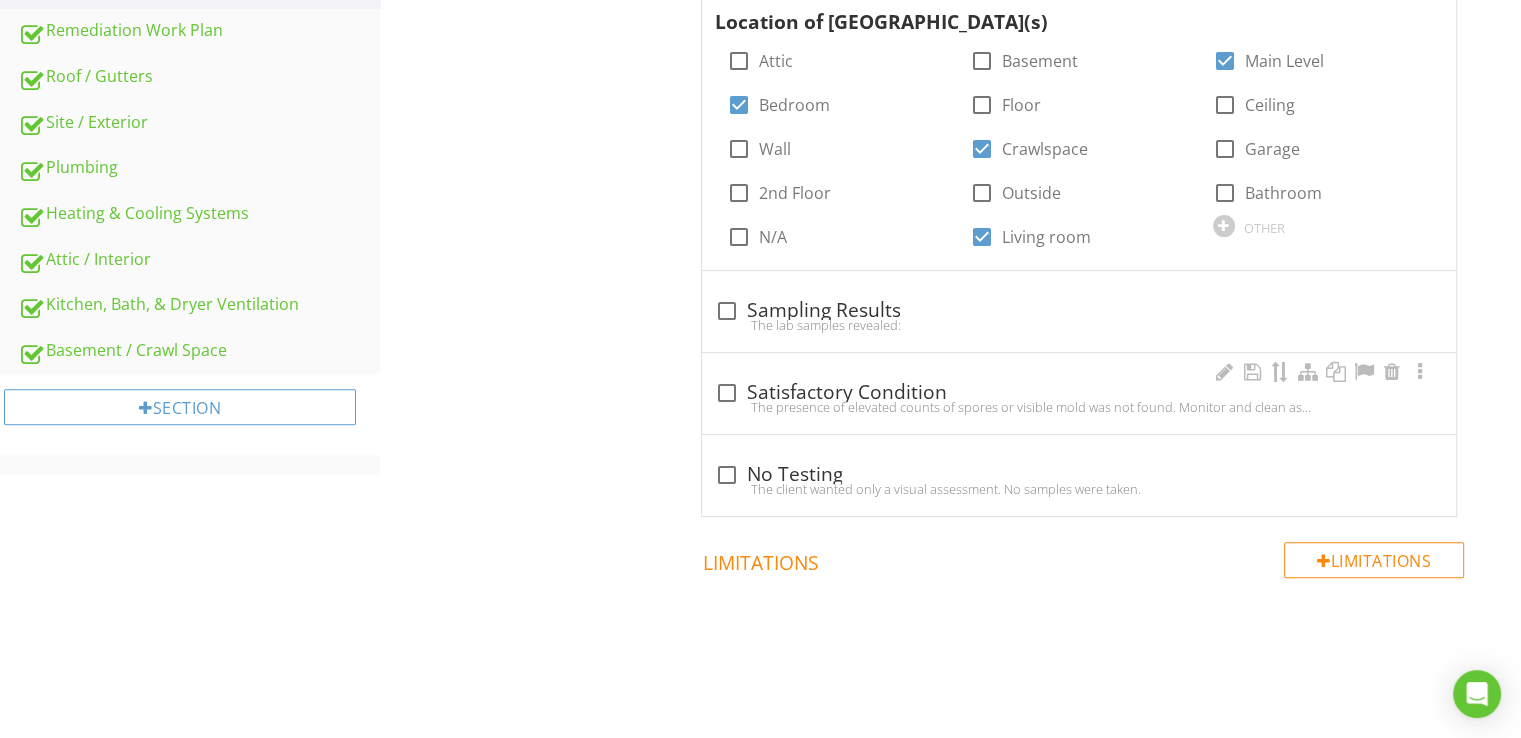 click on "check_box_outline_blank
Satisfactory Condition" at bounding box center [1079, 391] 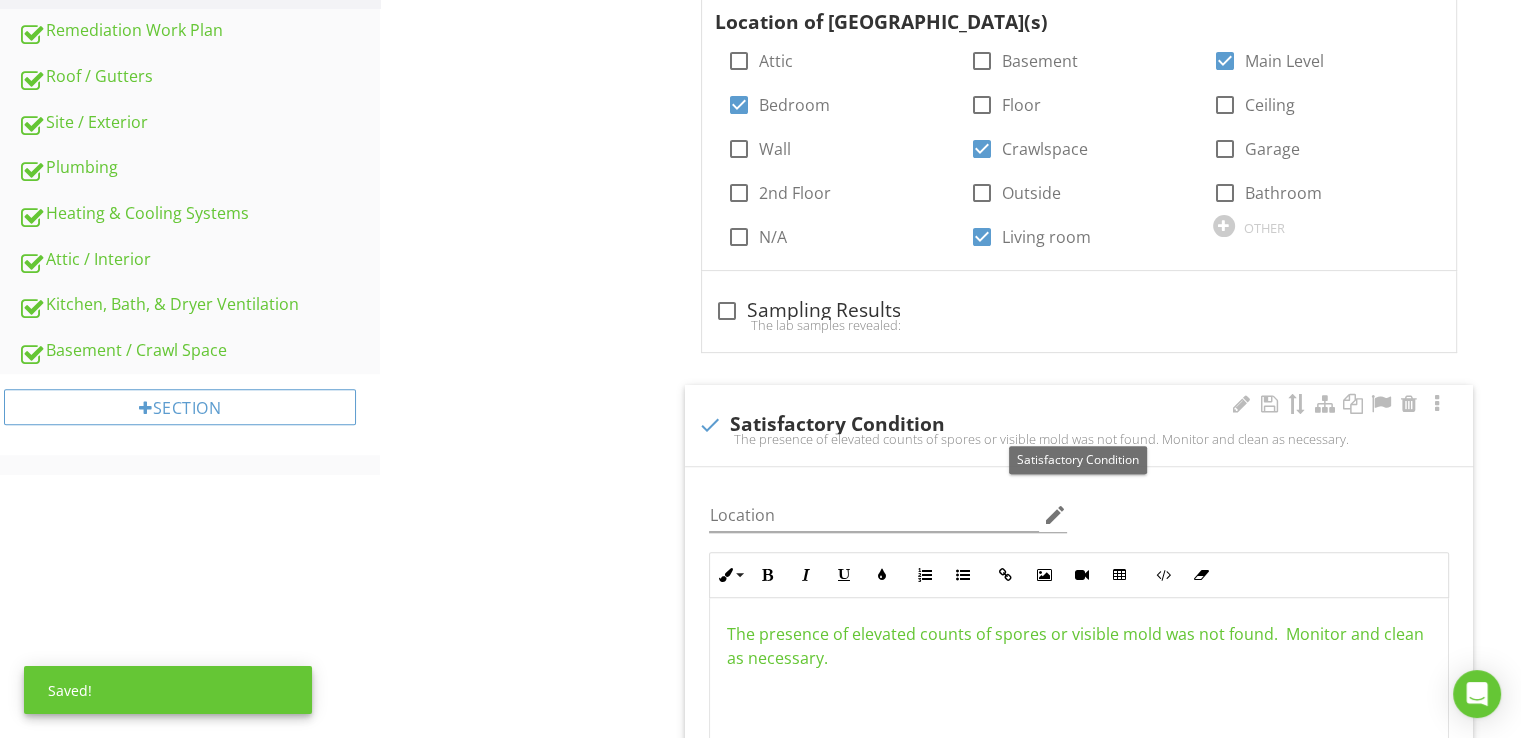 click at bounding box center (709, 425) 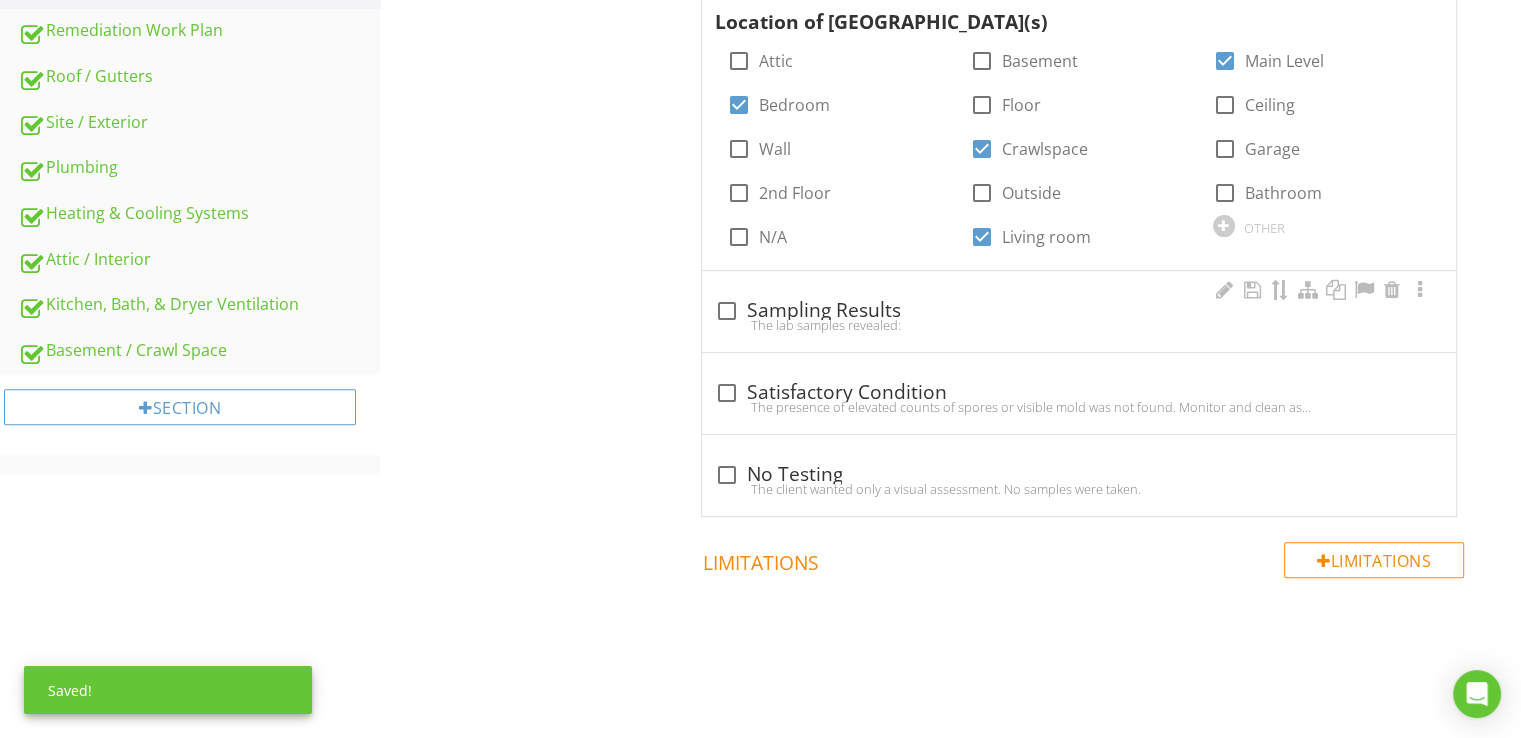 click at bounding box center [726, 311] 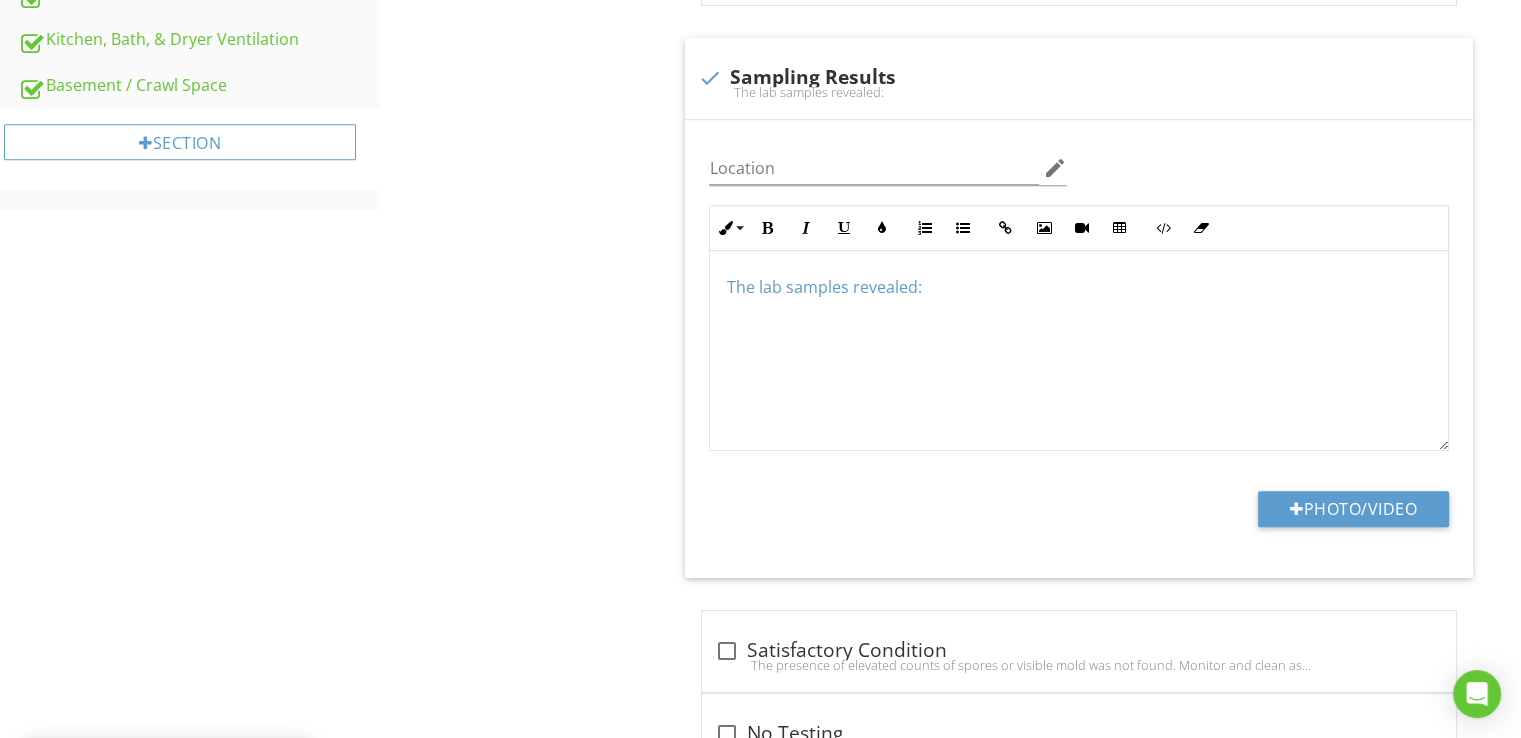 scroll, scrollTop: 876, scrollLeft: 0, axis: vertical 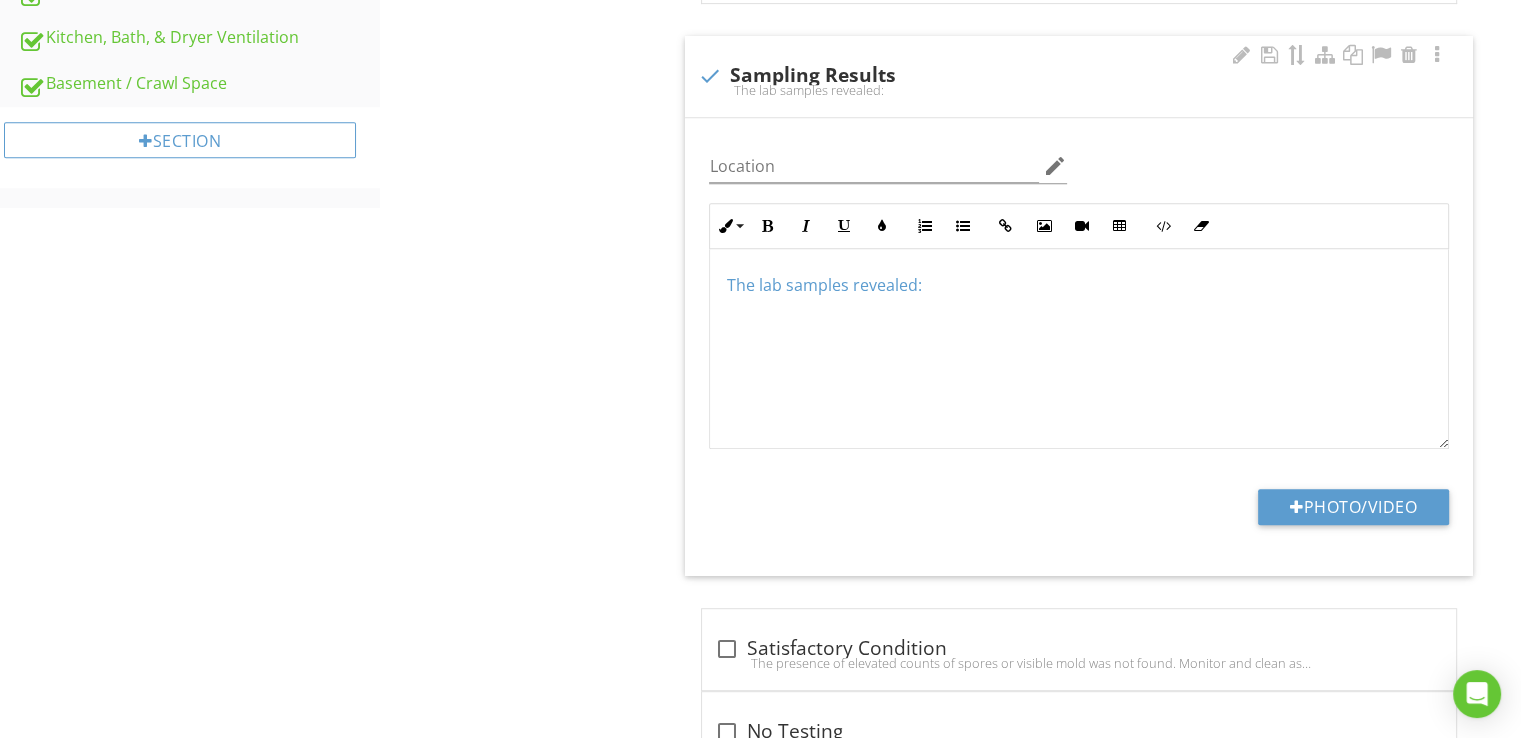 click on "The lab samples revealed:" at bounding box center [1079, 285] 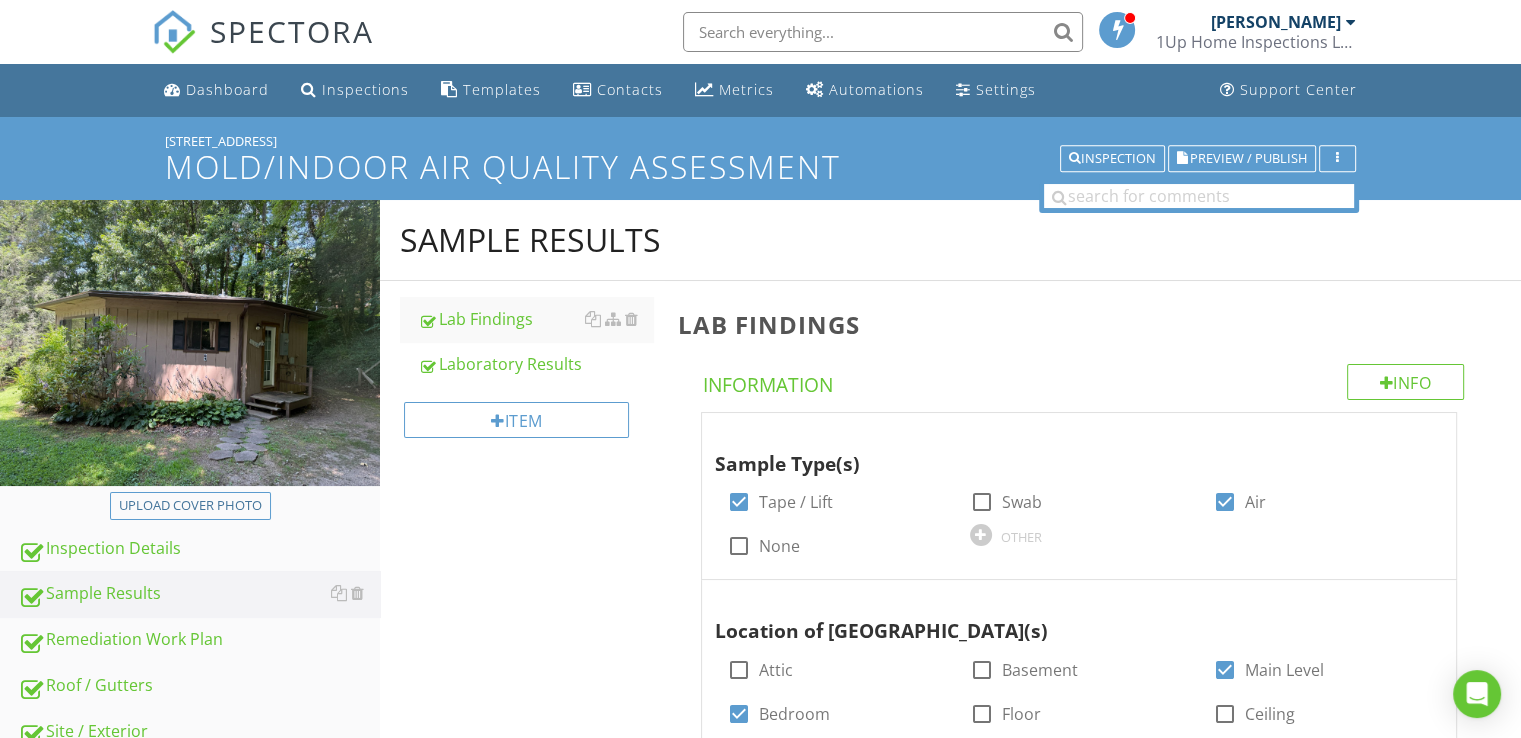 scroll, scrollTop: 133, scrollLeft: 0, axis: vertical 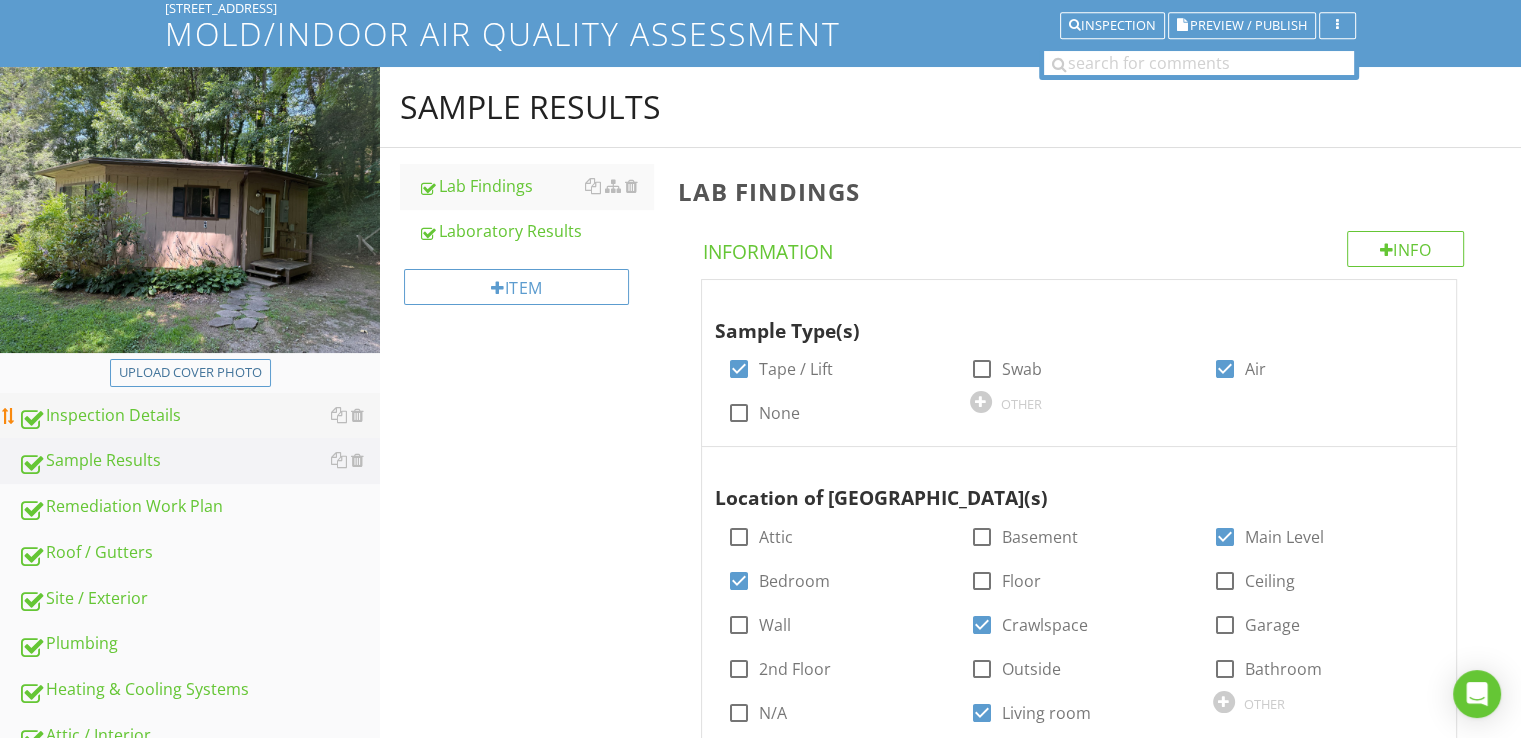 click on "Inspection Details" at bounding box center (199, 416) 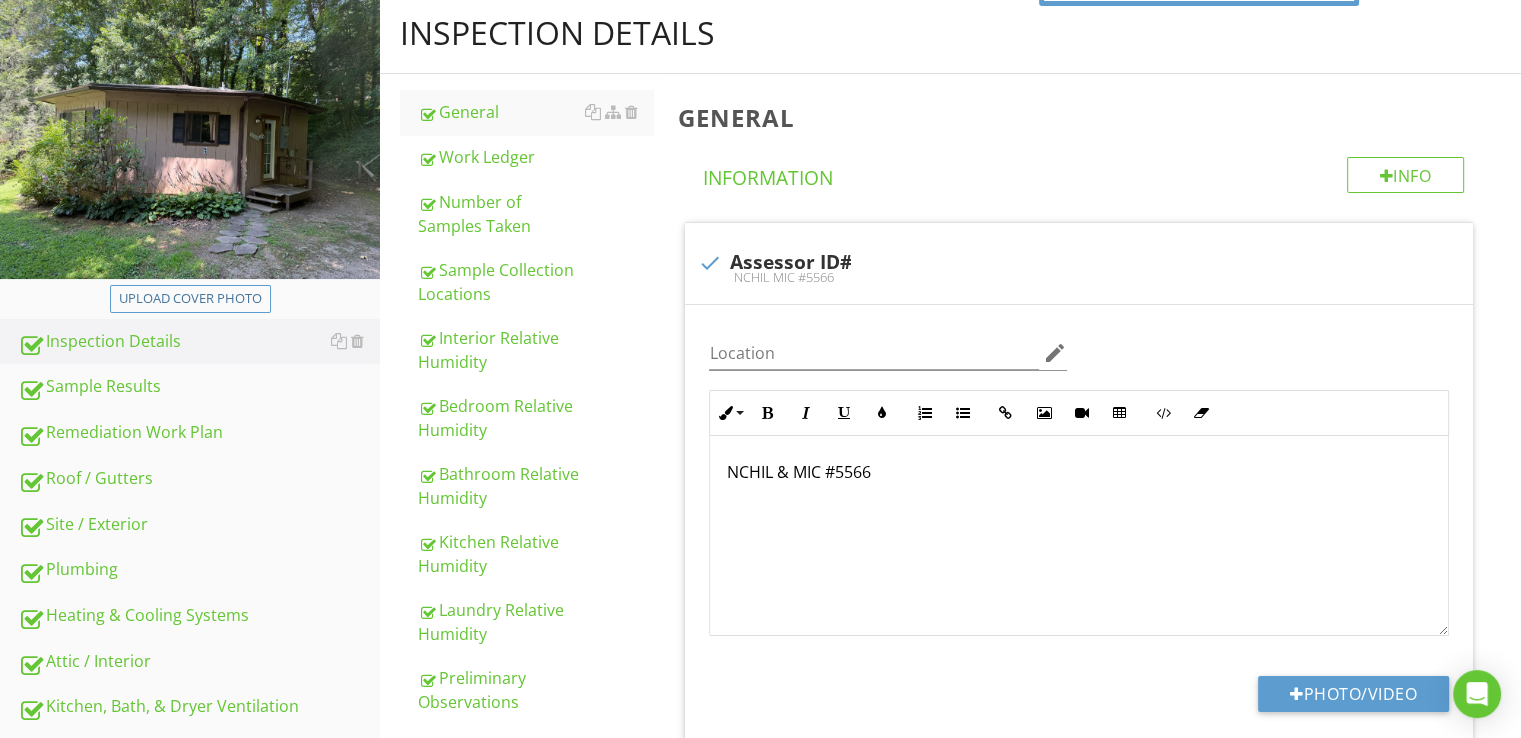 scroll, scrollTop: 167, scrollLeft: 0, axis: vertical 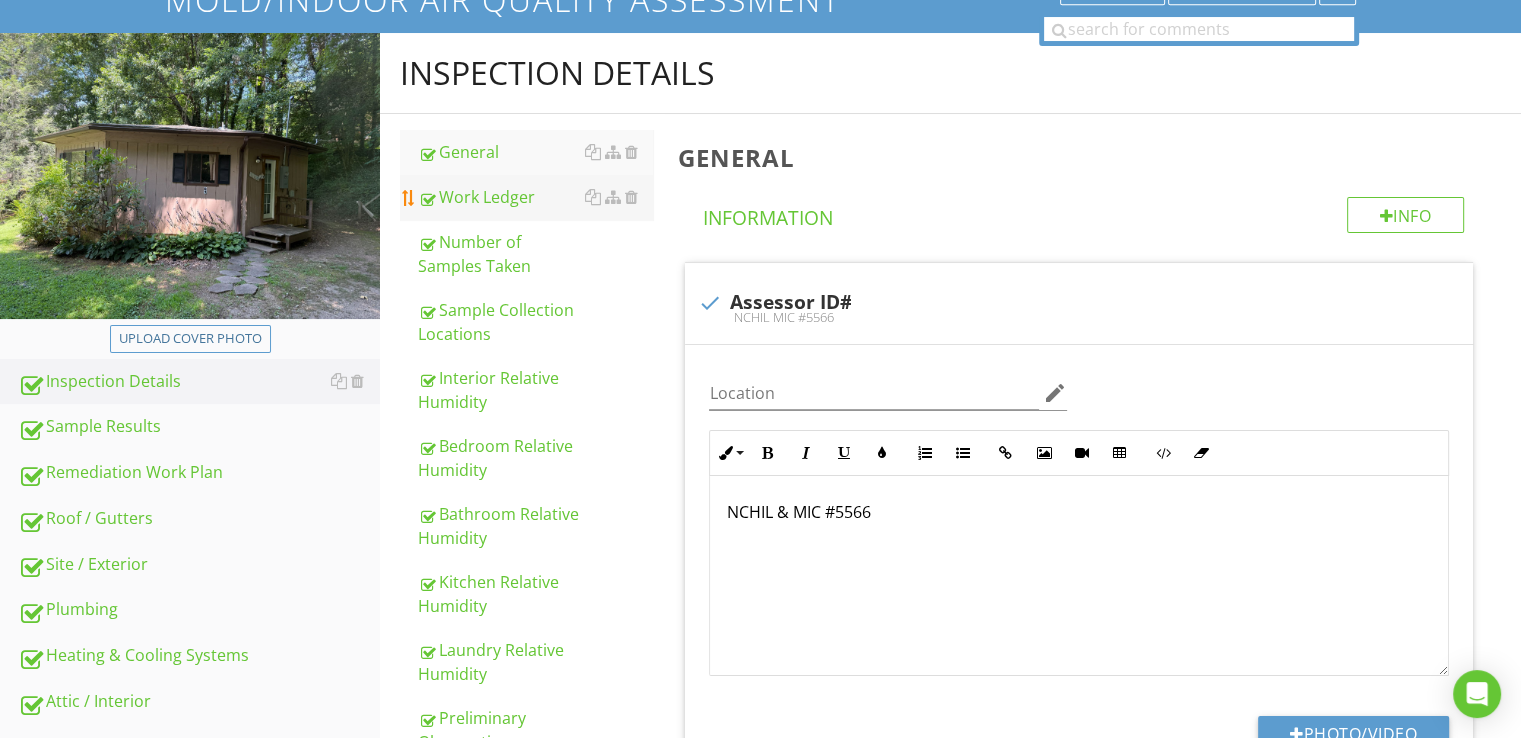 click on "Work Ledger" at bounding box center (535, 197) 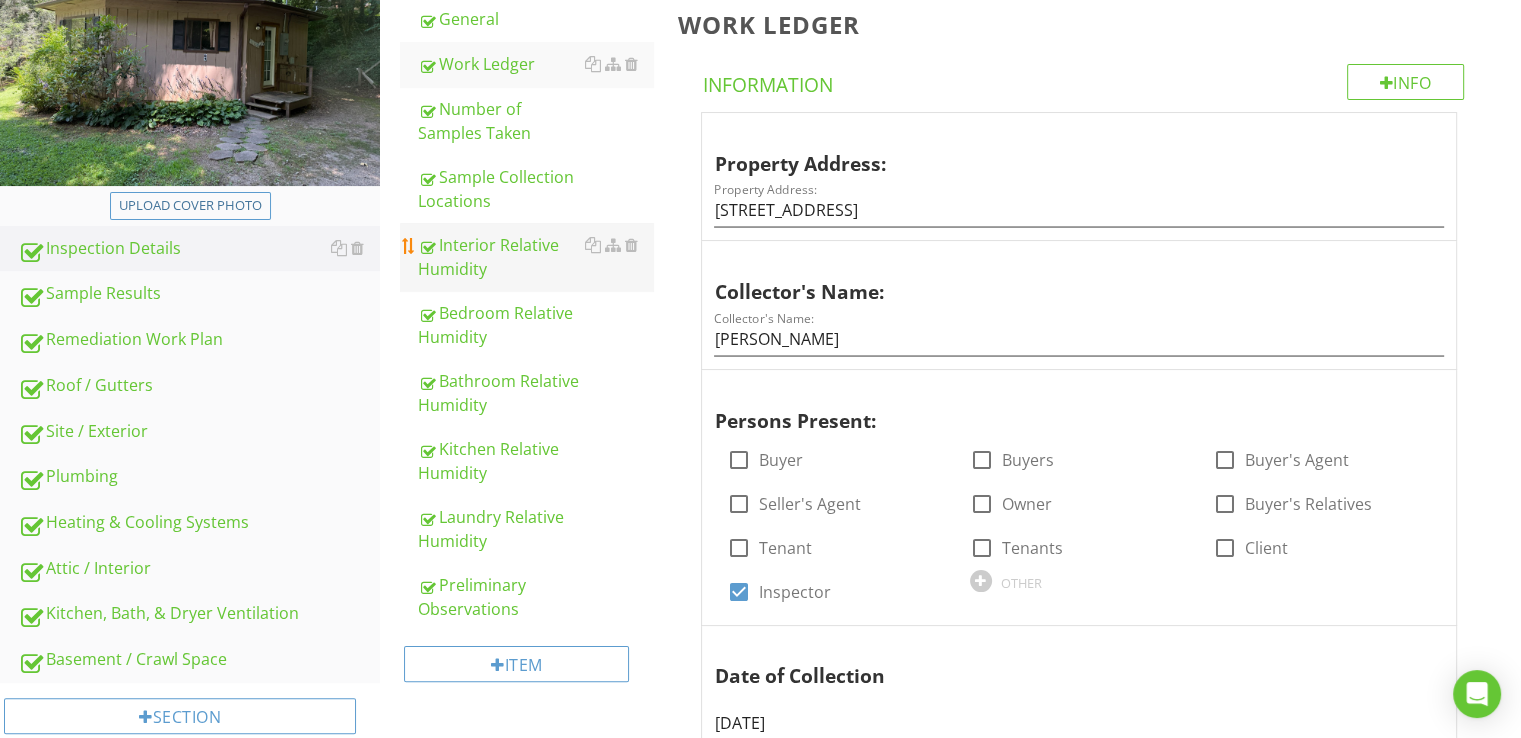 scroll, scrollTop: 433, scrollLeft: 0, axis: vertical 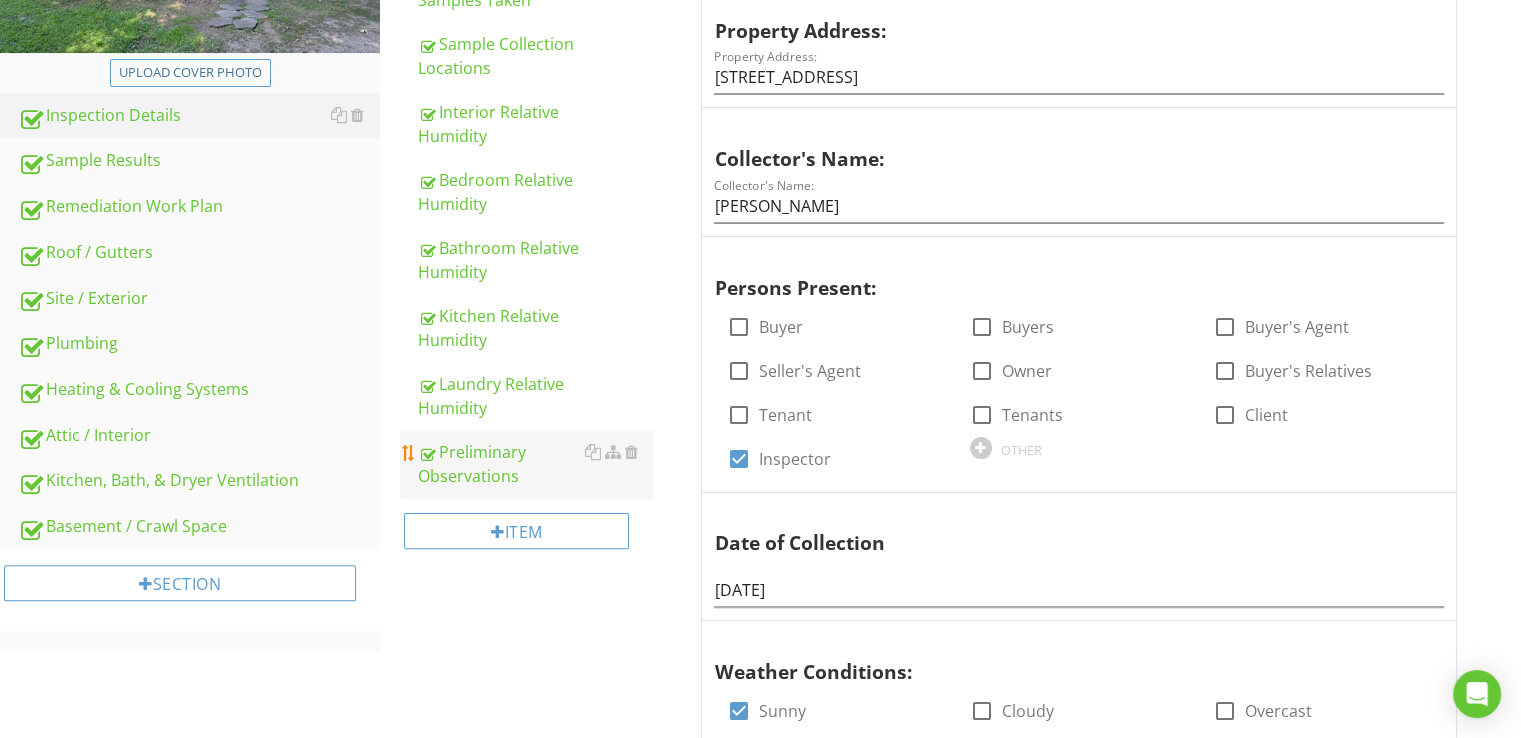 click on "Preliminary Observations" at bounding box center (535, 464) 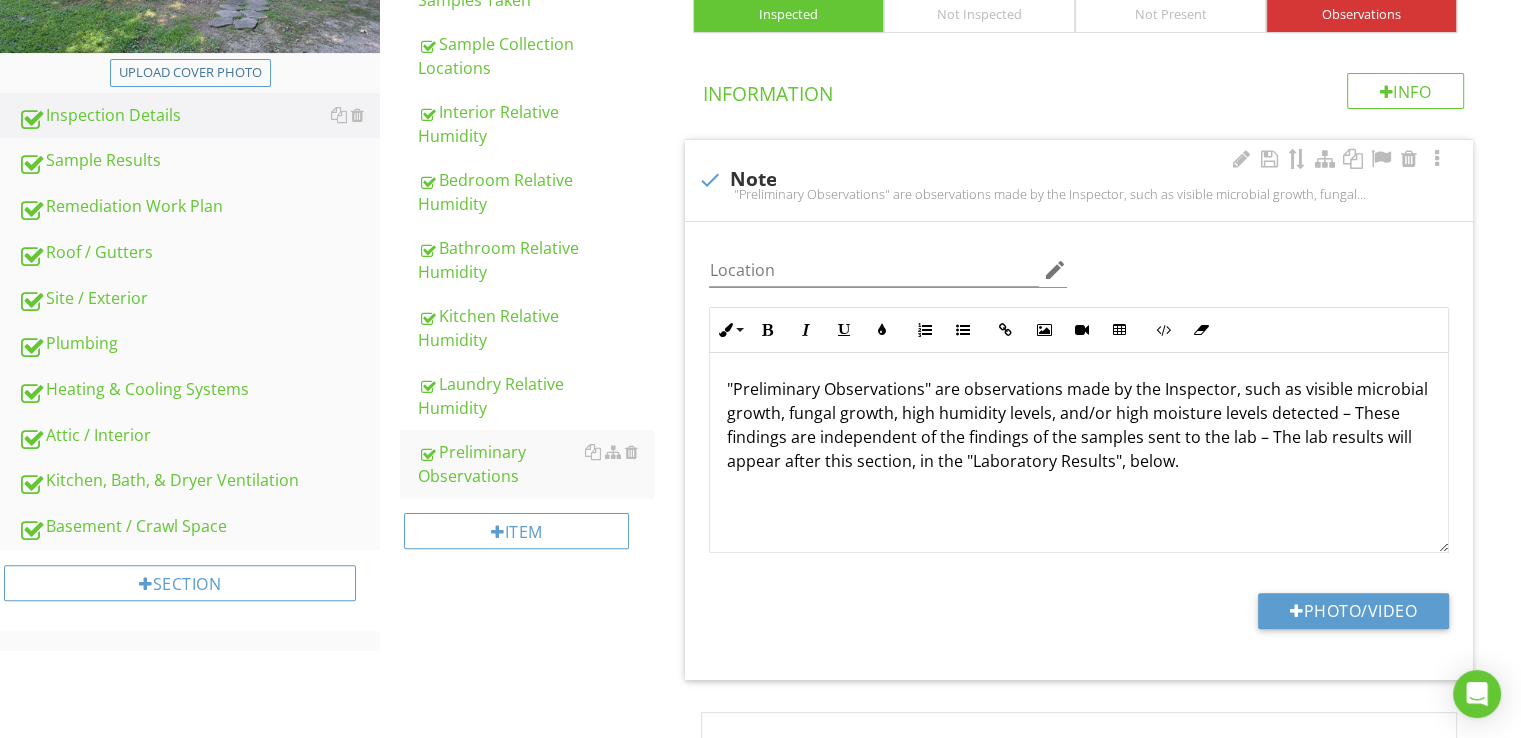 scroll, scrollTop: 0, scrollLeft: 0, axis: both 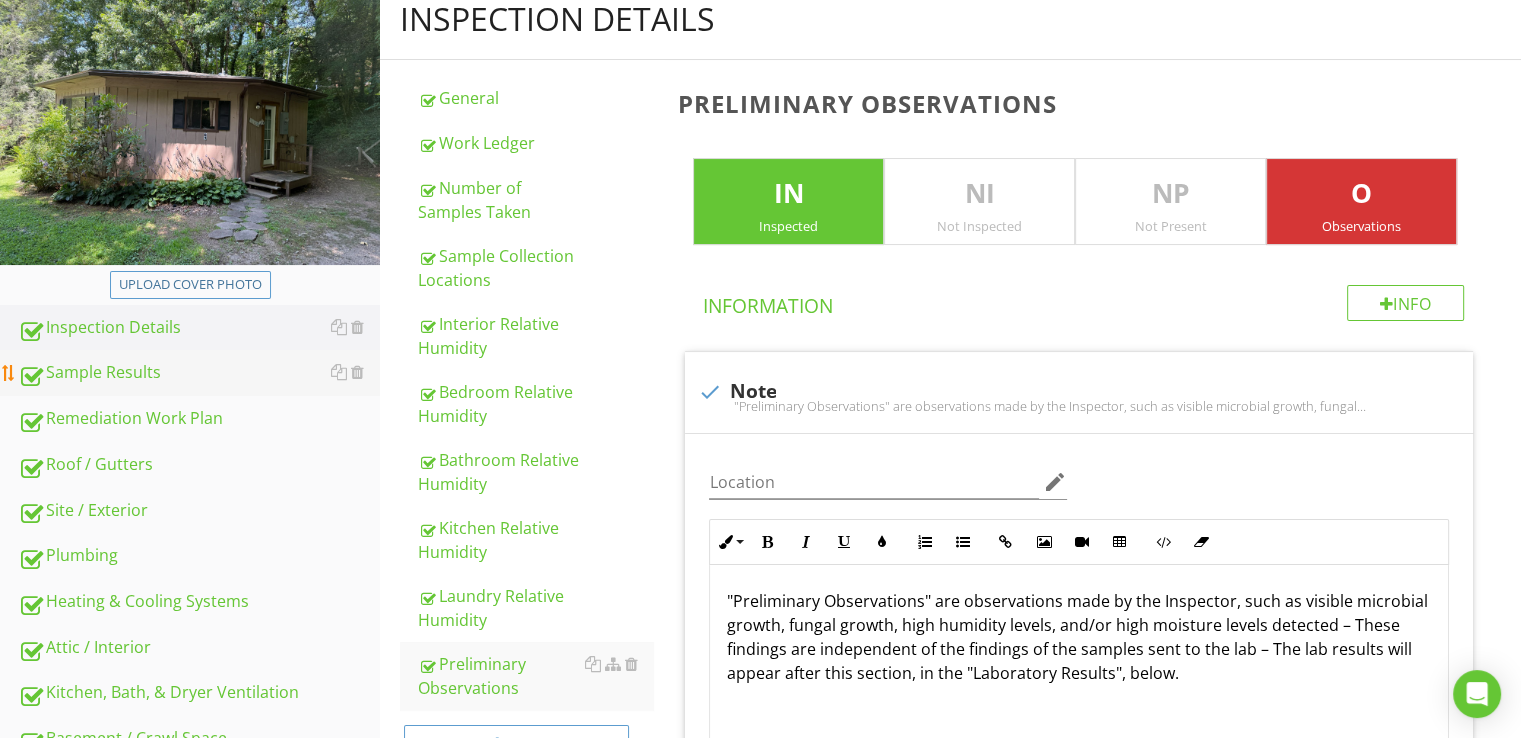 click on "Sample Results" at bounding box center [199, 373] 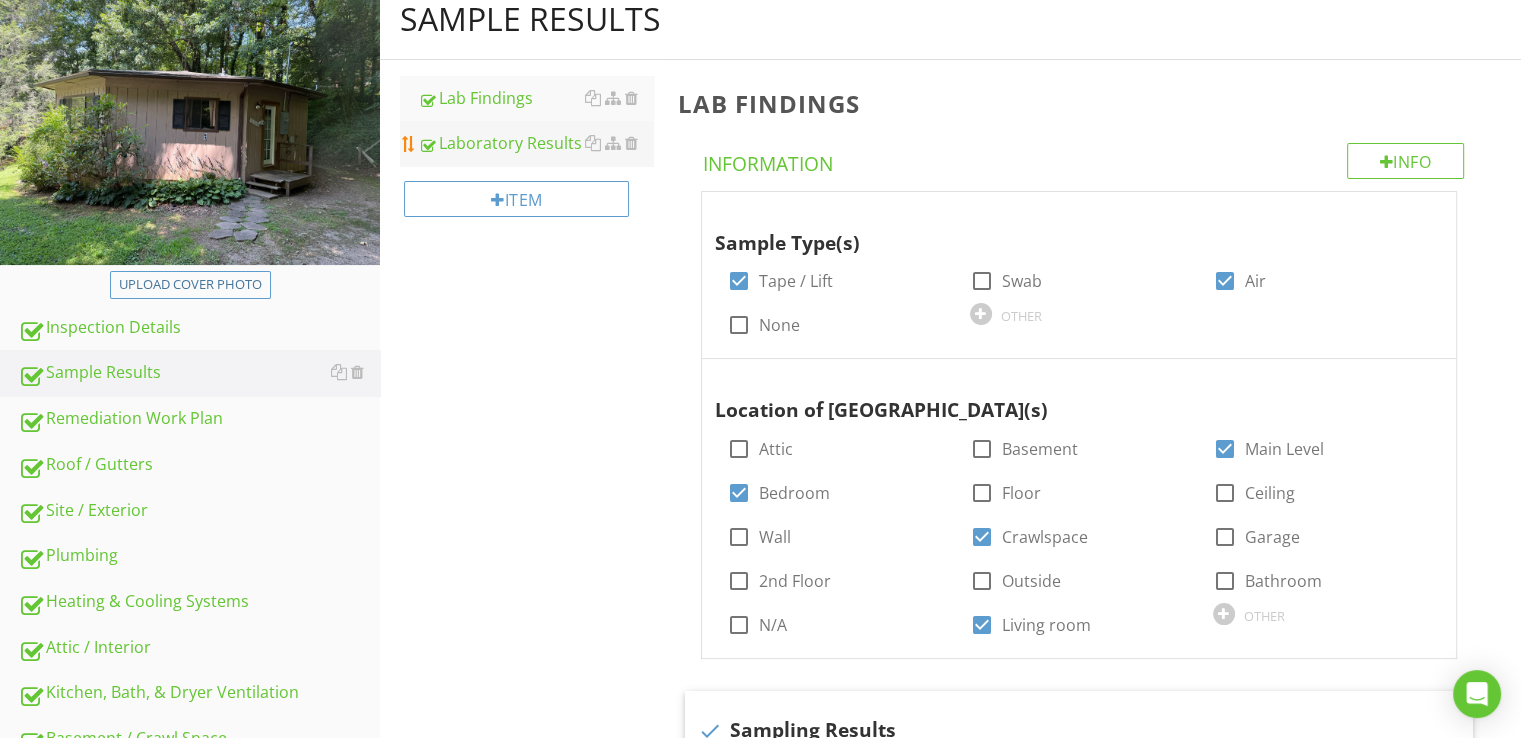 click on "Laboratory Results" at bounding box center (535, 143) 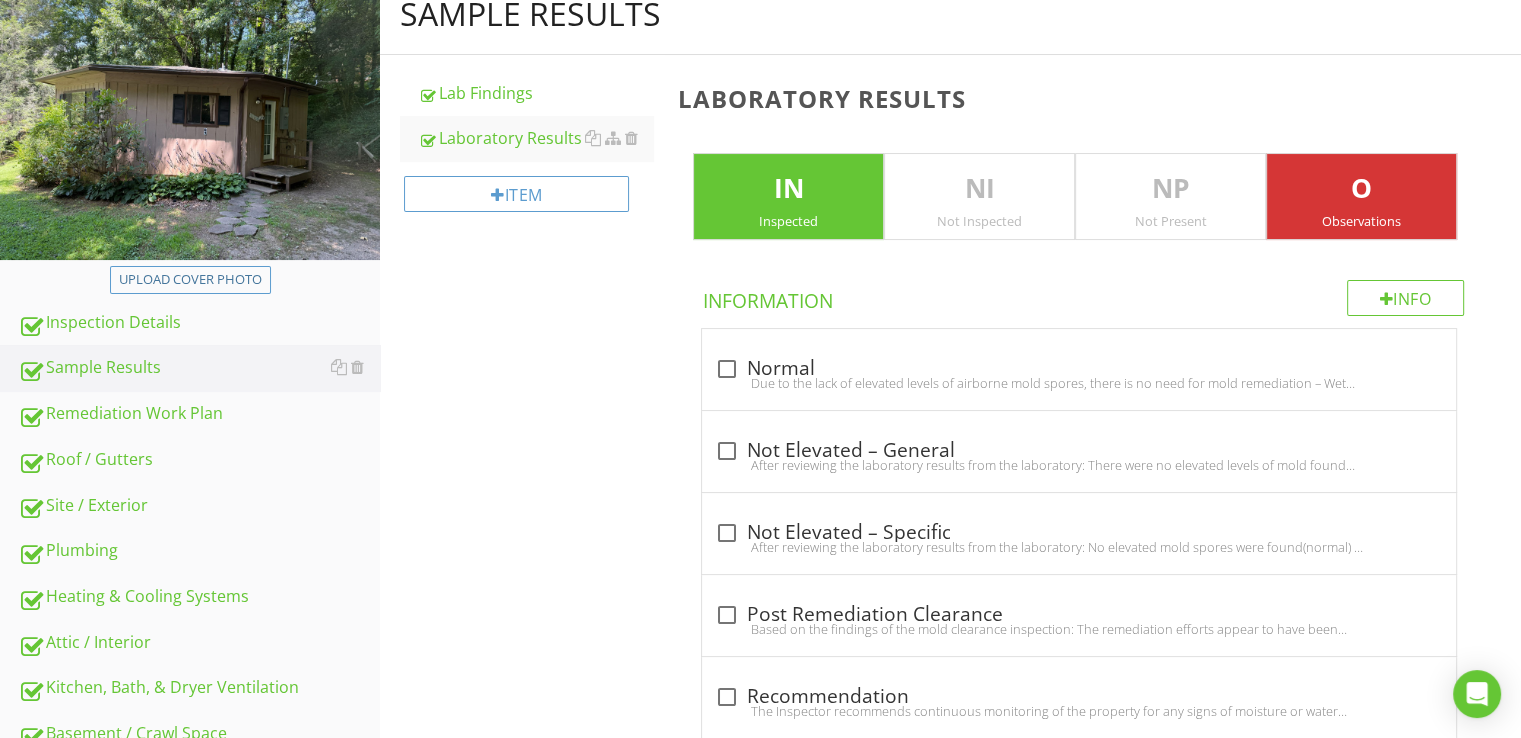 scroll, scrollTop: 133, scrollLeft: 0, axis: vertical 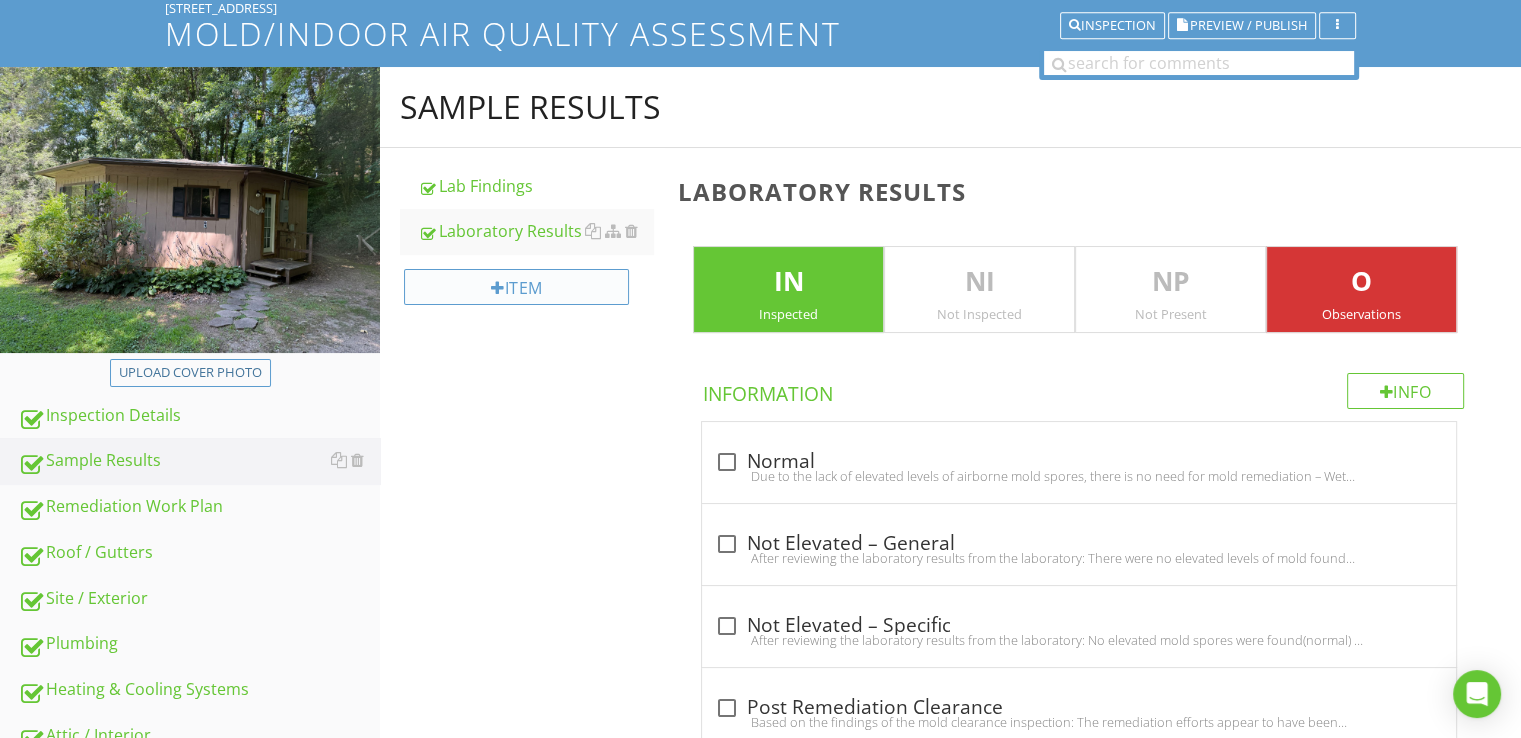click on "Item" at bounding box center [516, 287] 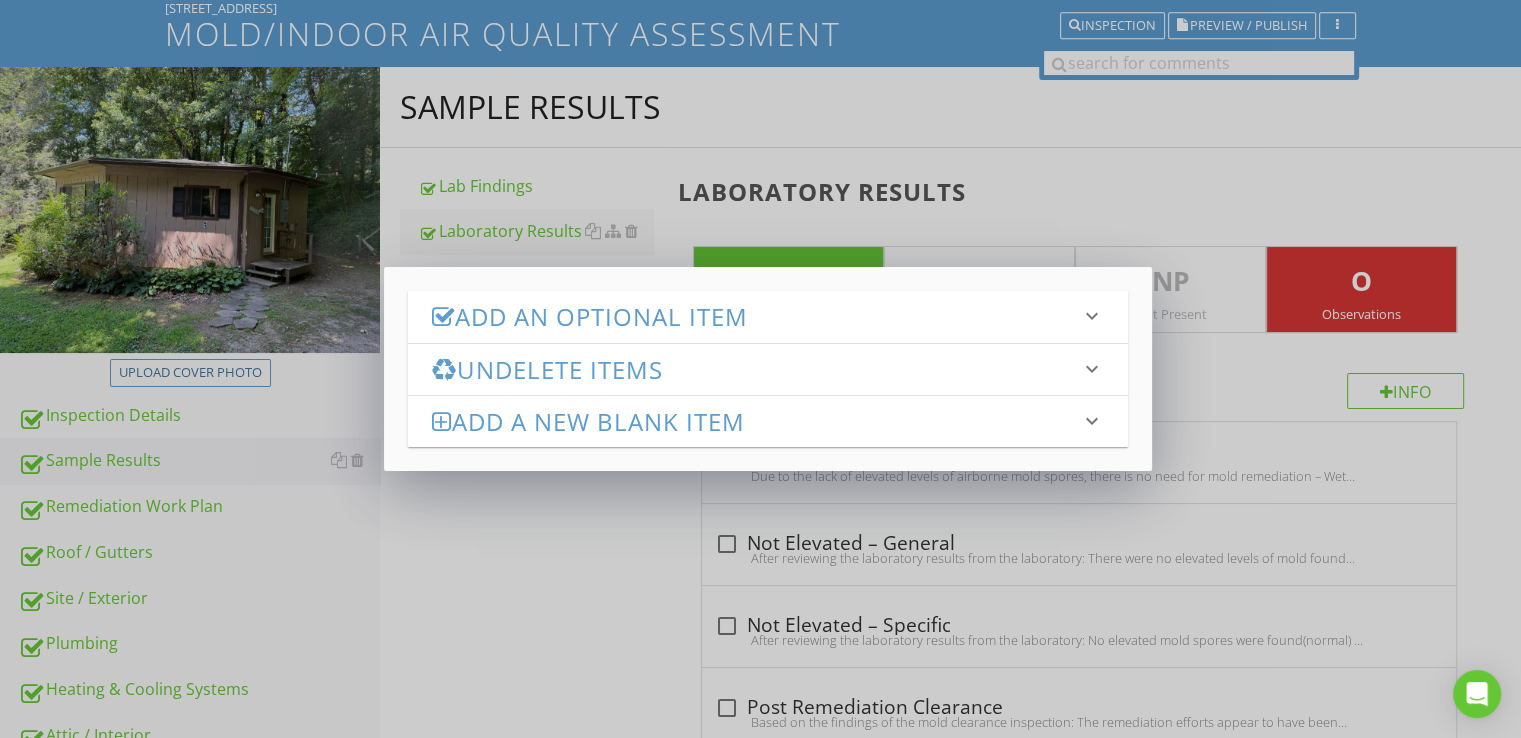 click on "Add an Optional Item
keyboard_arrow_down     check_box_outline_blank Indoor Air Quality
Add Optional Items
Undelete Items
keyboard_arrow_down       Fetching deleted items...
Add a new Blank Item
keyboard_arrow_down     Name     check_box_outline_blank Save to template for use in future reports
Add New Item" at bounding box center (760, 369) 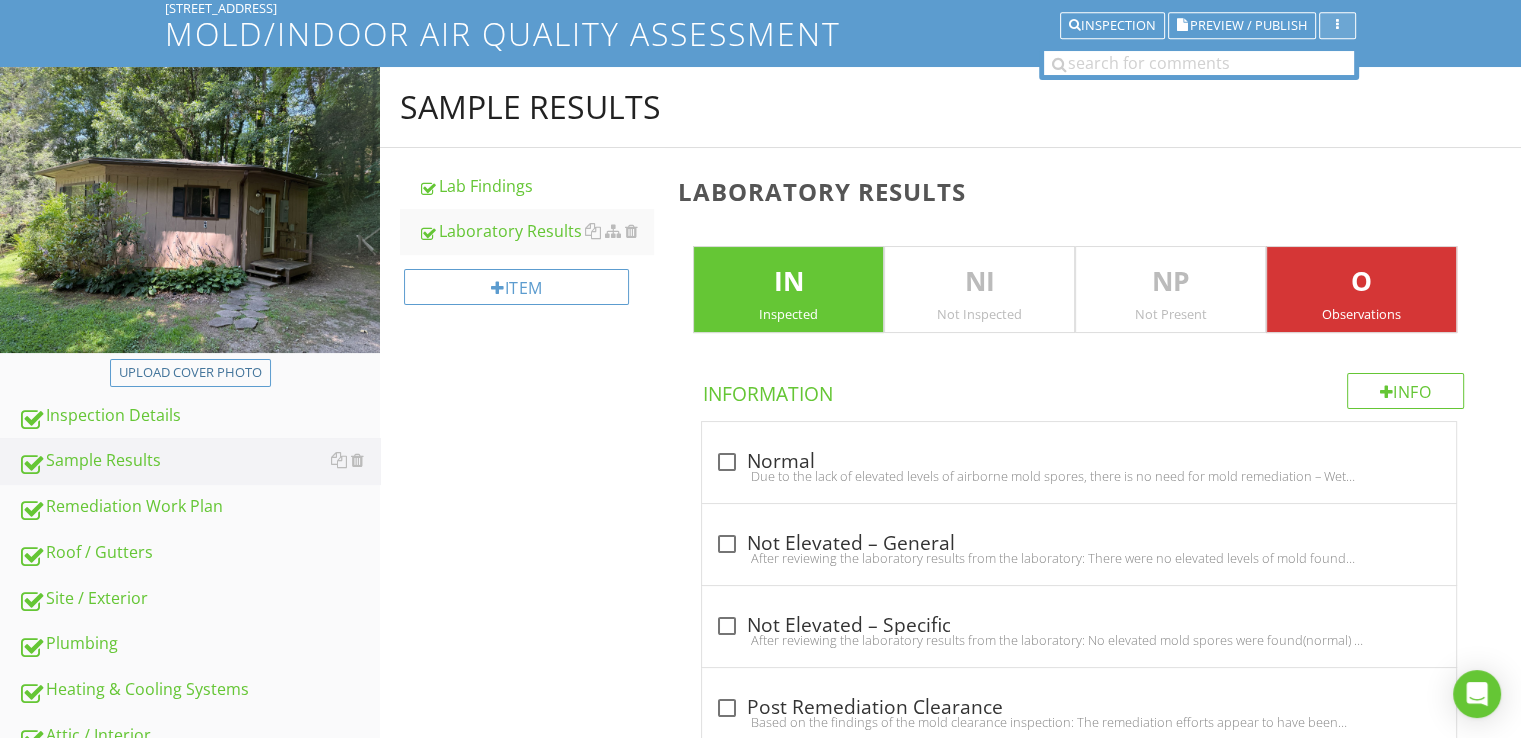 click at bounding box center (1337, 26) 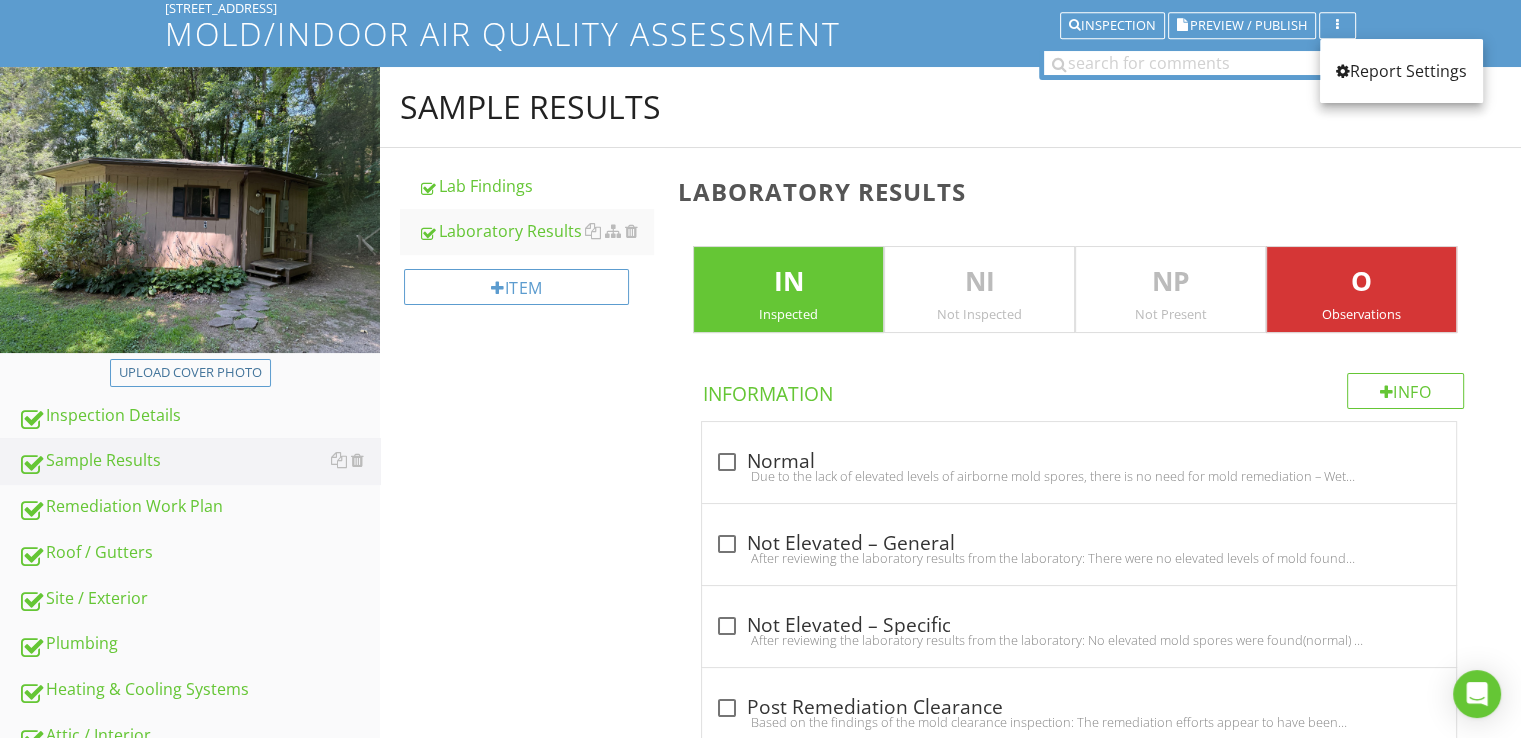 click on "Laboratory Results
IN   Inspected NI   Not Inspected NP   Not Present O   Observations
Info
Information                       check_box_outline_blank
Normal
Due to the lack of elevated levels of airborne mold spores, there is no need for mold remediation – Wet and/or damaged walls may contain mold within the inner wall cavity or behind cabinetry, wallpaper, and/or molding – If the wet or damaged area is repaired or tampered with, this may cause mold (if present) to become airborne
check_box_outline_blank
Not Elevated – General
check_box_outline_blank
Not Elevated – Specific
check_box_outline_blank
Post Remediation Clearance
check_box_outline_blank" at bounding box center (1093, 991) 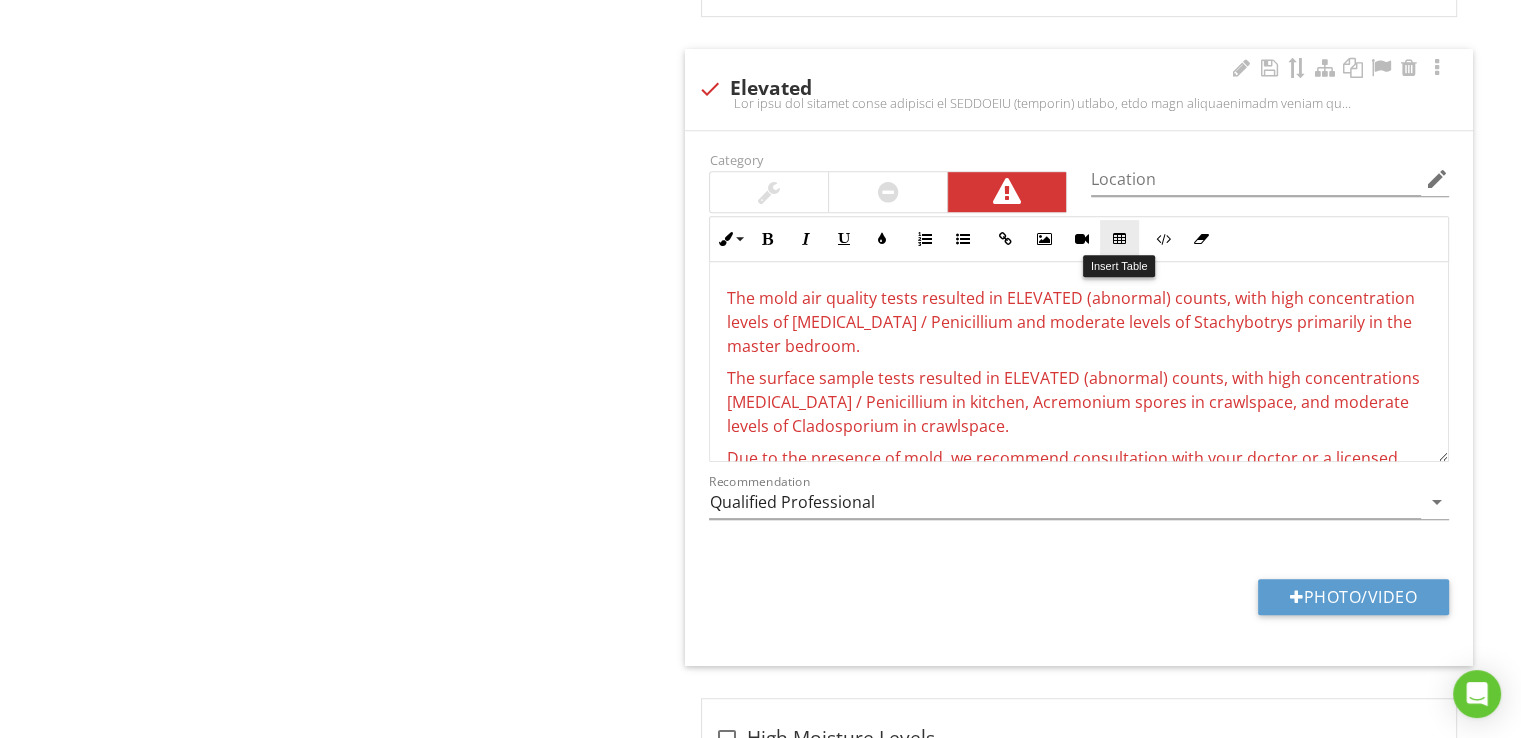 scroll, scrollTop: 1143, scrollLeft: 0, axis: vertical 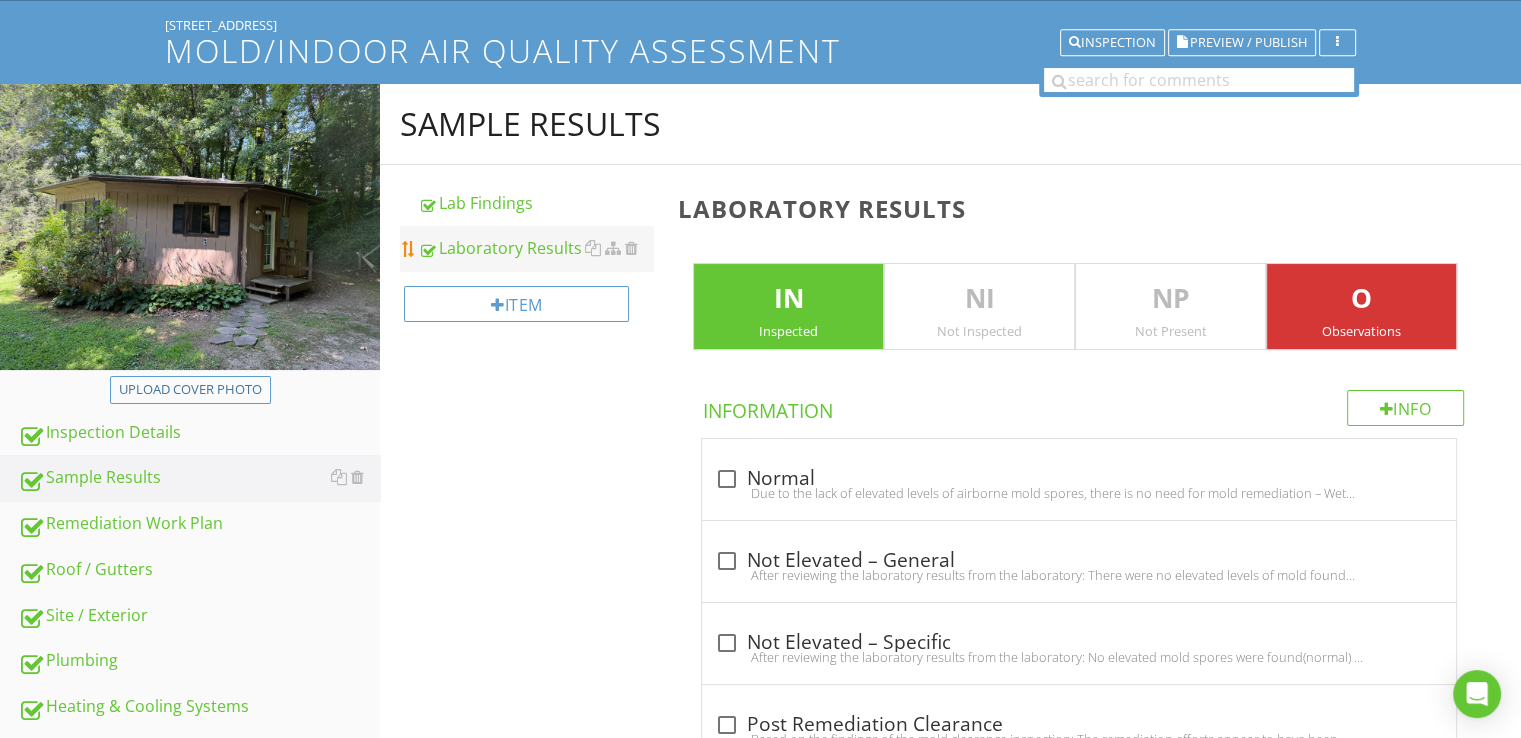 click on "Laboratory Results" at bounding box center (535, 248) 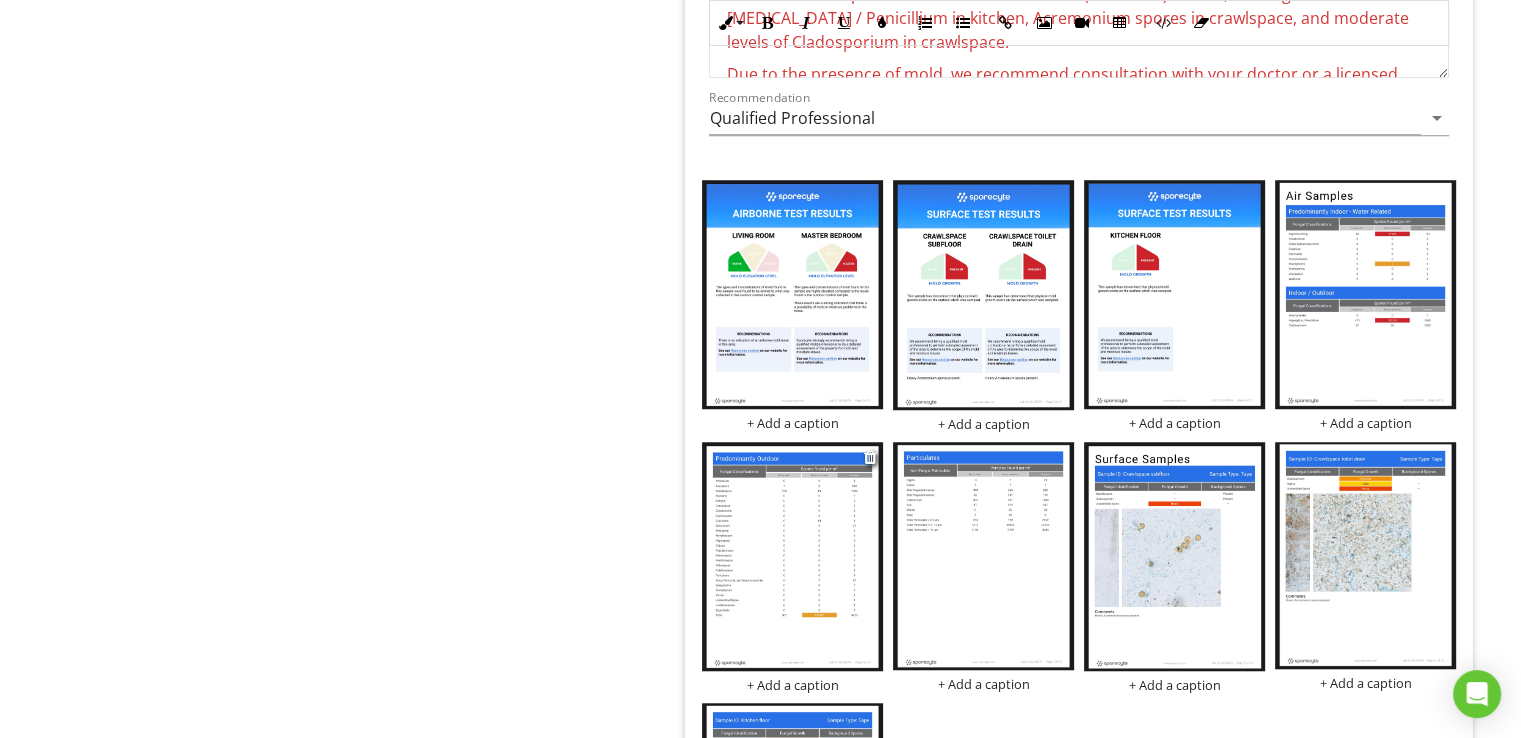 scroll, scrollTop: 1450, scrollLeft: 0, axis: vertical 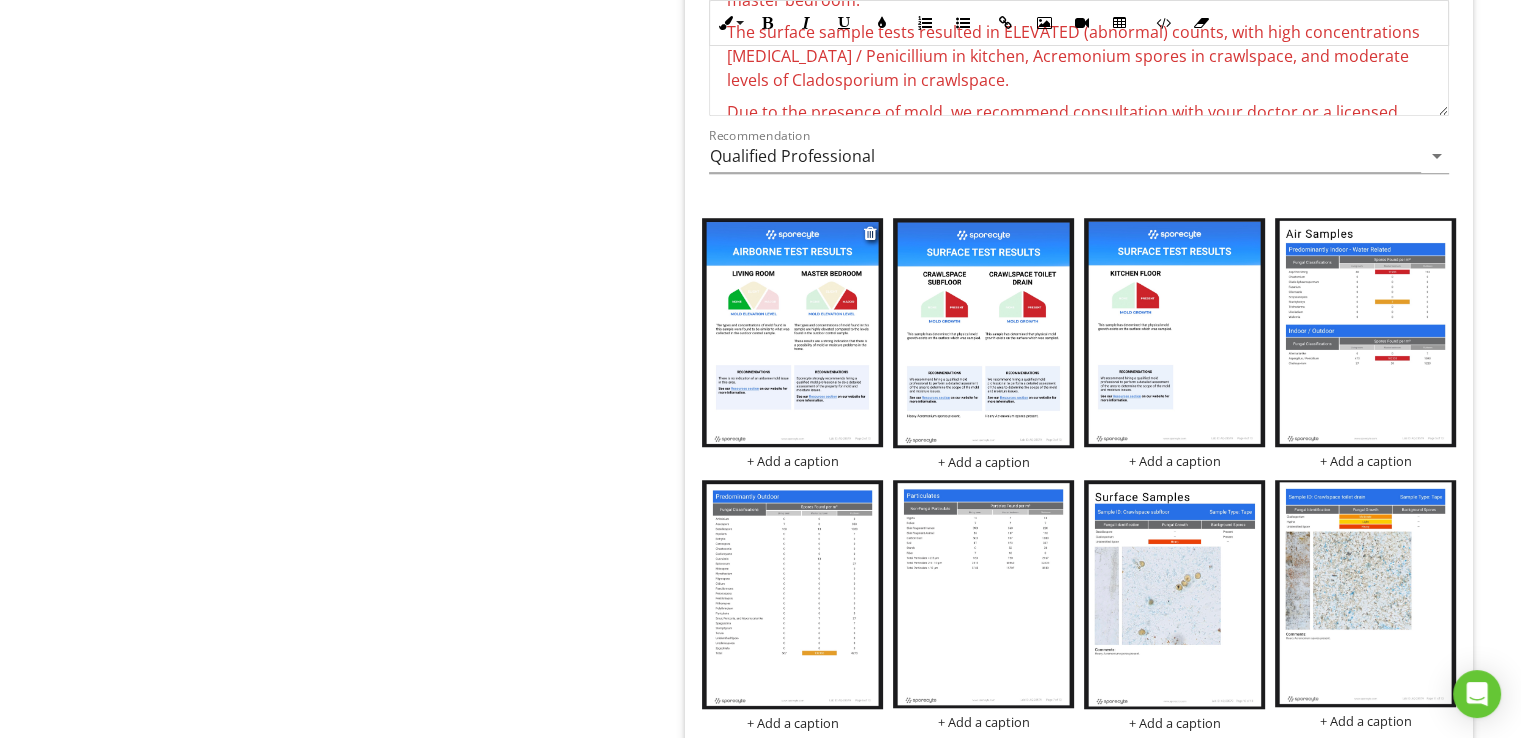 click at bounding box center (792, 332) 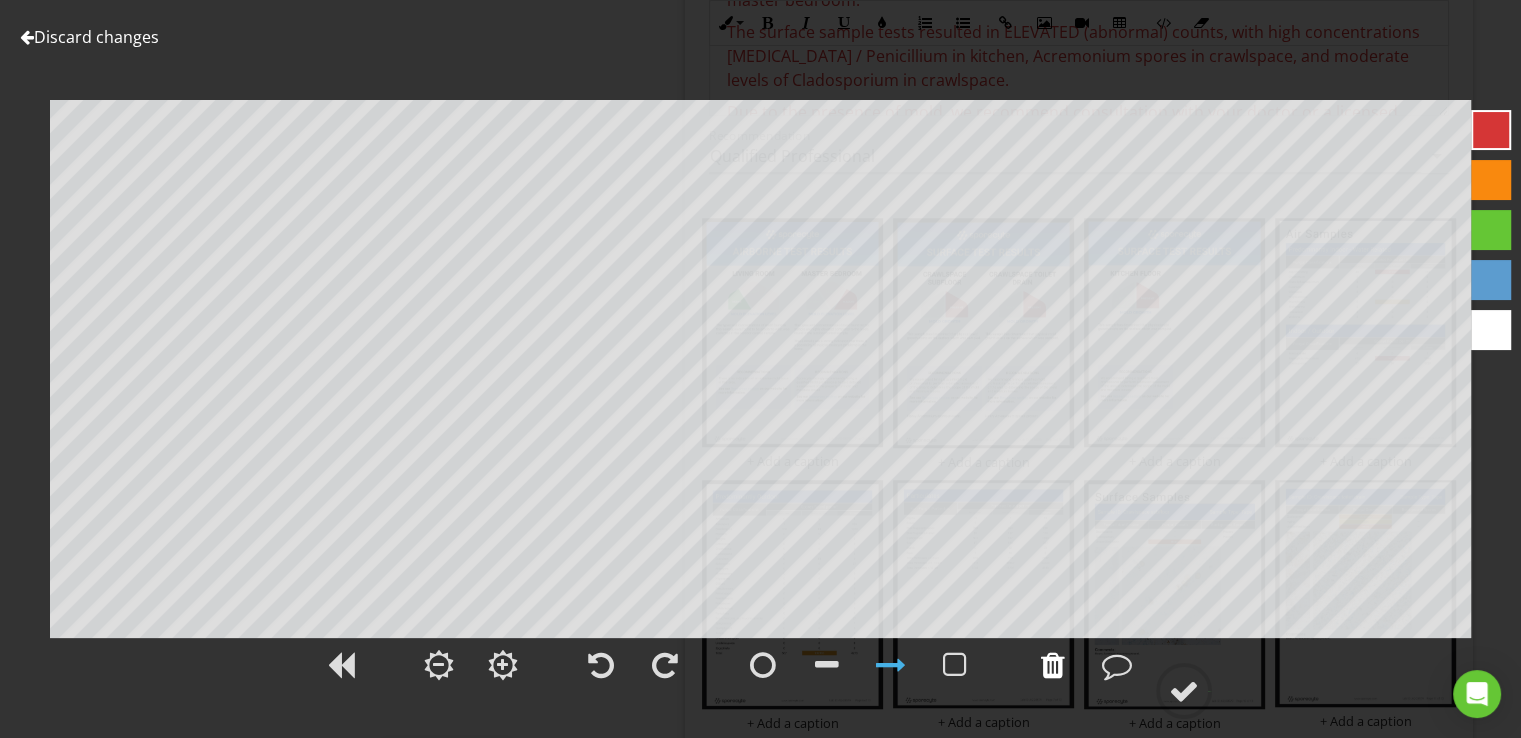 click at bounding box center (1053, 665) 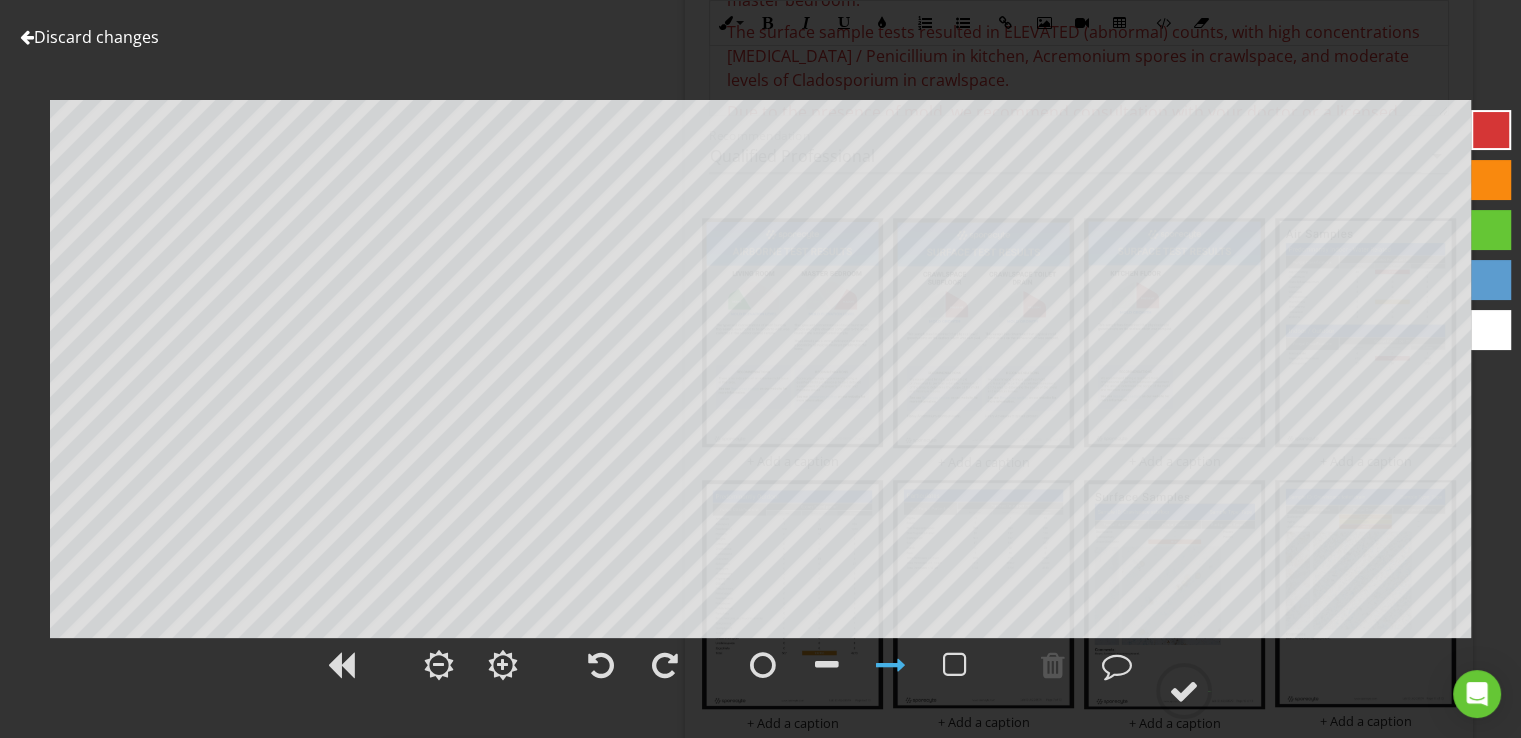 click on "Discard changes" at bounding box center (89, 37) 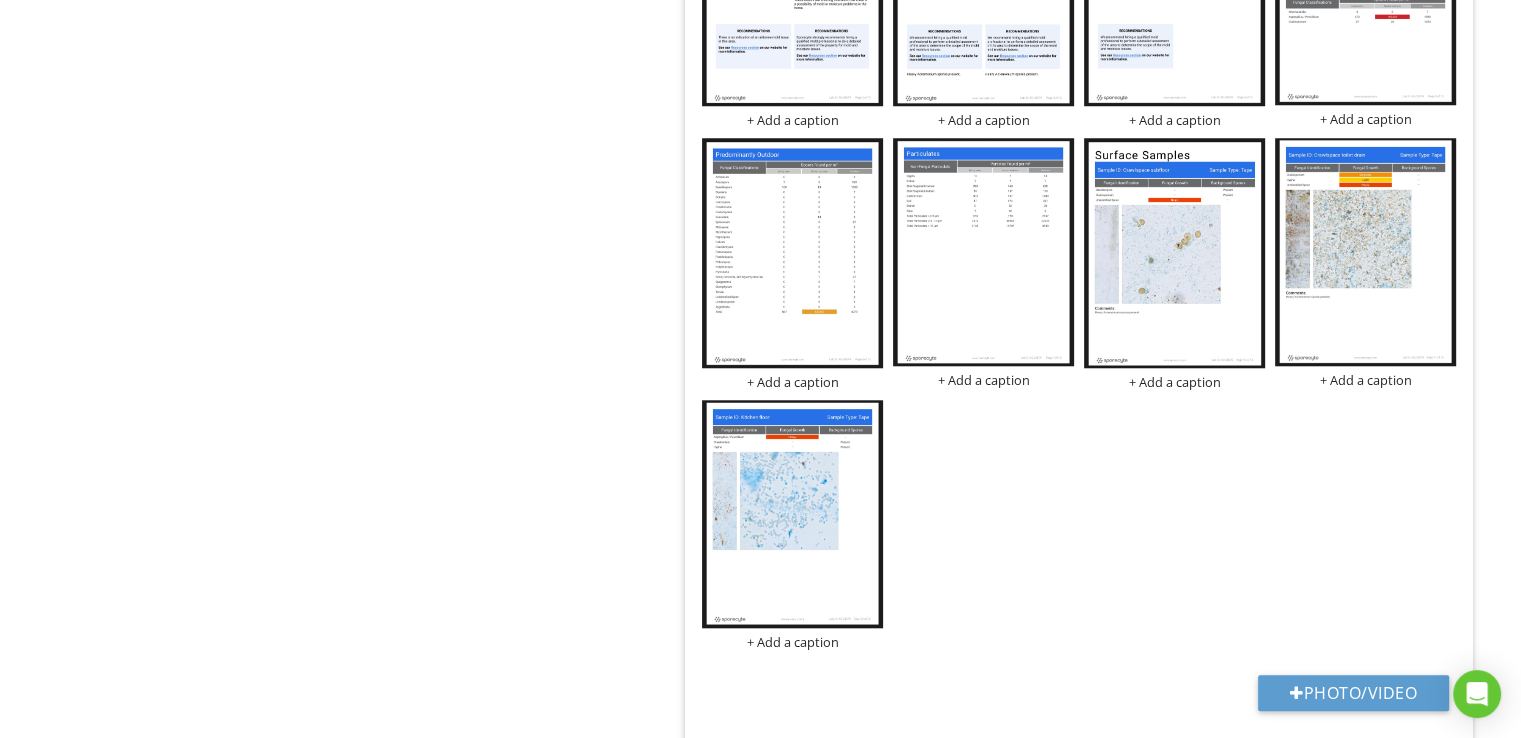 scroll, scrollTop: 1850, scrollLeft: 0, axis: vertical 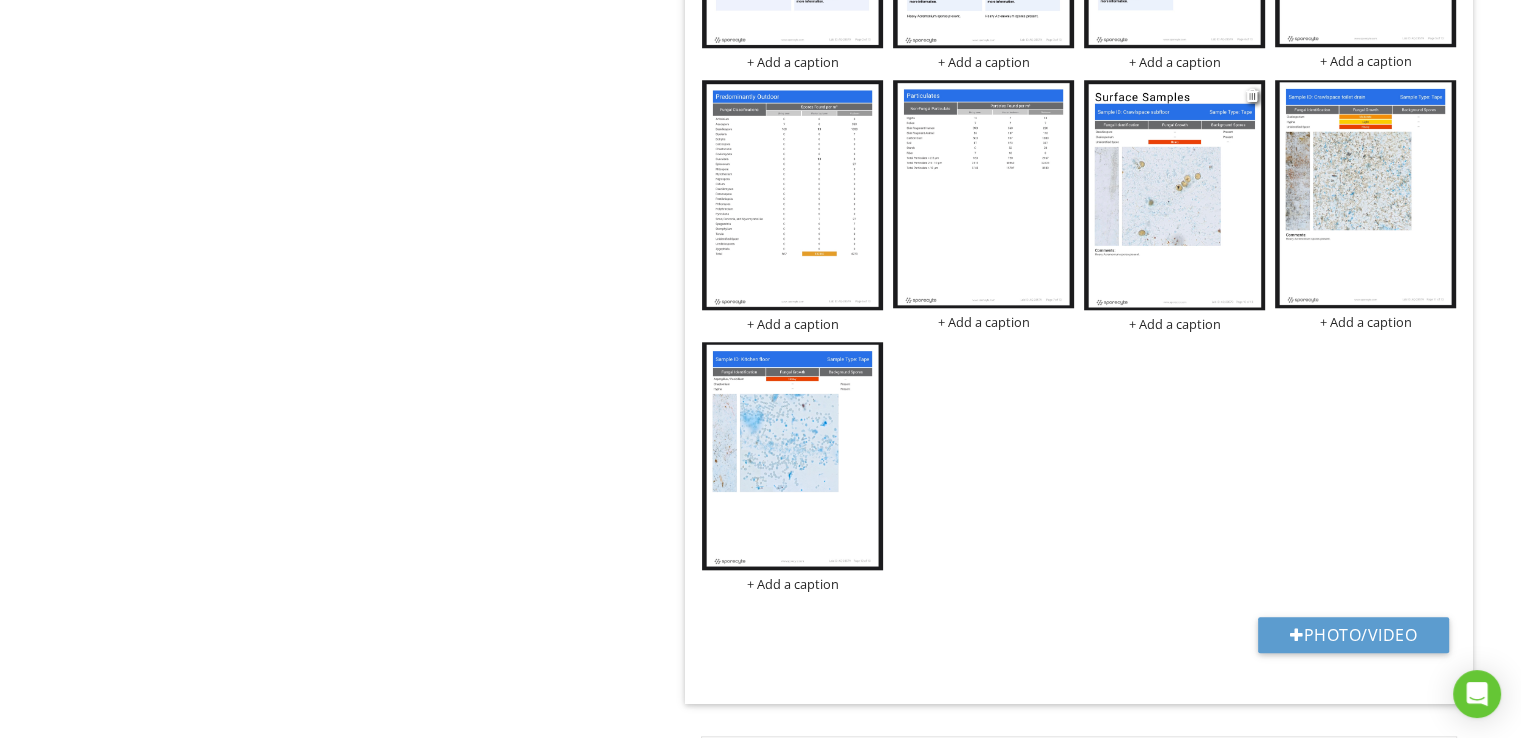 click at bounding box center (1174, 195) 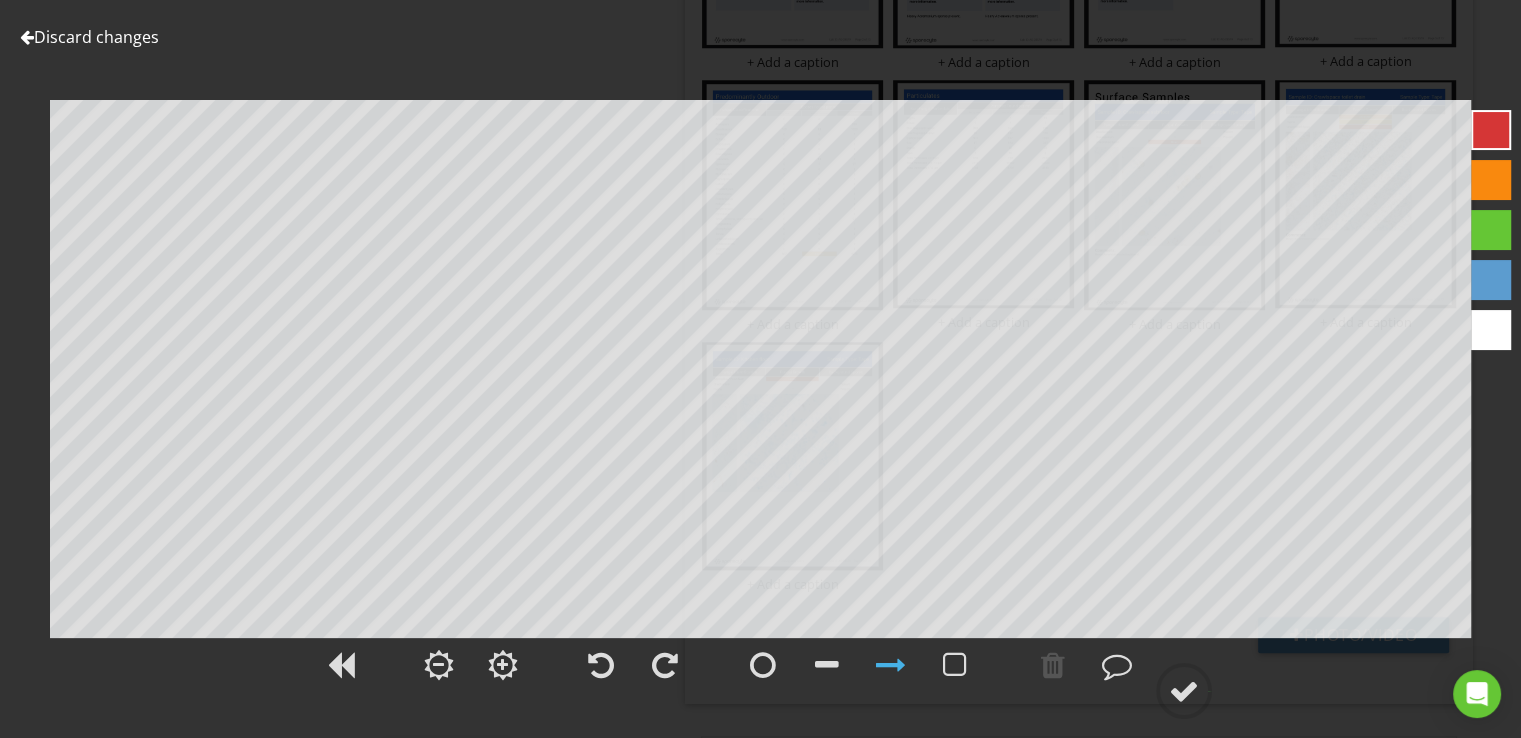 click on "Discard changes" at bounding box center (89, 37) 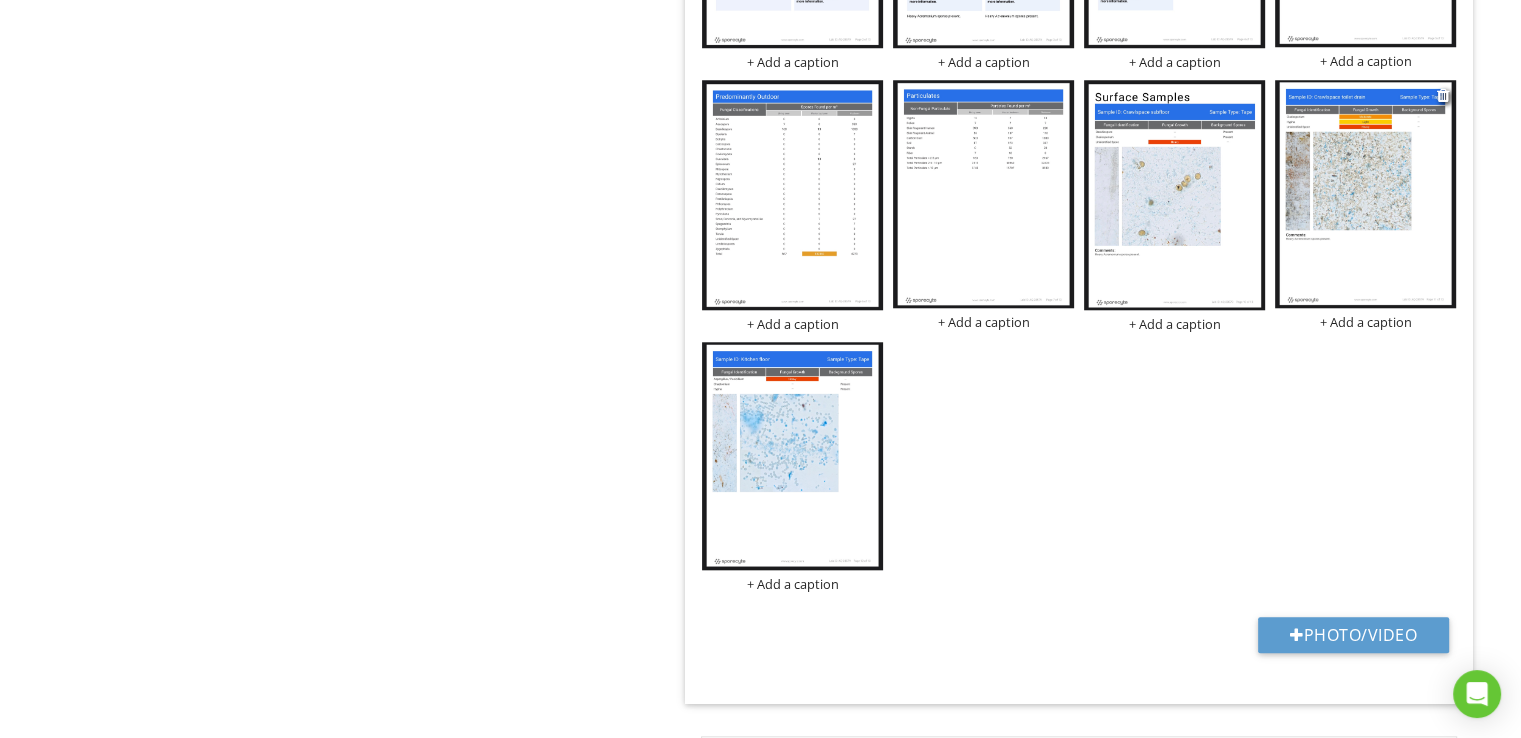 click at bounding box center (1365, 194) 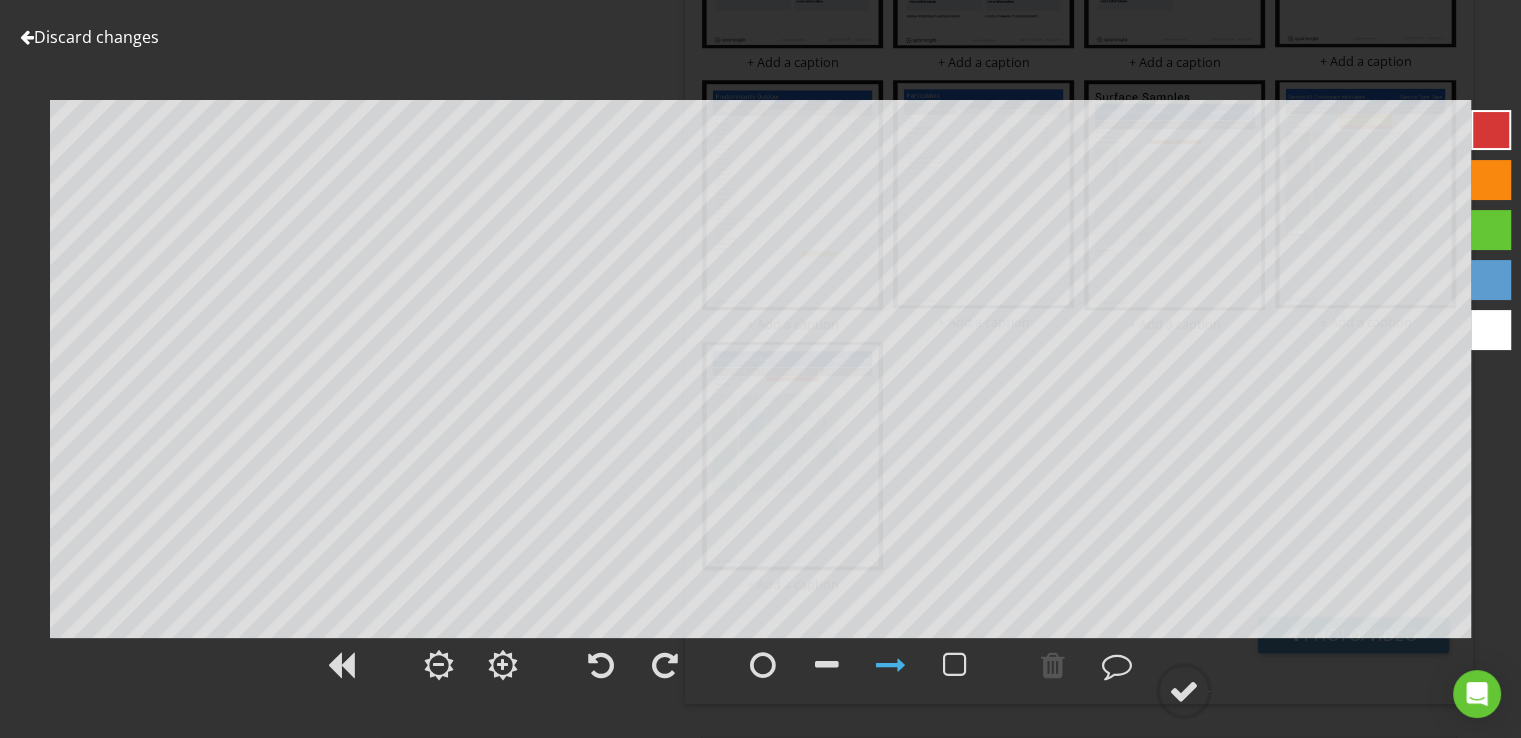 click on "Discard changes" at bounding box center [89, 37] 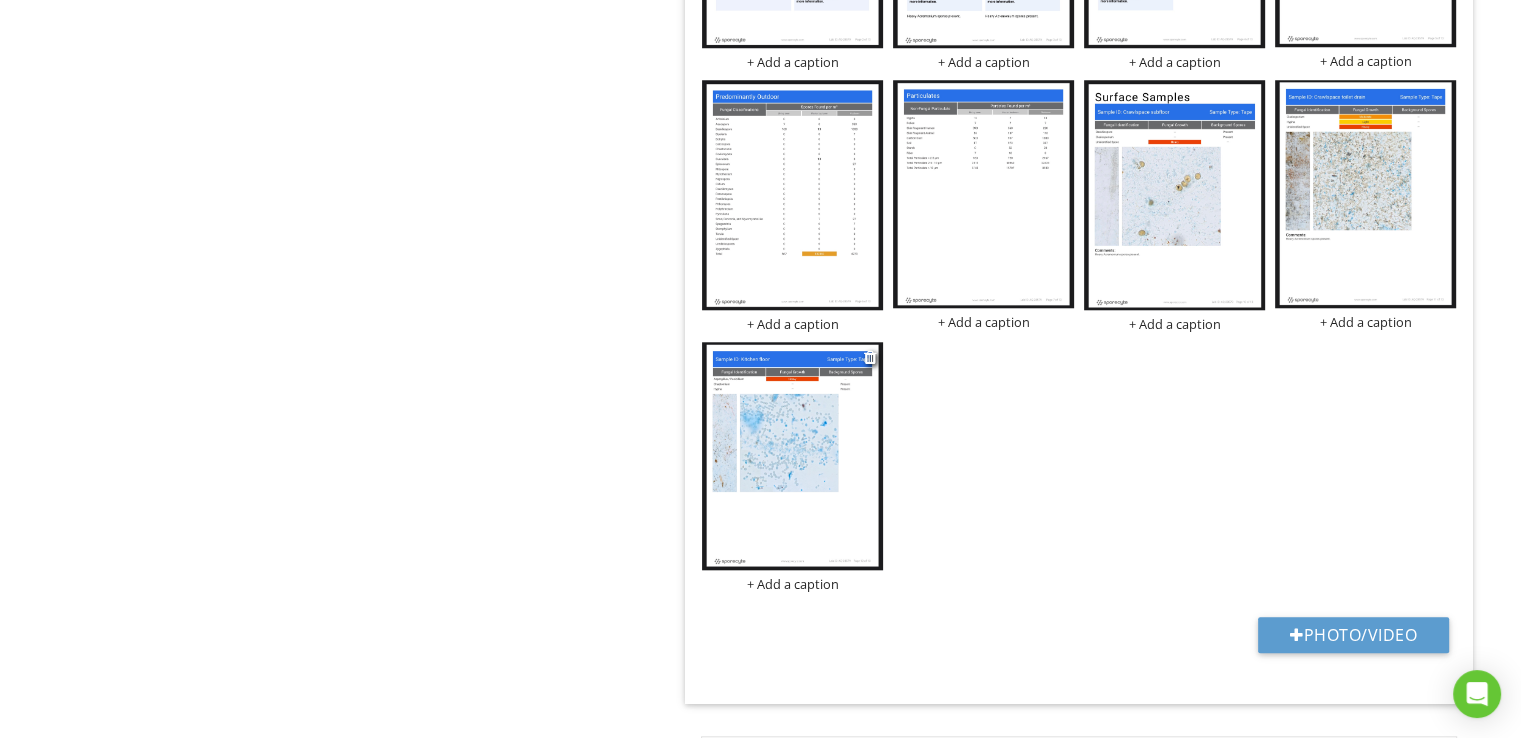 click at bounding box center (792, 456) 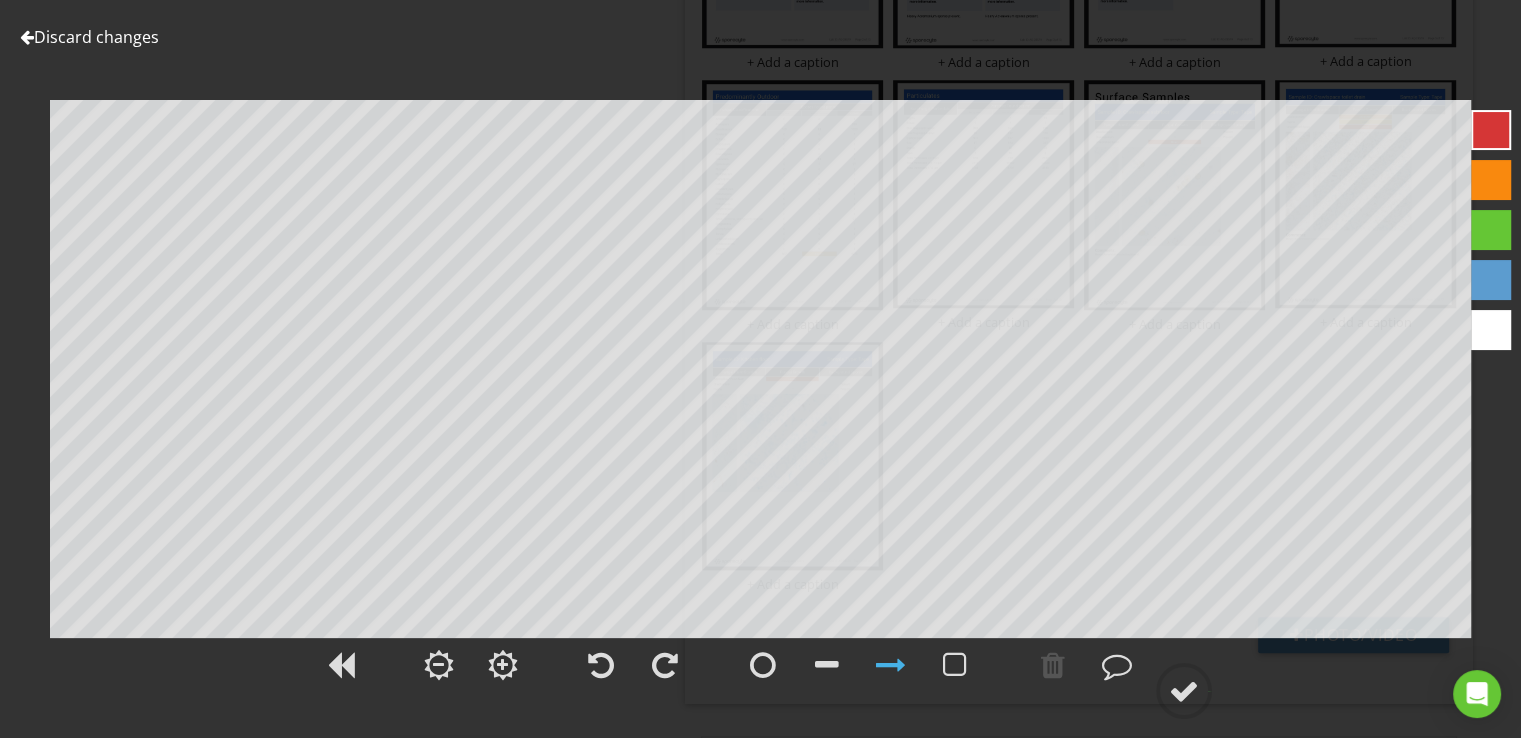click on "Discard changes" at bounding box center [89, 37] 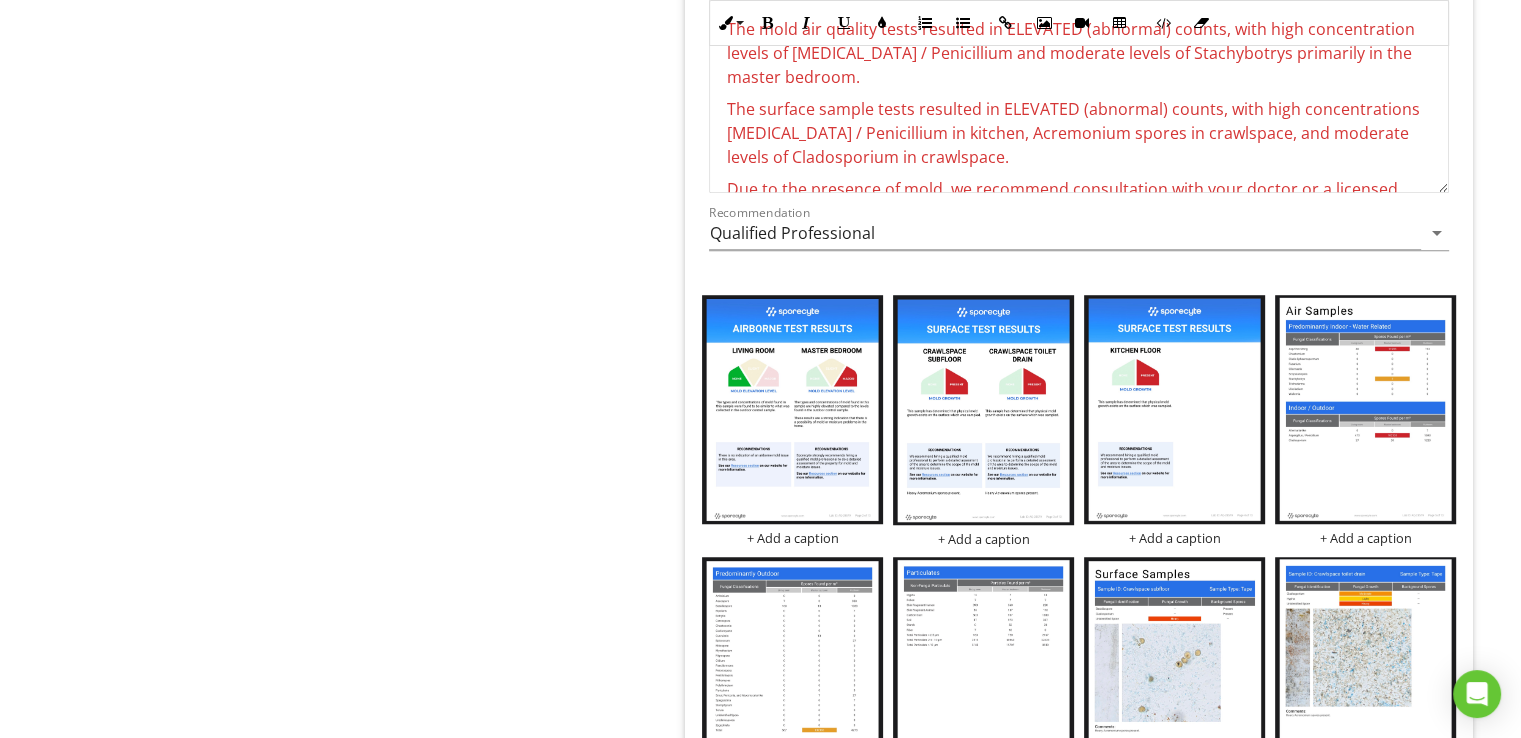 scroll, scrollTop: 1316, scrollLeft: 0, axis: vertical 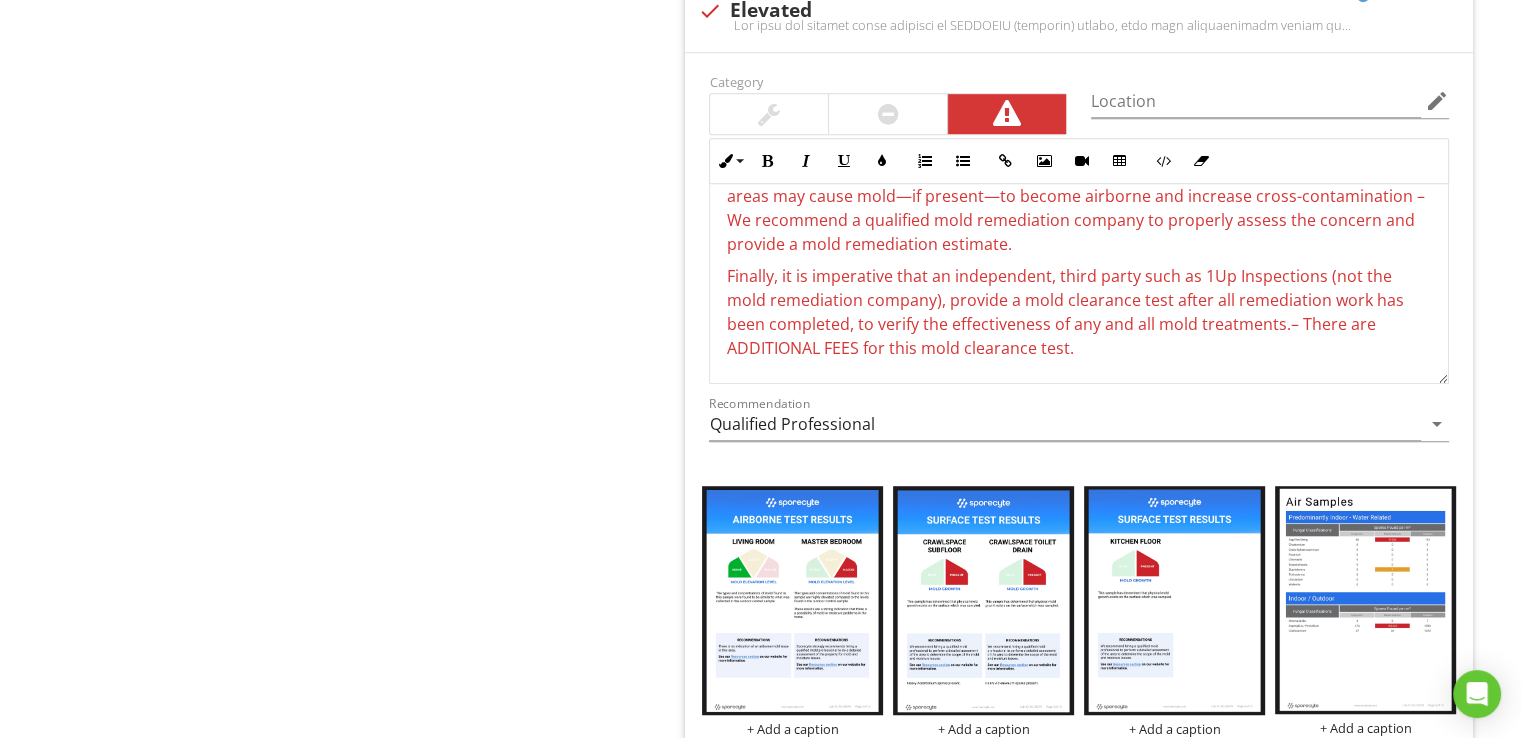 click on "Finally, it is imperative that an independent, third party such as 1Up Inspections (not the mold remediation company), provide a mold clearance test after all remediation work has been completed, to verify the effectiveness of any and all mold treatments.  – There are ADDITIONAL FEES for this mold clearance test." at bounding box center (1079, 312) 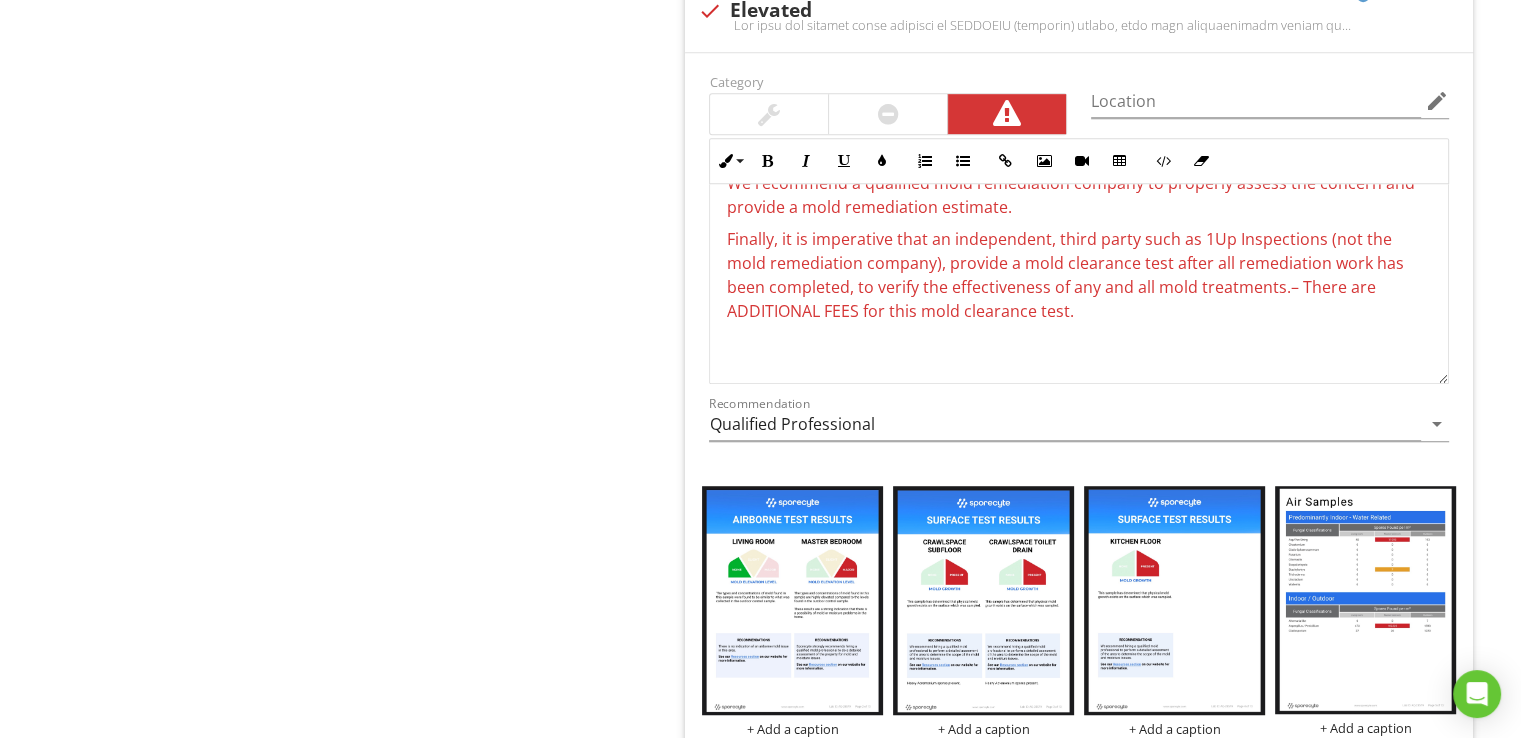 scroll, scrollTop: 608, scrollLeft: 0, axis: vertical 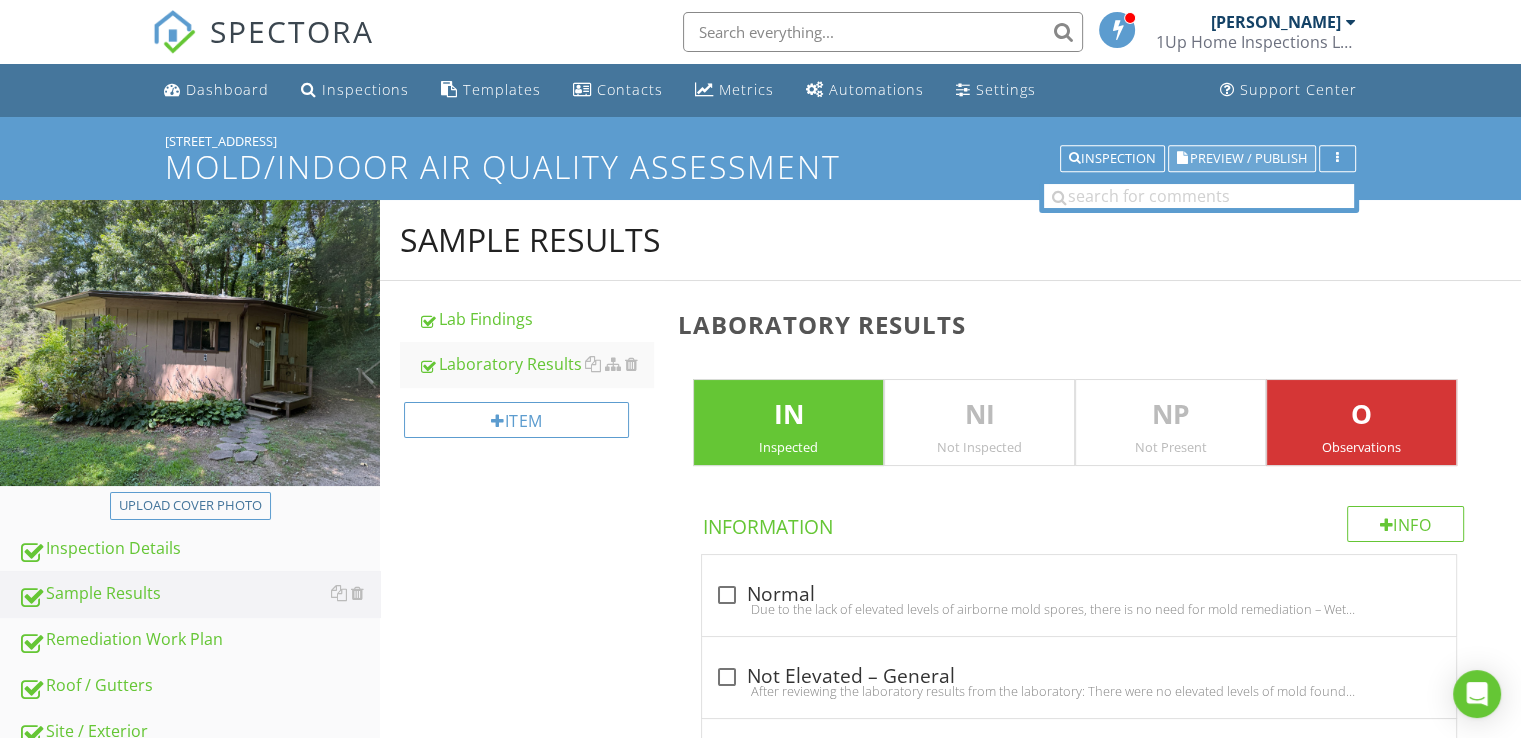 click on "Preview / Publish" at bounding box center [1248, 158] 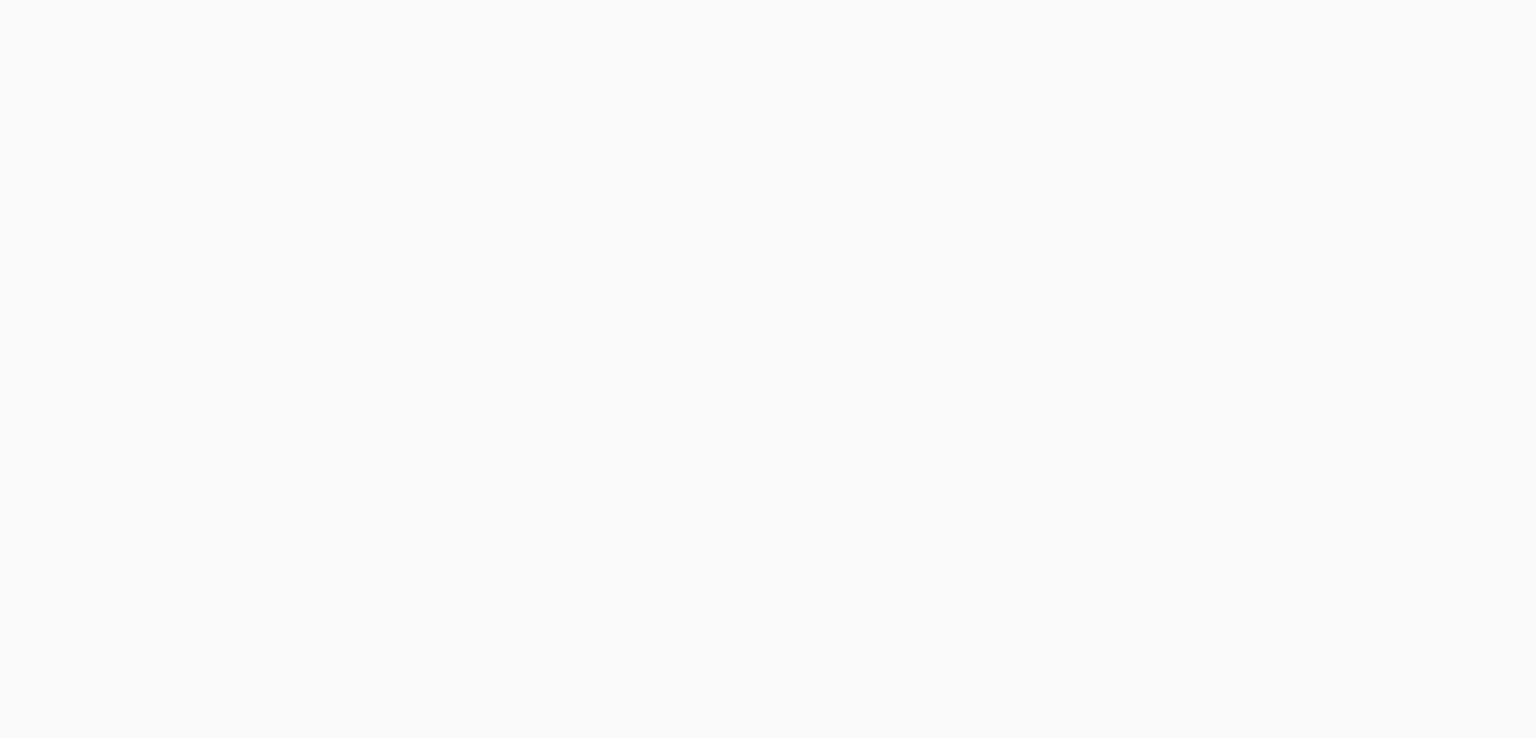scroll, scrollTop: 0, scrollLeft: 0, axis: both 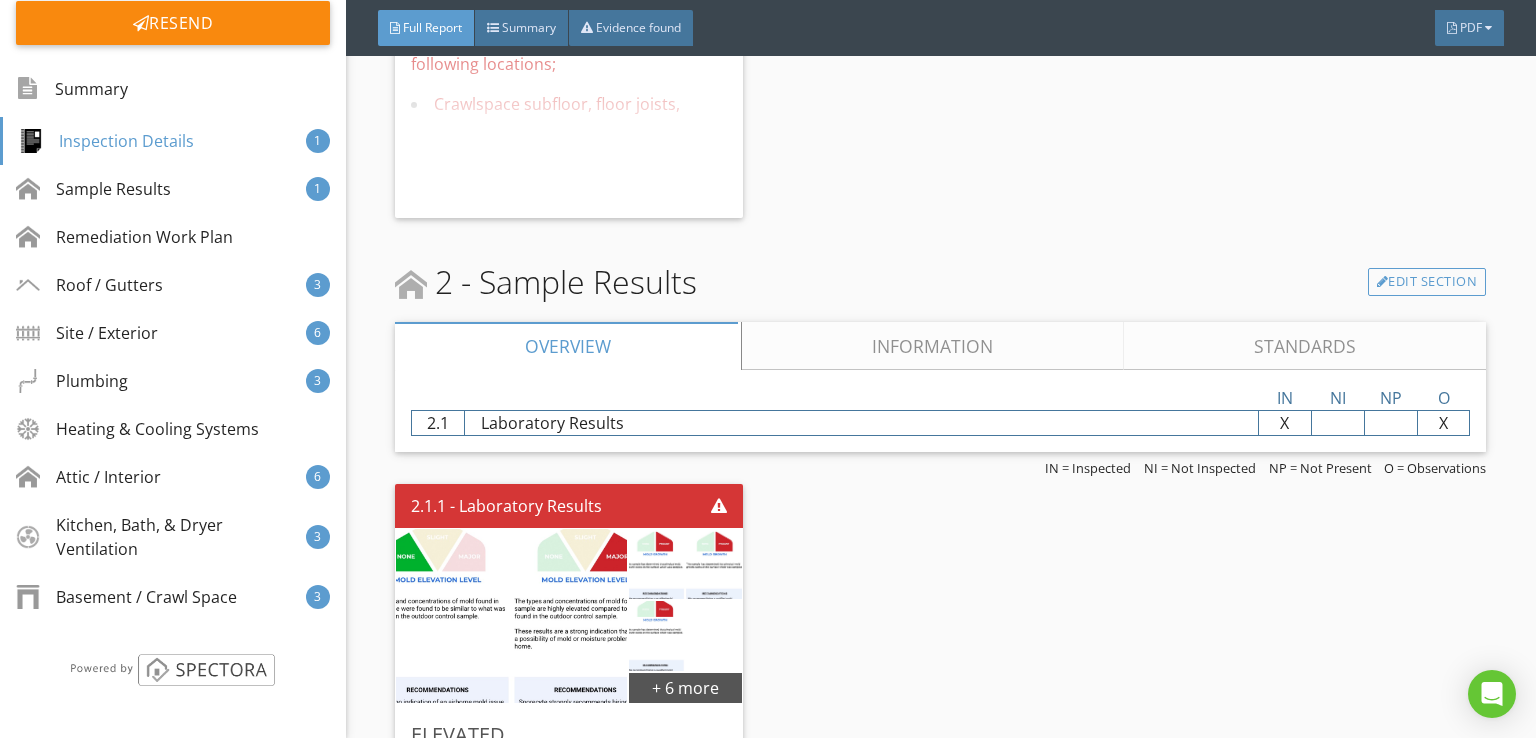 click on "Information" at bounding box center [933, 346] 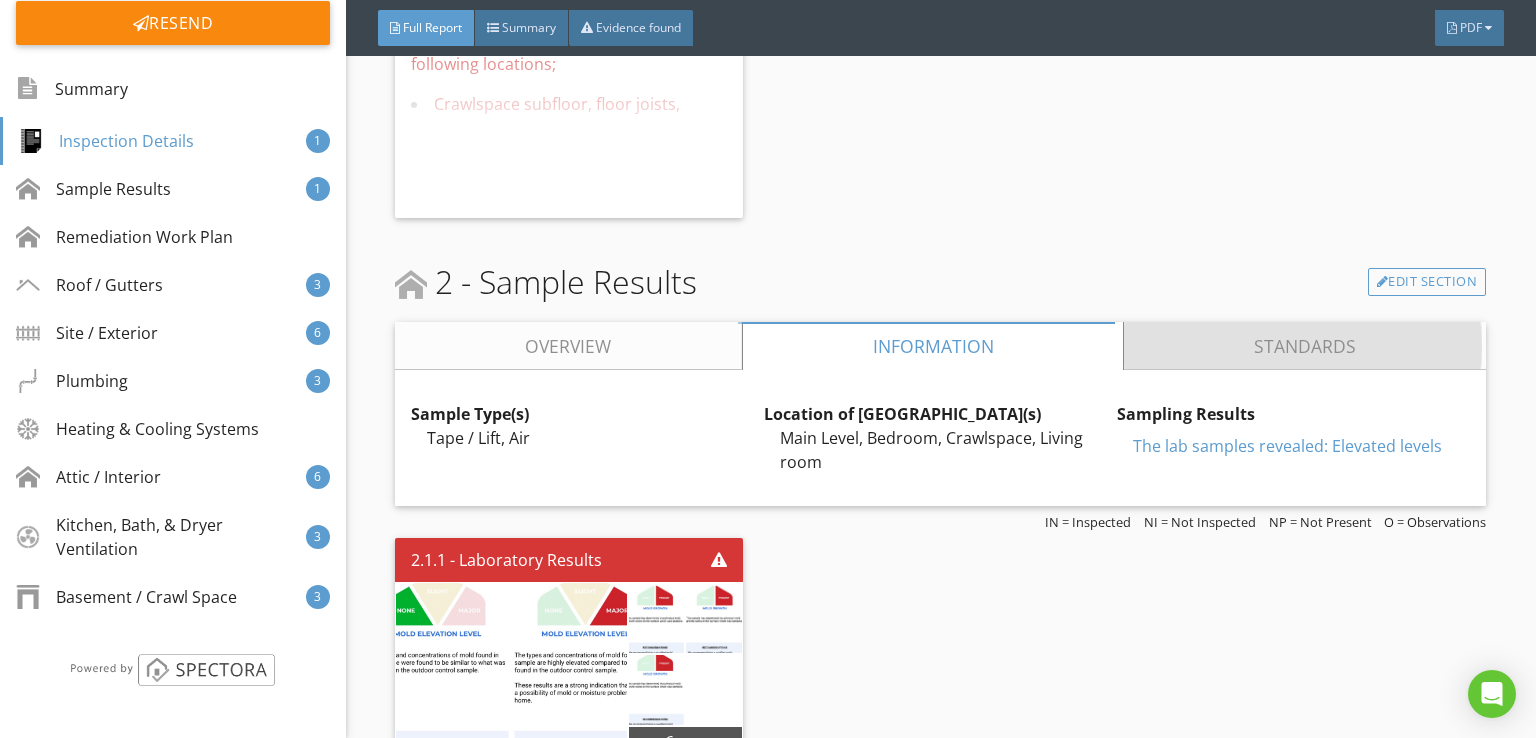 click on "Standards" at bounding box center (1306, 346) 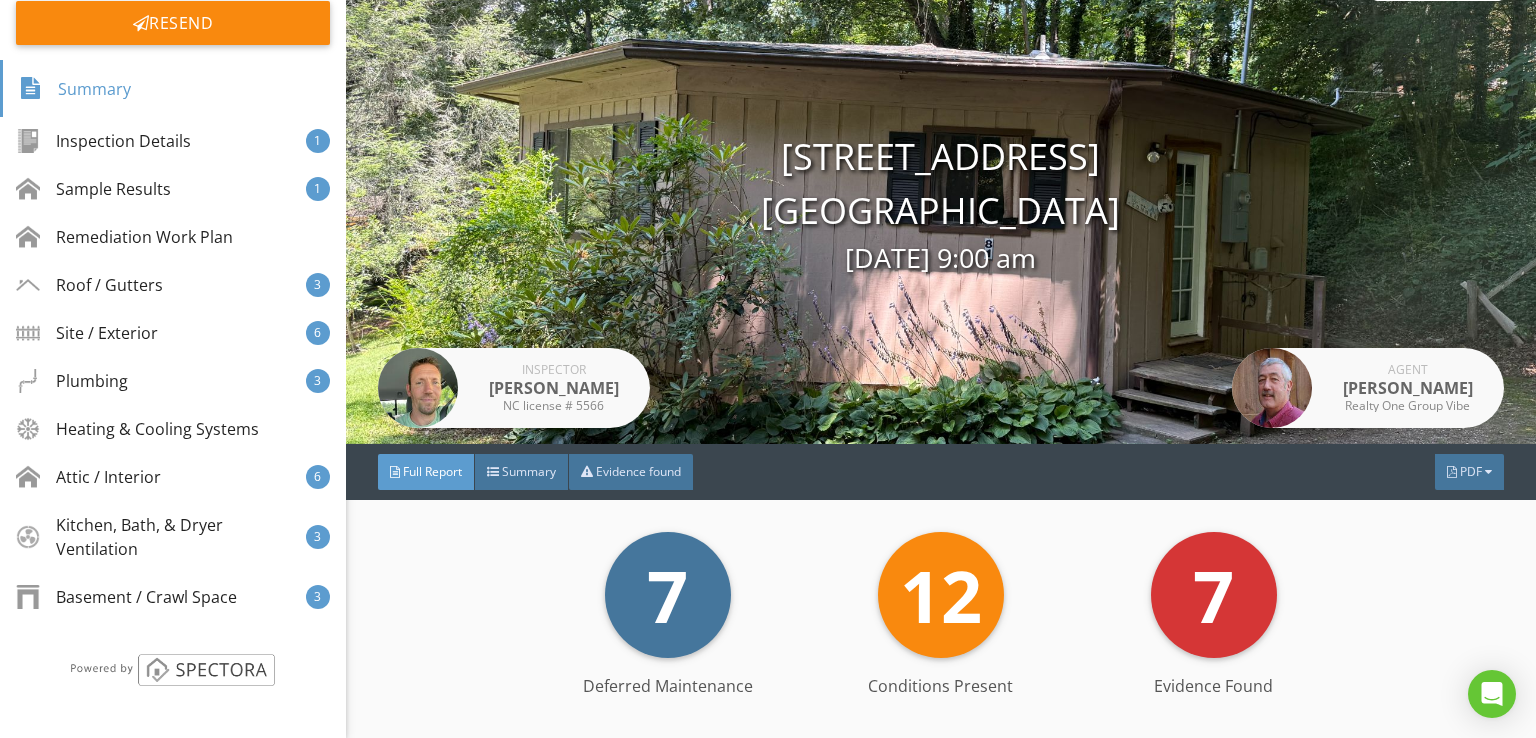 scroll, scrollTop: 0, scrollLeft: 0, axis: both 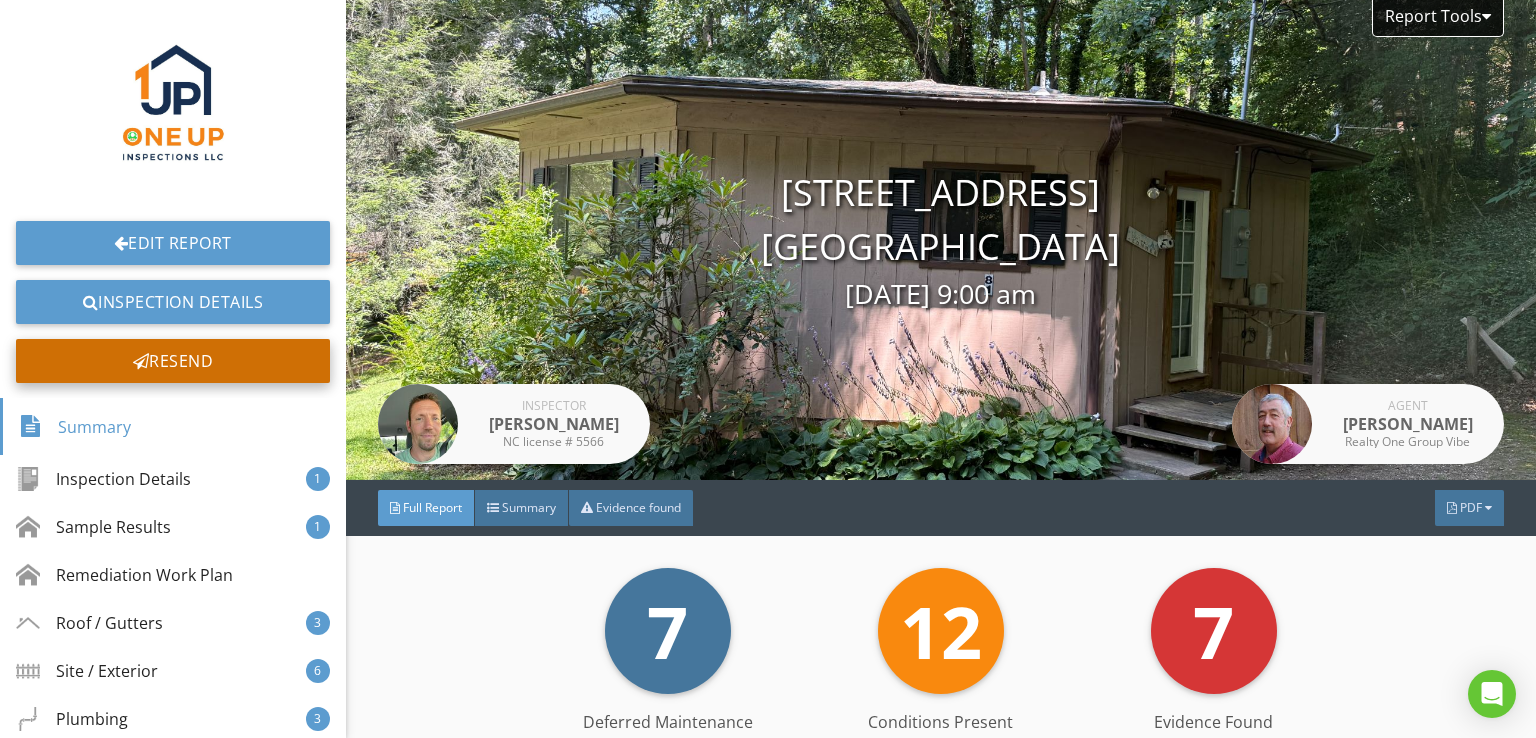 click at bounding box center [141, 361] 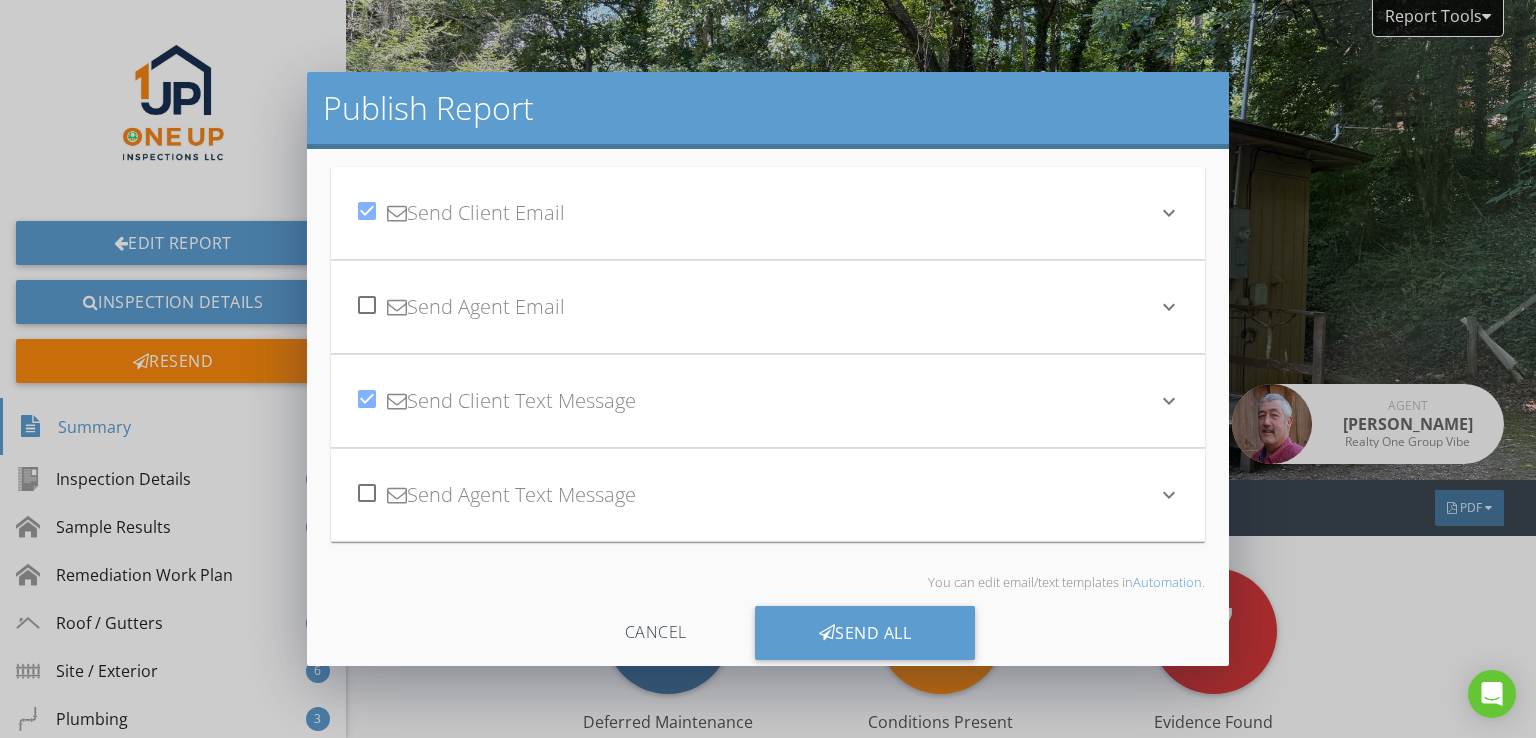 scroll, scrollTop: 70, scrollLeft: 0, axis: vertical 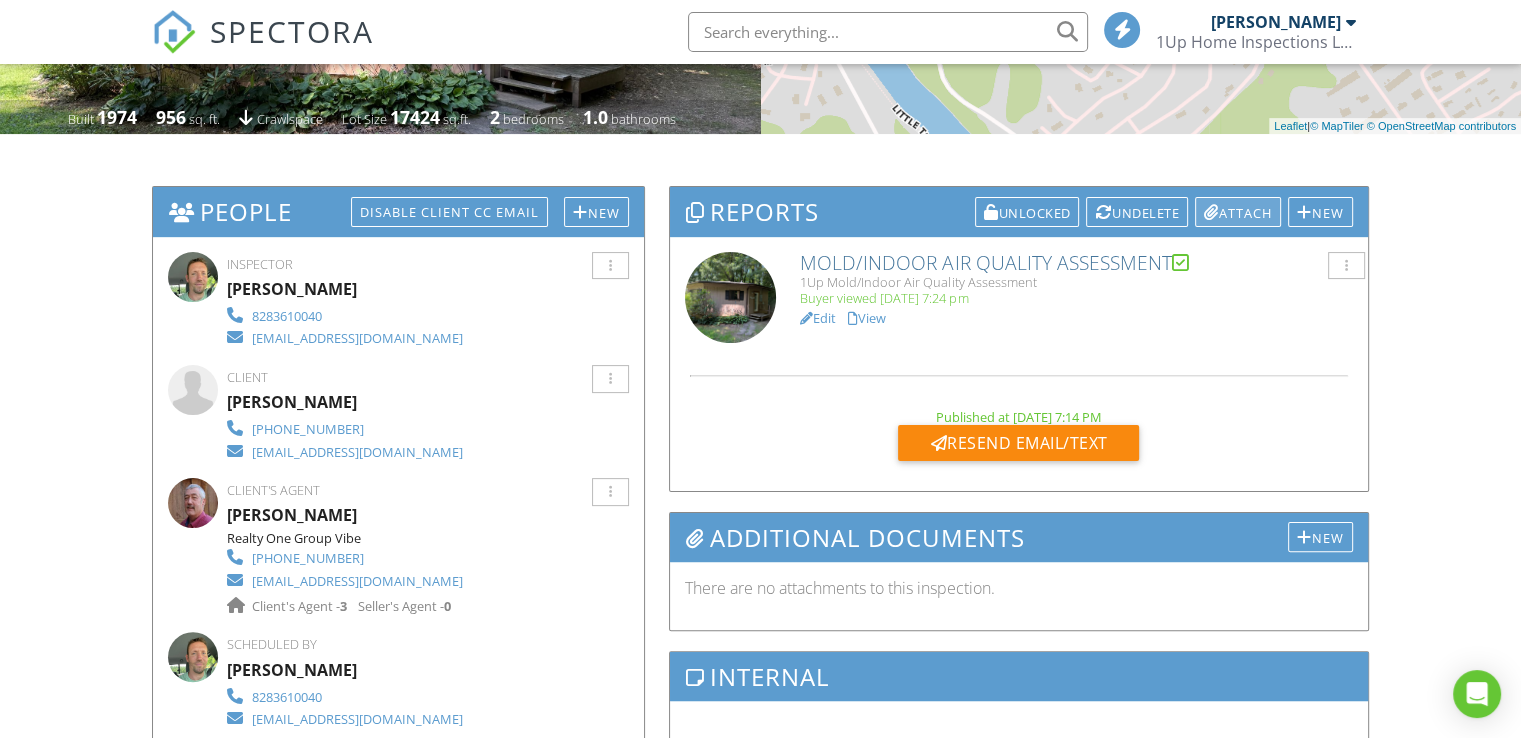 click on "Attach" at bounding box center [1238, 212] 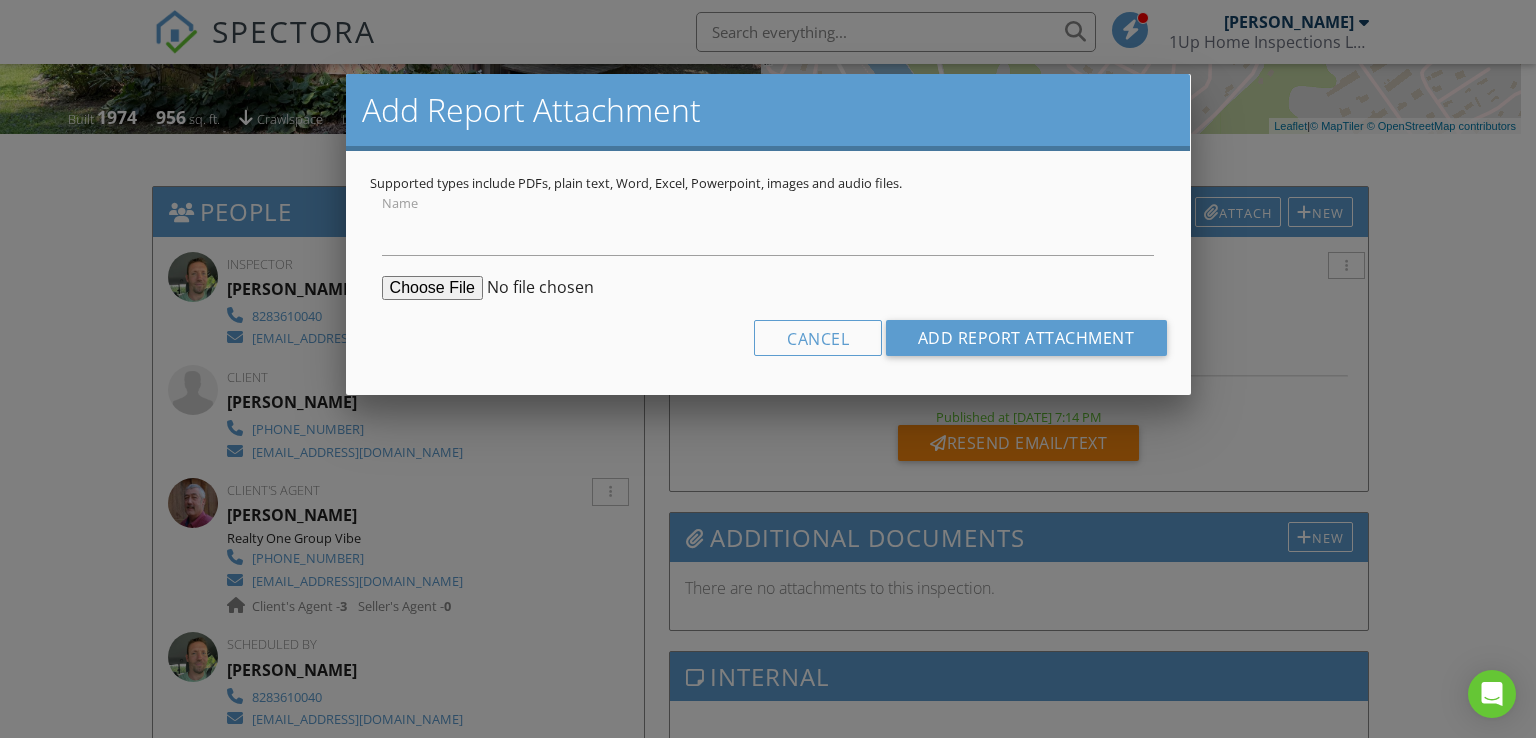 click at bounding box center [535, 288] 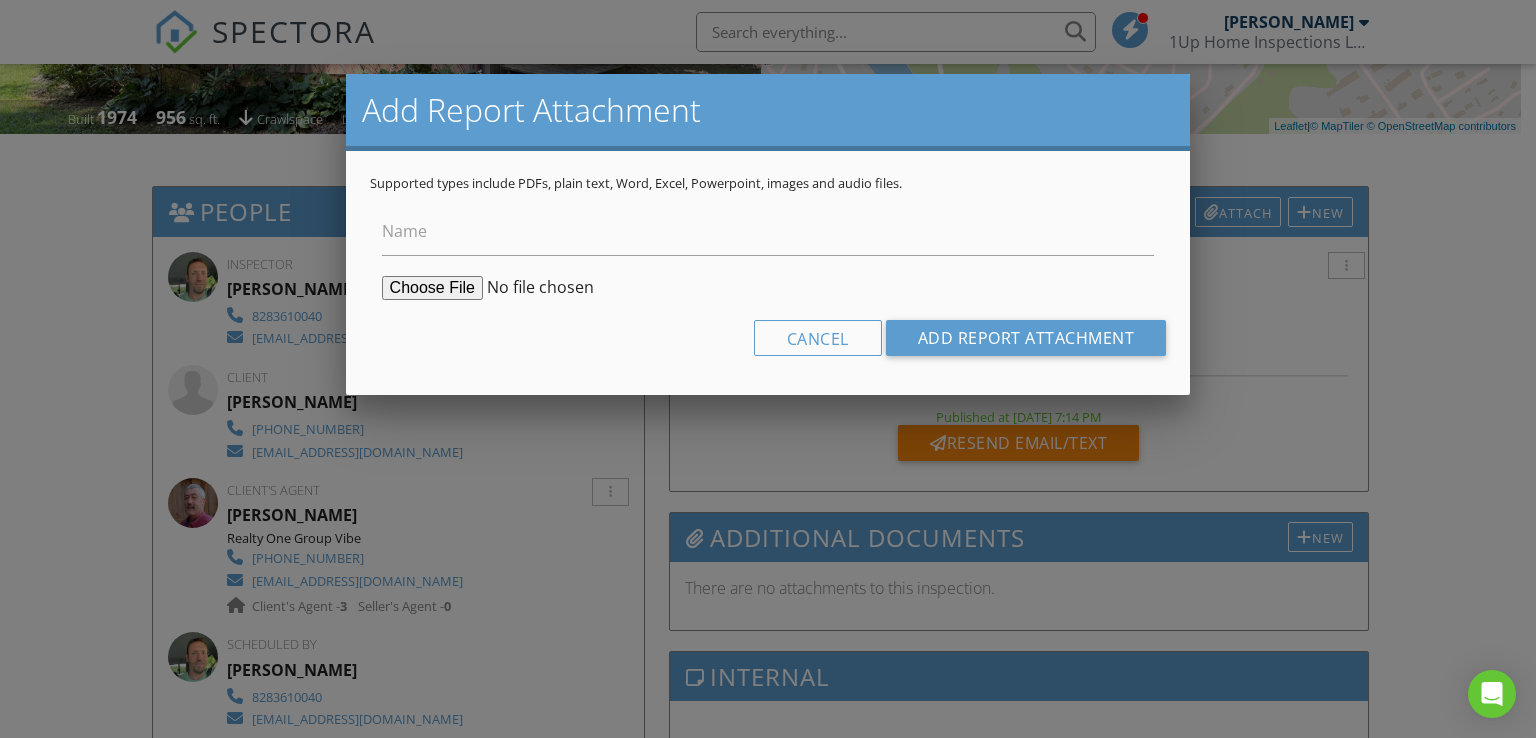 type on "C:\fakepath\81_Foxfire_Street_Franklin___NC_28734_Sporecyte_Report.pdf" 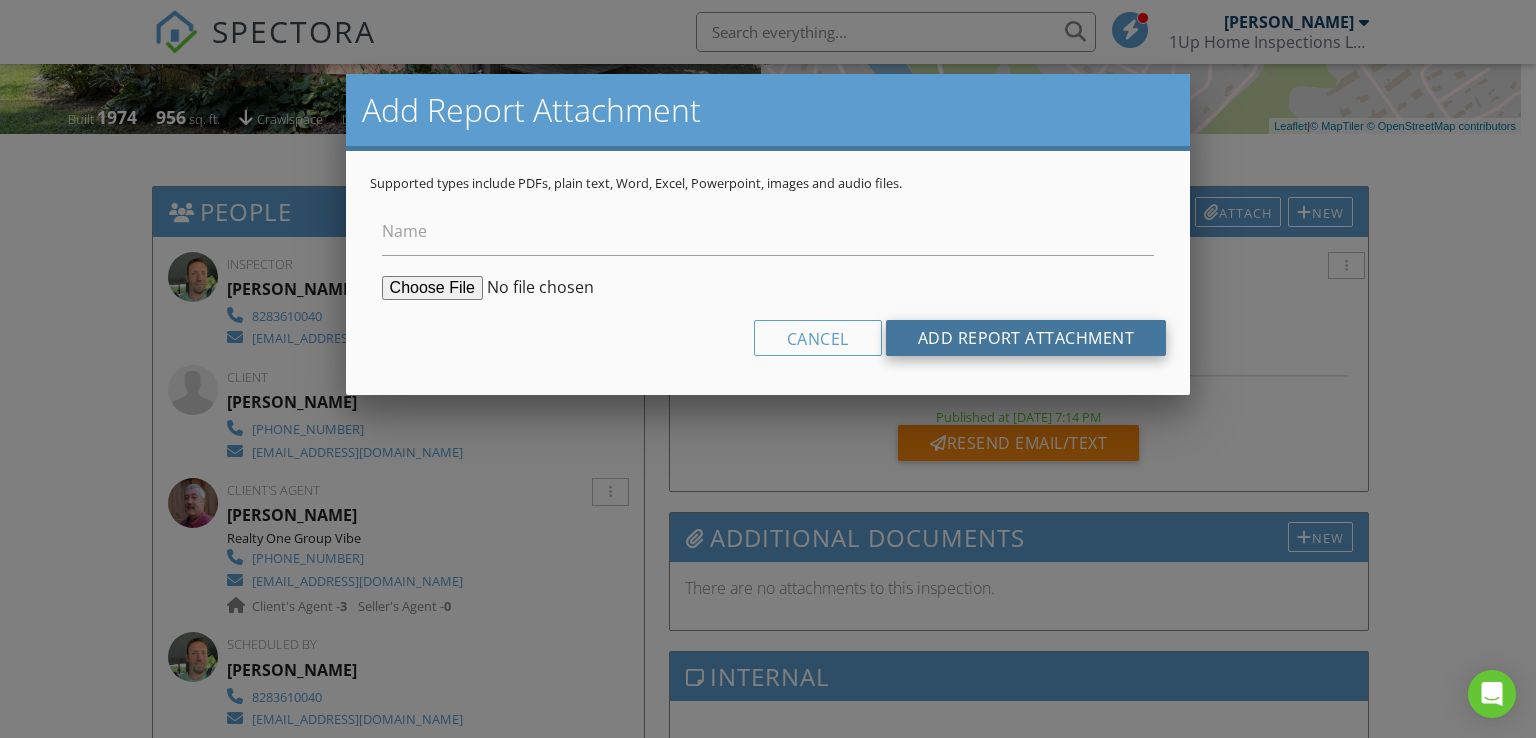 click on "Add Report Attachment" at bounding box center (1026, 338) 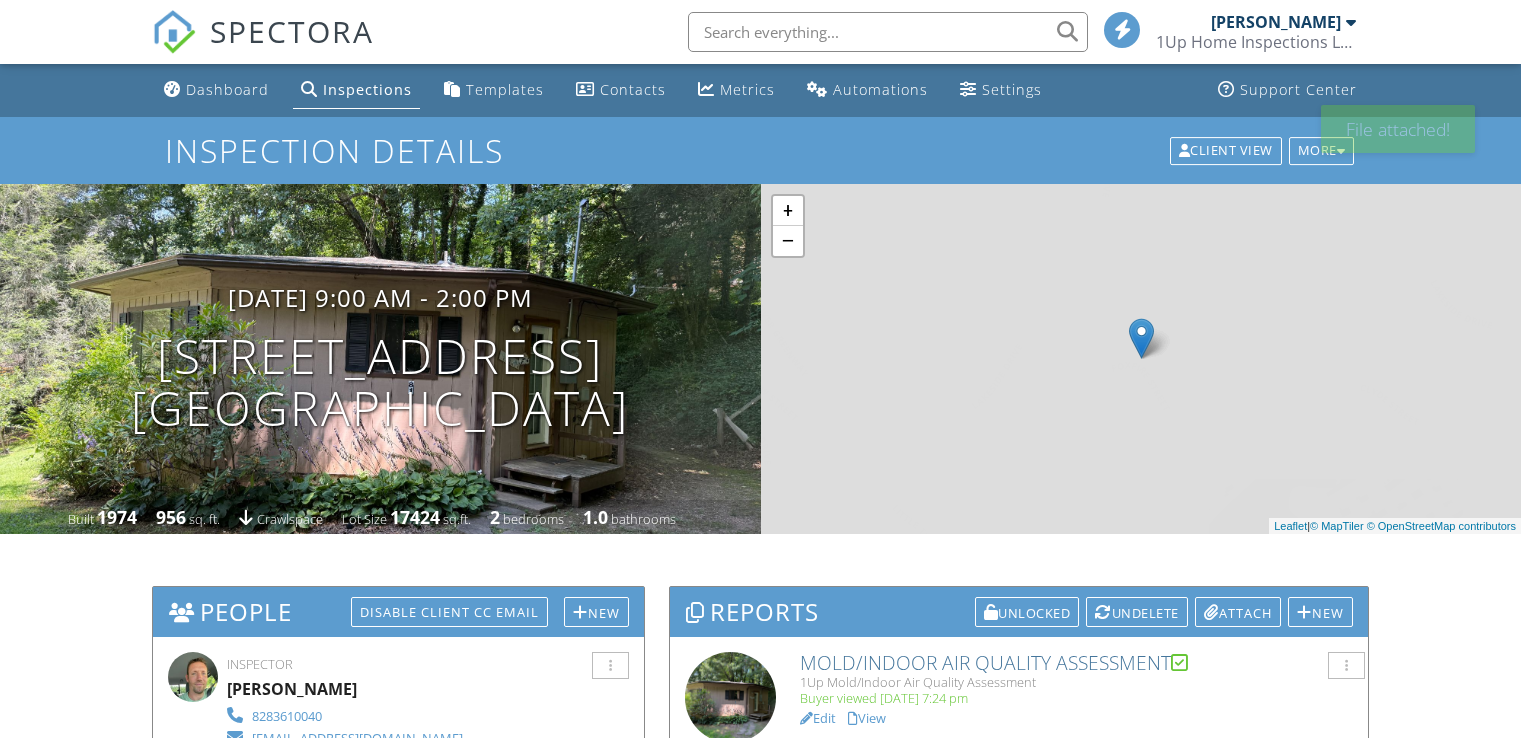 scroll, scrollTop: 0, scrollLeft: 0, axis: both 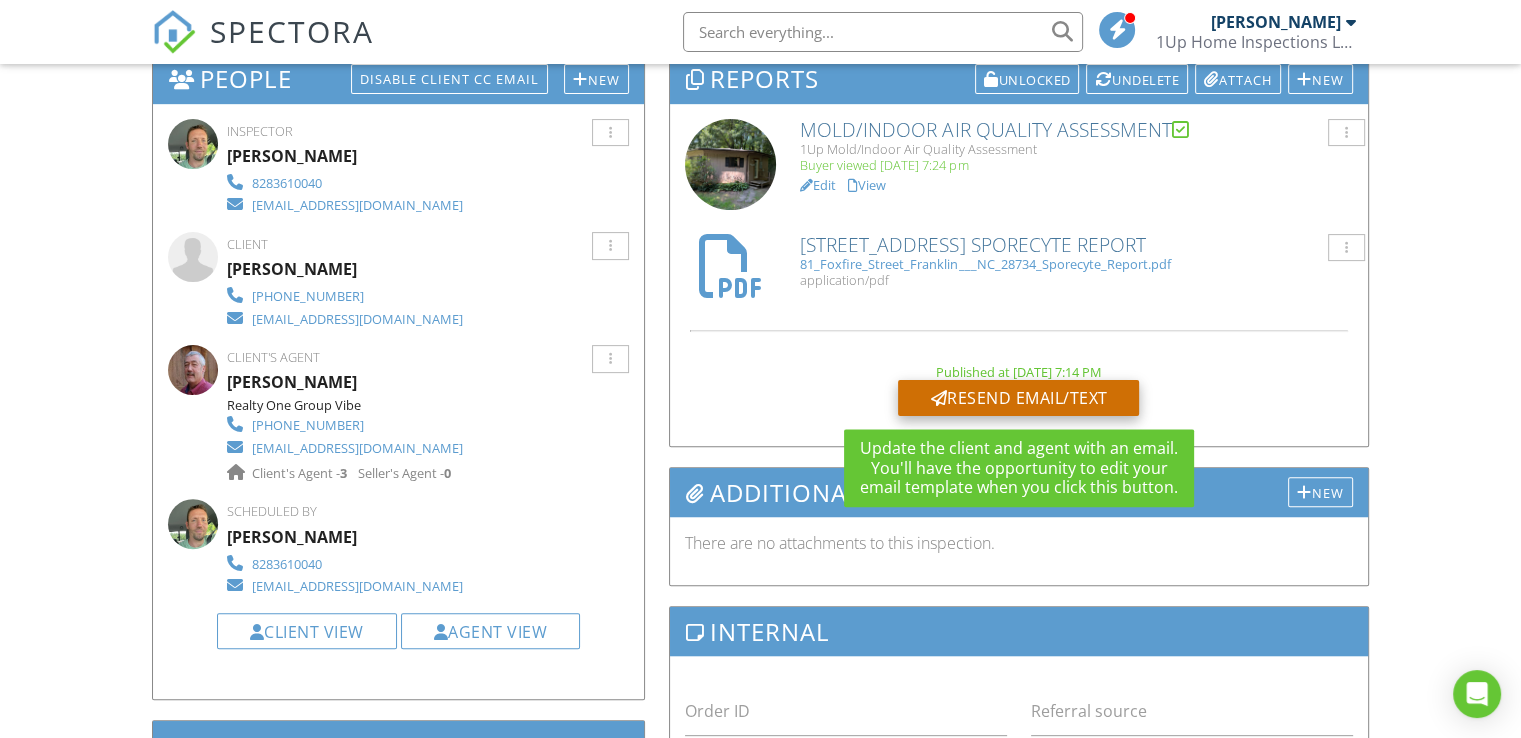 click on "Resend Email/Text" at bounding box center [1018, 398] 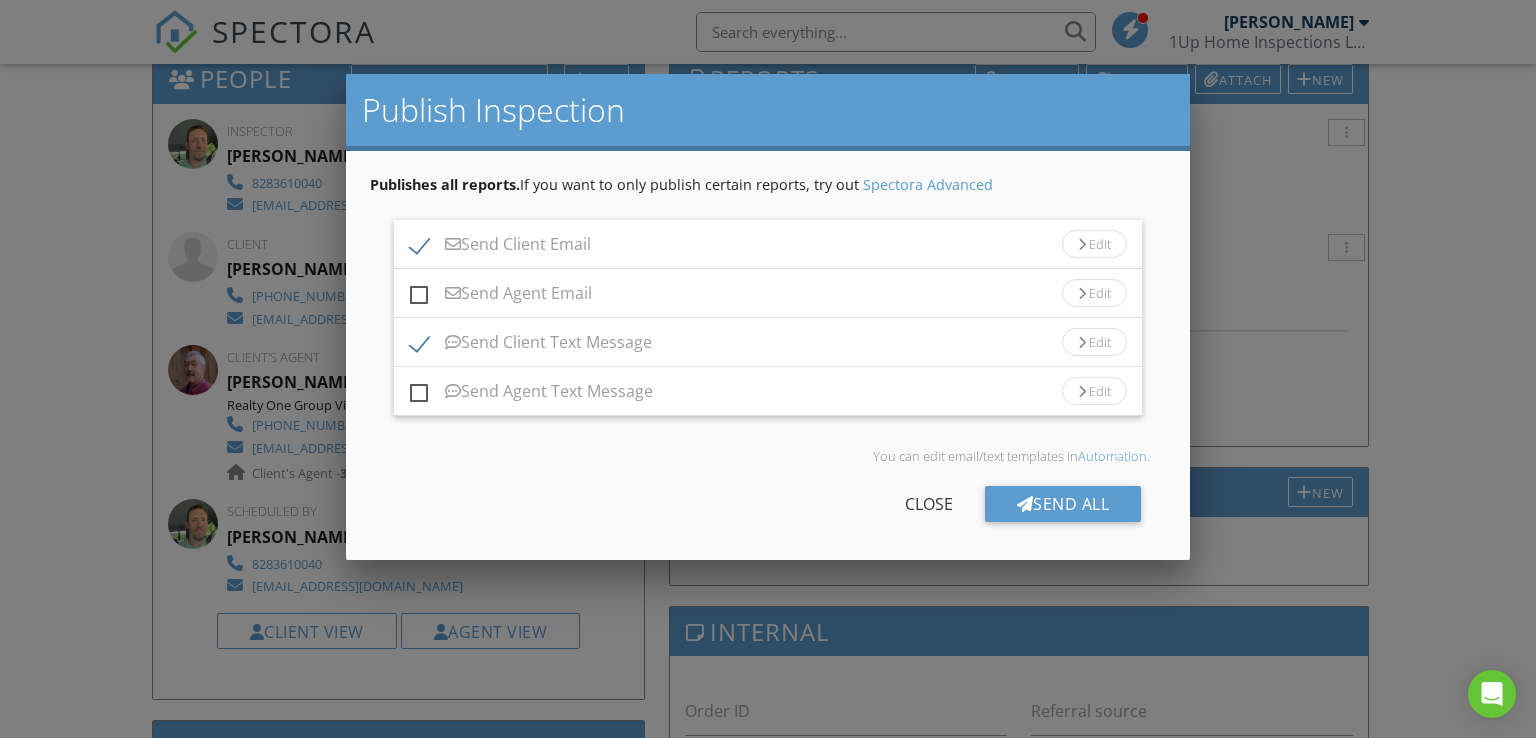click on "Send Client Text Message" at bounding box center [531, 345] 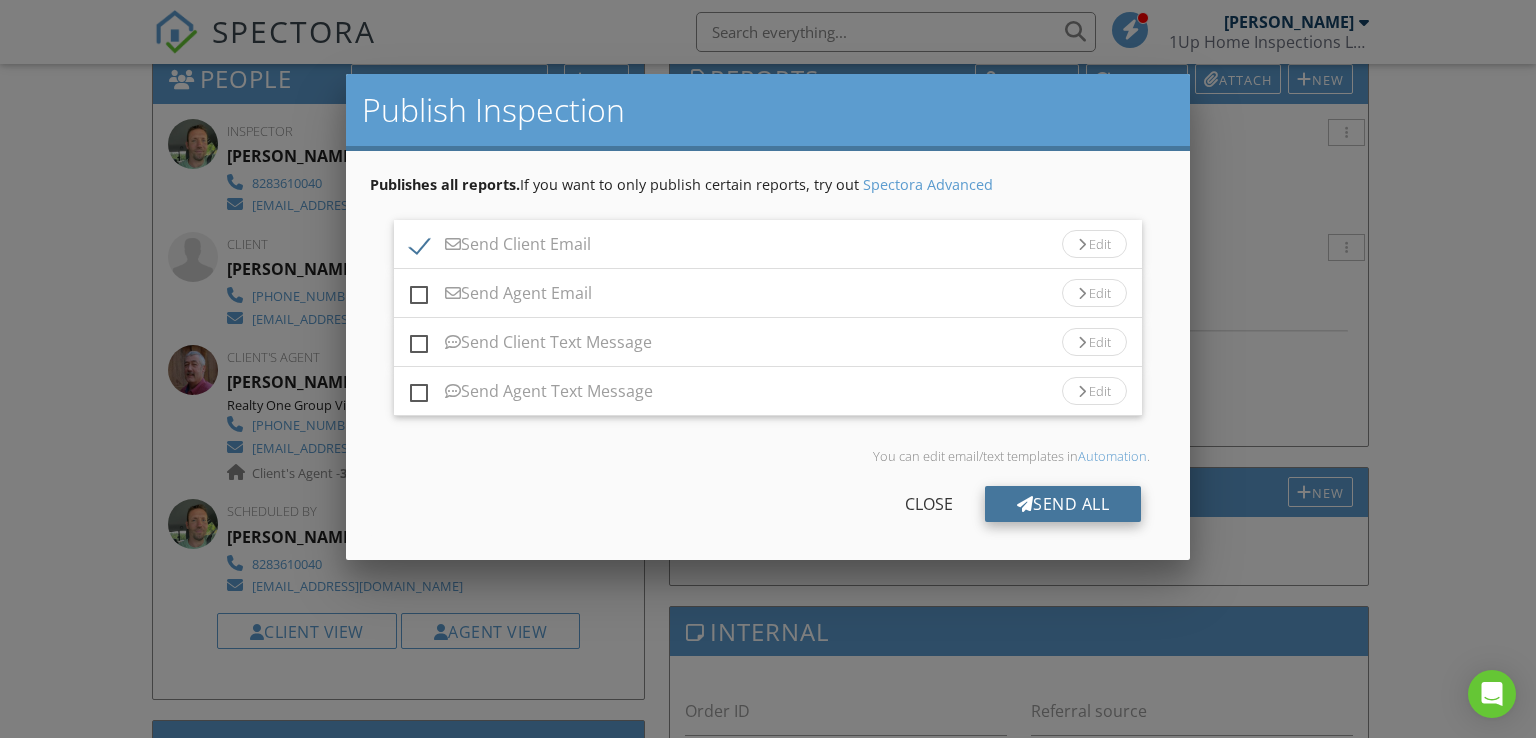 click on "Send All" at bounding box center [1063, 504] 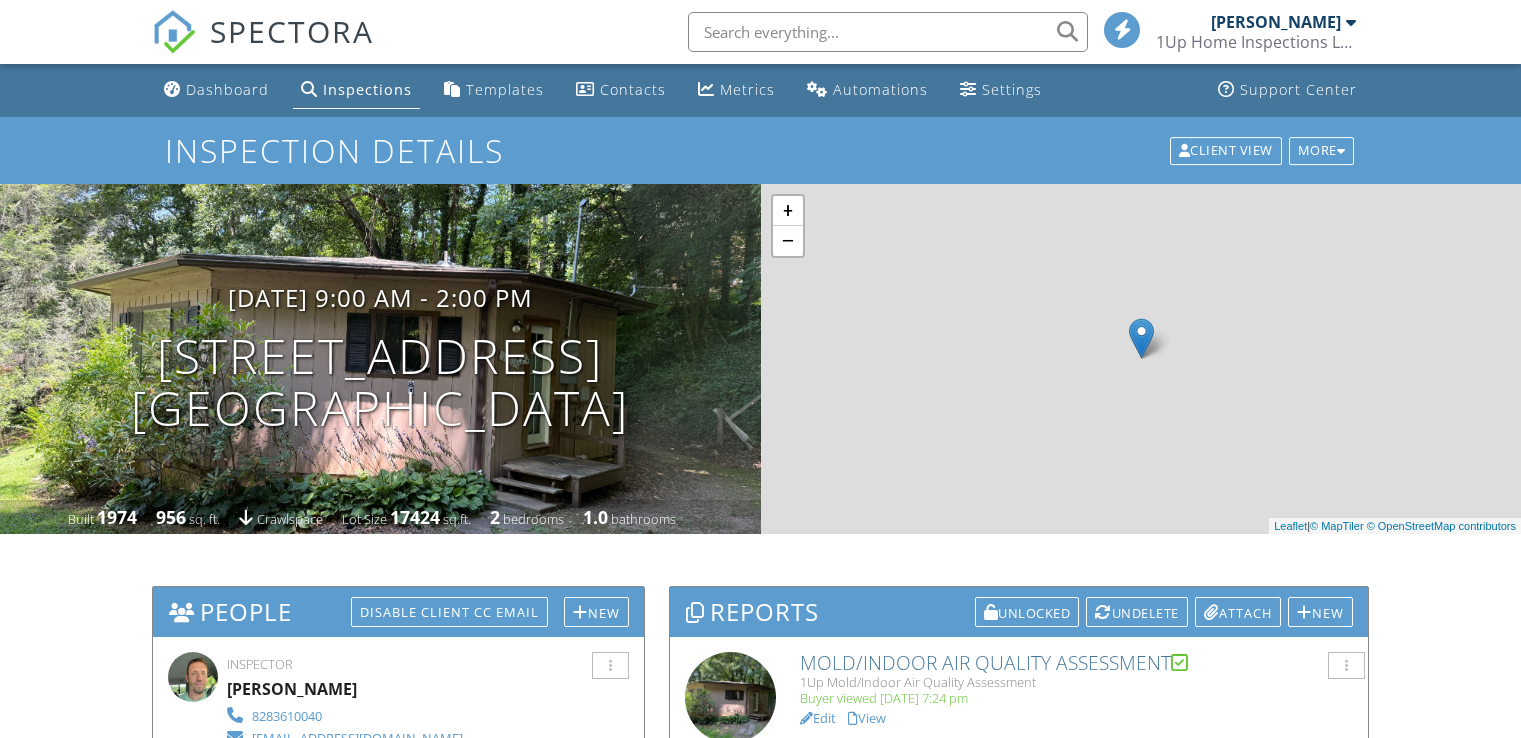 scroll, scrollTop: 533, scrollLeft: 0, axis: vertical 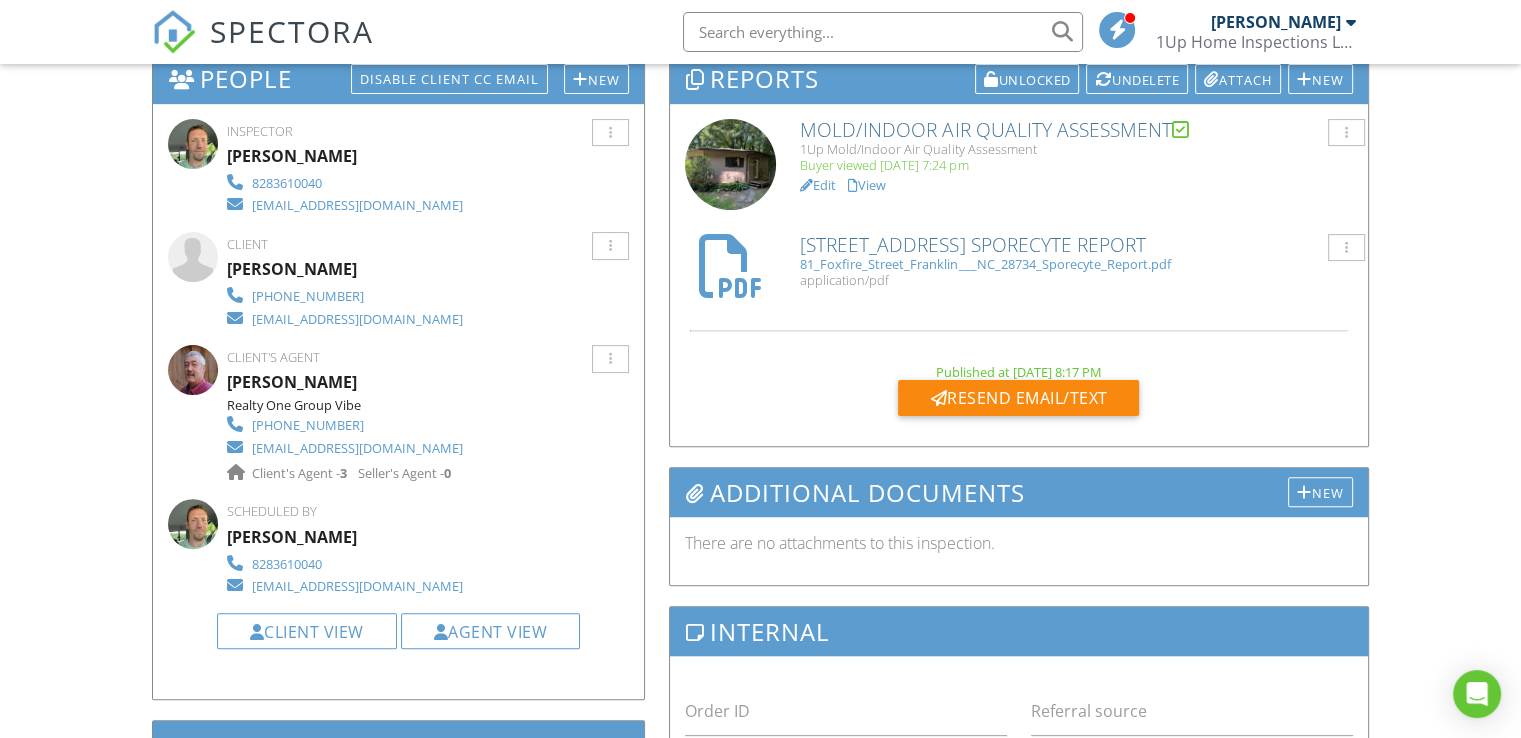 click on "View" at bounding box center (867, 185) 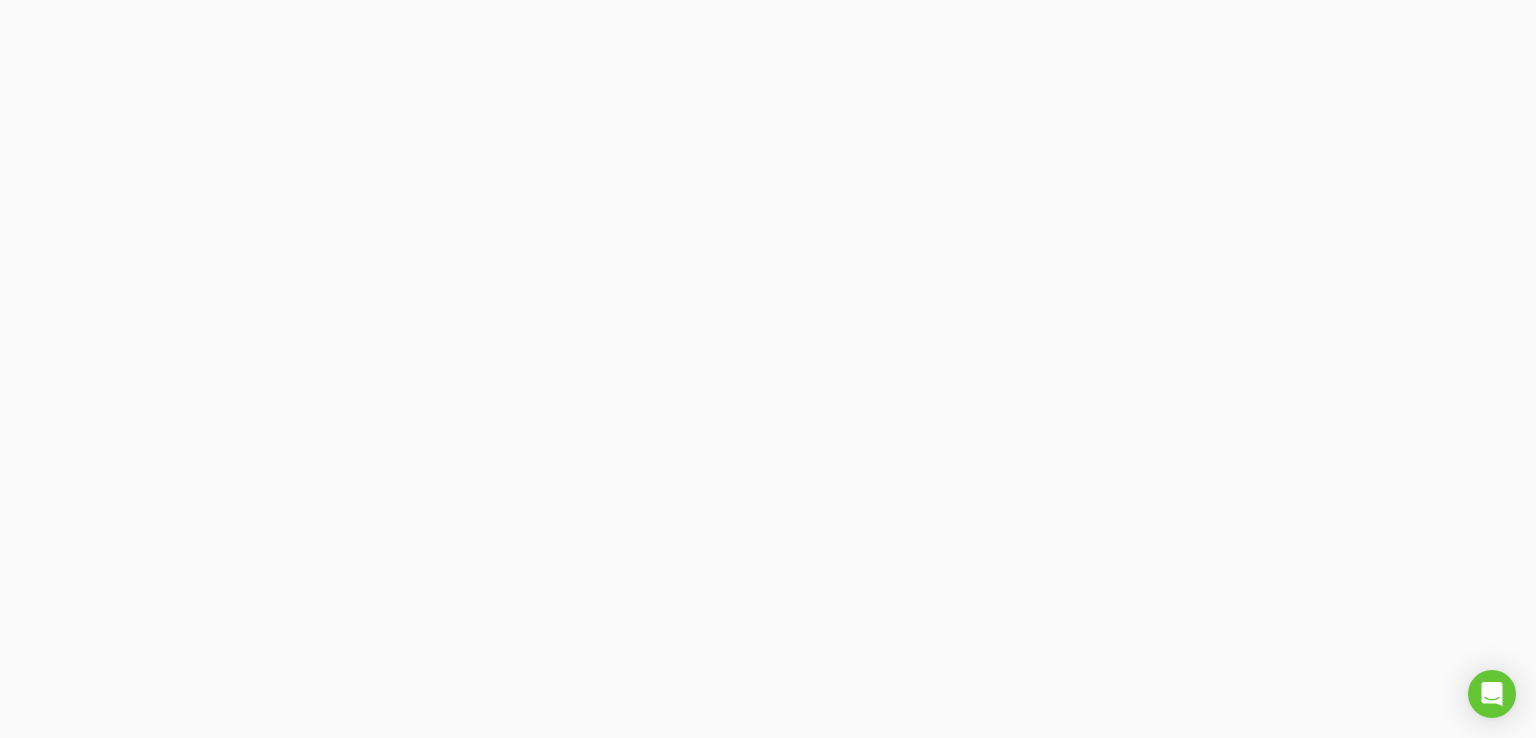 scroll, scrollTop: 0, scrollLeft: 0, axis: both 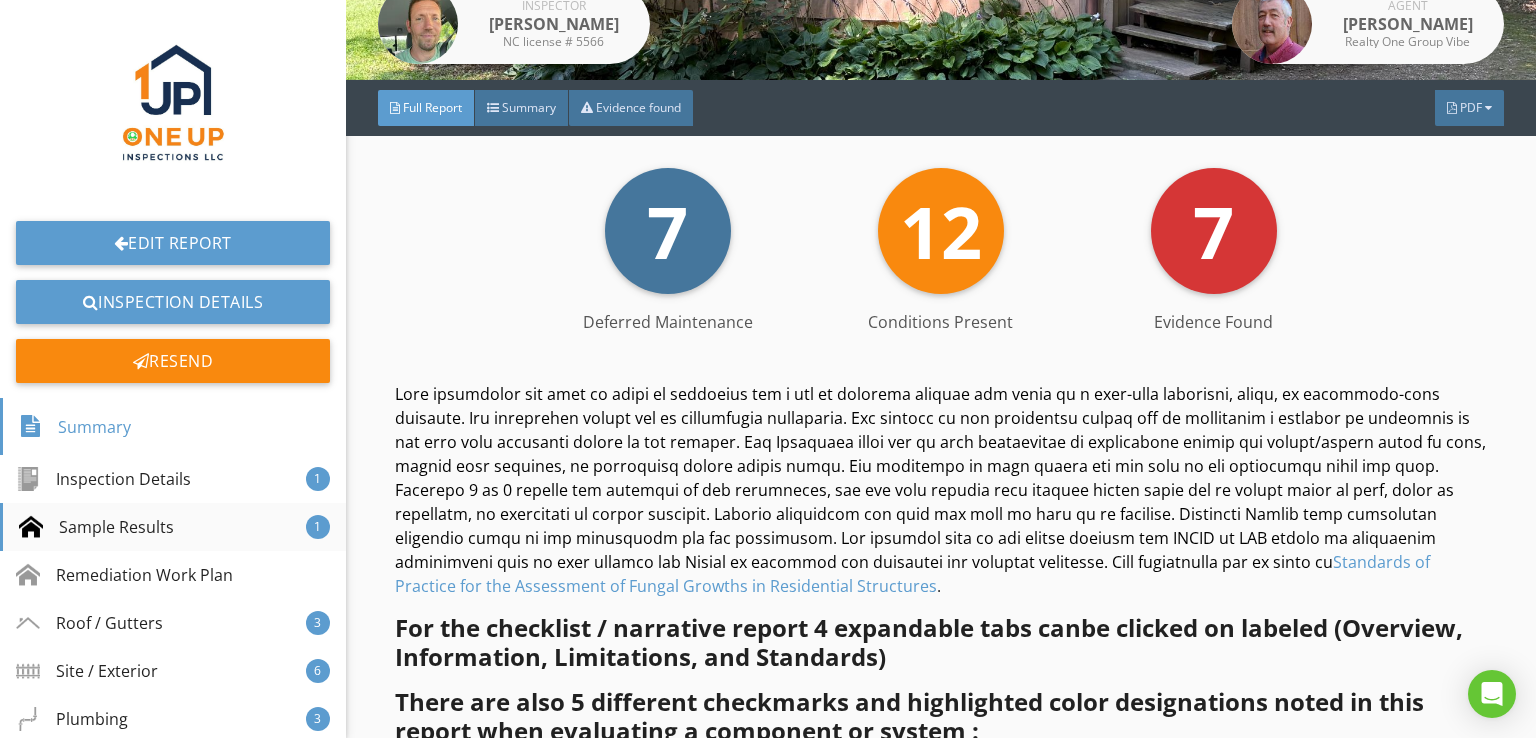 click on "Sample Results" at bounding box center [96, 527] 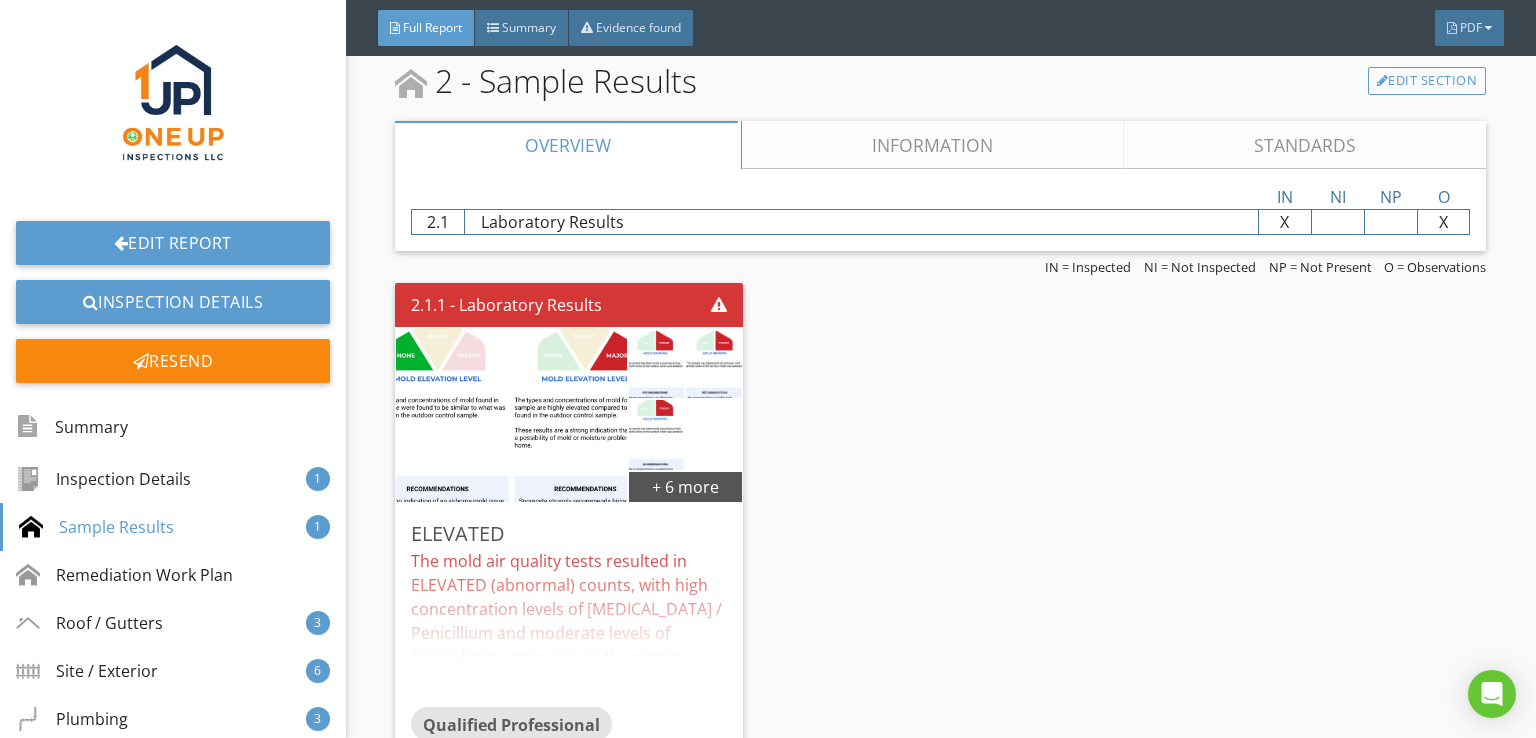 scroll, scrollTop: 5887, scrollLeft: 0, axis: vertical 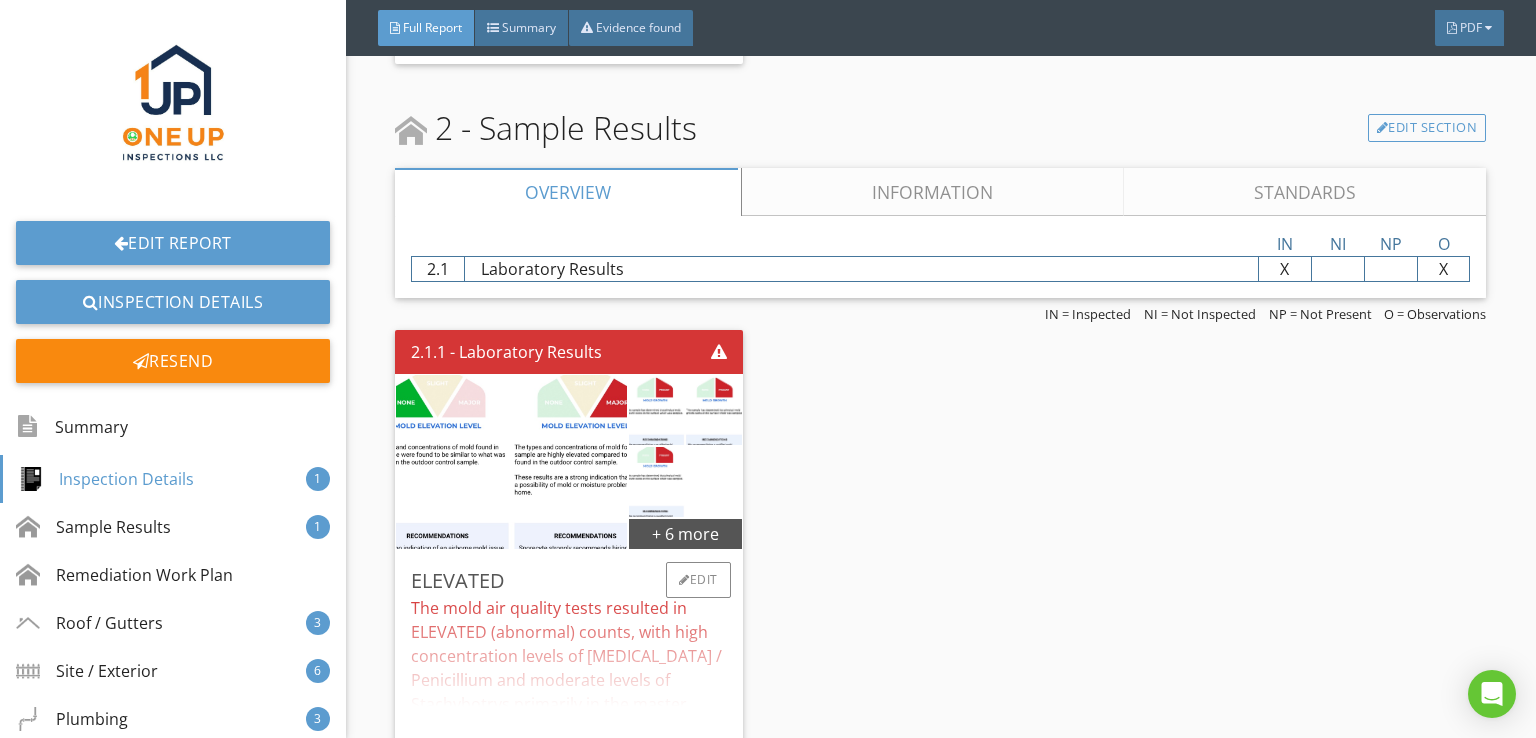 click on "The mold air quality tests resulted in ELEVATED (abnormal) counts, with high concentration levels of Aspergillus / Penicillium and moderate levels of Stachybotrys primarily in the master bedroom. The surface sample tests resulted in ELEVATED (abnormal) counts, with high concentrations Aspergillus / Penicillium in kitchen, Acremonium spores in crawlspace, and moderate levels of Cladosporium in crawlspace. Due to the presence of mold, we recommend consultation with your doctor or a licensed environmental hygienist to determine possible health concerns. It is also recommended having all identified areas of moisture or damage noted in this report be repaired and cleaned to prevent continued and new growth.  It is also recommended to have a licensed and qualified or certified mold remediation contractor be consulted further to provide a remediation plan and estimate to treat affected areas. – There are ADDITIONAL FEES for this mold clearance test." at bounding box center (569, 675) 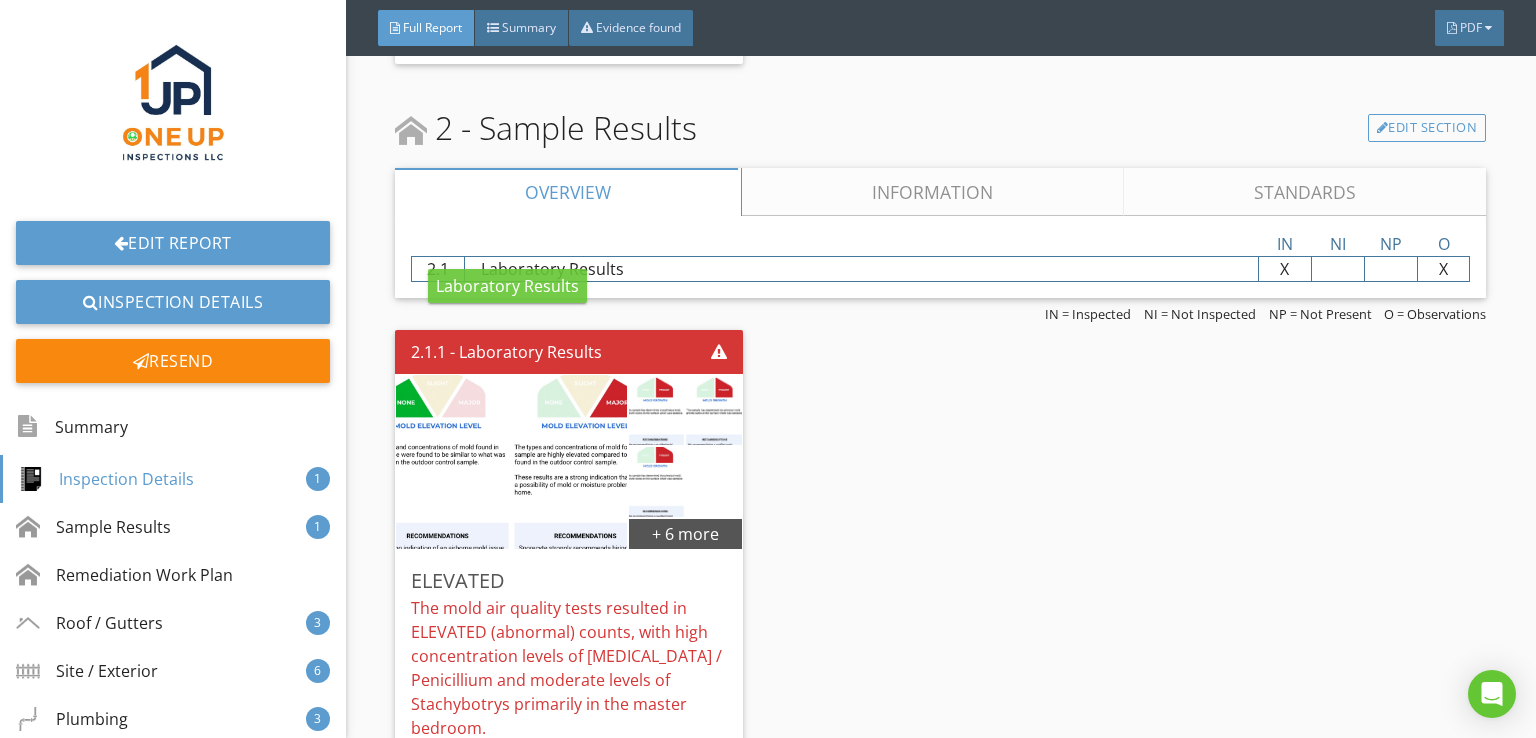 click on "2.1.1 - Laboratory Results" at bounding box center (506, 352) 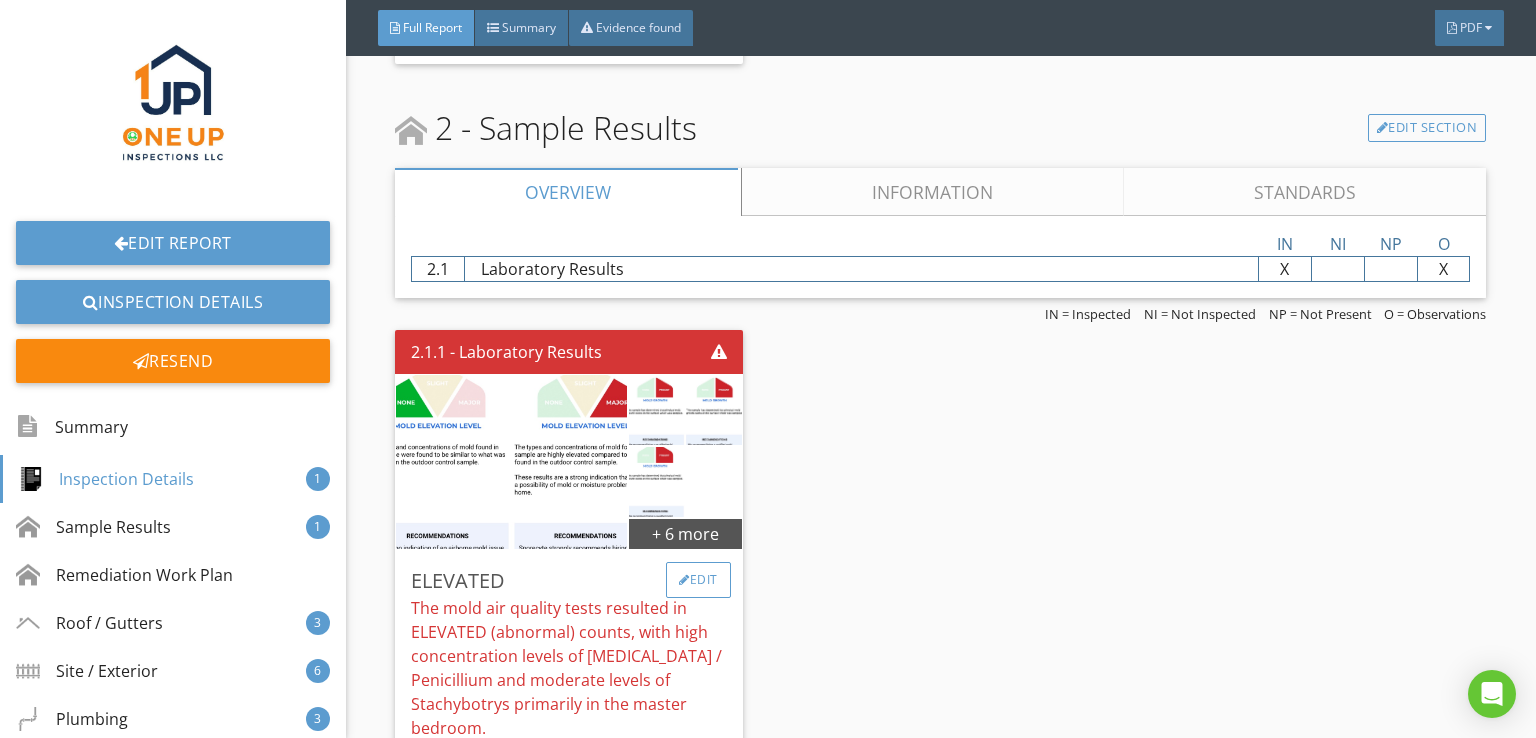 click on "Edit" at bounding box center [698, 580] 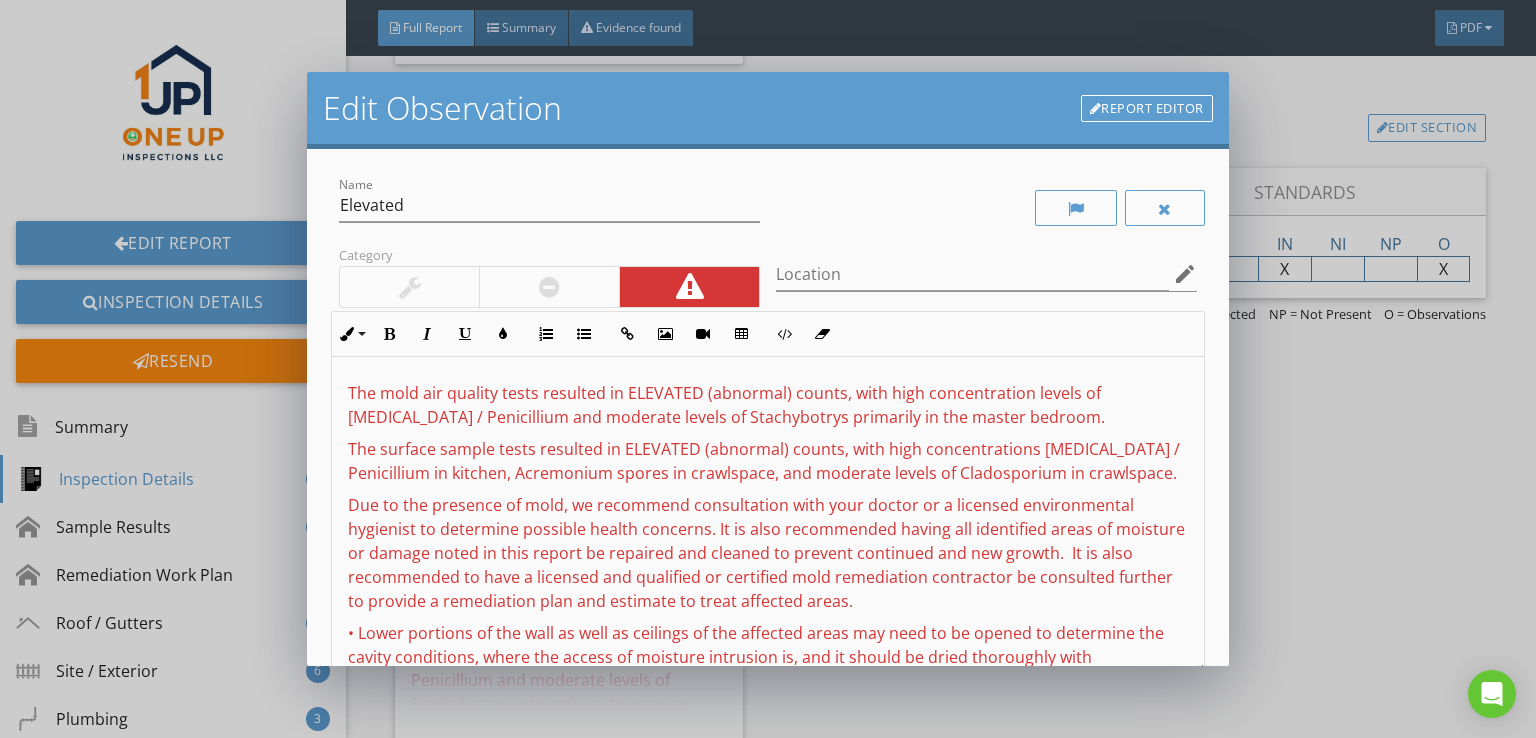 click on "Edit Observation
Report Editor
Name Elevated                 Category               Location edit   Inline Style XLarge Large Normal Small Light Small/Light Bold Italic Underline Colors Ordered List Unordered List Insert Link Insert Image Insert Video Insert Table Code View Clear Formatting The mold air quality tests resulted in ELEVATED (abnormal) counts, with high concentration levels of Aspergillus / Penicillium and moderate levels of Stachybotrys primarily in the master bedroom. The surface sample tests resulted in ELEVATED (abnormal) counts, with high concentrations Aspergillus / Penicillium in kitchen, Acremonium spores in crawlspace, and moderate levels of Cladosporium in crawlspace. • Lower portions of the wall as well as ceilings of the affected areas may need to be opened to determine the cavity conditions, where the access of moisture intrusion is, and it should be dried thoroughly with dehumidifiers. – There are ADDITIONAL FEES for this mold clearance test." at bounding box center (768, 369) 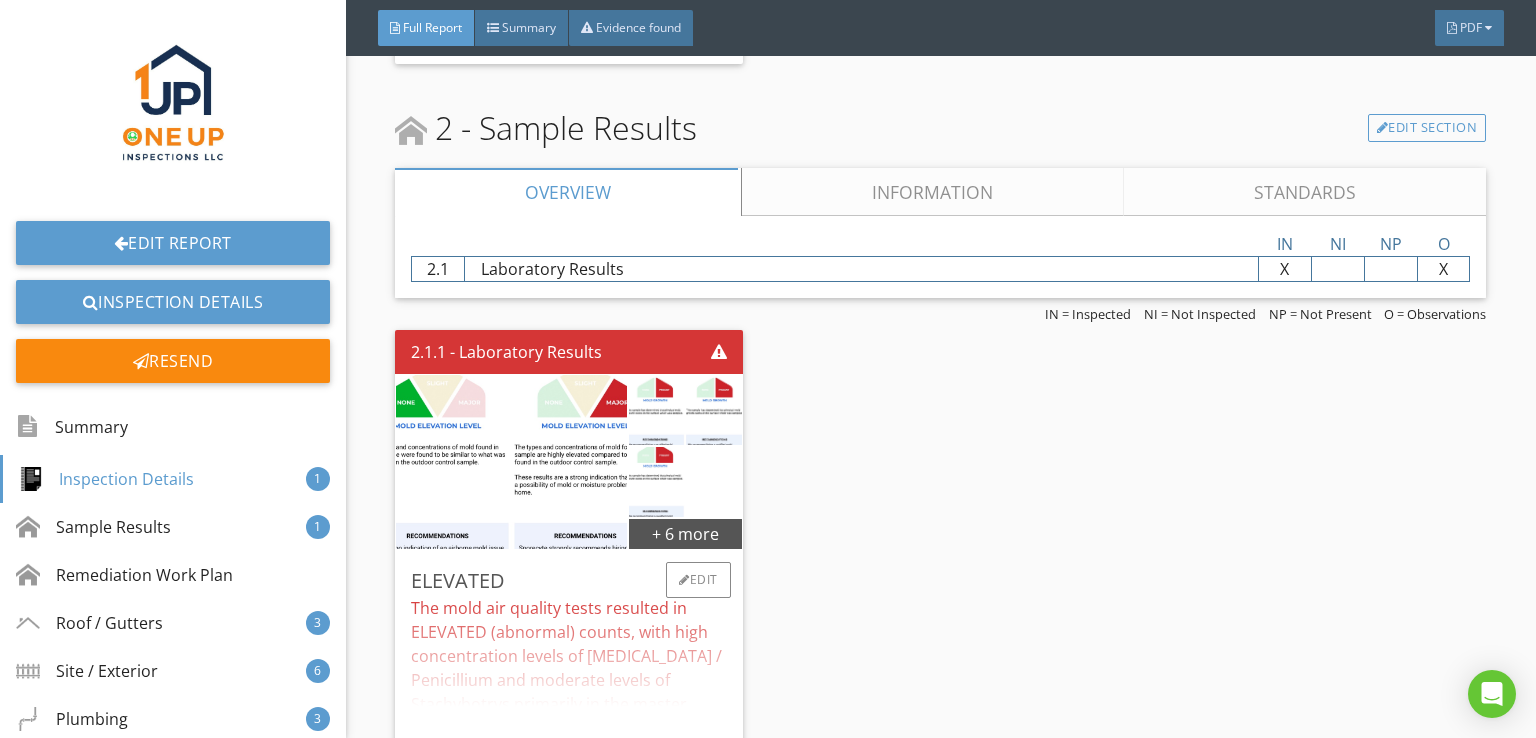 click on "The mold air quality tests resulted in ELEVATED (abnormal) counts, with high concentration levels of Aspergillus / Penicillium and moderate levels of Stachybotrys primarily in the master bedroom. The surface sample tests resulted in ELEVATED (abnormal) counts, with high concentrations Aspergillus / Penicillium in kitchen, Acremonium spores in crawlspace, and moderate levels of Cladosporium in crawlspace. Due to the presence of mold, we recommend consultation with your doctor or a licensed environmental hygienist to determine possible health concerns. It is also recommended having all identified areas of moisture or damage noted in this report be repaired and cleaned to prevent continued and new growth.  It is also recommended to have a licensed and qualified or certified mold remediation contractor be consulted further to provide a remediation plan and estimate to treat affected areas. – There are ADDITIONAL FEES for this mold clearance test." at bounding box center [569, 675] 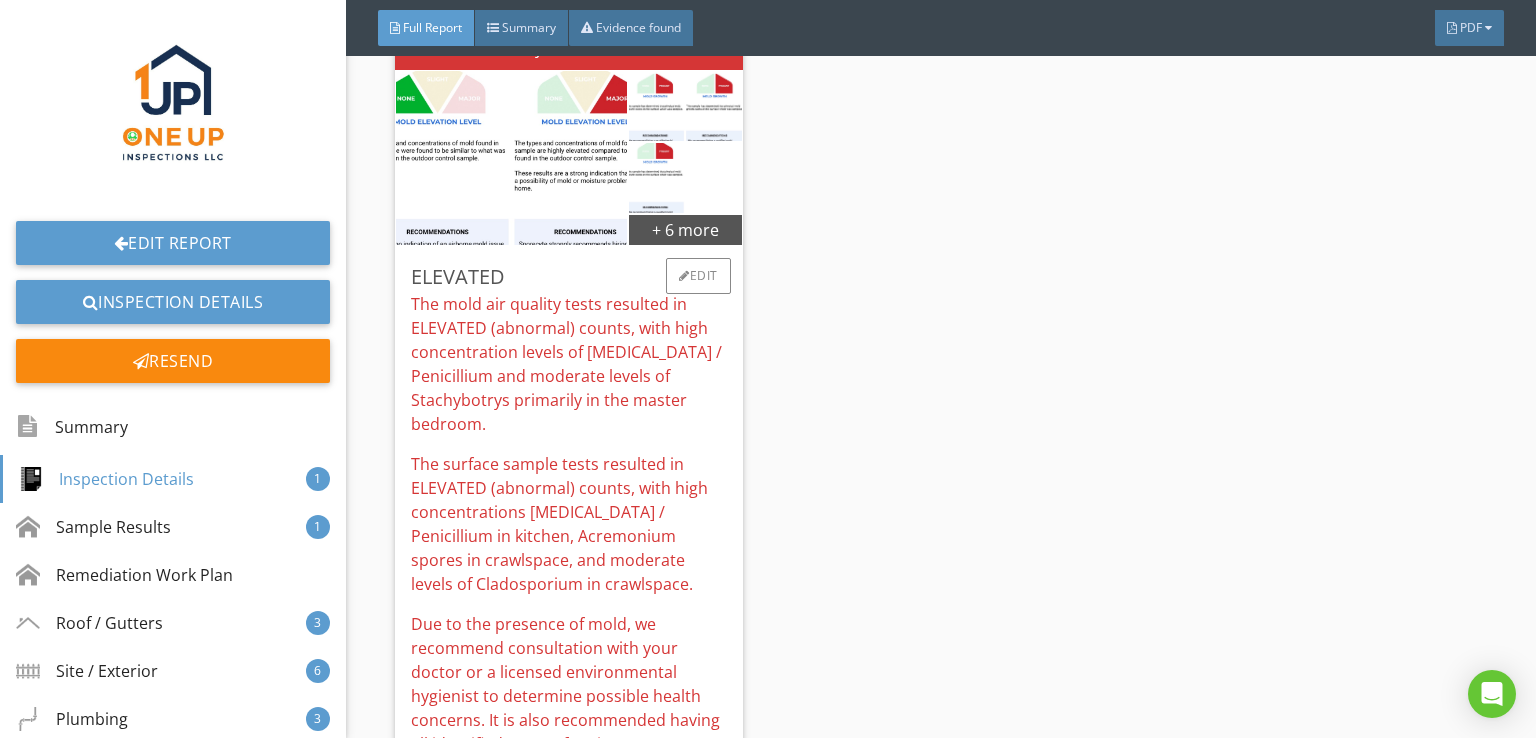 scroll, scrollTop: 5887, scrollLeft: 0, axis: vertical 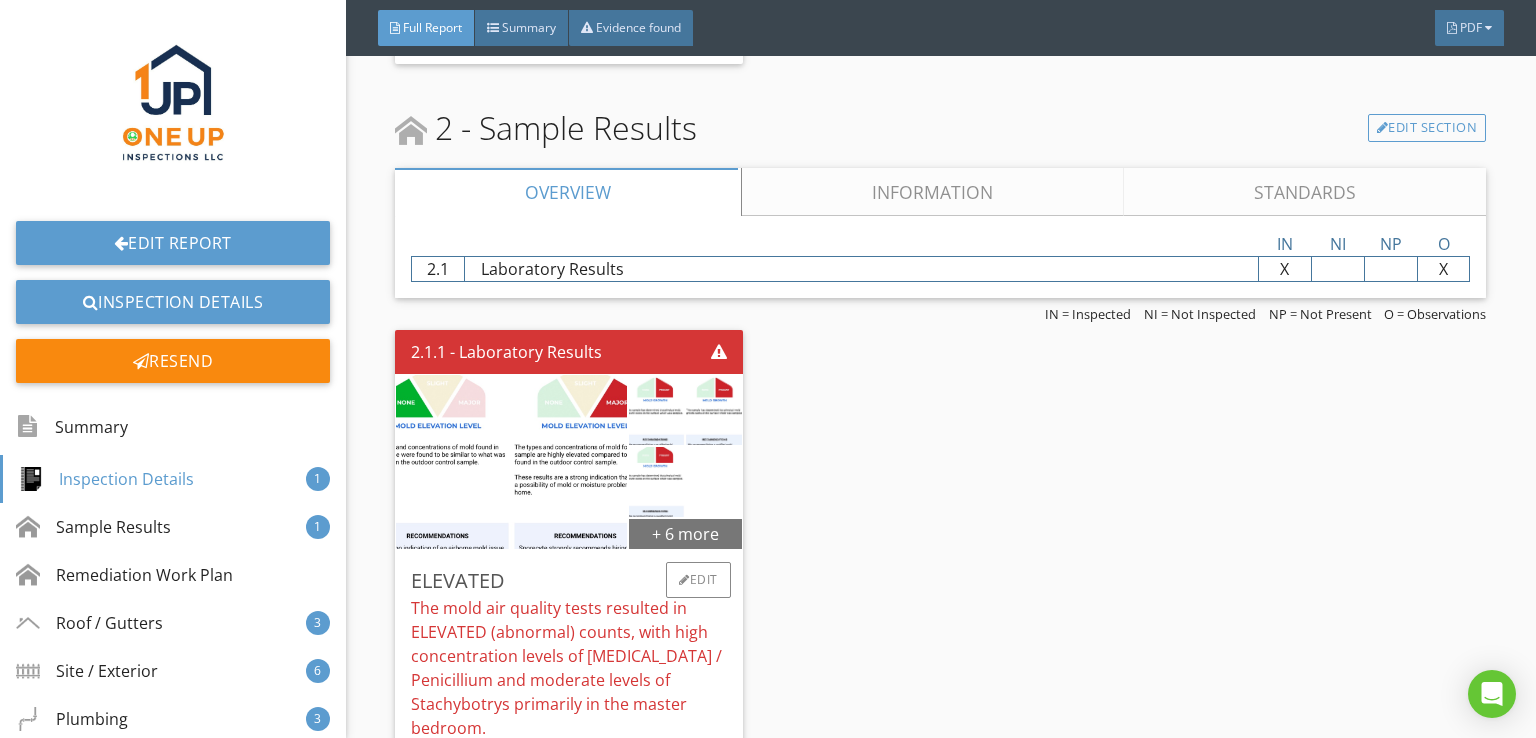 click on "+ 6 more" at bounding box center [685, 533] 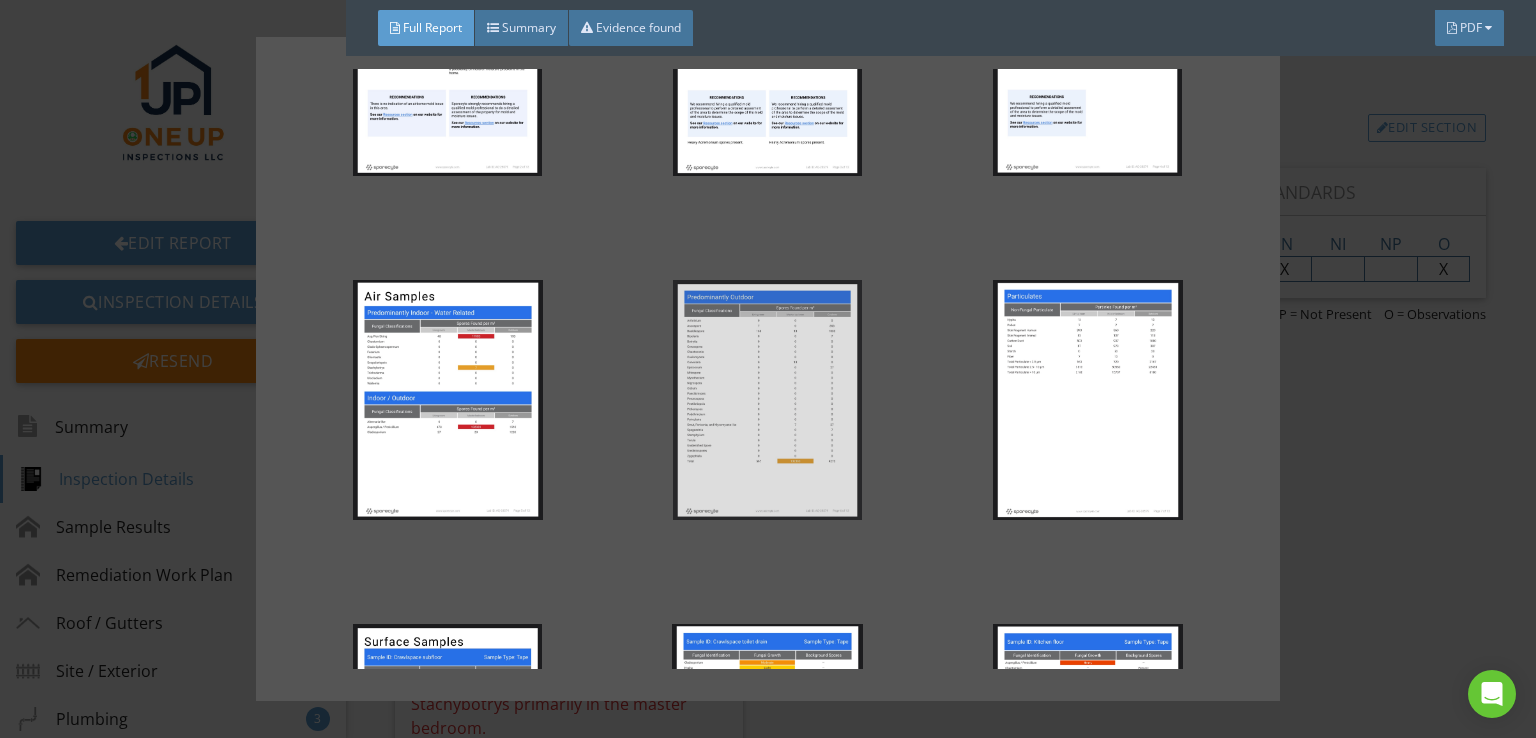 scroll, scrollTop: 0, scrollLeft: 0, axis: both 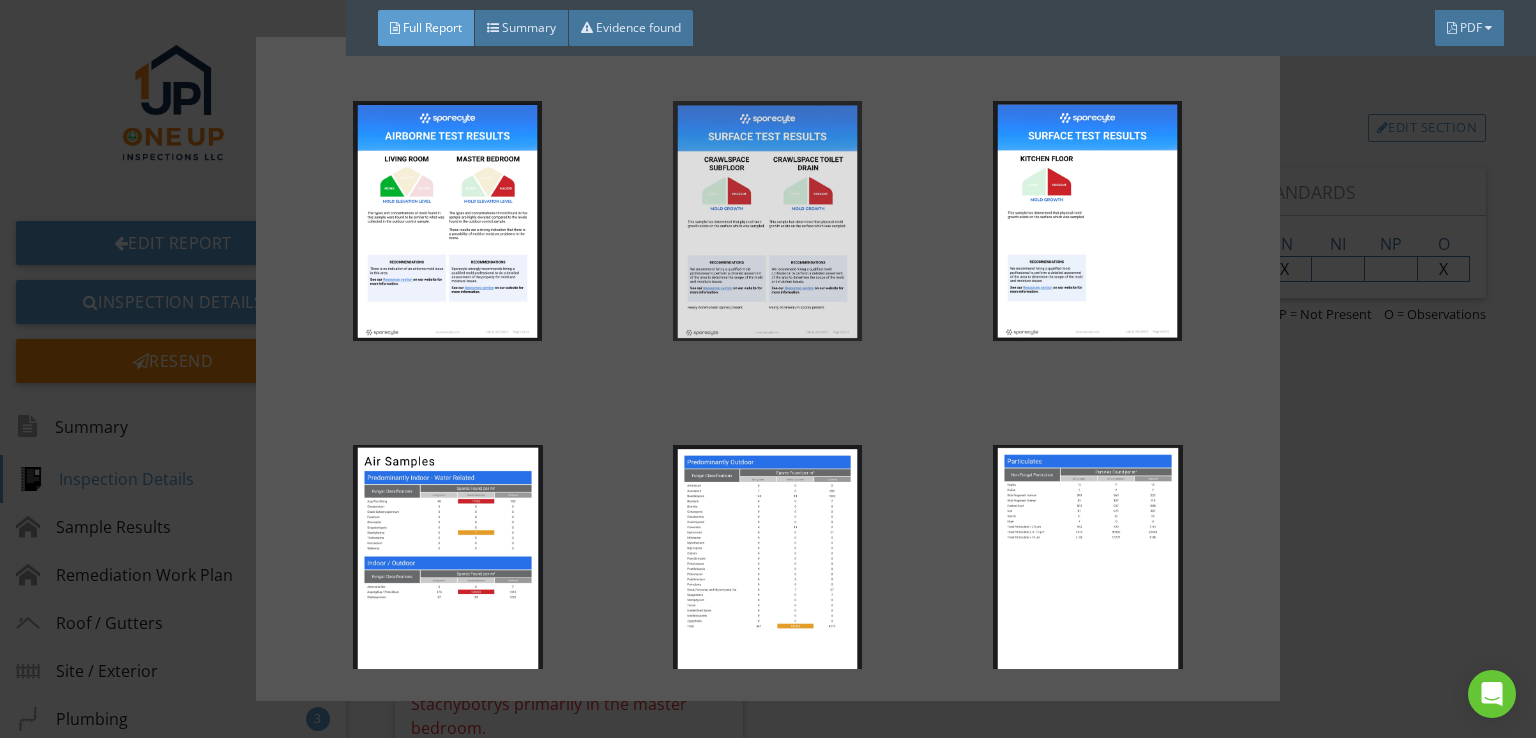 click at bounding box center (768, 221) 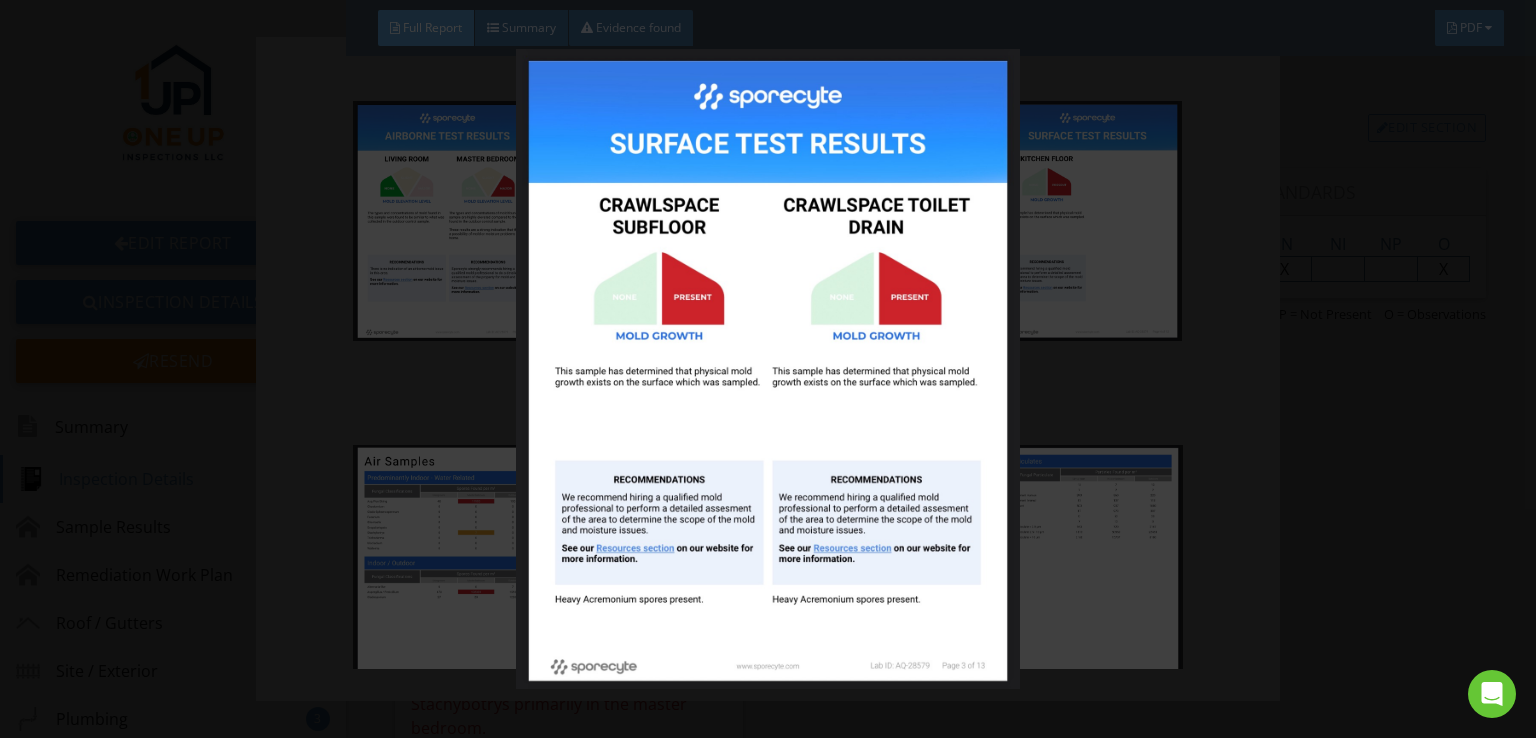 click at bounding box center (768, 369) 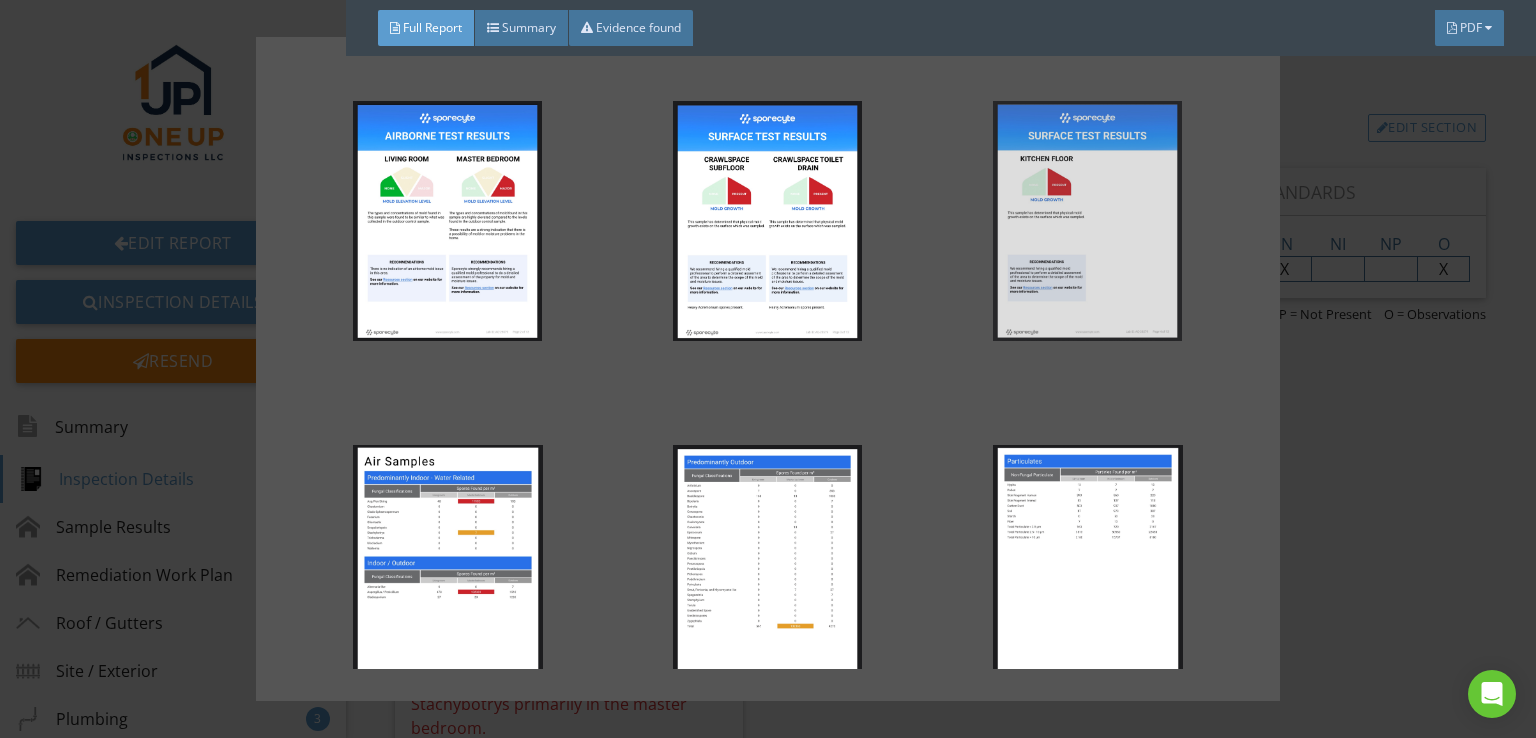 click at bounding box center [1088, 221] 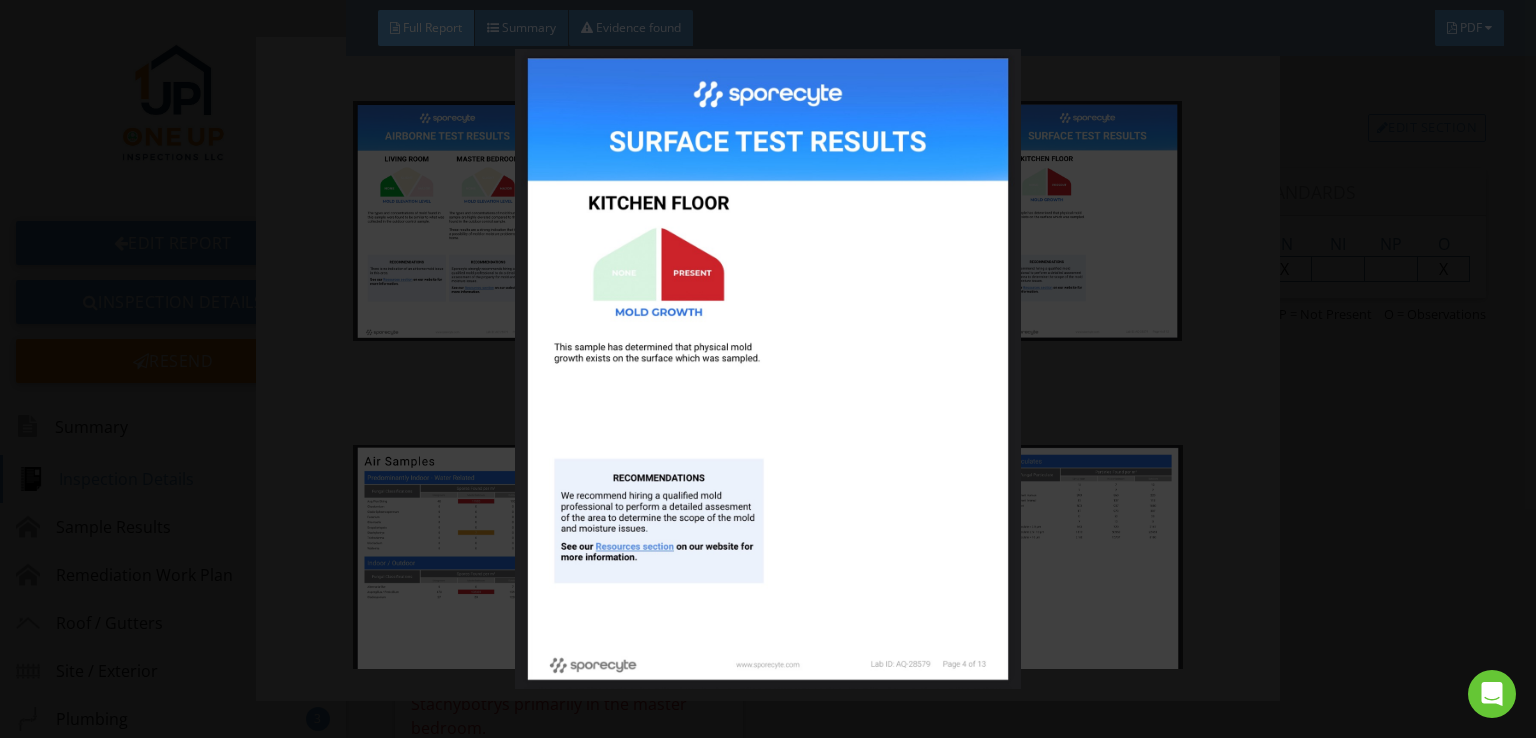 click at bounding box center (768, 369) 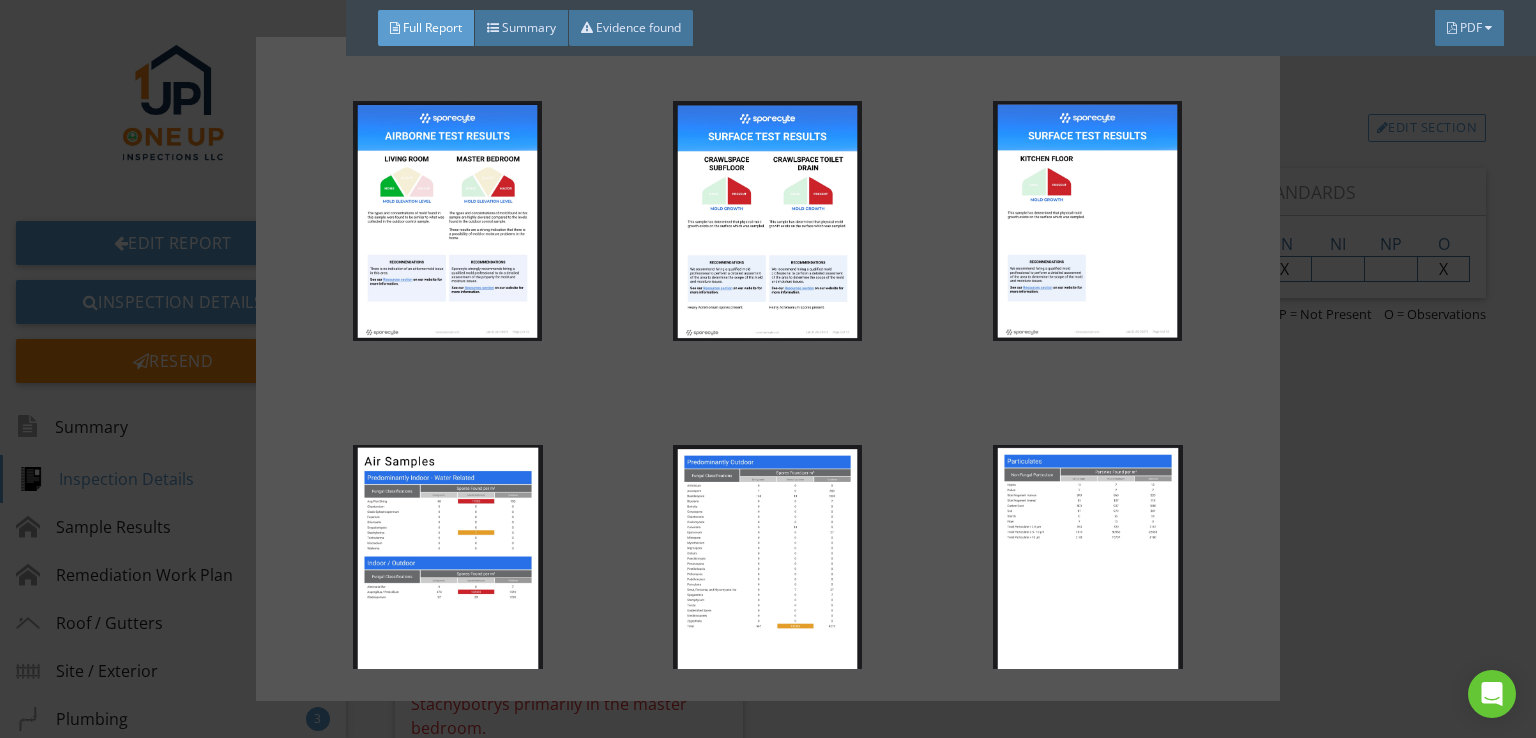 click at bounding box center (768, 369) 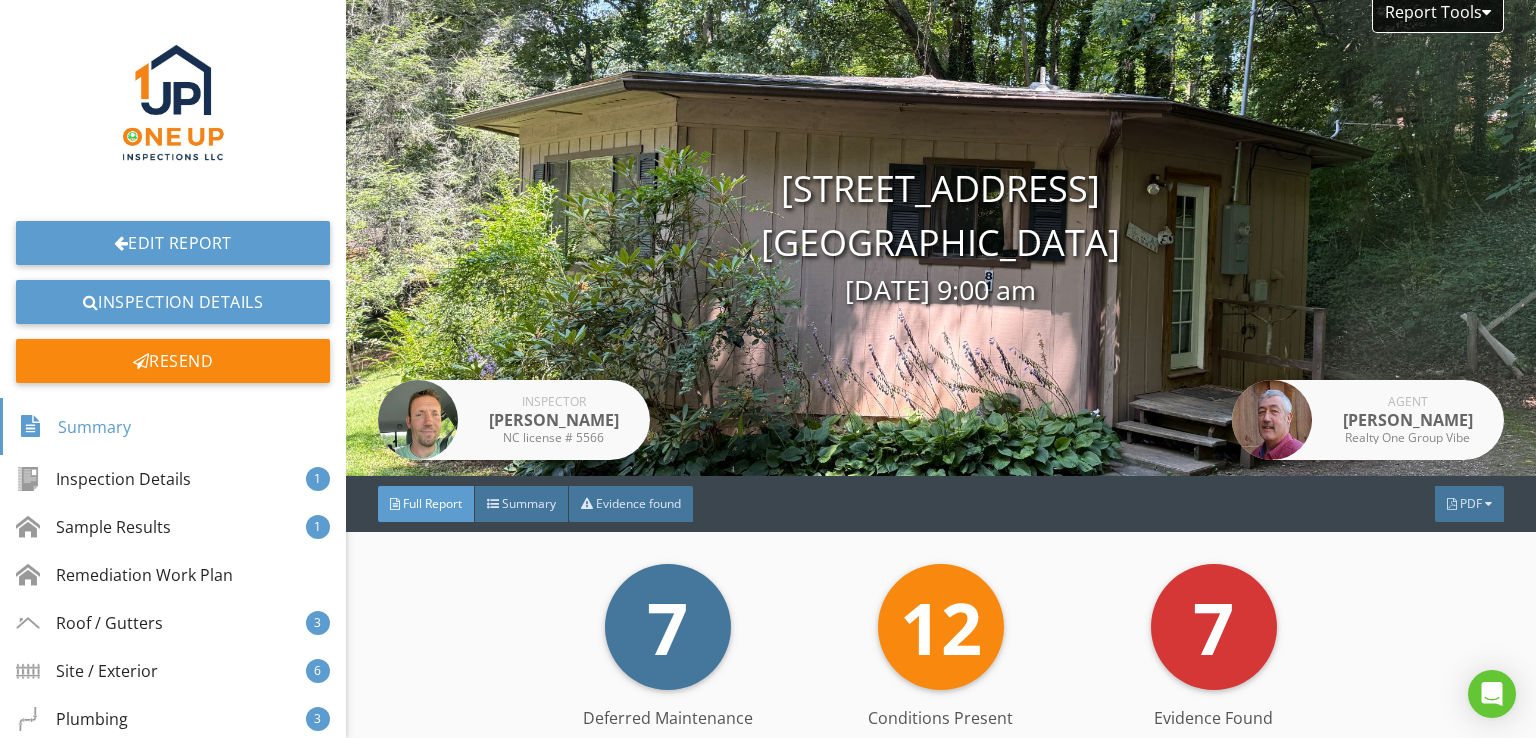 scroll, scrollTop: 0, scrollLeft: 0, axis: both 